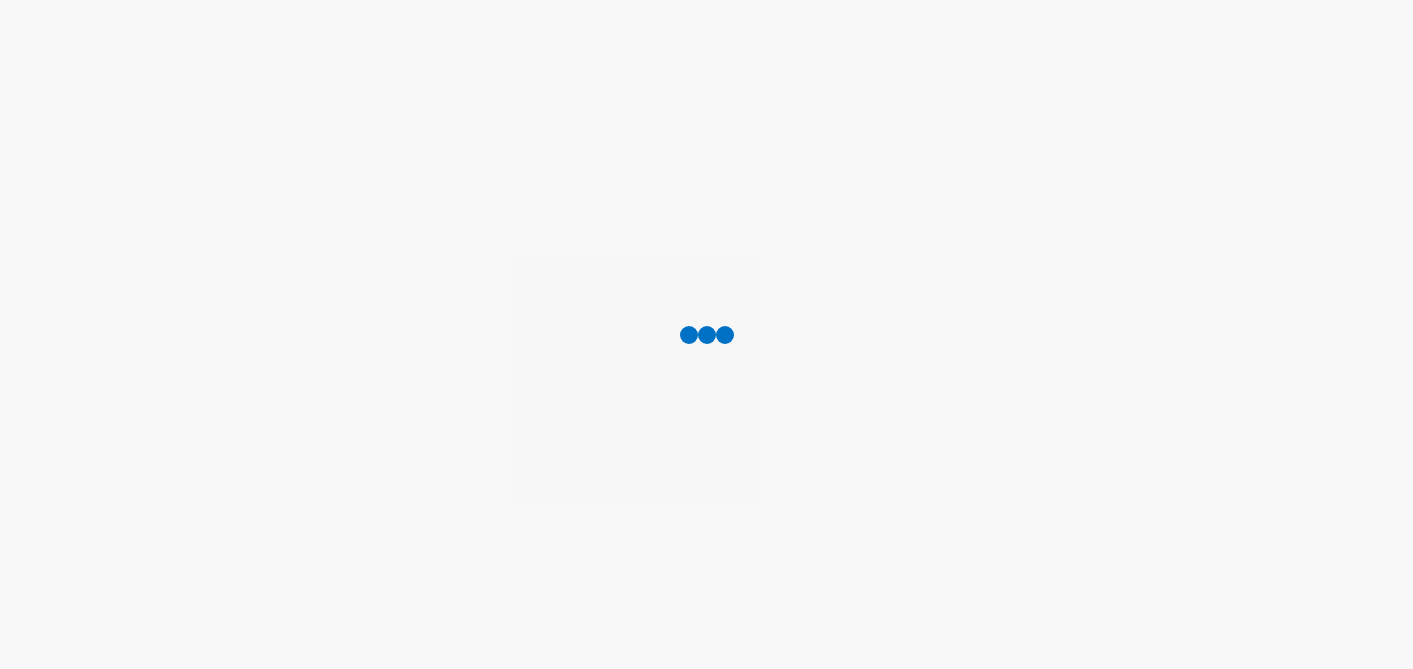 scroll, scrollTop: 0, scrollLeft: 0, axis: both 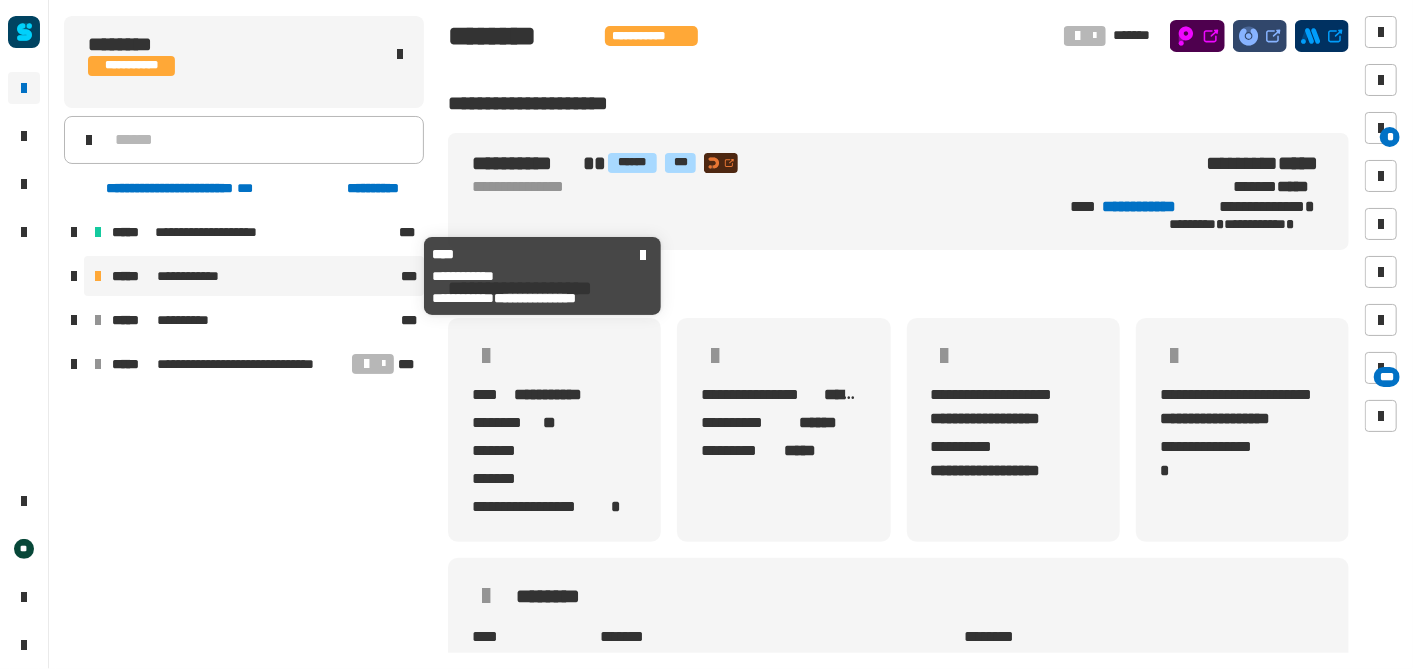 click on "**********" at bounding box center [200, 276] 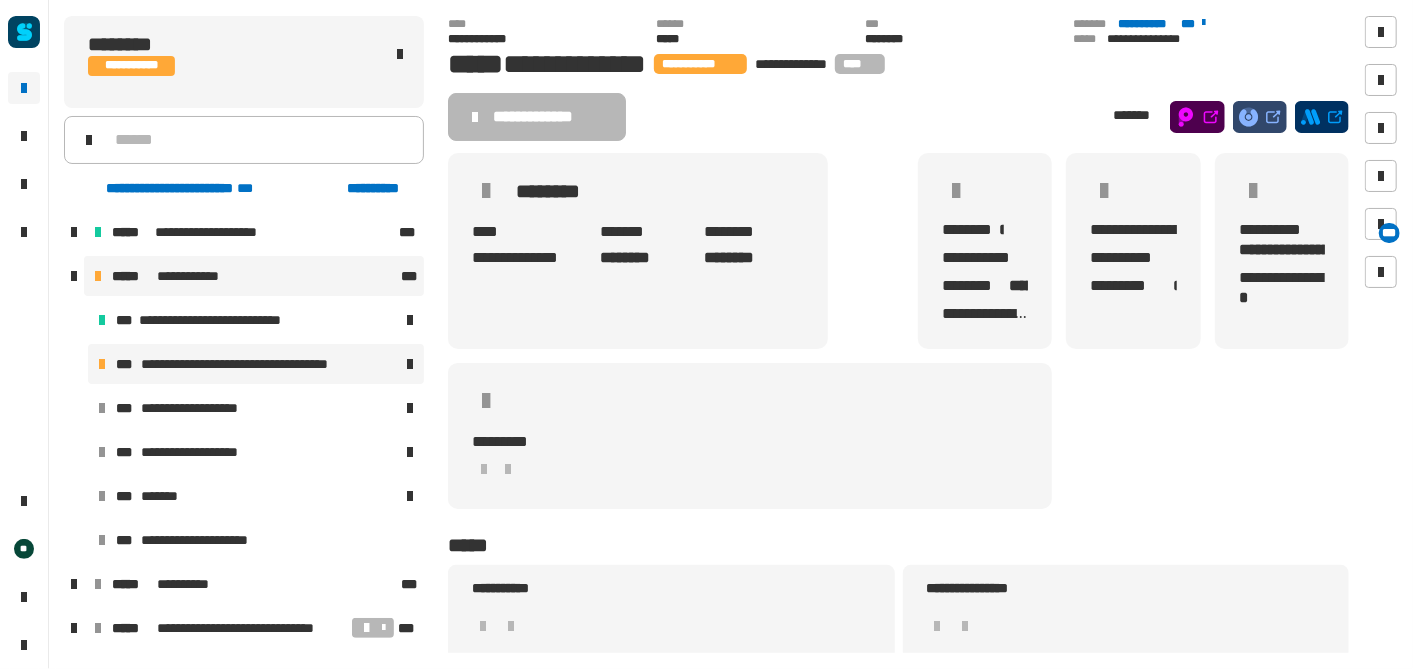 click on "**********" at bounding box center [261, 364] 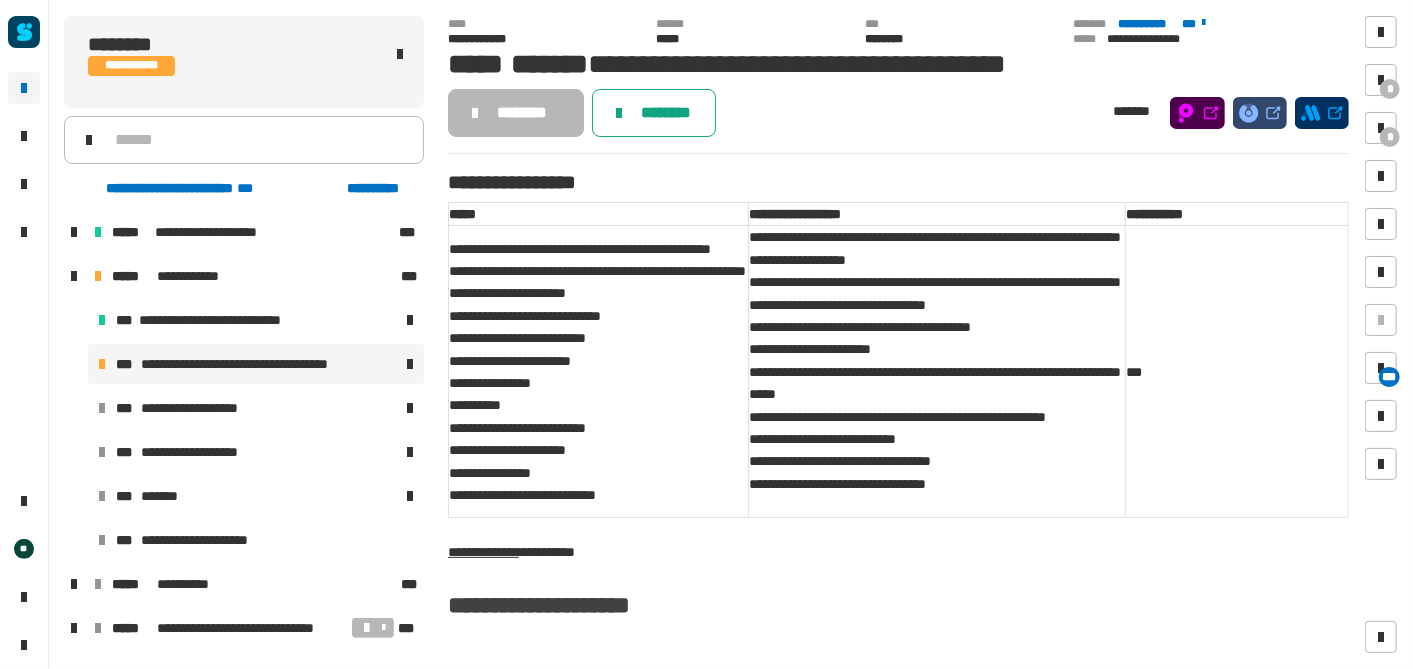 click on "********" 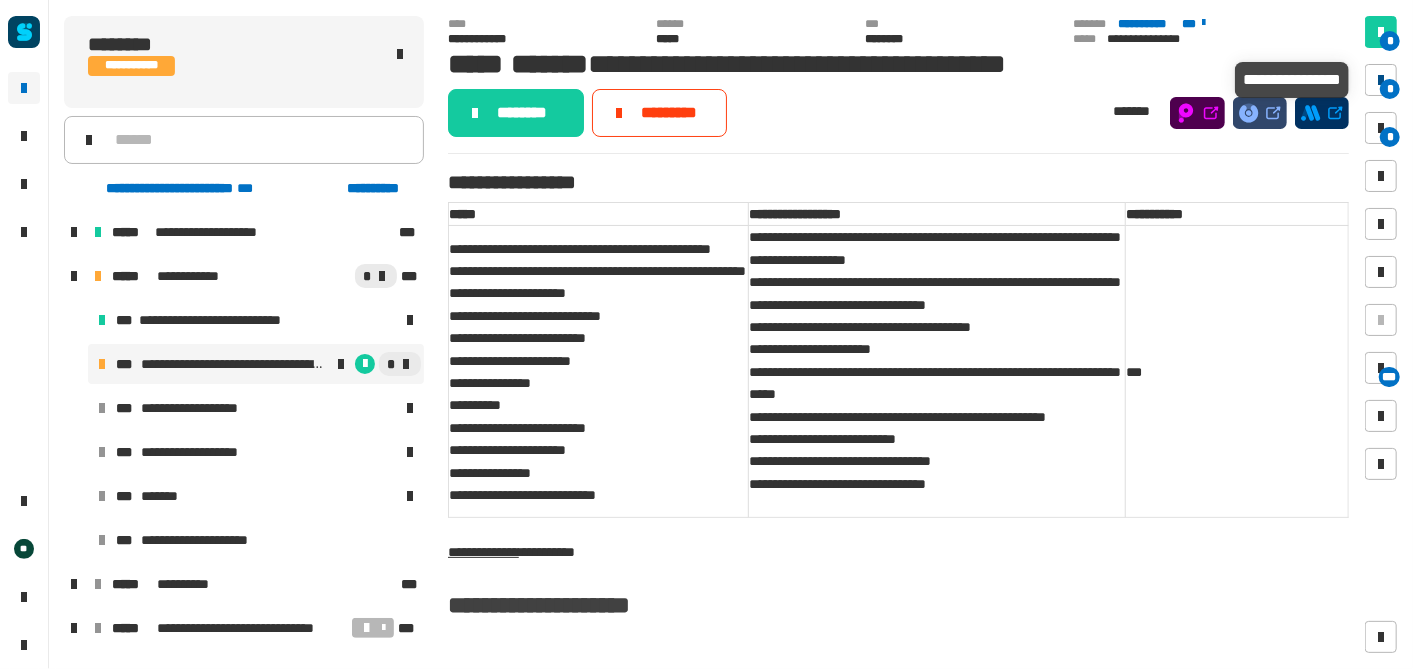 click on "*" at bounding box center [1390, 89] 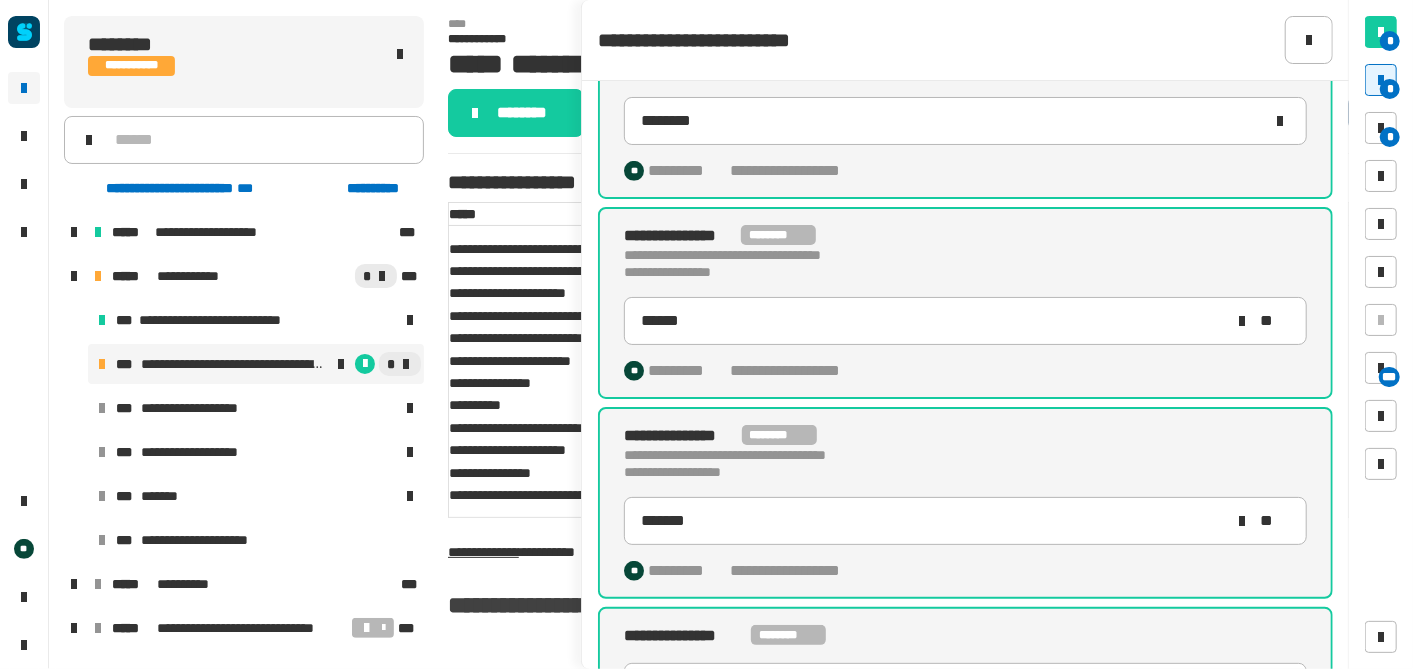 scroll, scrollTop: 984, scrollLeft: 0, axis: vertical 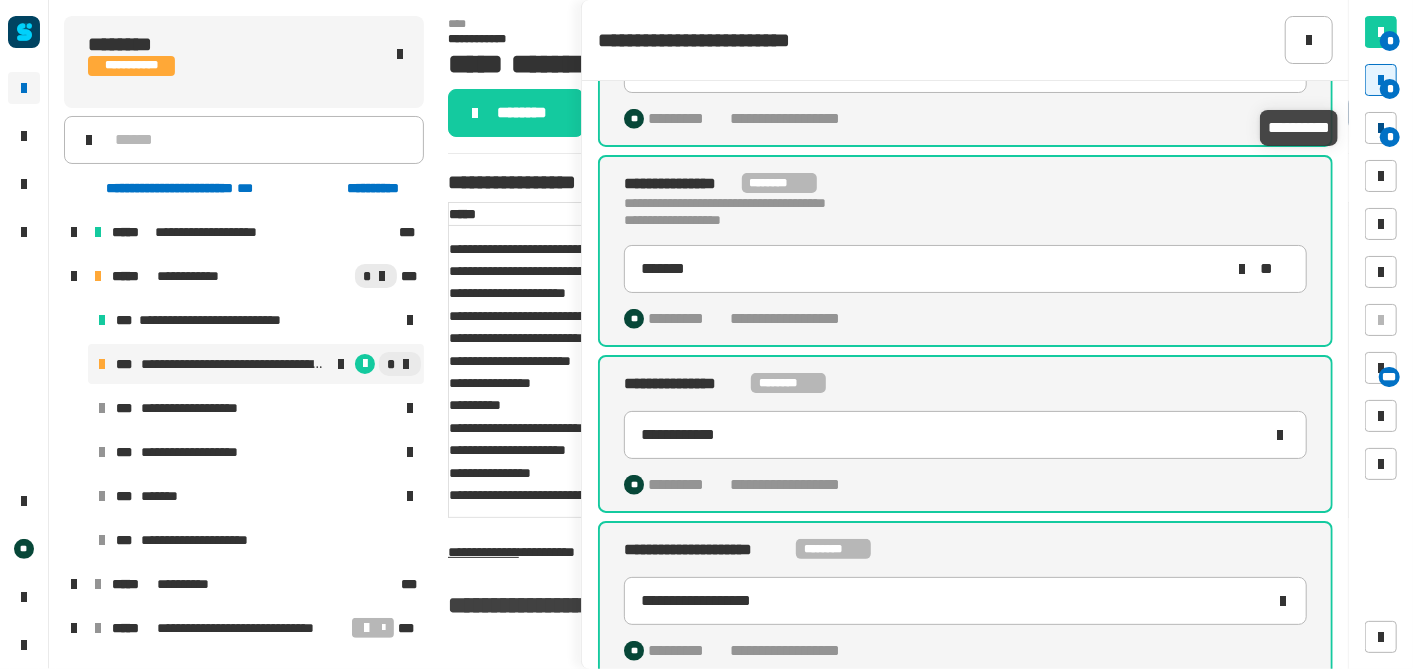 click on "*" at bounding box center [1390, 137] 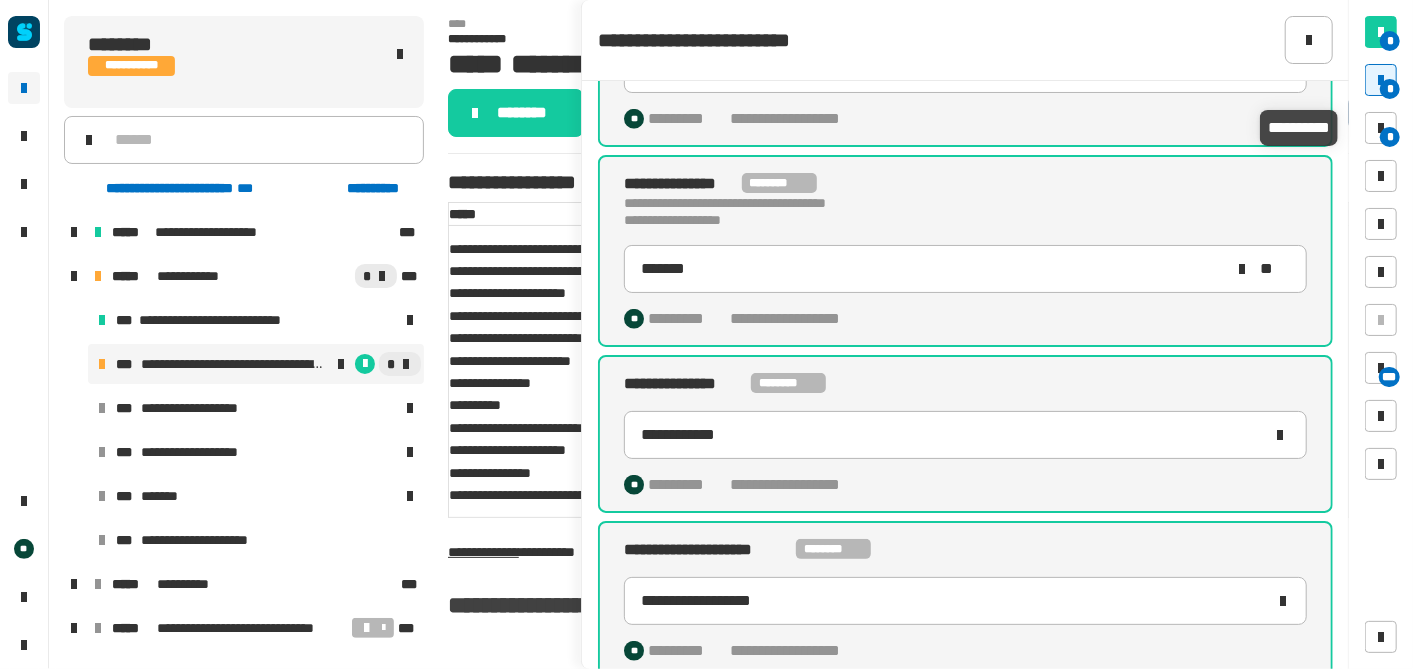 scroll, scrollTop: 0, scrollLeft: 0, axis: both 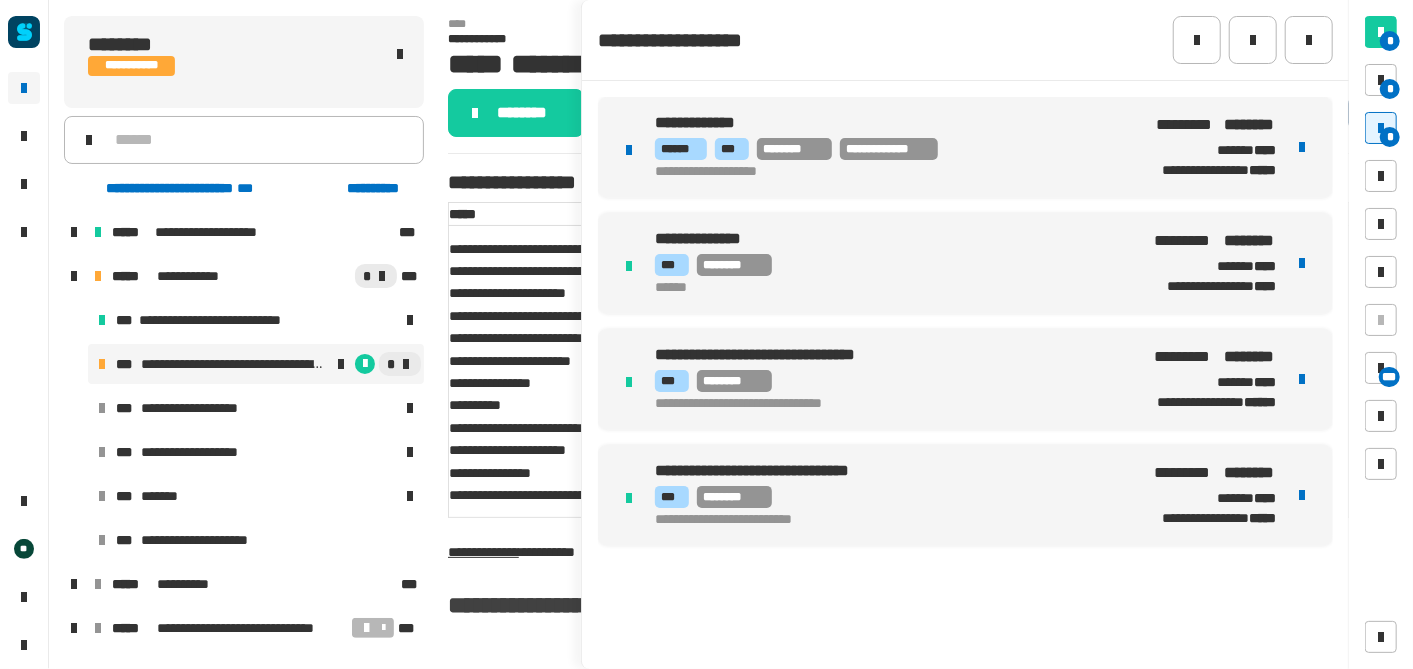 click on "**********" at bounding box center [965, 147] 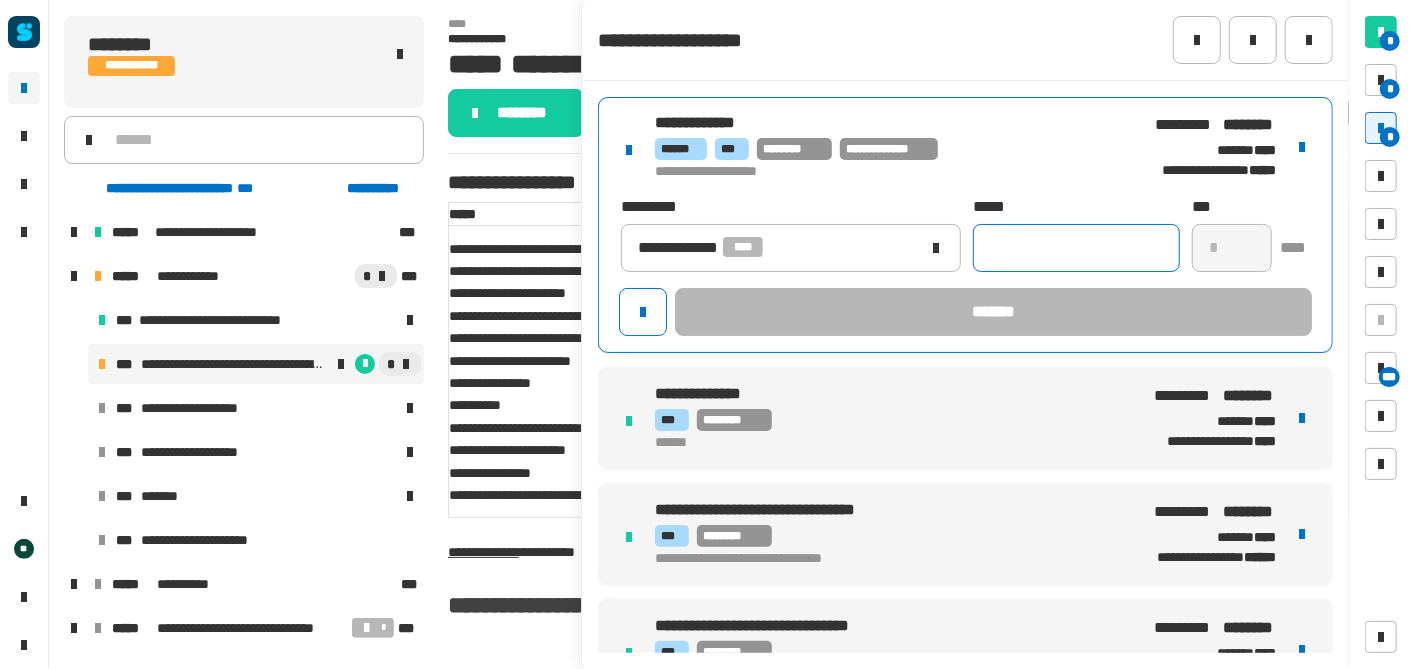 click 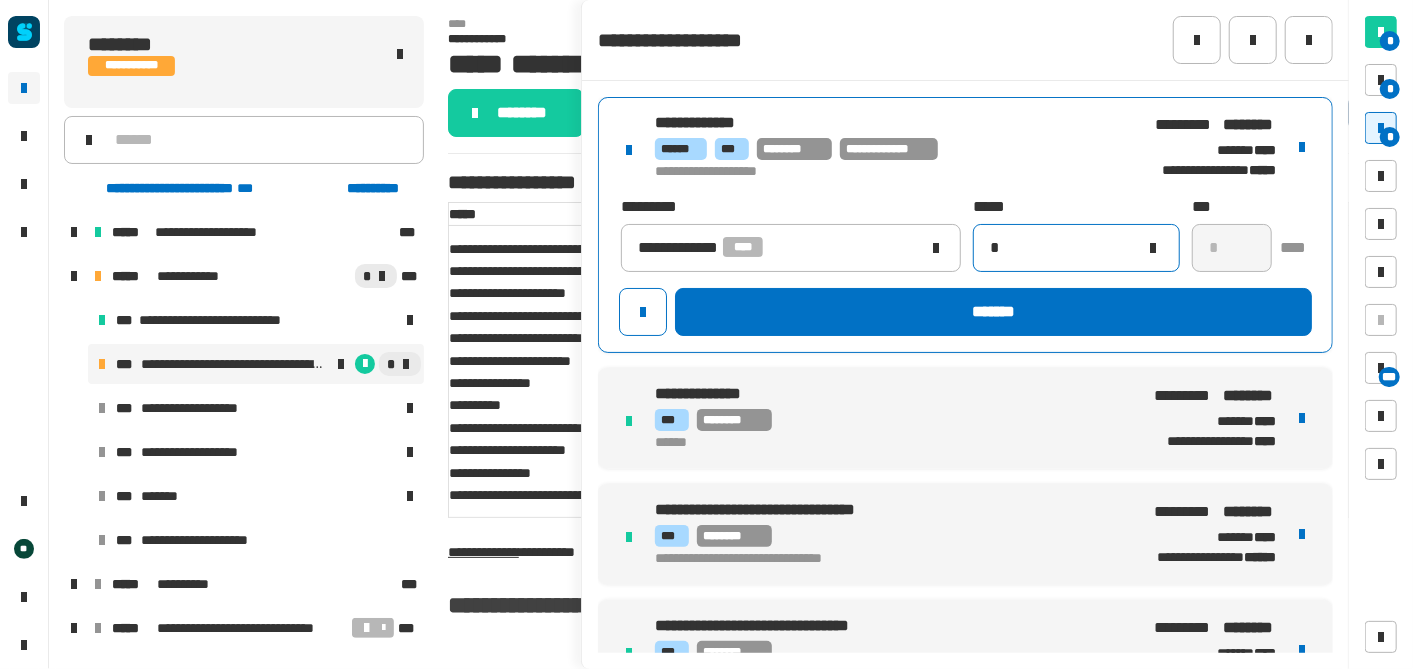 click on "*" 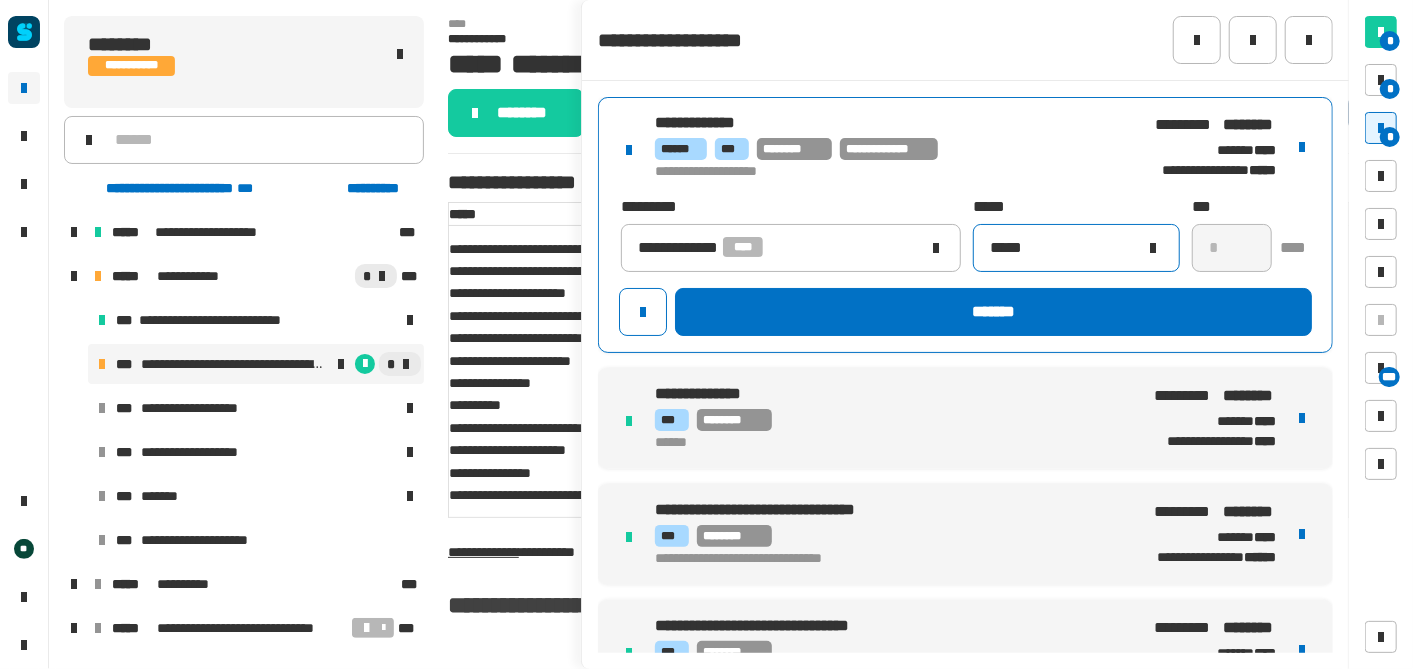 type on "*****" 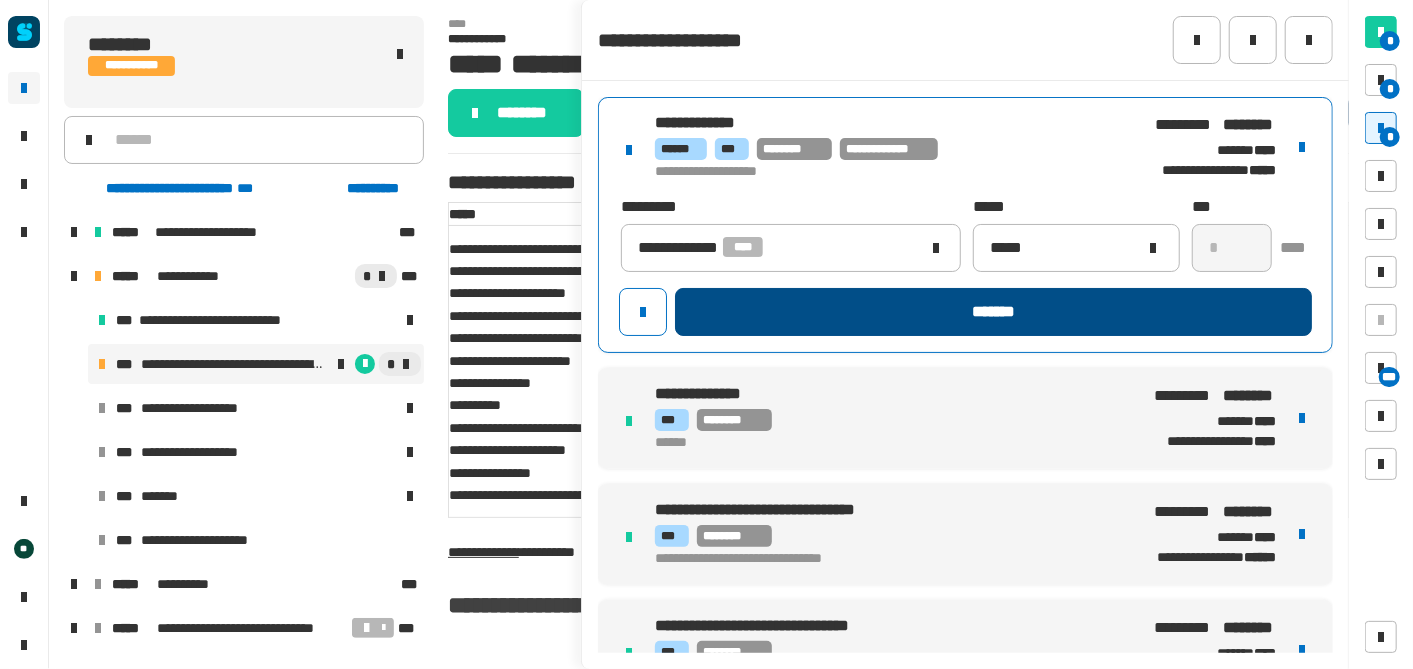 click on "*******" 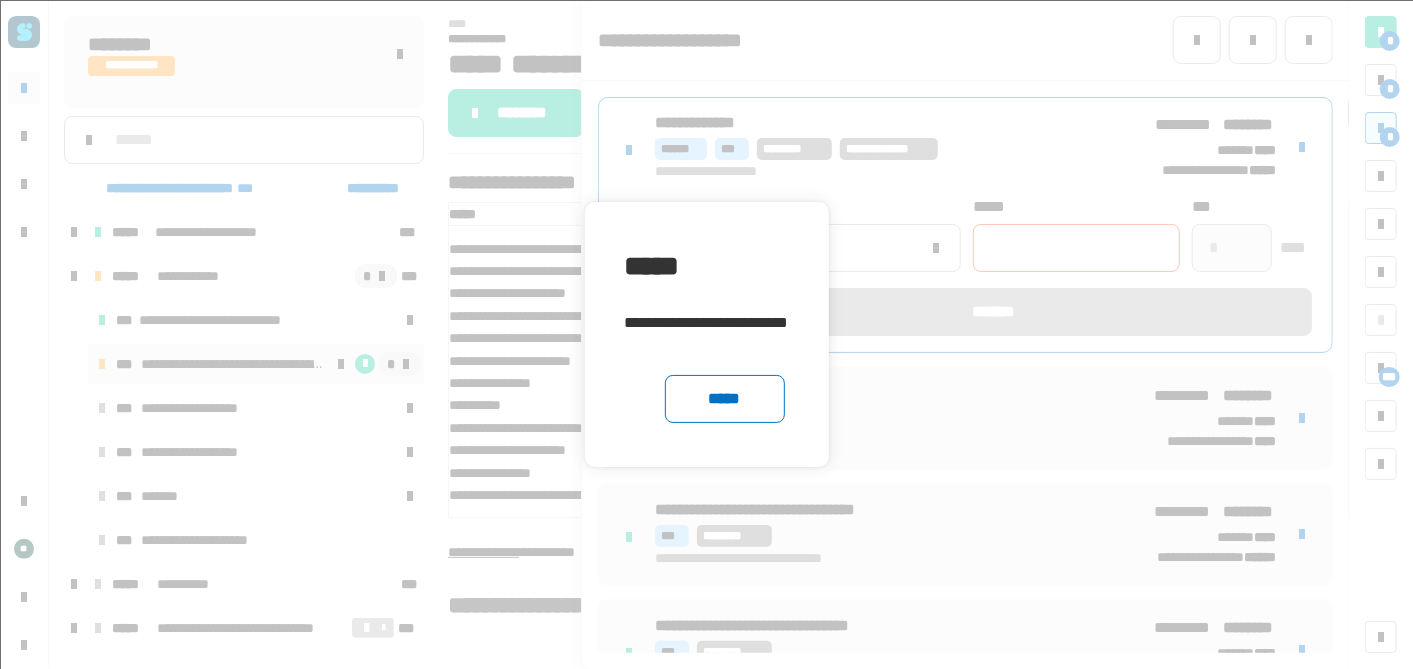 click on "*****" 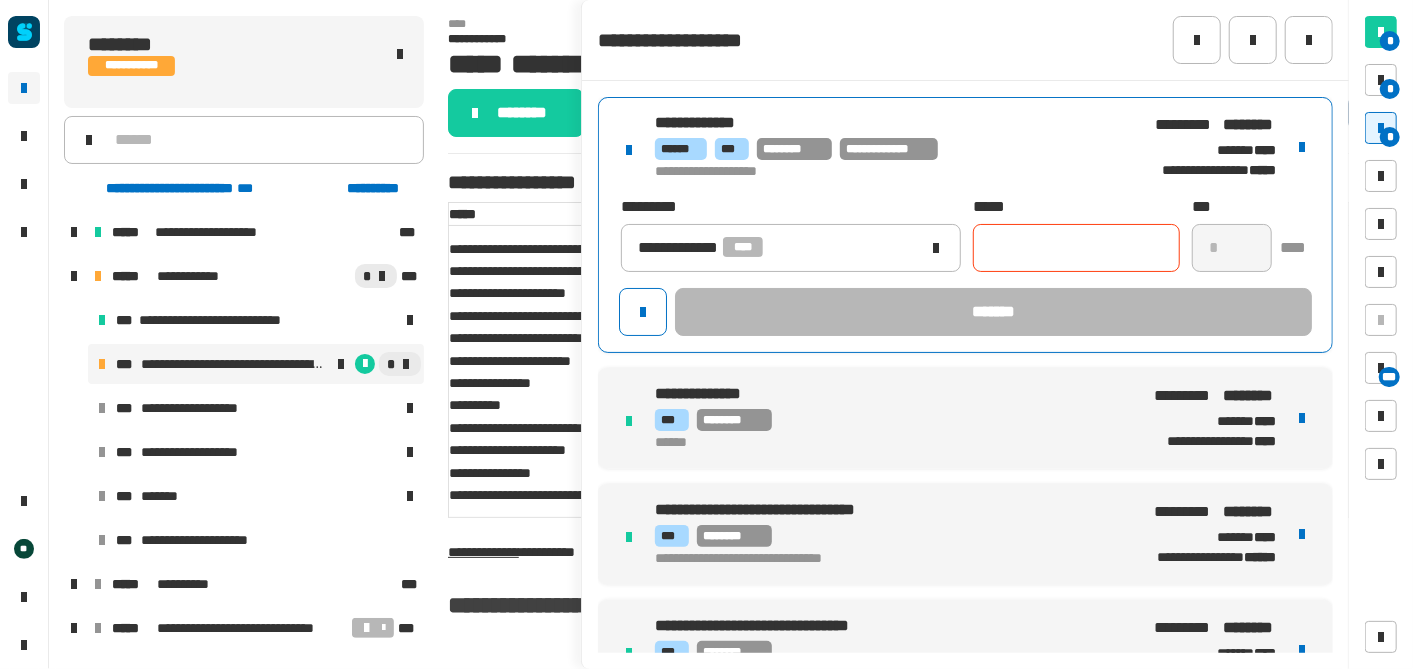 click 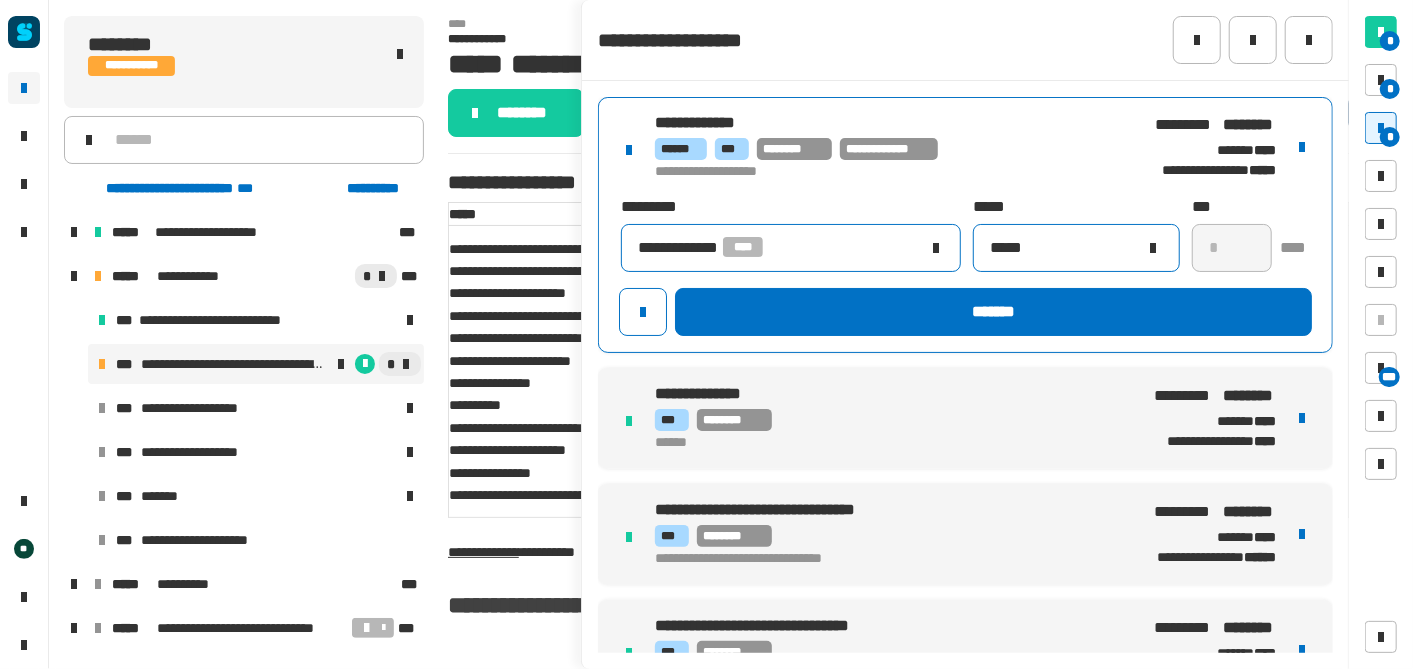 type on "*****" 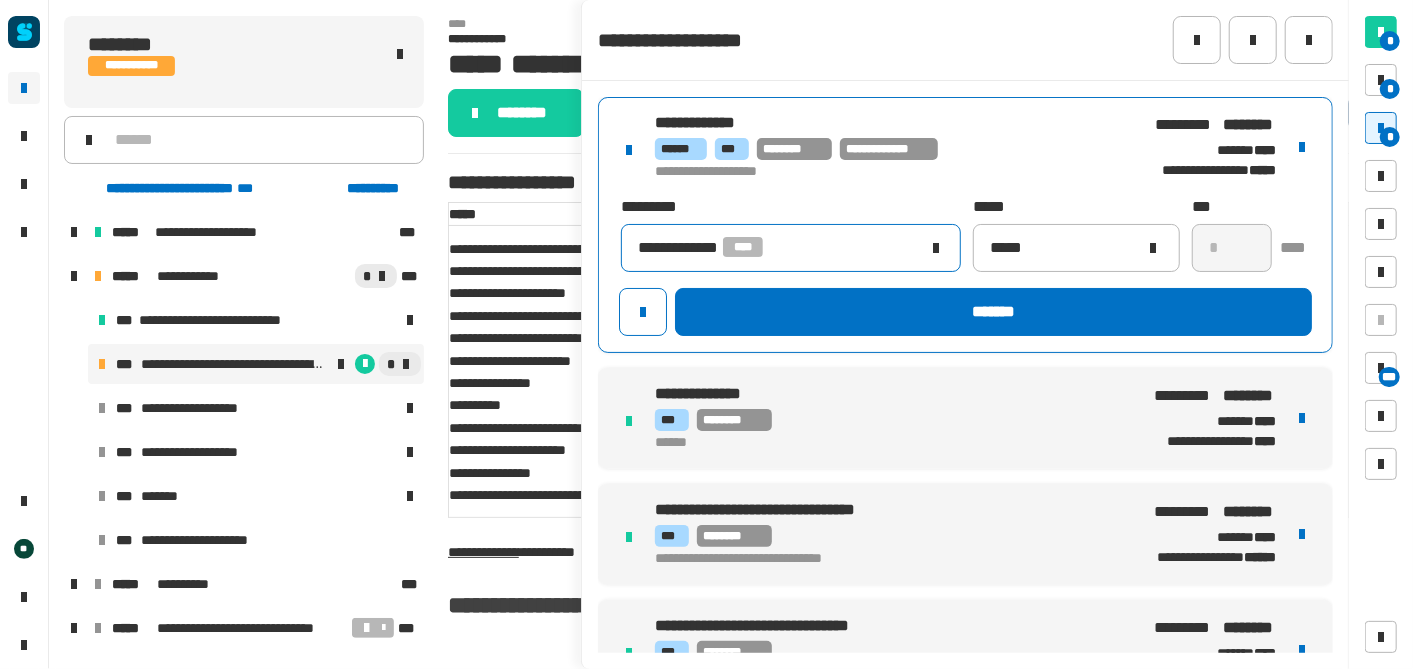 click on "**********" 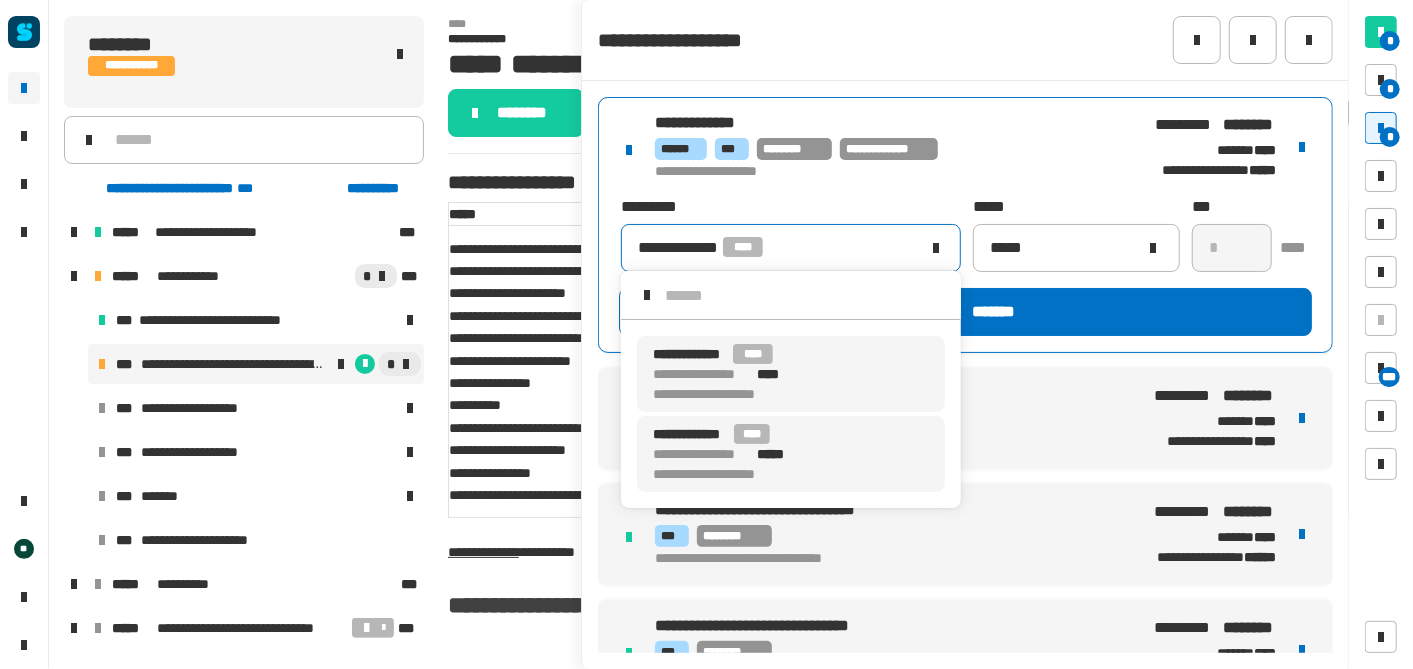 click on "****" at bounding box center (752, 434) 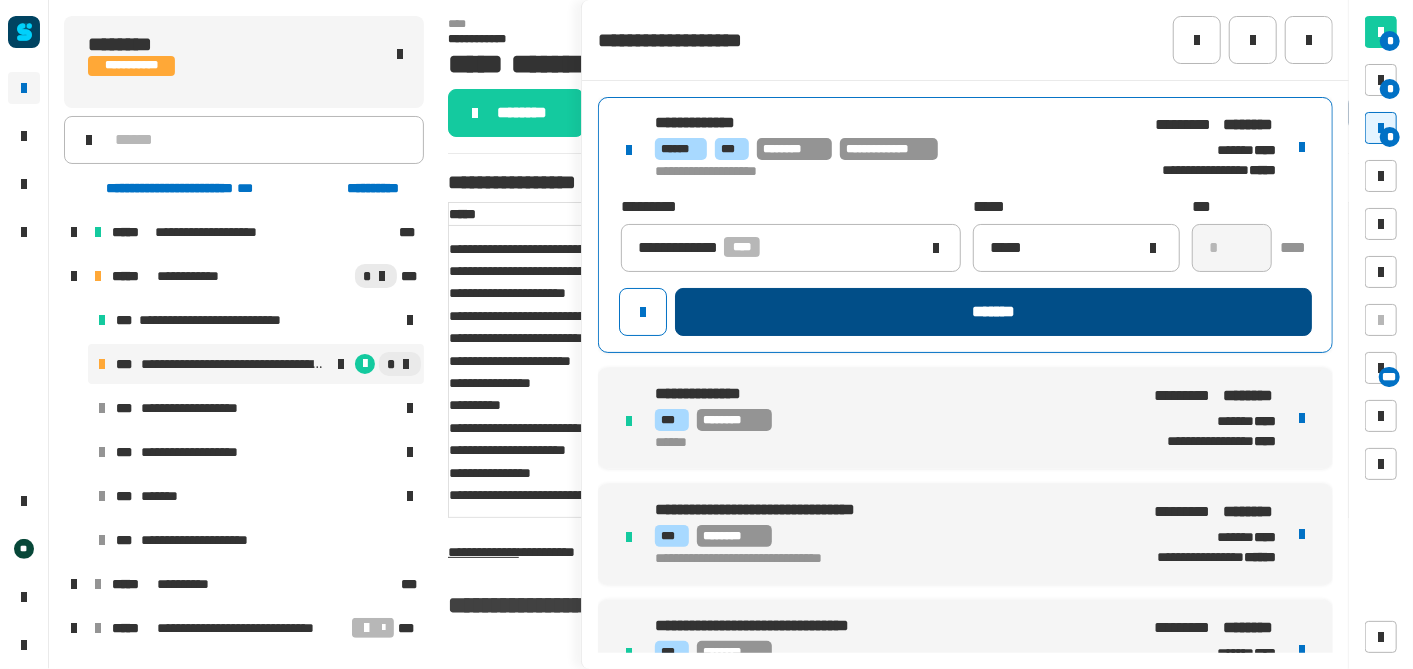 click on "*******" 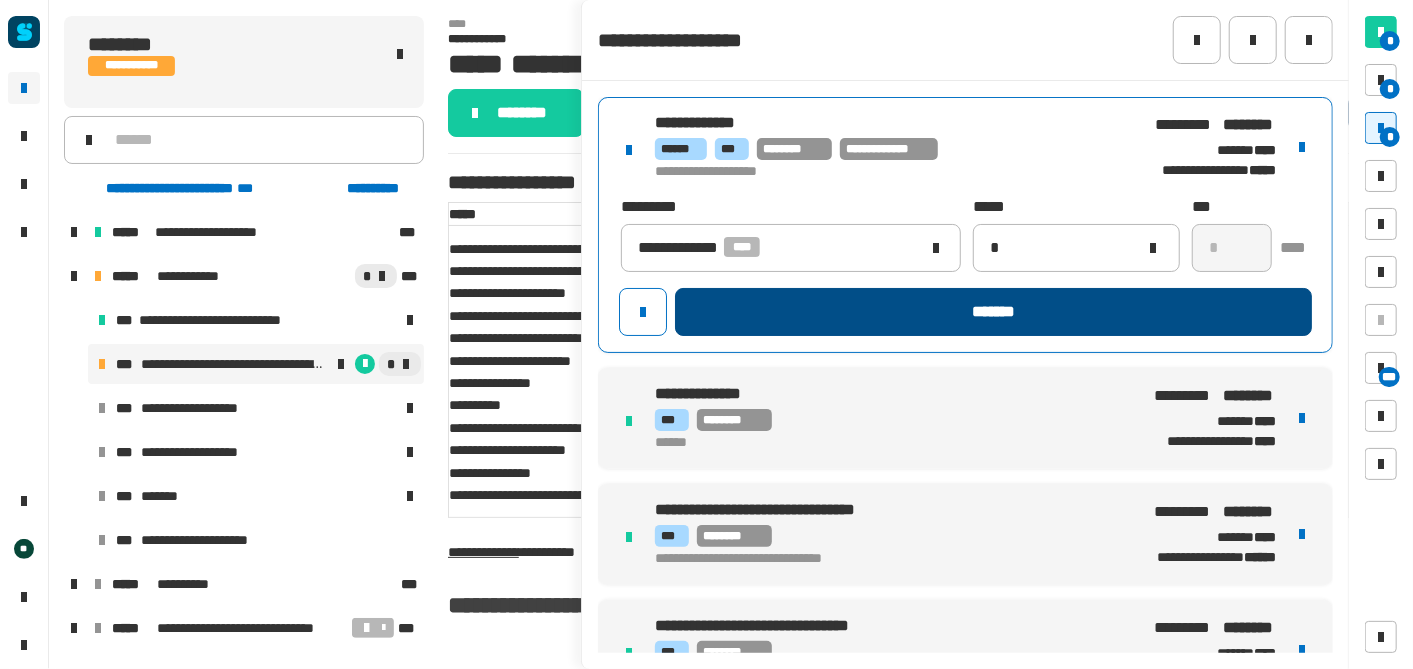 type 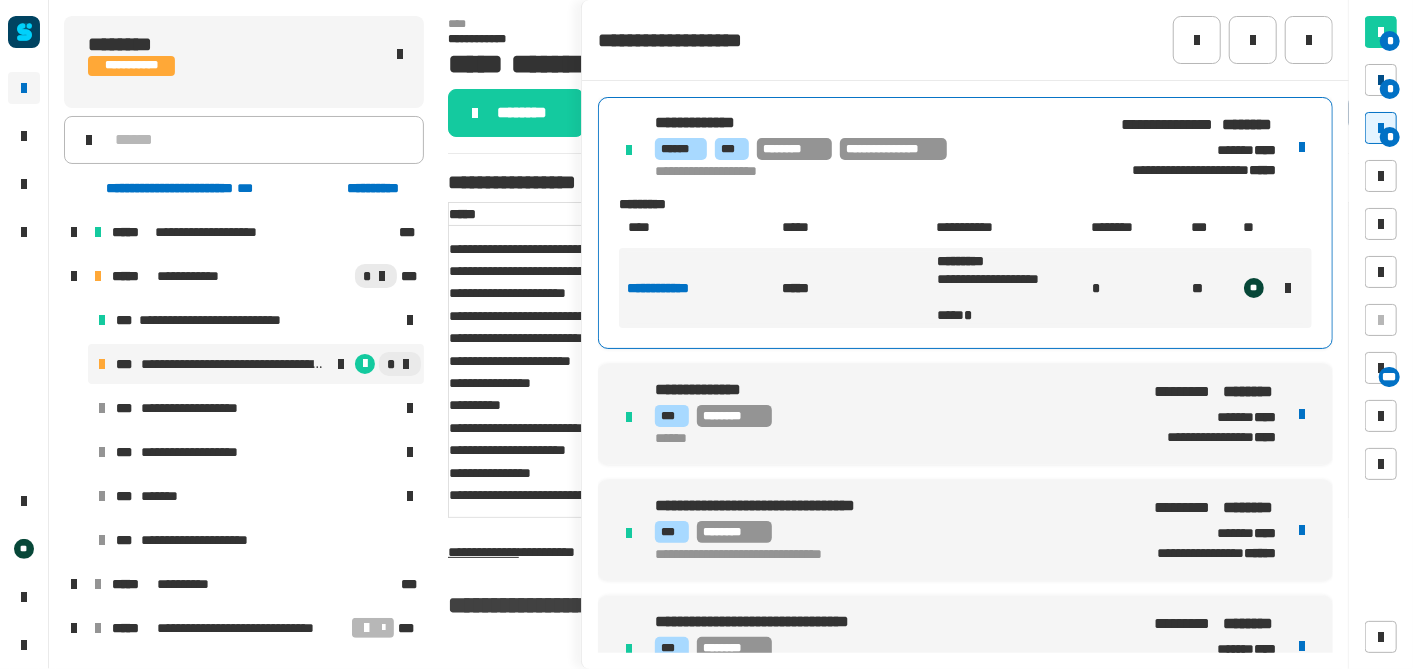 click on "*" at bounding box center [1390, 89] 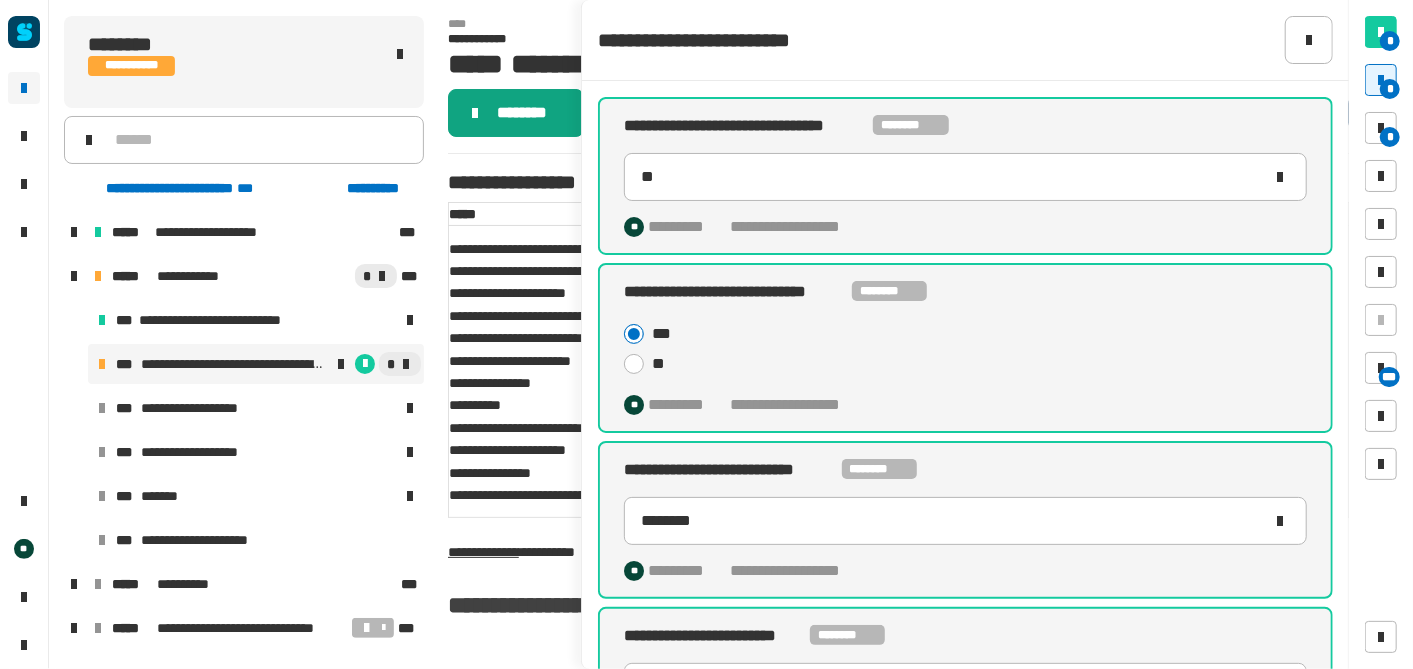click on "********" 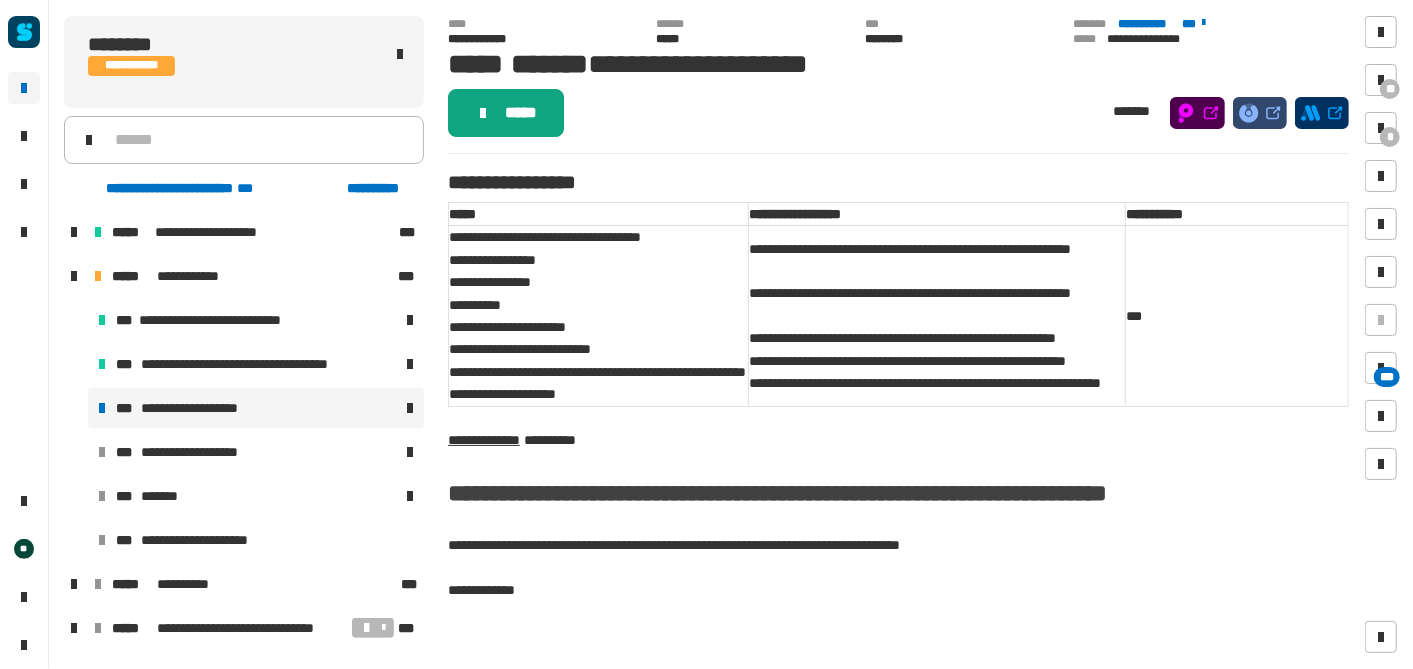 click on "*****" 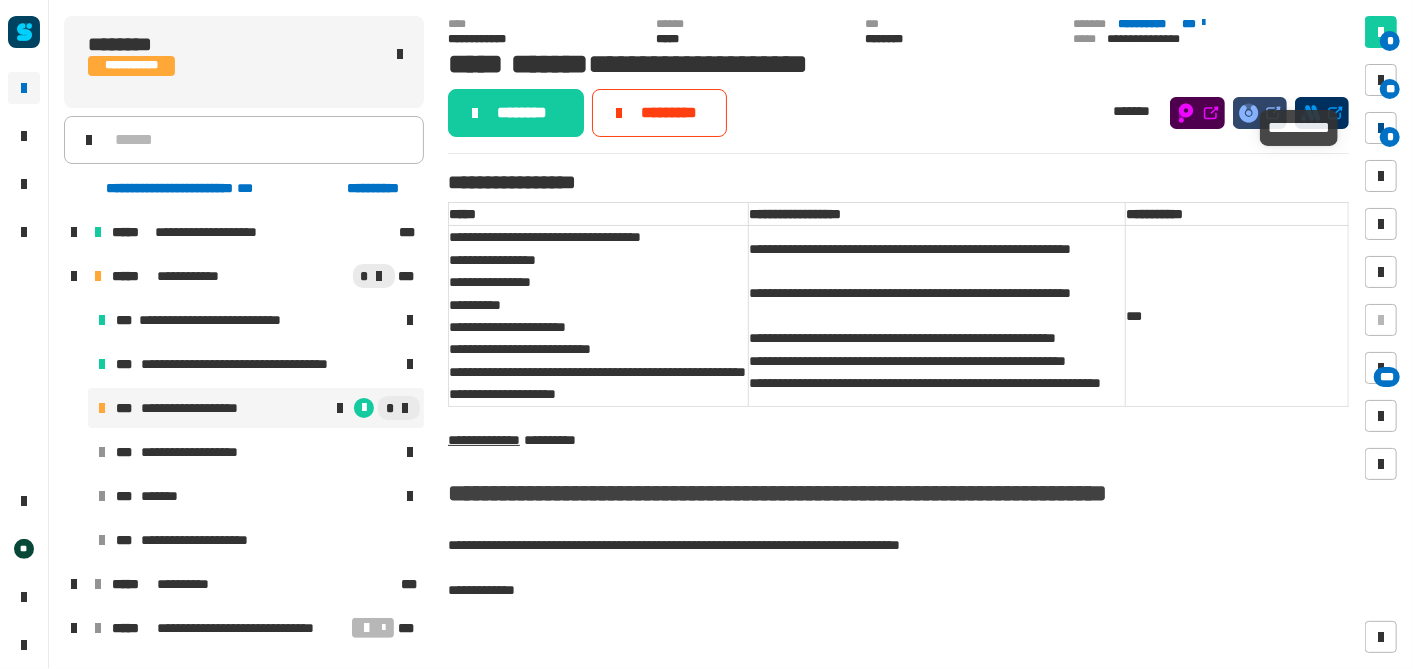 click on "*" at bounding box center [1381, 128] 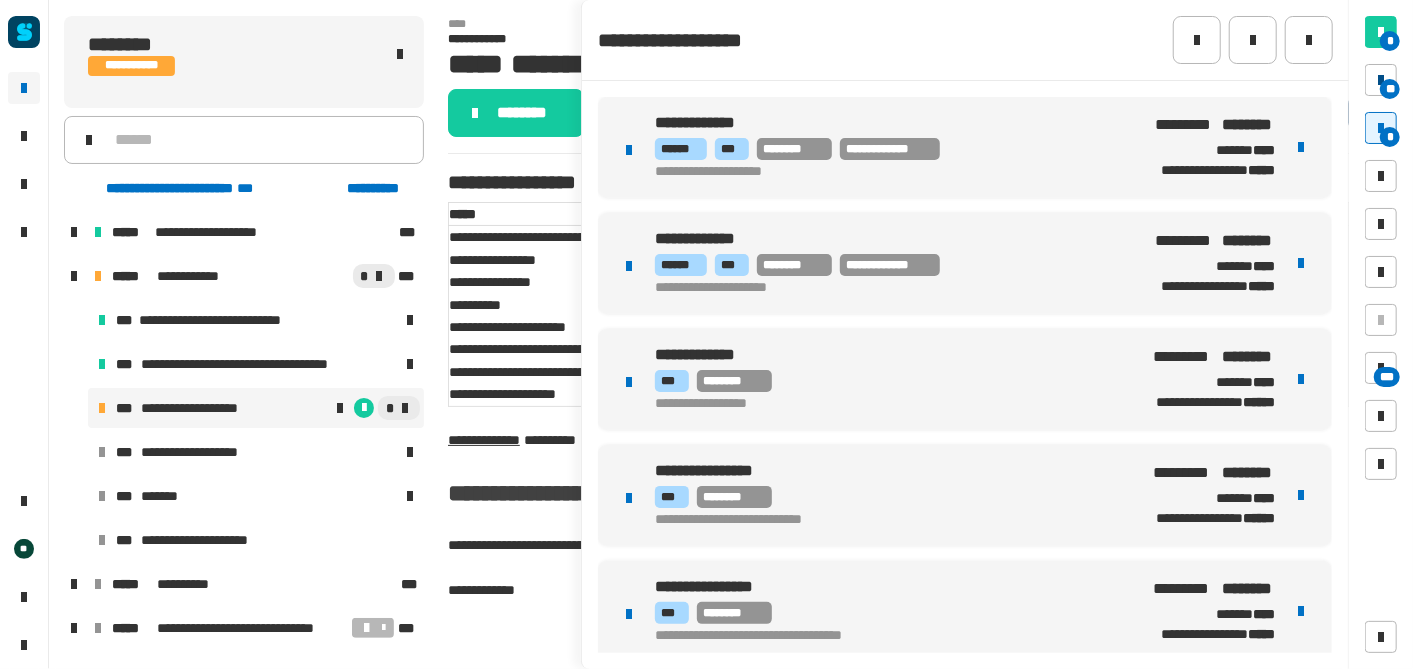 click on "**" at bounding box center (1390, 89) 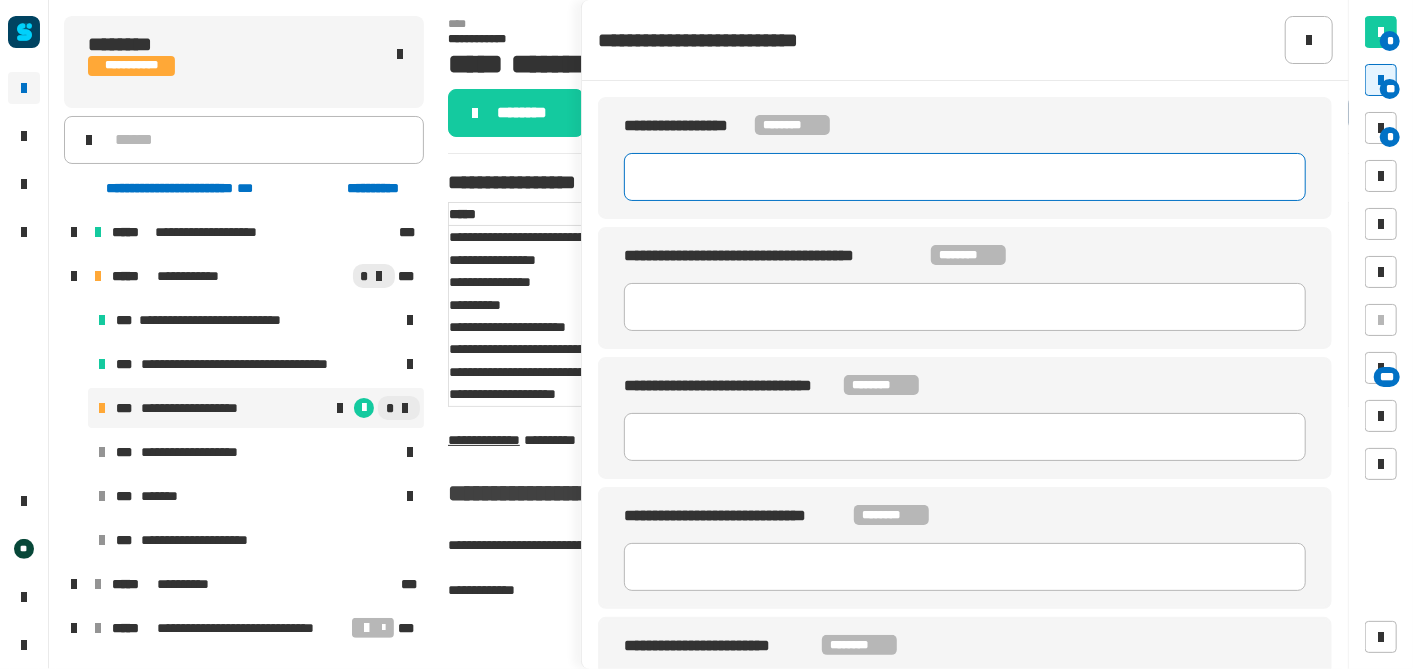 click 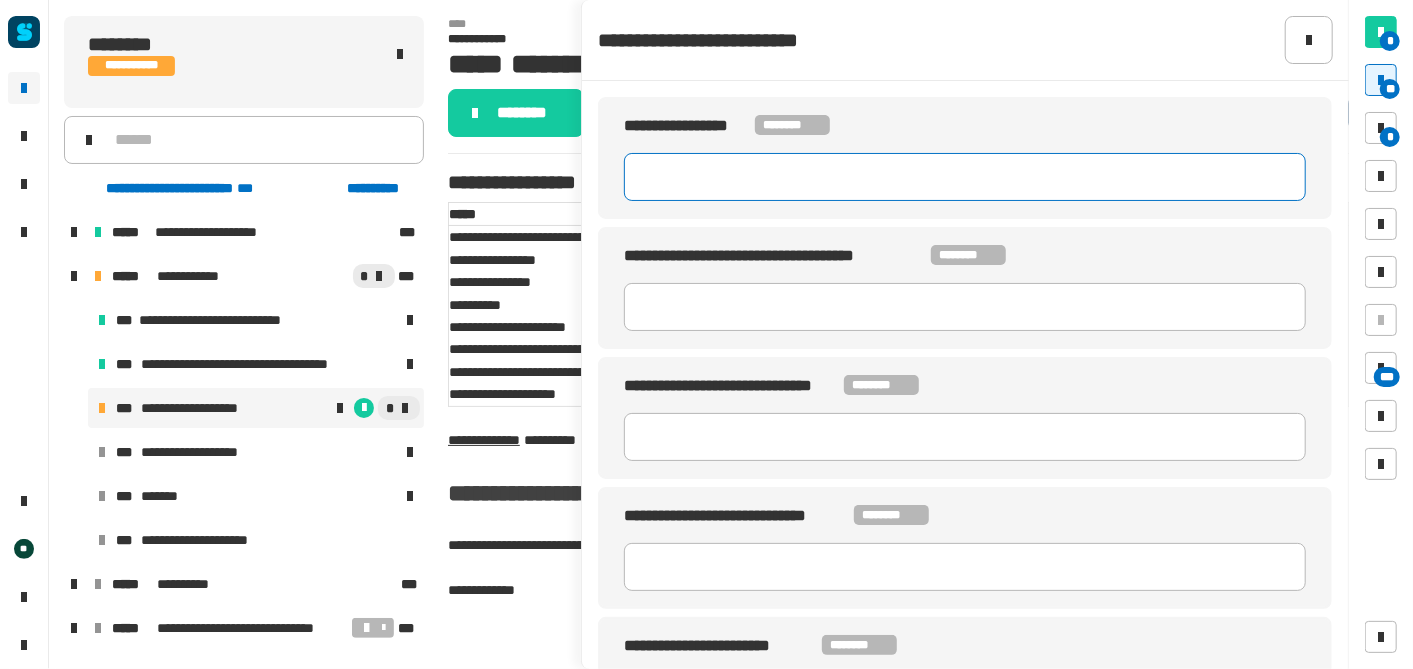 paste on "********" 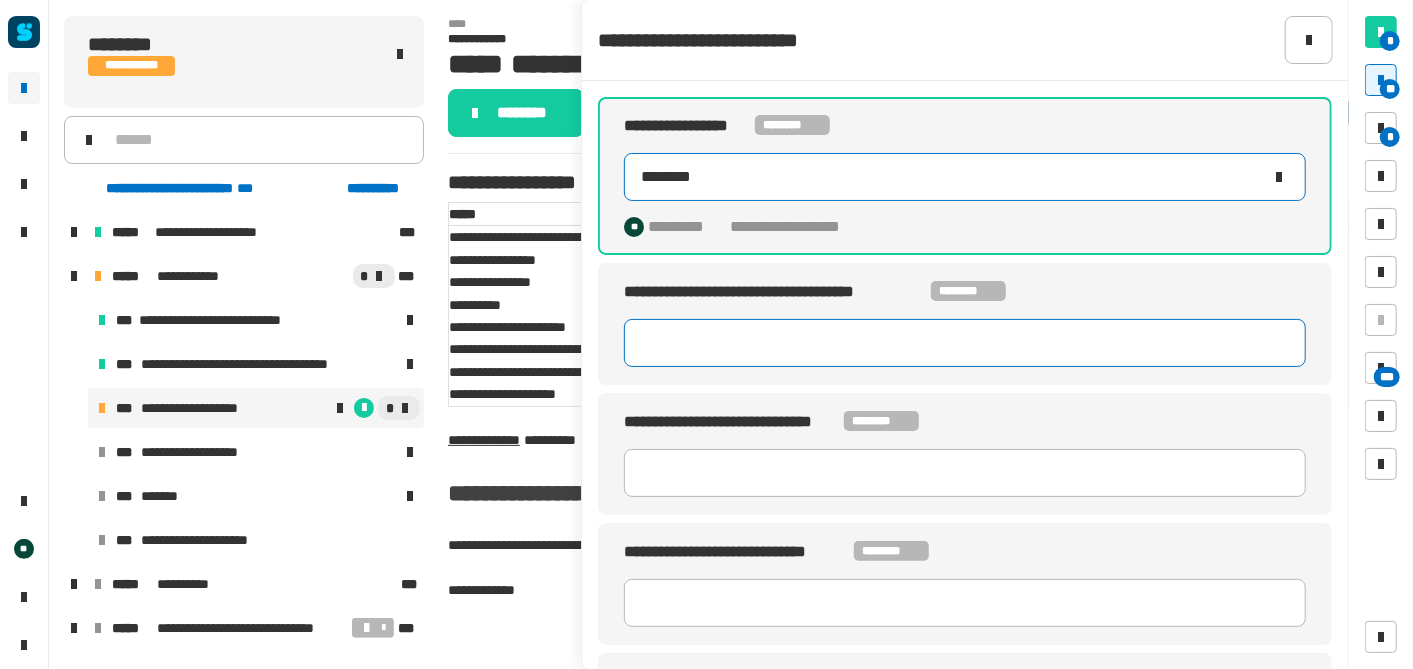 type on "********" 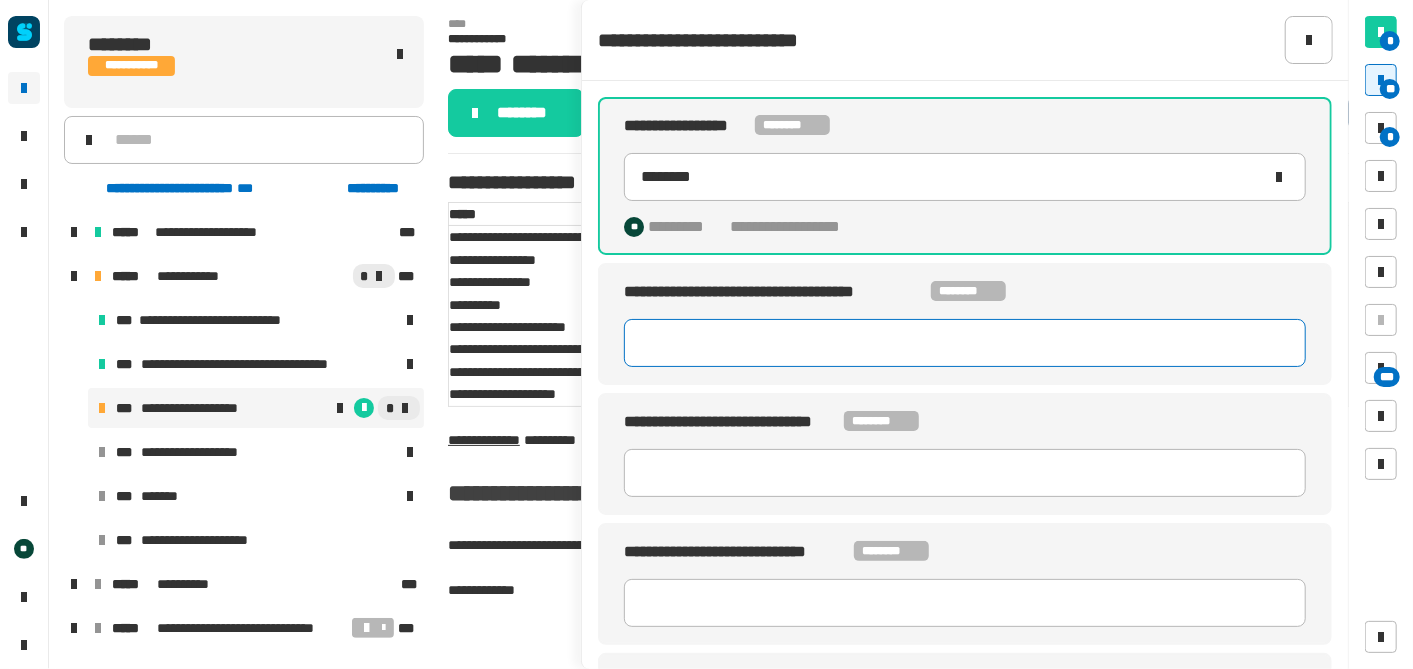 click 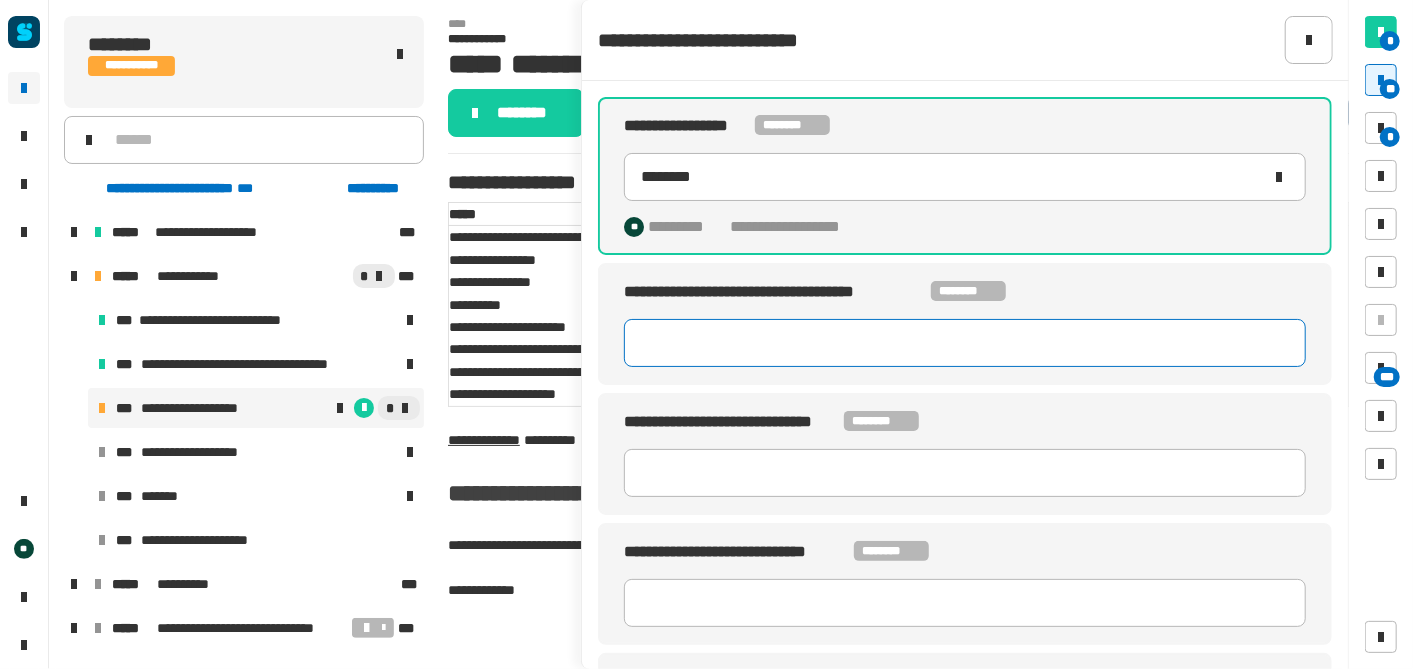 paste on "********" 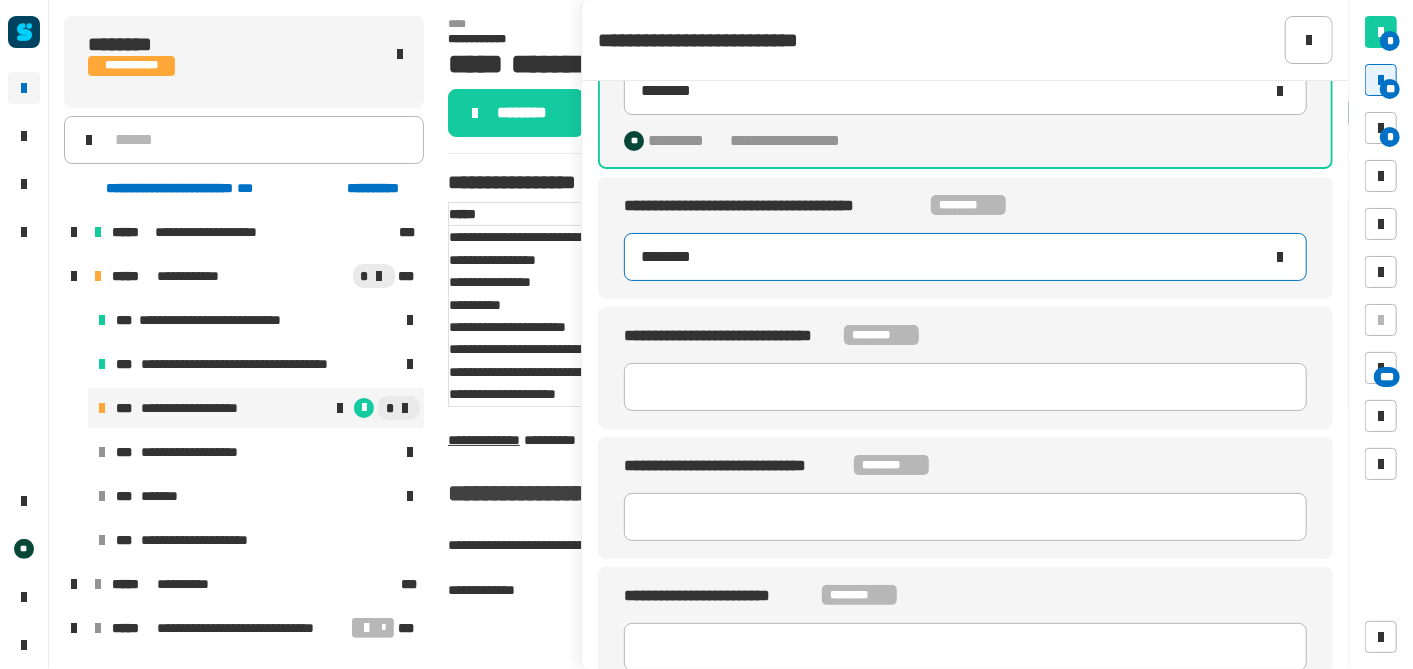 scroll, scrollTop: 113, scrollLeft: 0, axis: vertical 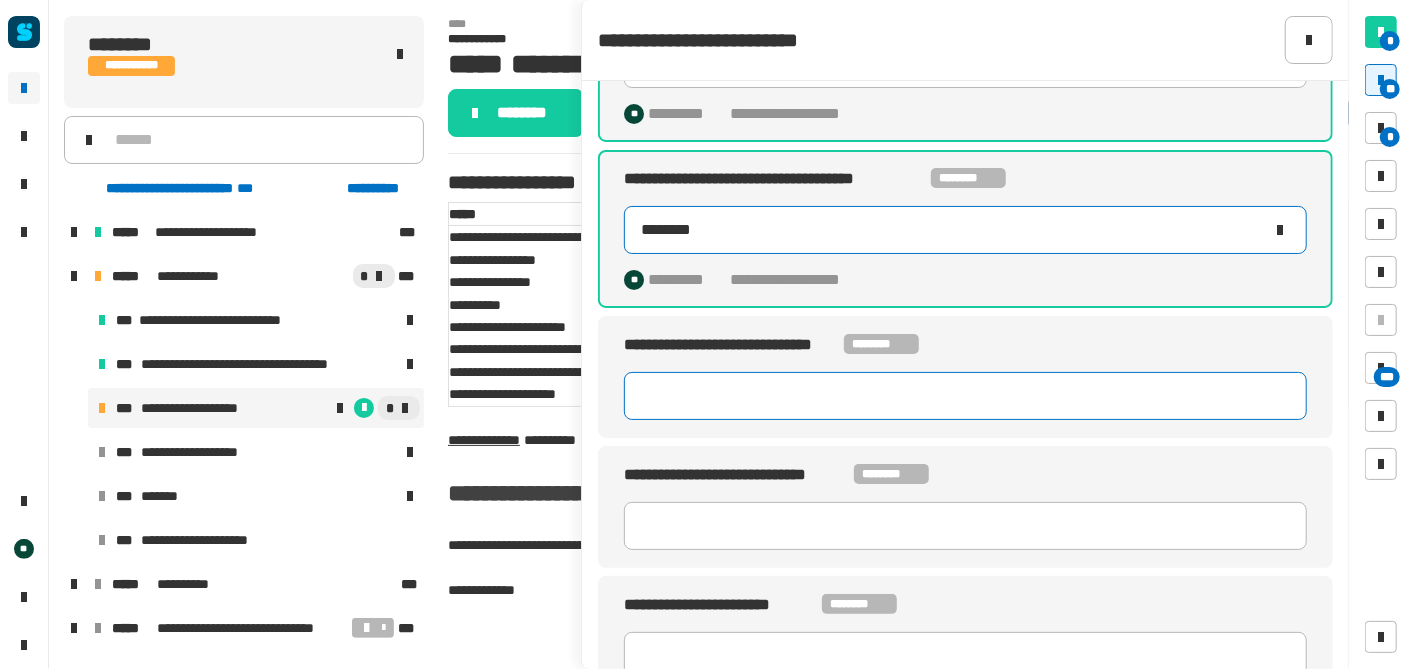 type on "********" 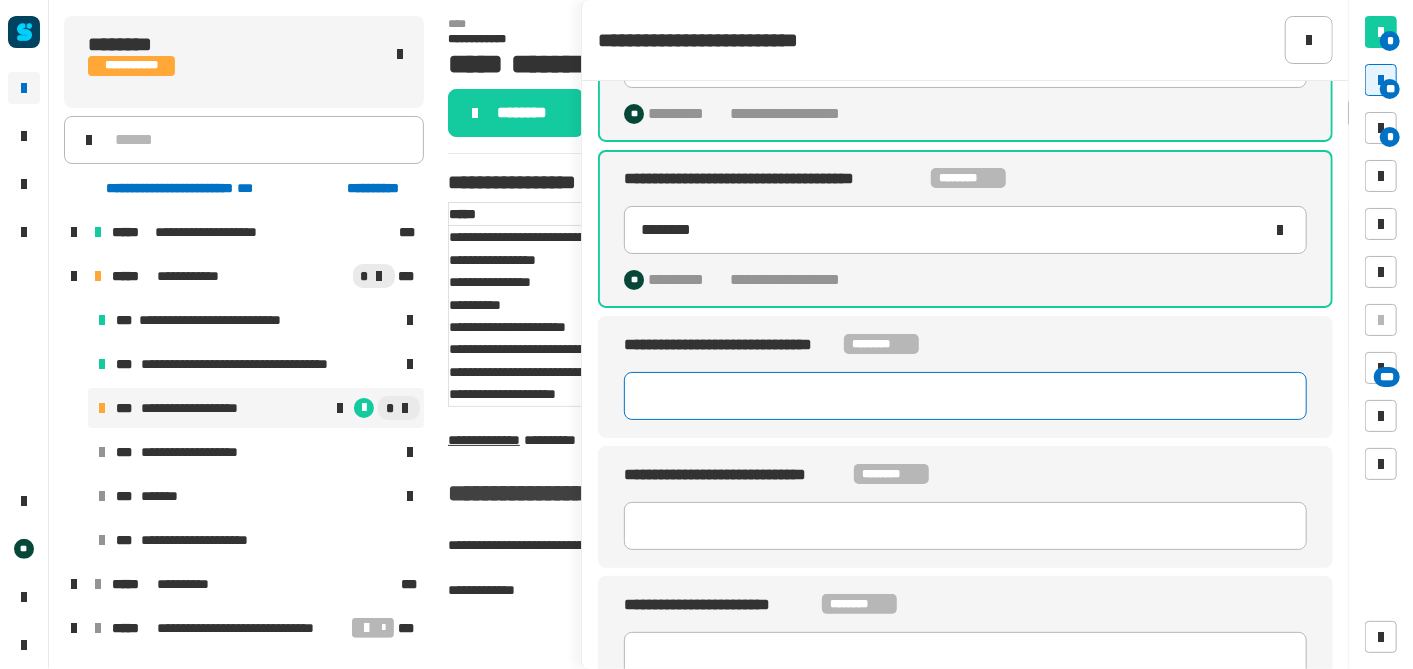 click 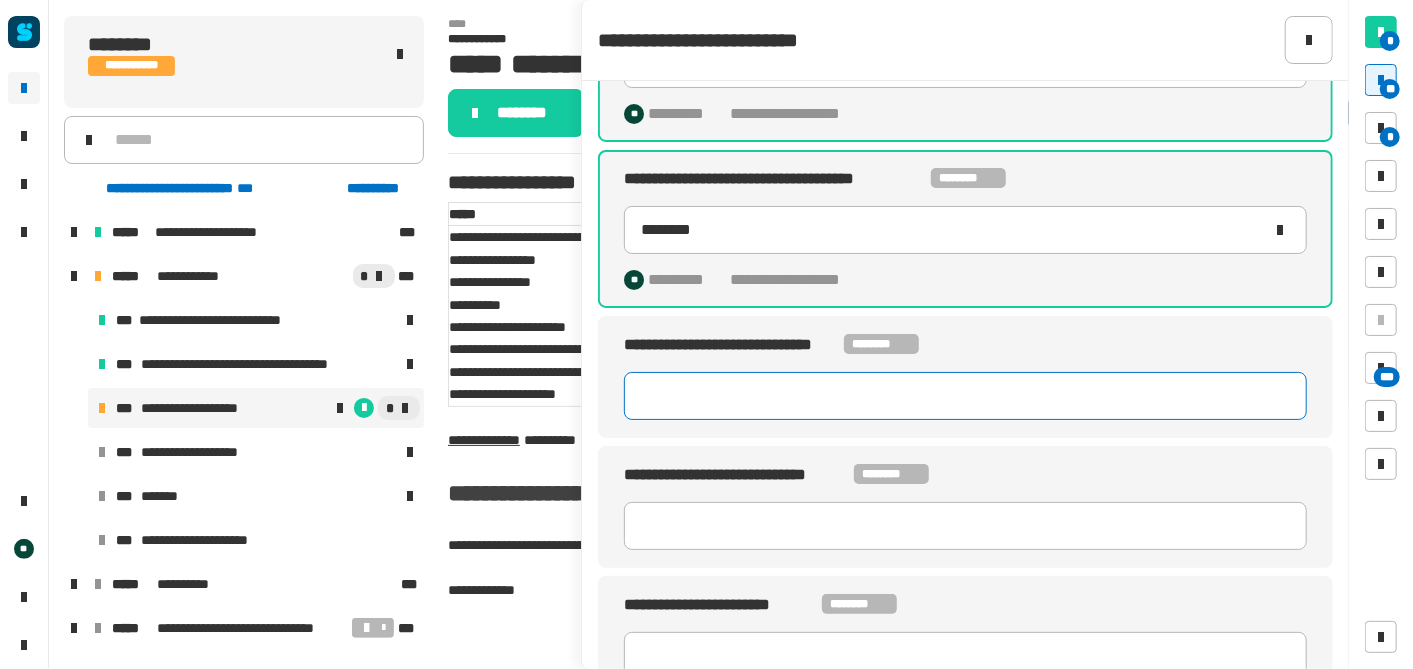paste on "********" 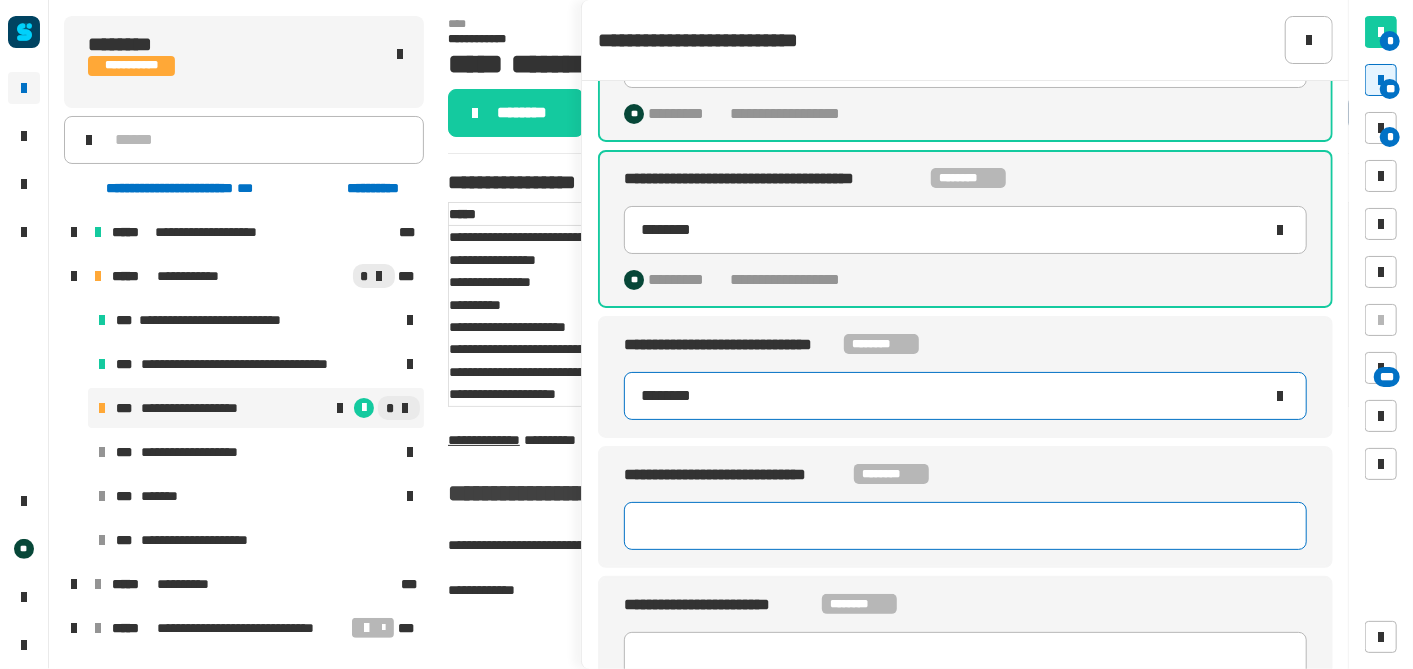 type on "********" 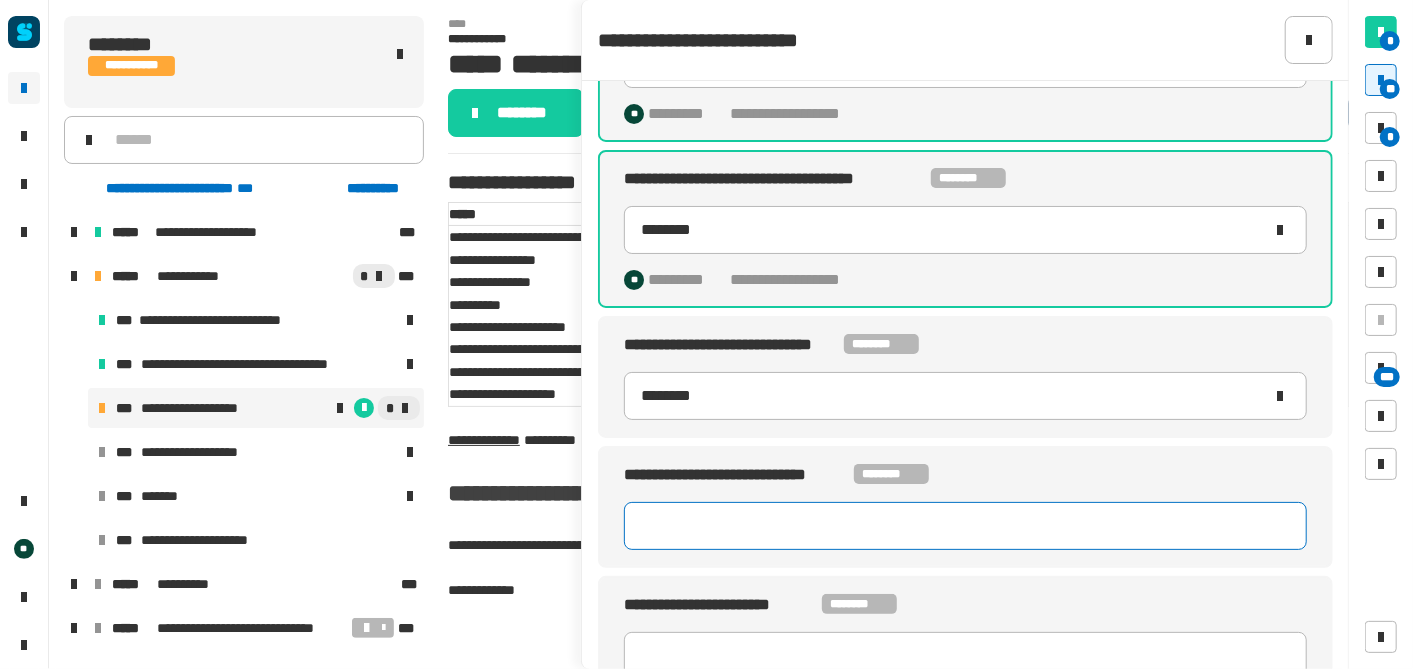 click 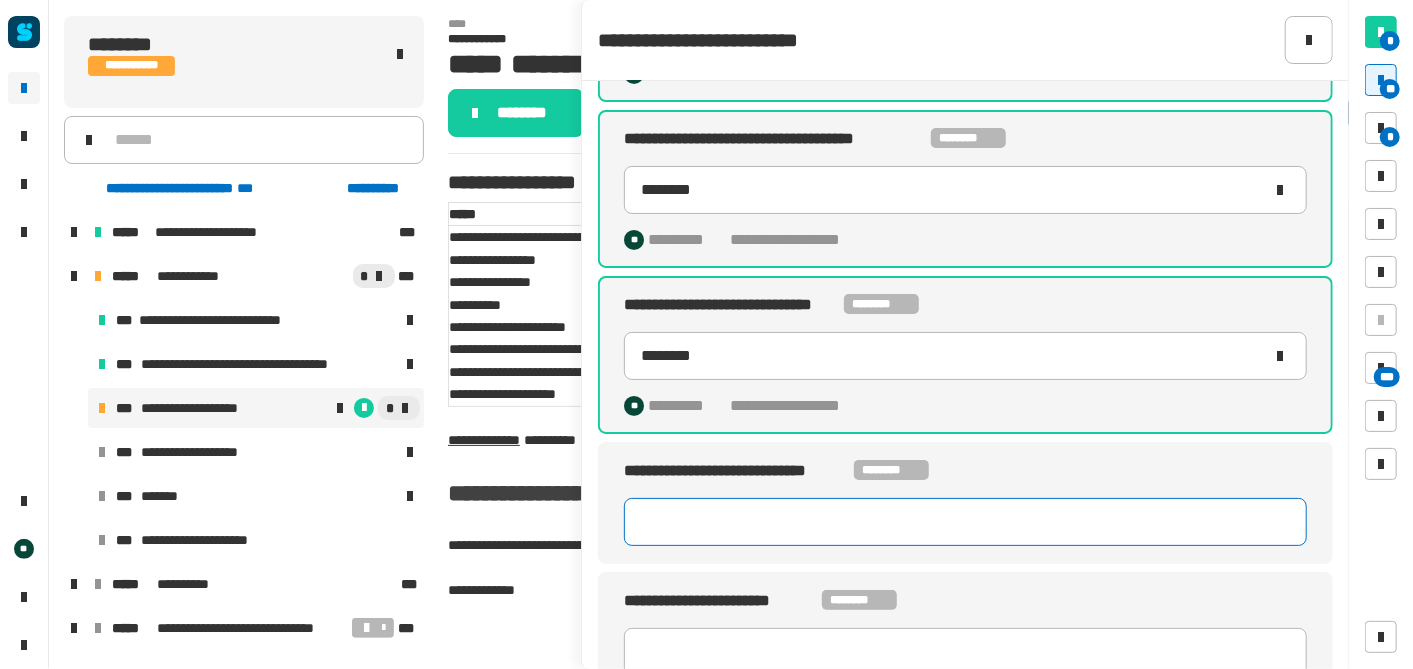 scroll, scrollTop: 155, scrollLeft: 0, axis: vertical 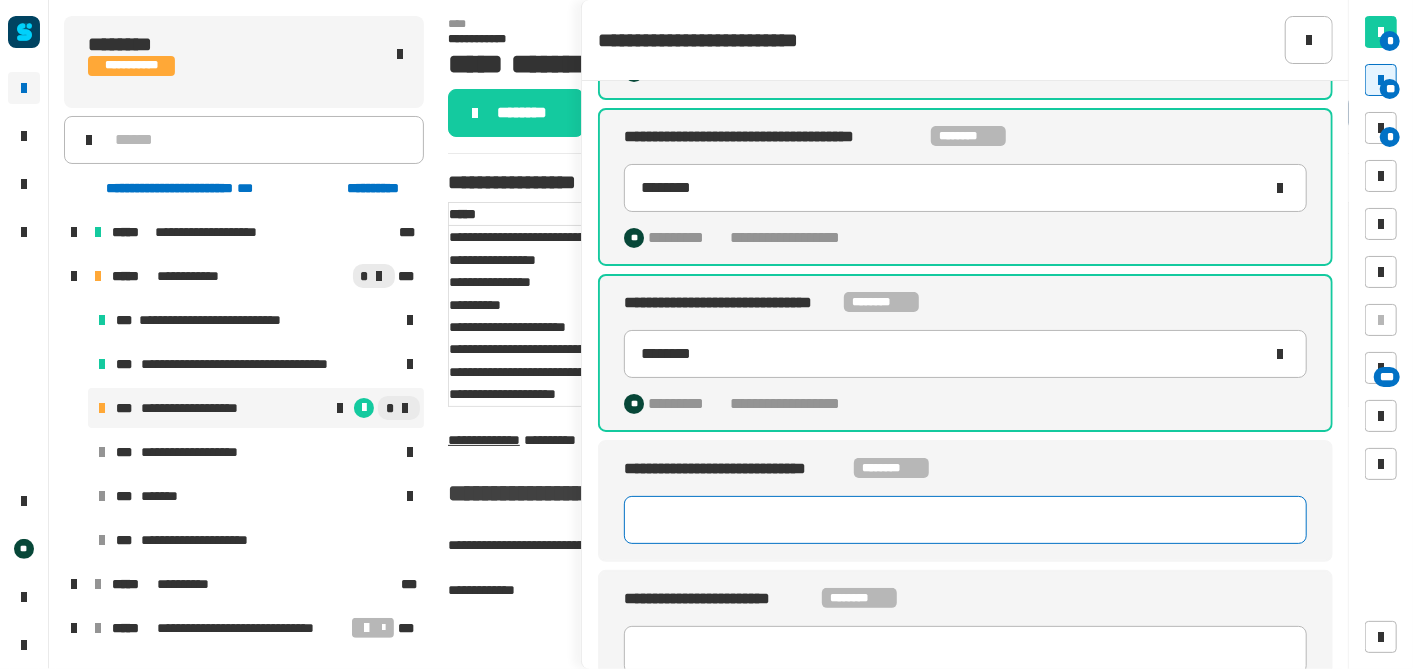 paste on "********" 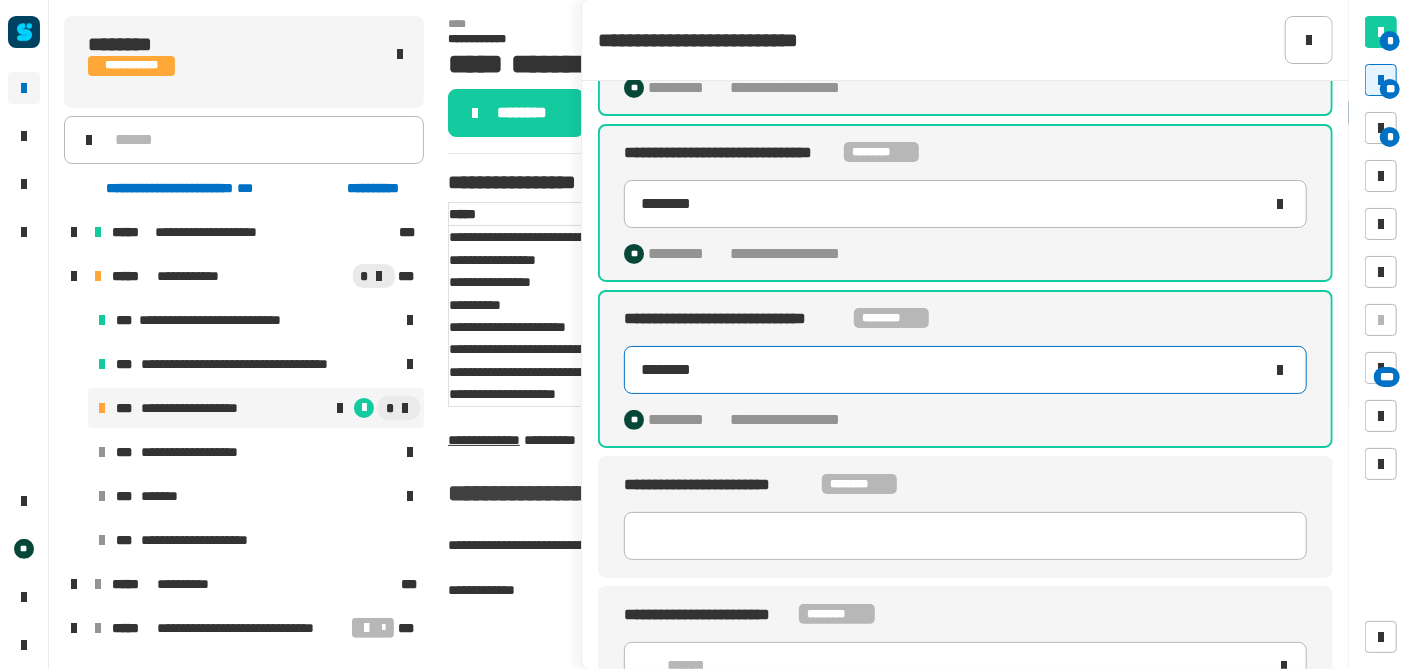 scroll, scrollTop: 306, scrollLeft: 0, axis: vertical 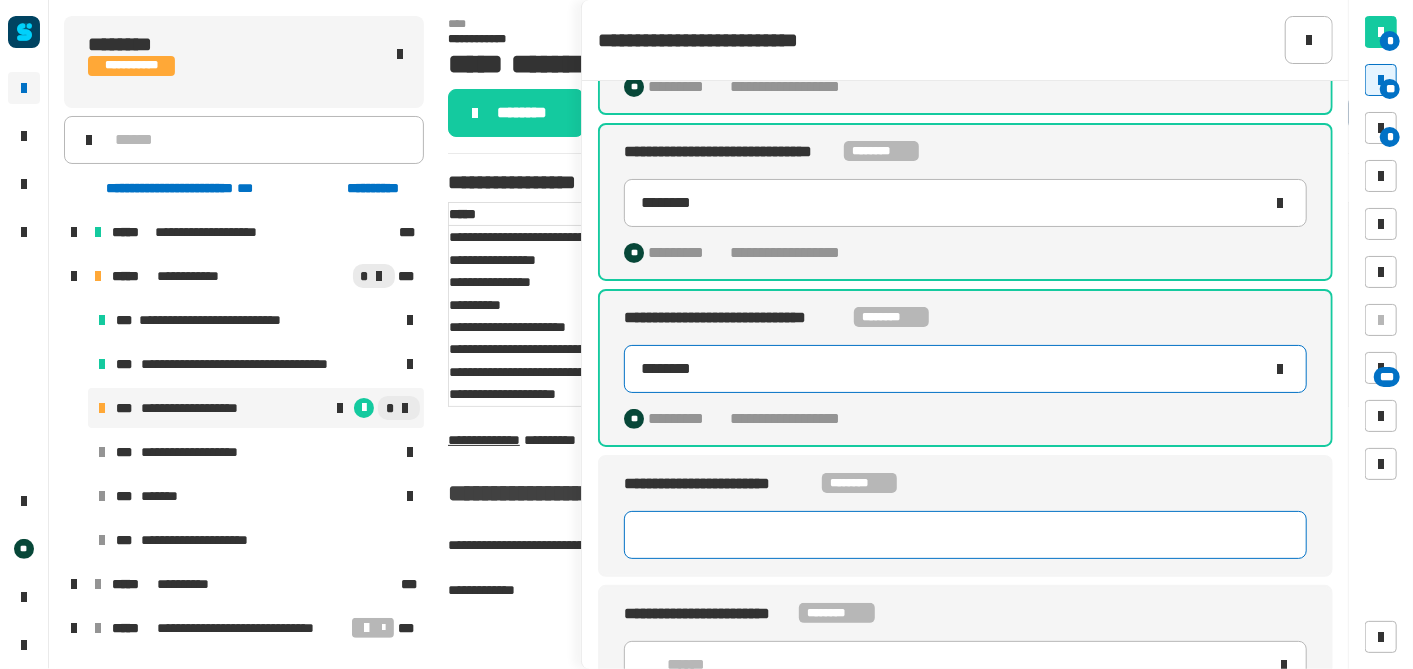 type on "********" 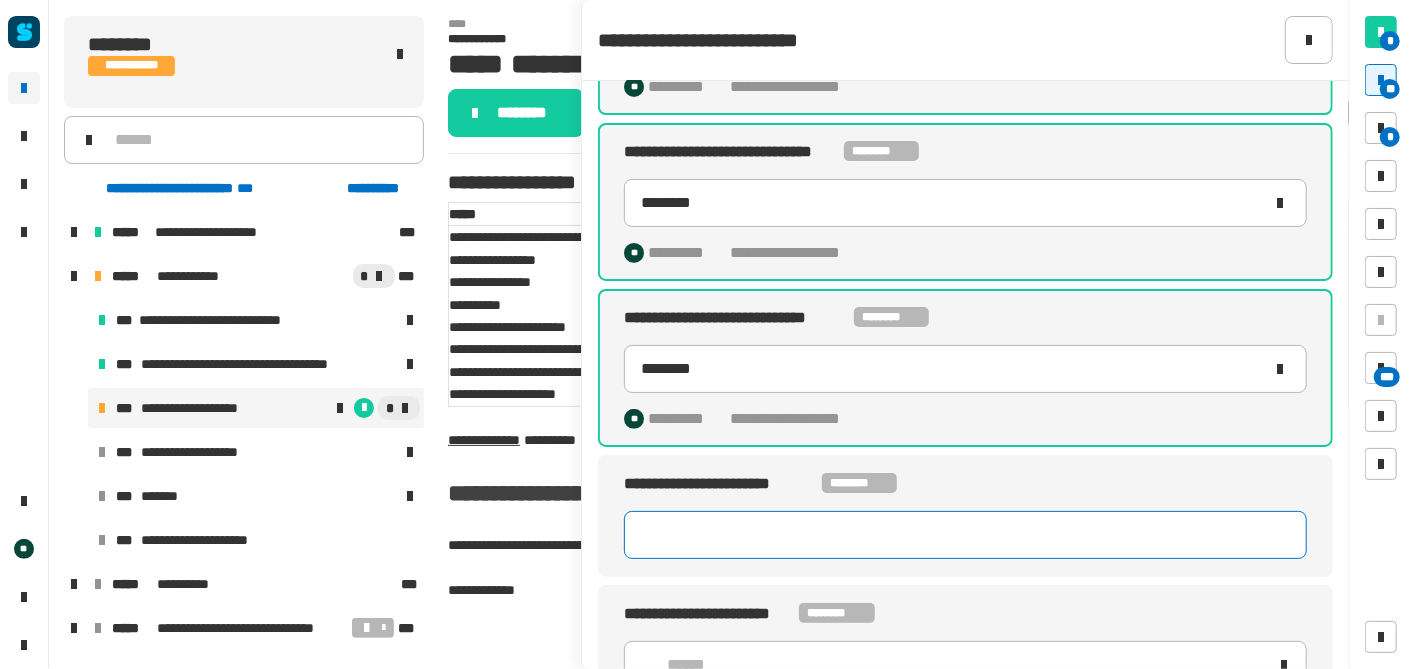 click 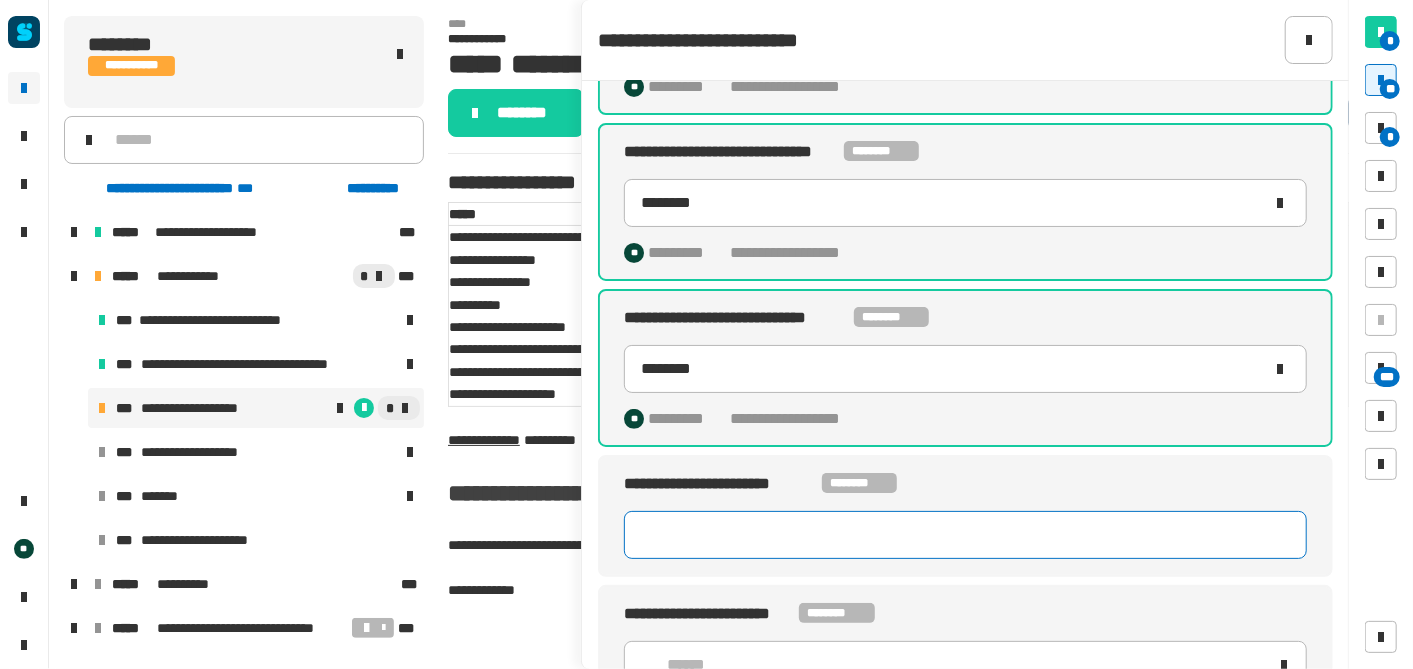 paste on "********" 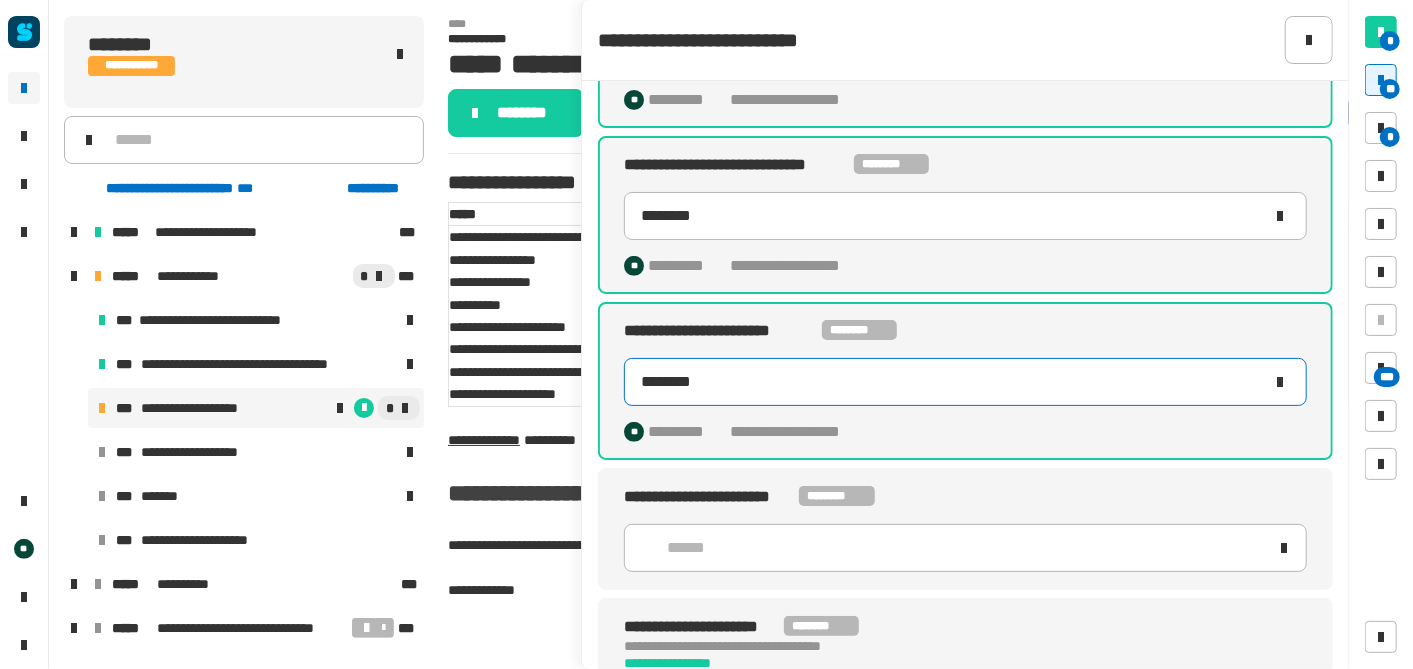 scroll, scrollTop: 463, scrollLeft: 0, axis: vertical 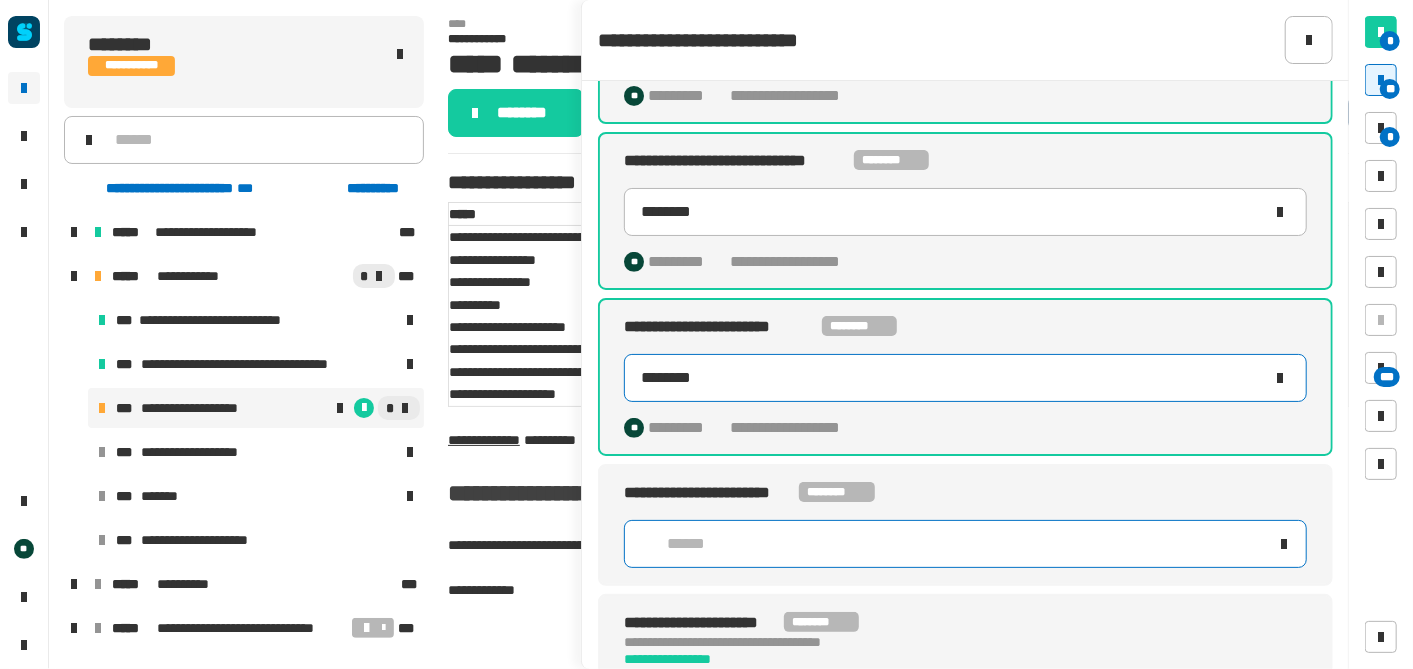 type on "********" 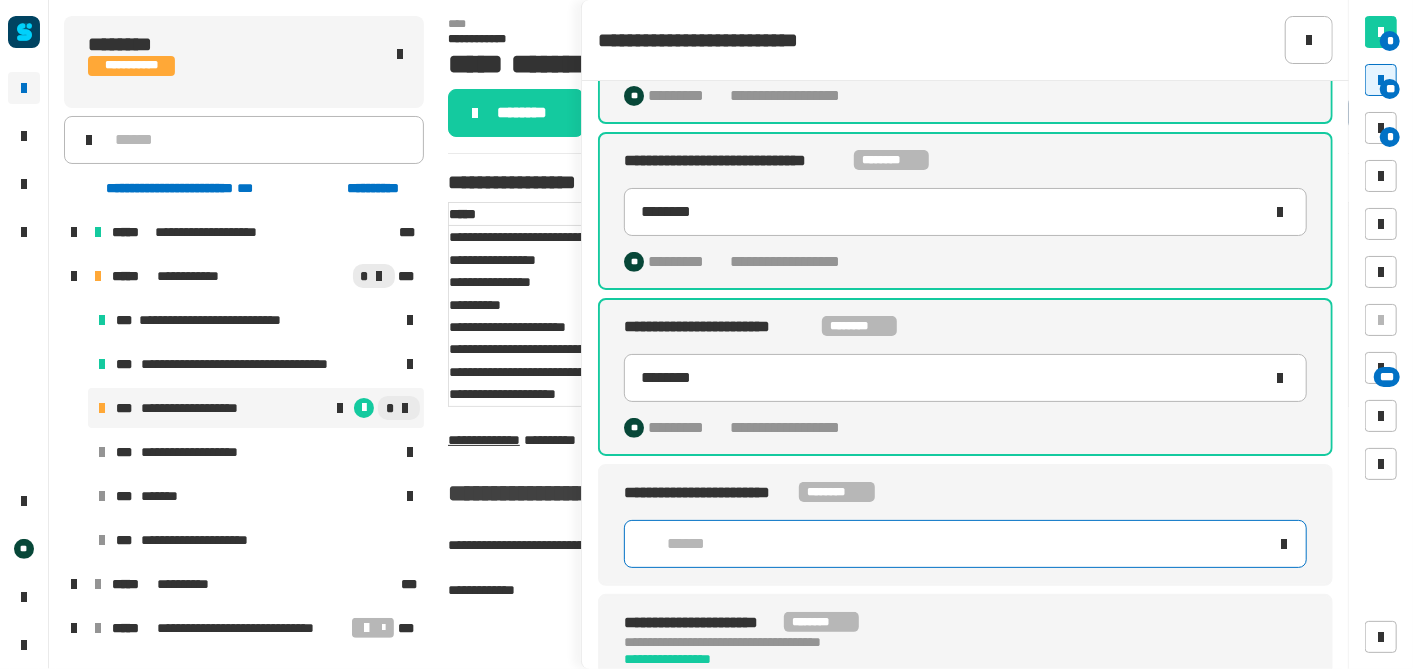 click on "******" 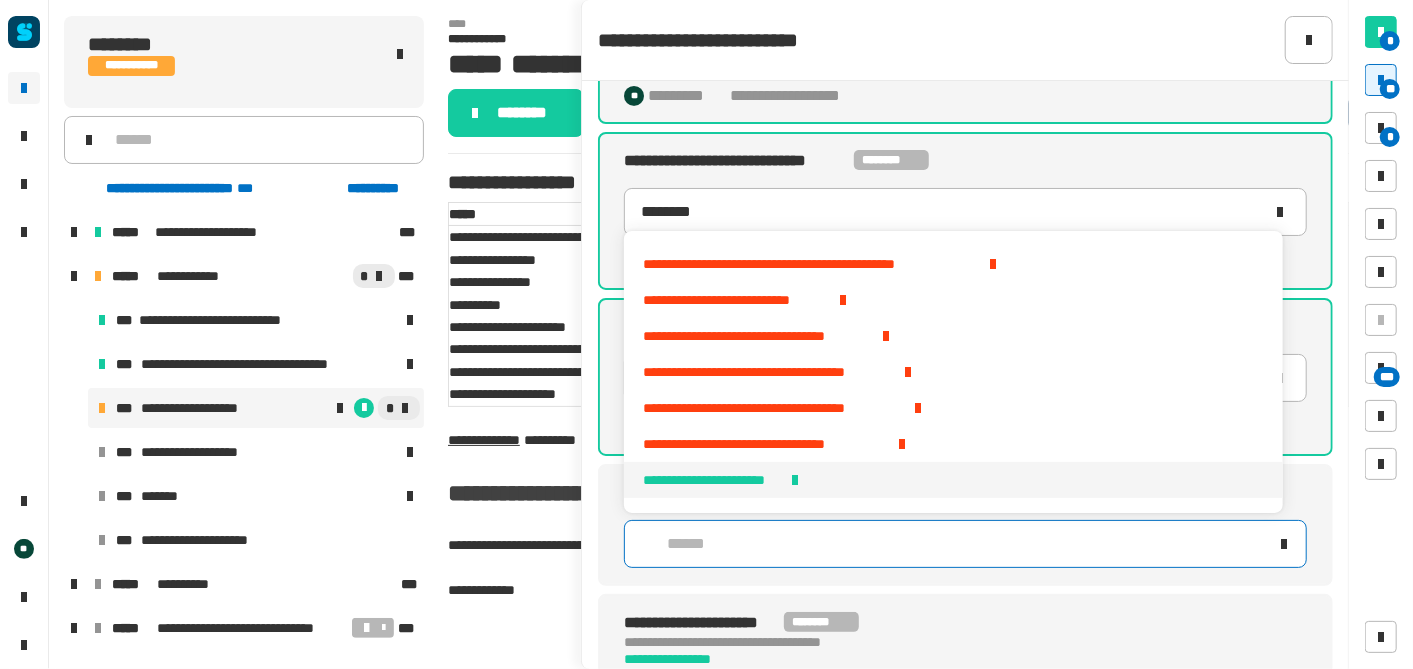 click on "**********" at bounding box center [712, 480] 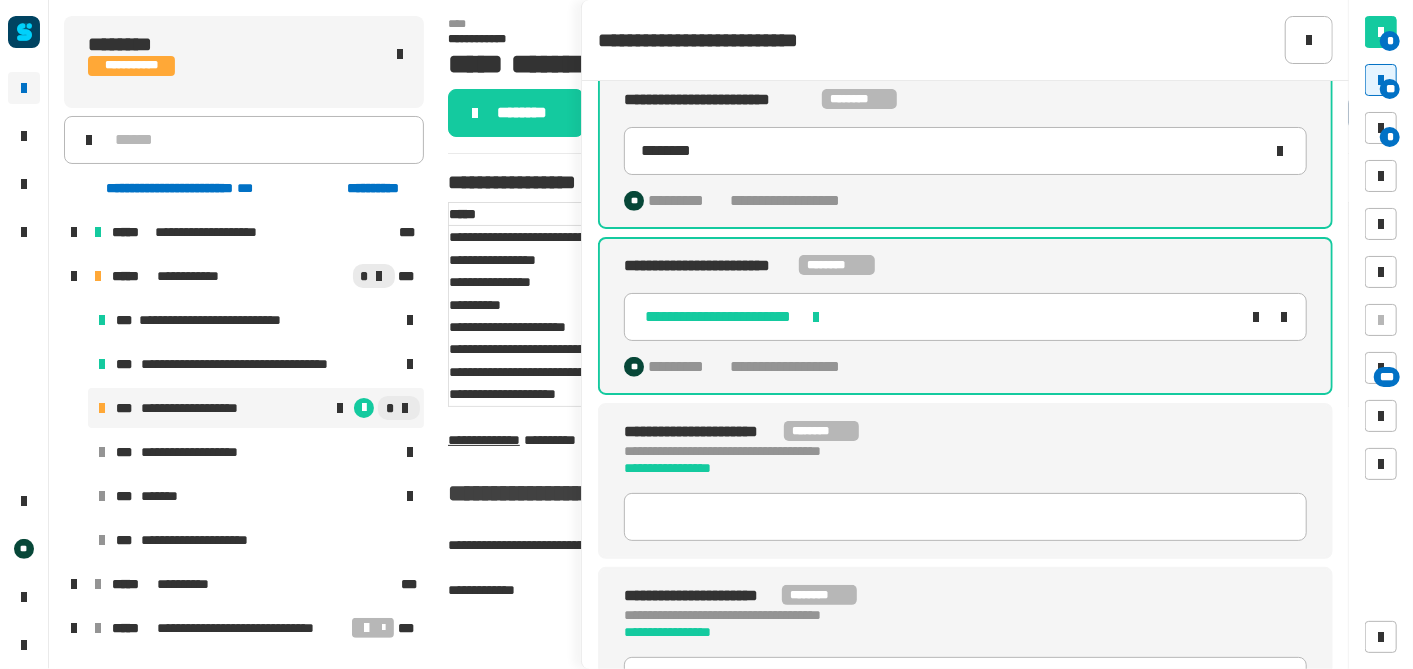 scroll, scrollTop: 702, scrollLeft: 0, axis: vertical 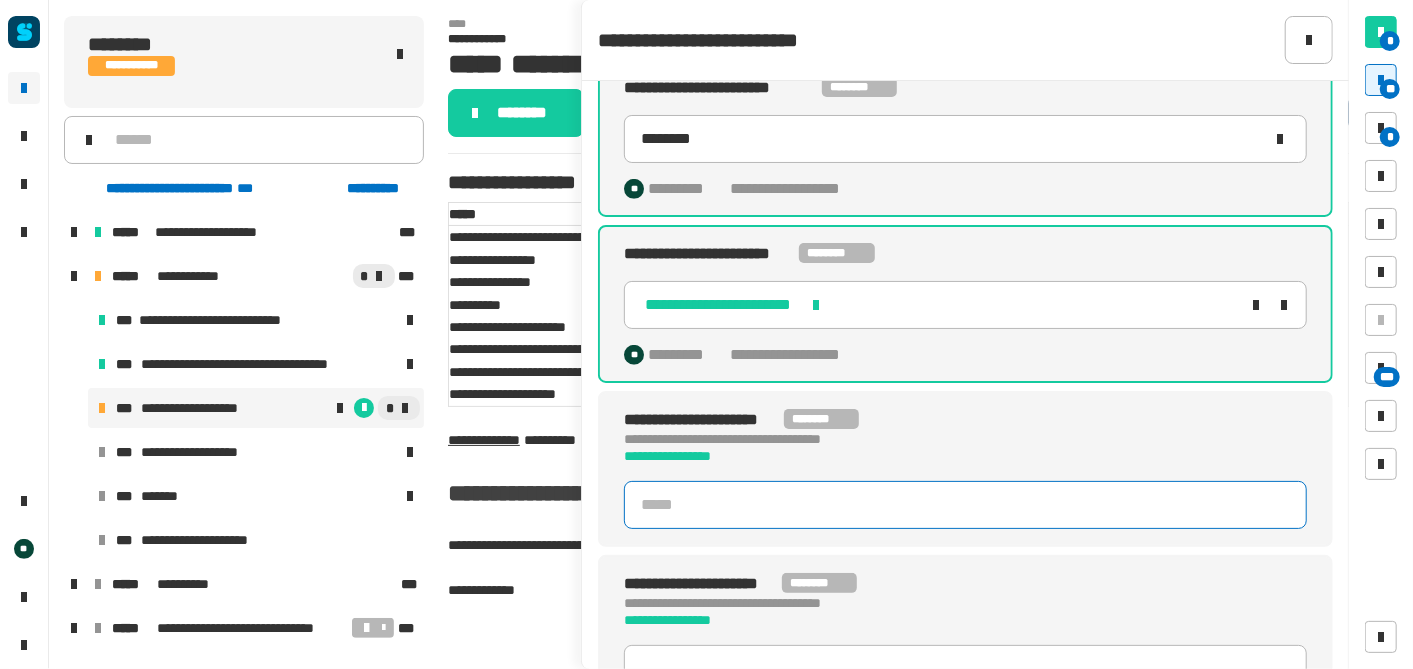 click 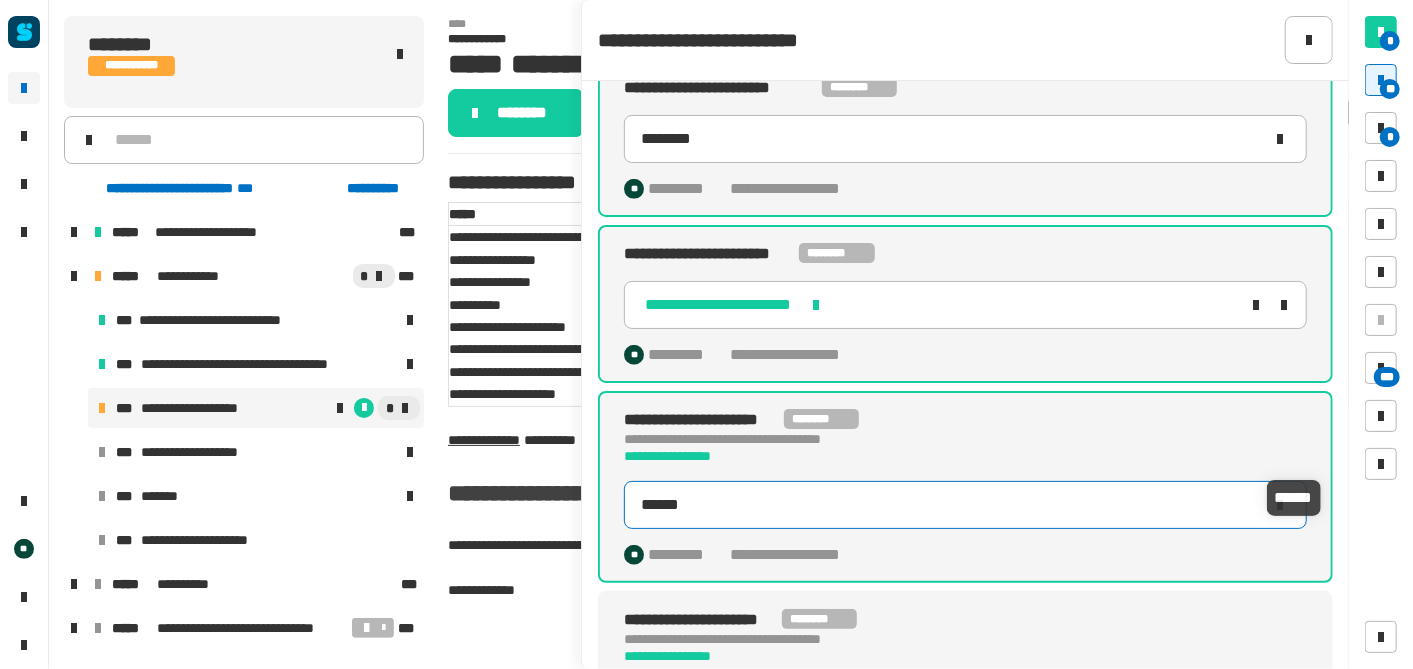 type on "******" 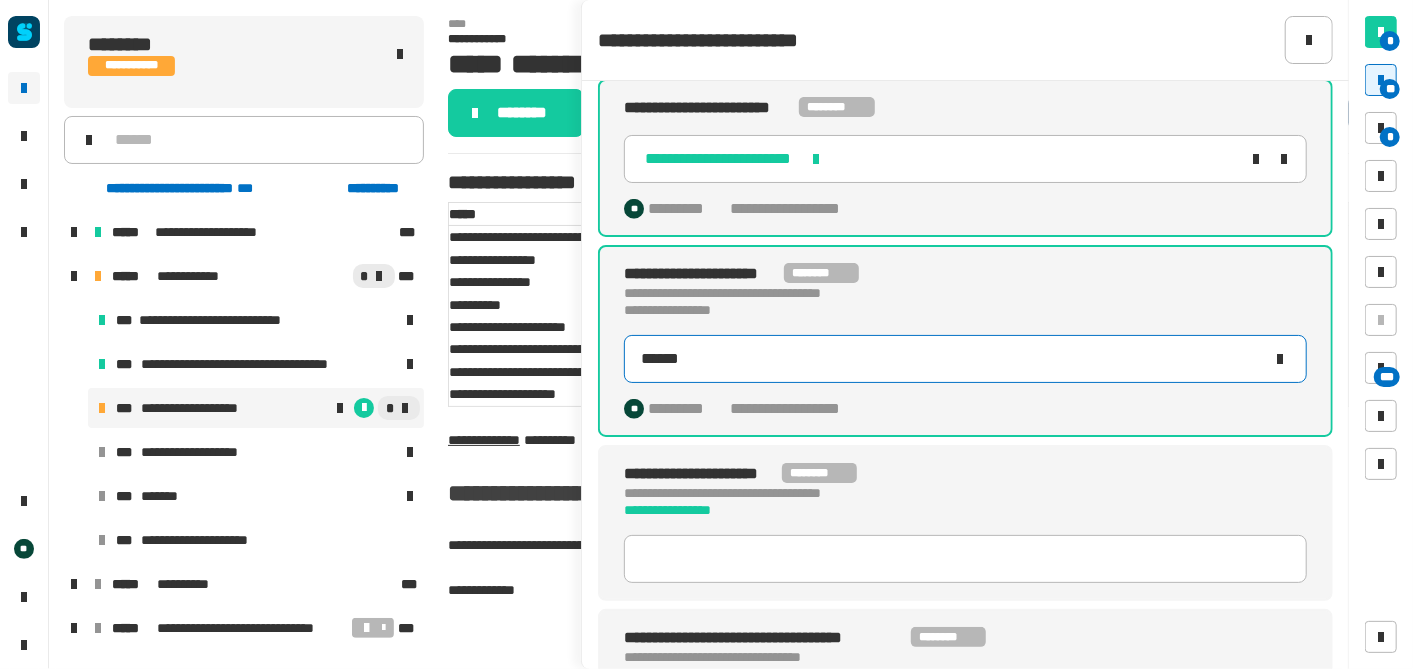 scroll, scrollTop: 860, scrollLeft: 0, axis: vertical 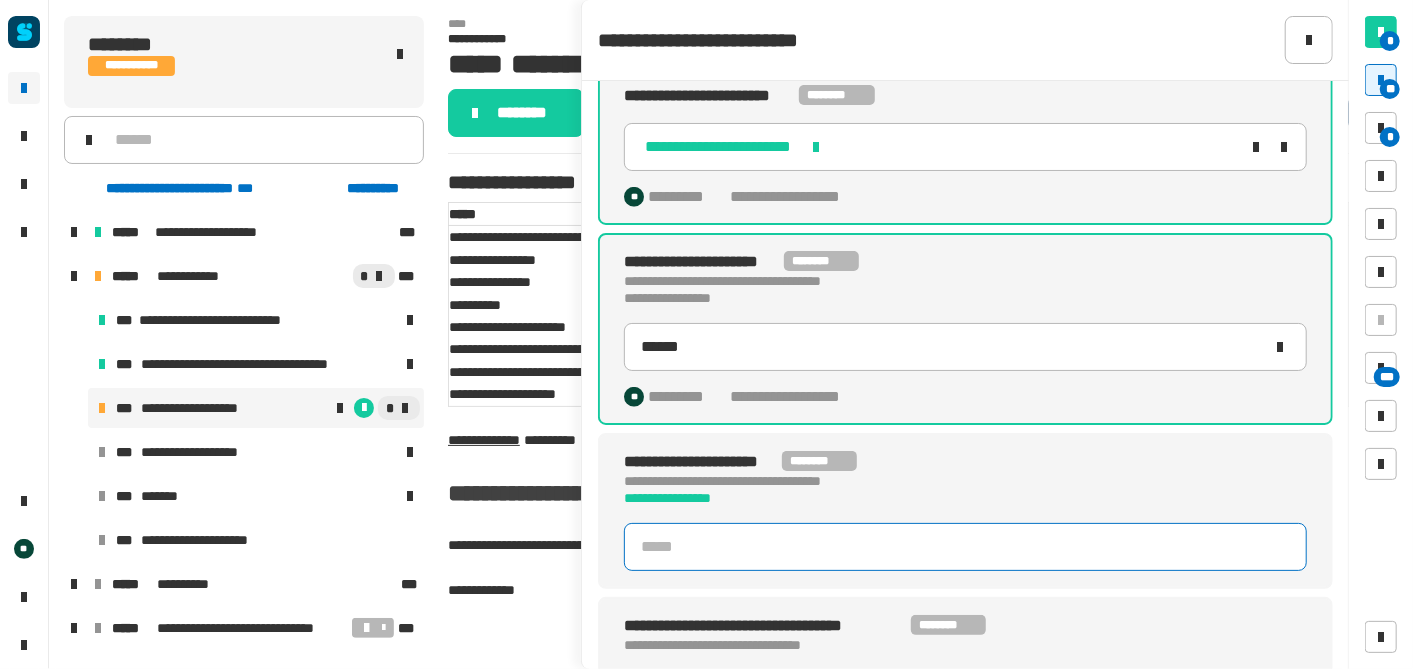 click 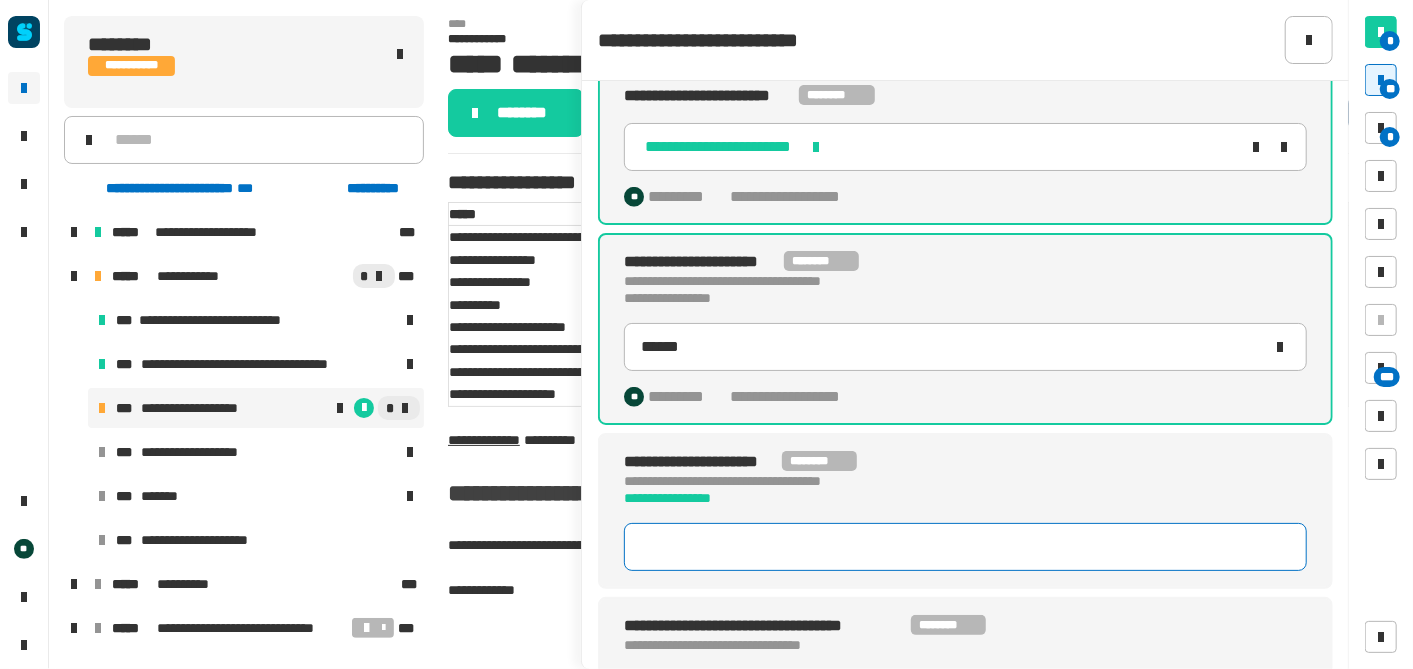 type on "******" 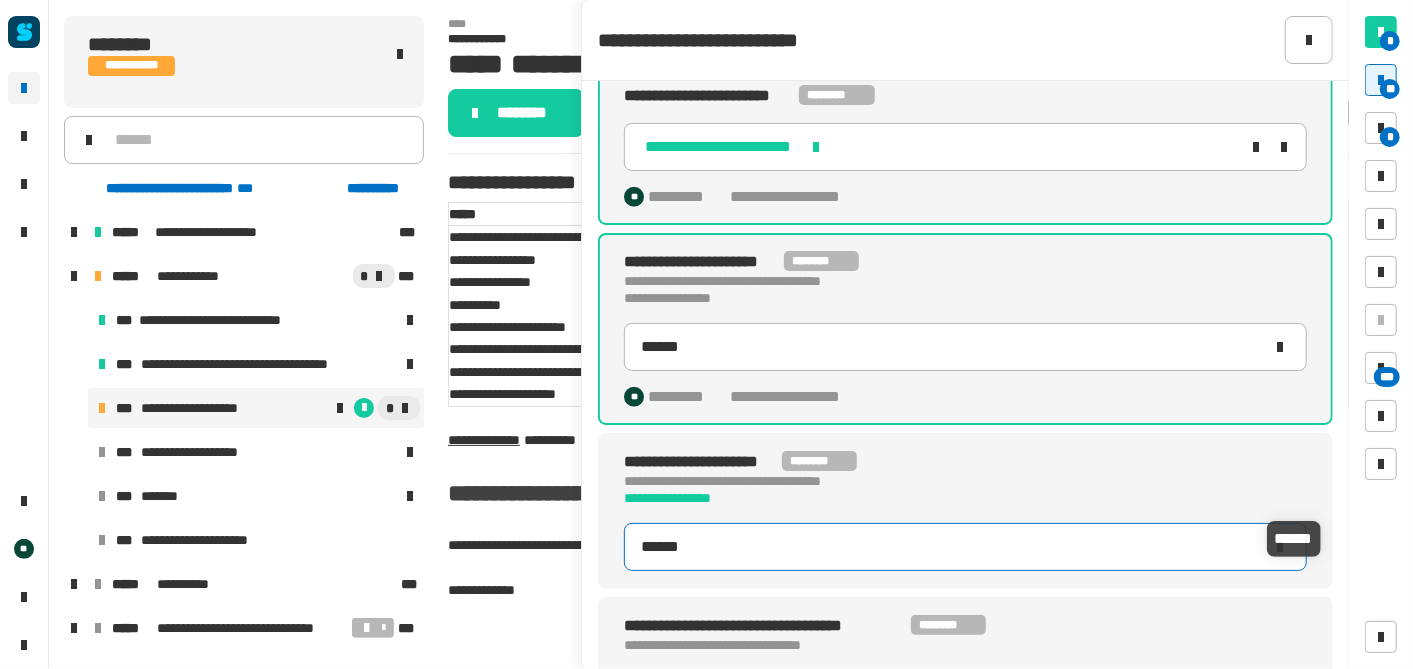 type on "******" 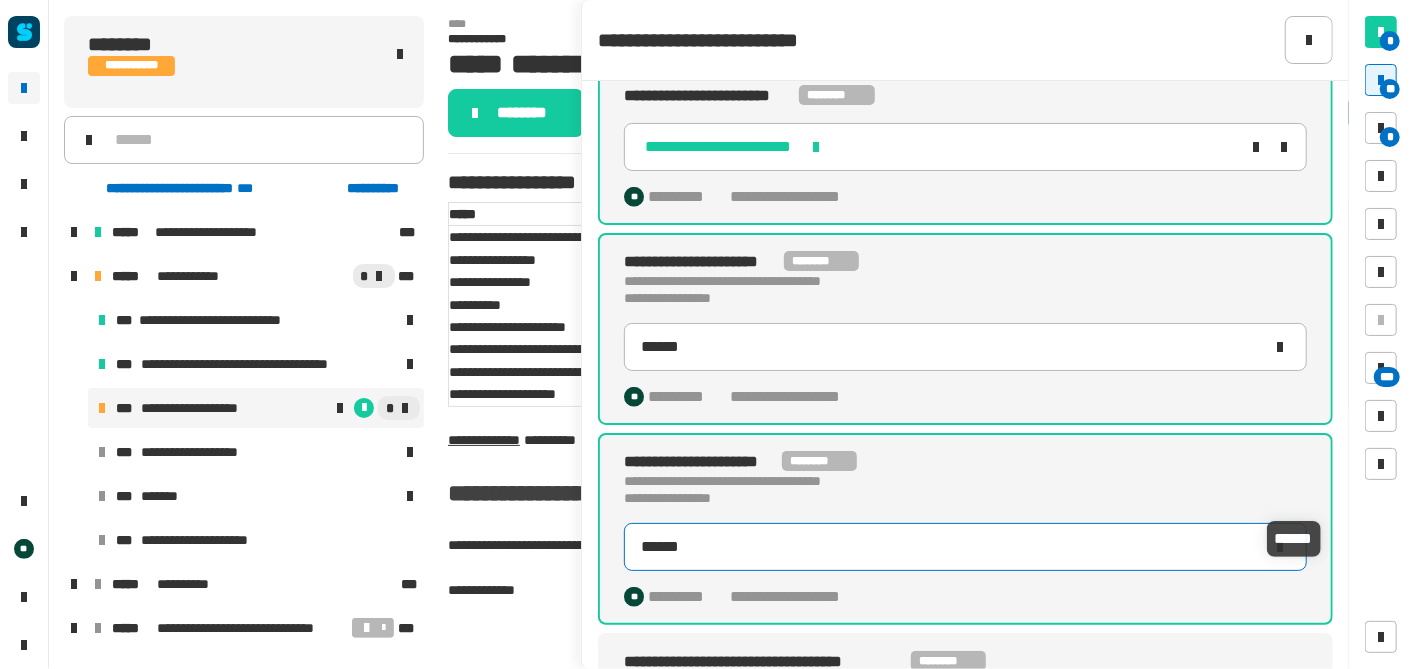 type on "******" 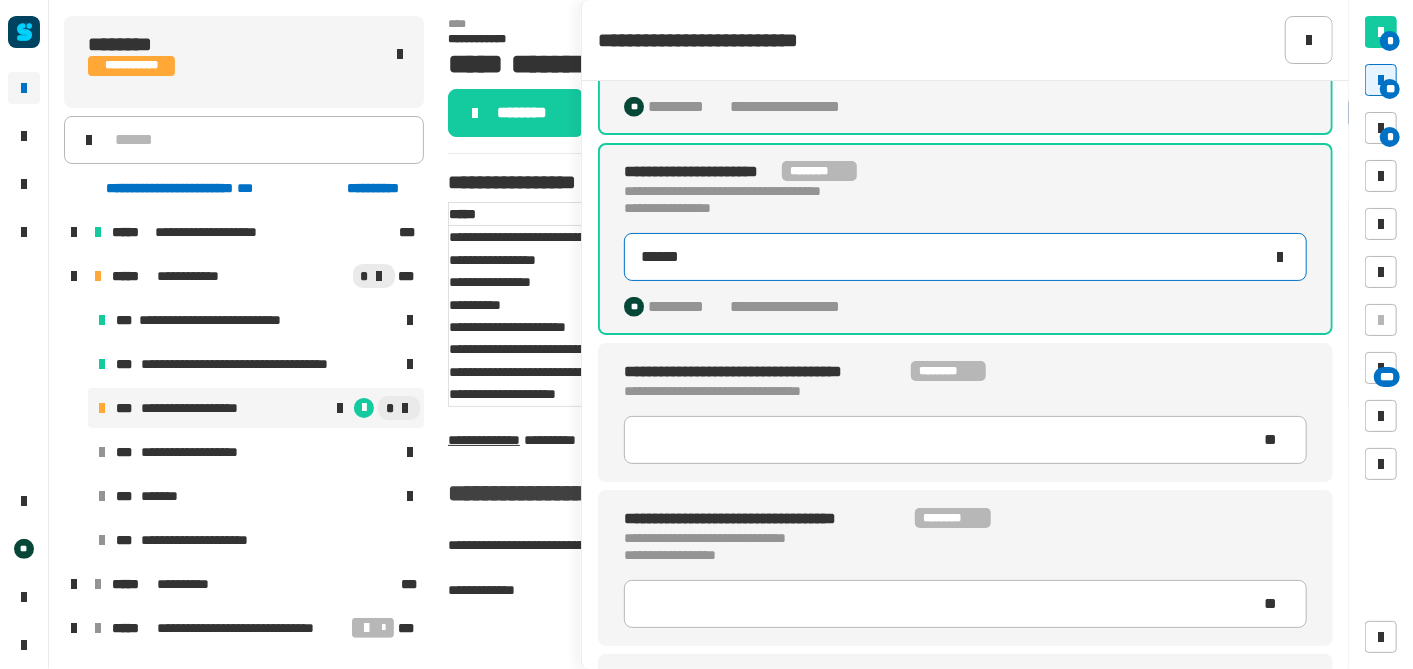 scroll, scrollTop: 1155, scrollLeft: 0, axis: vertical 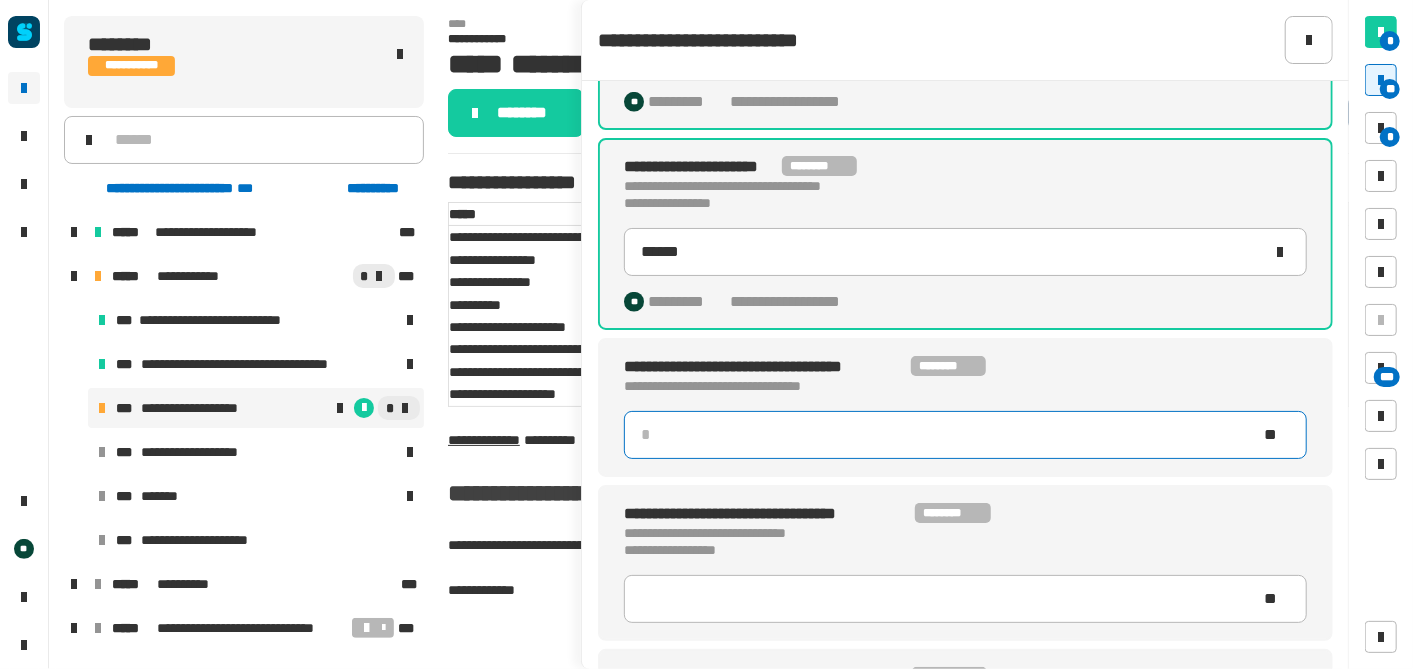 click 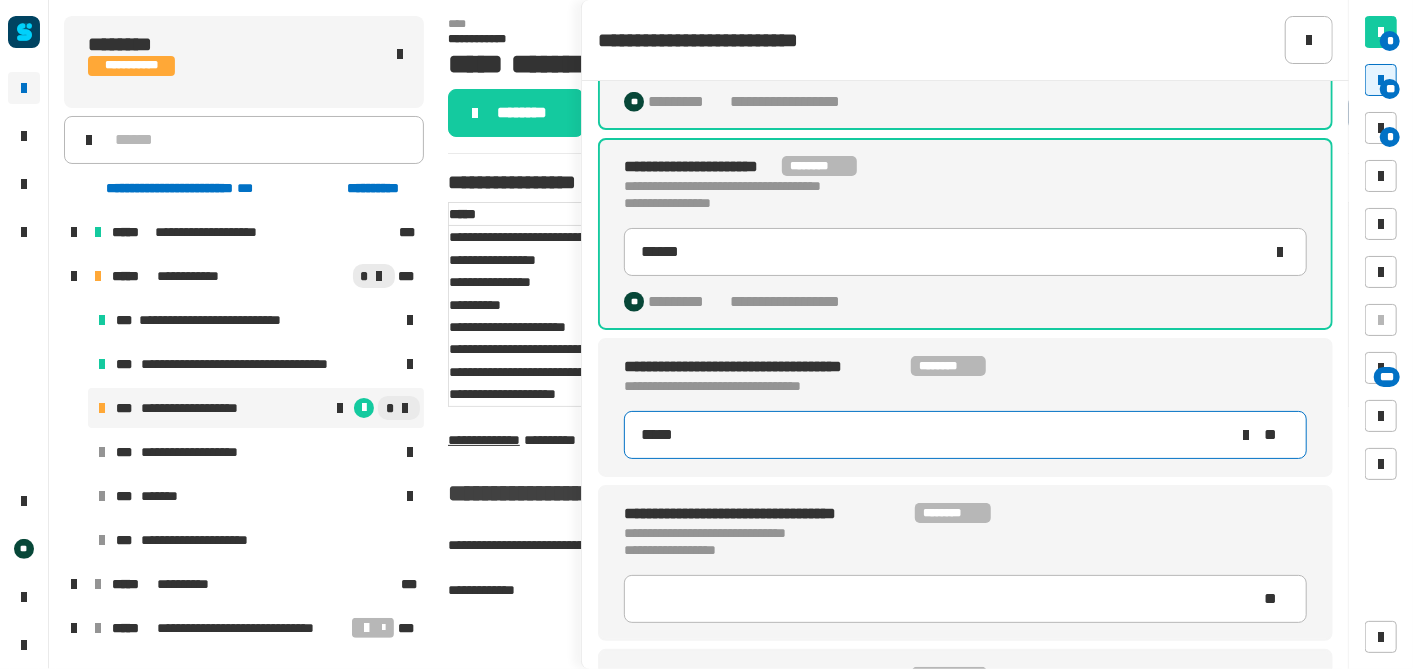 type on "******" 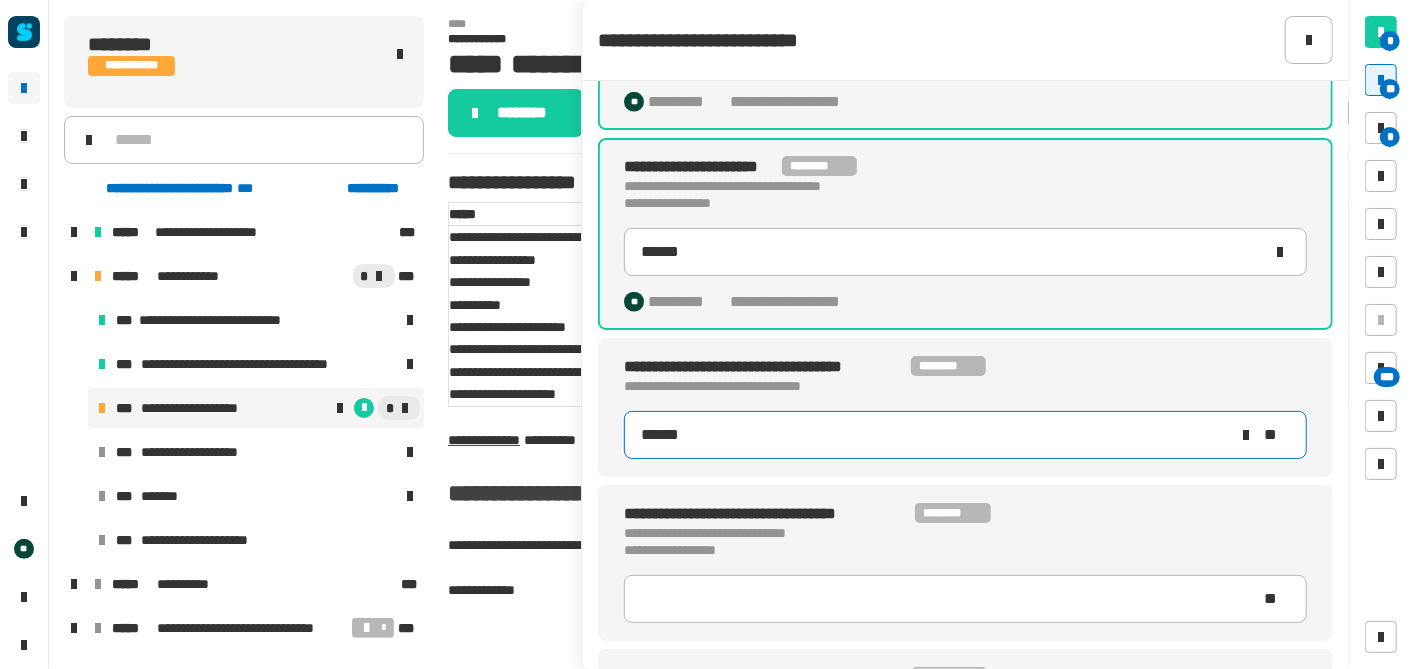 type on "******" 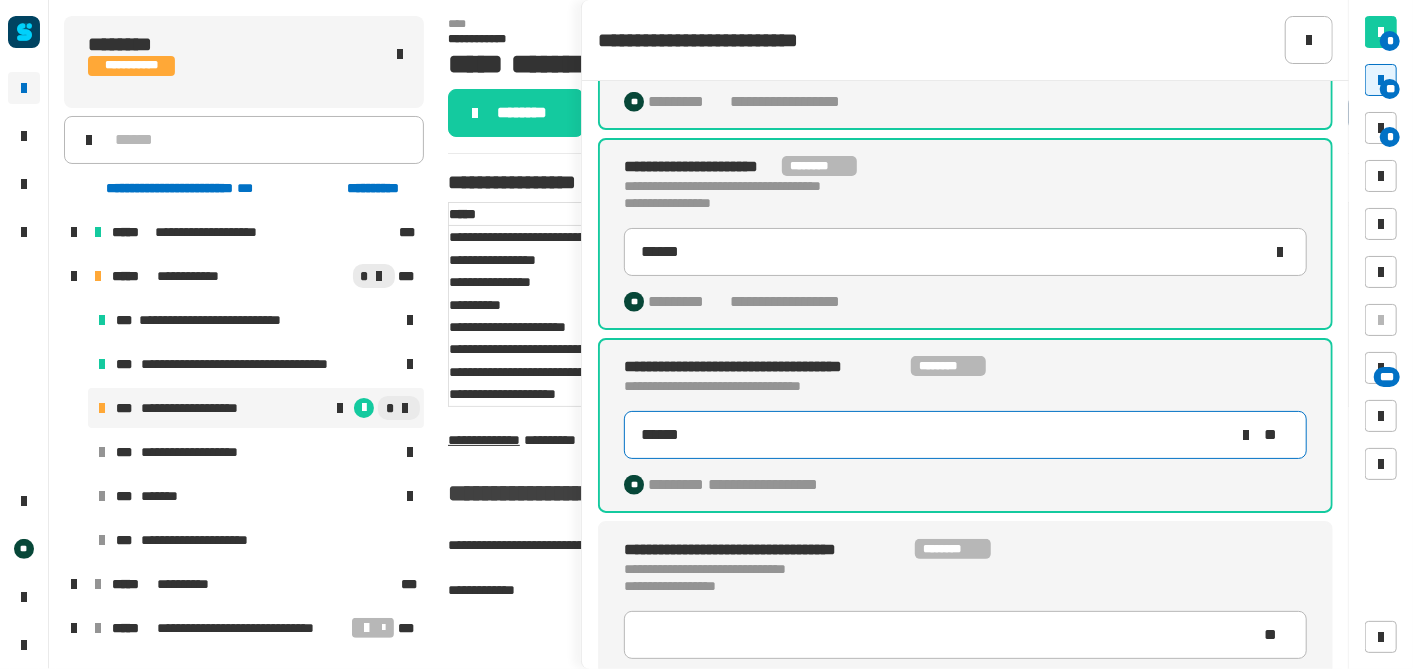 scroll, scrollTop: 1248, scrollLeft: 0, axis: vertical 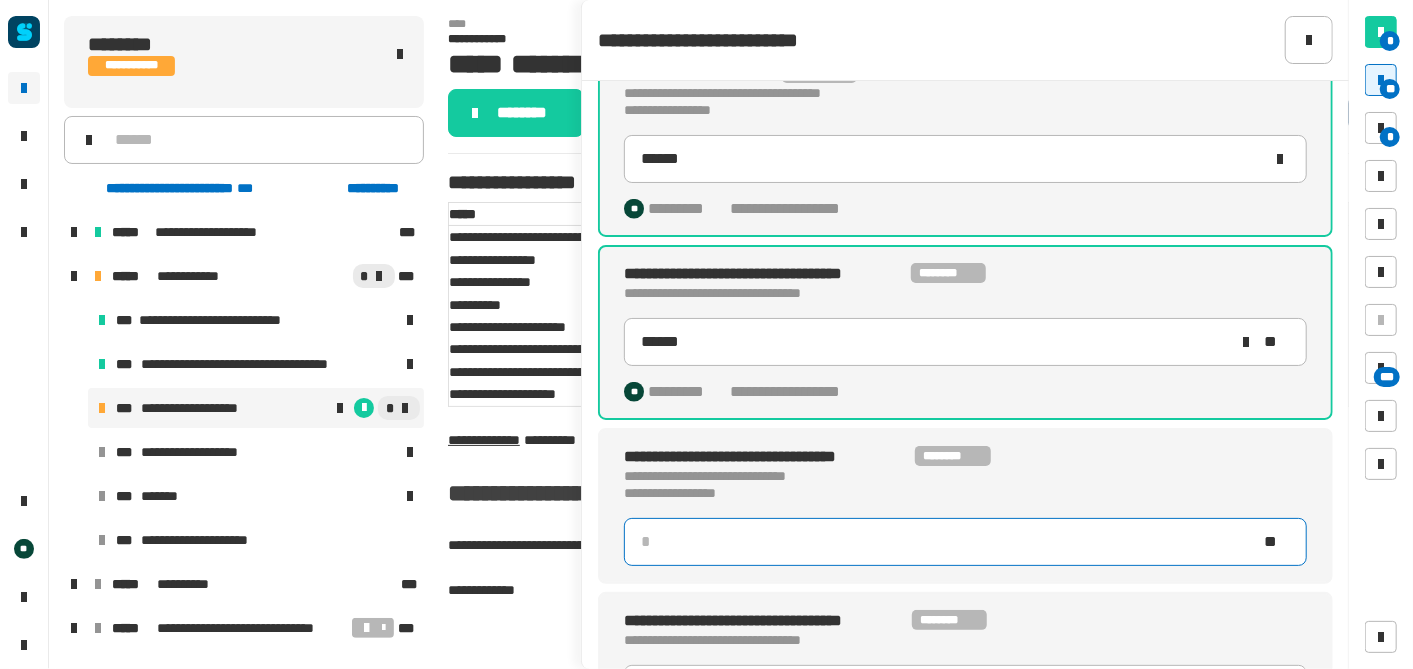 click 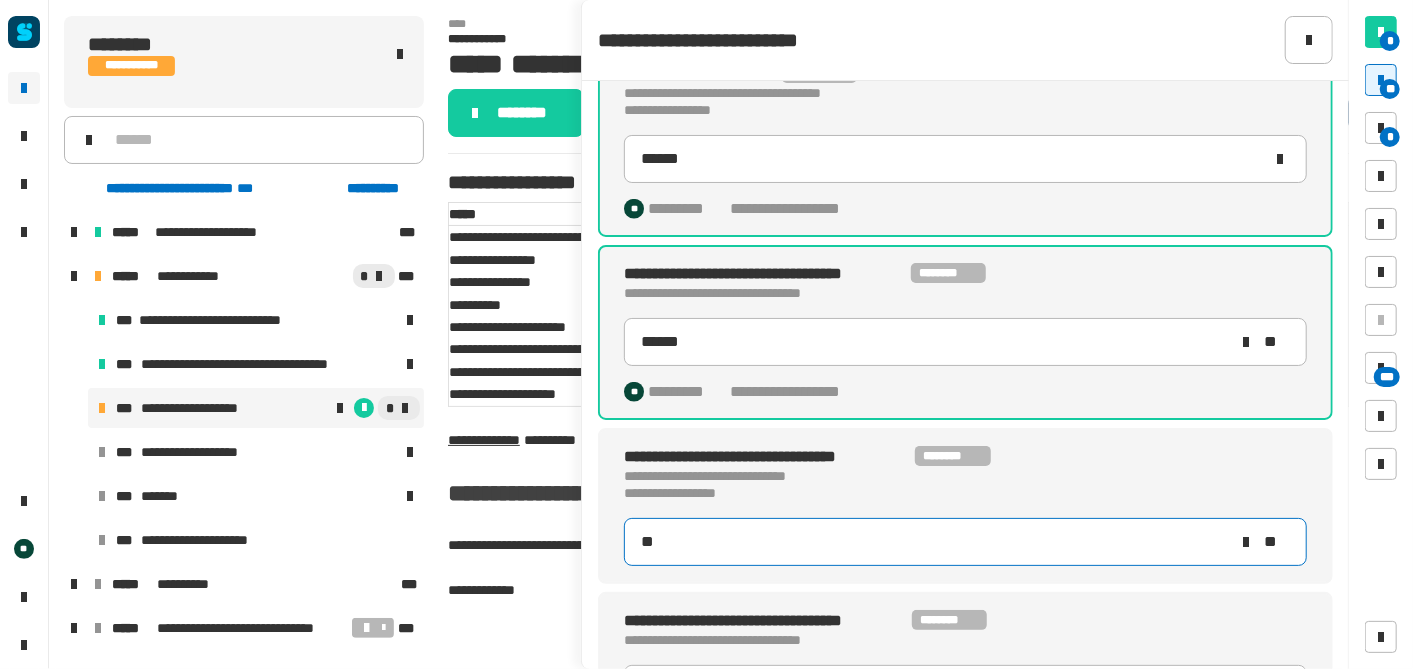 type on "****" 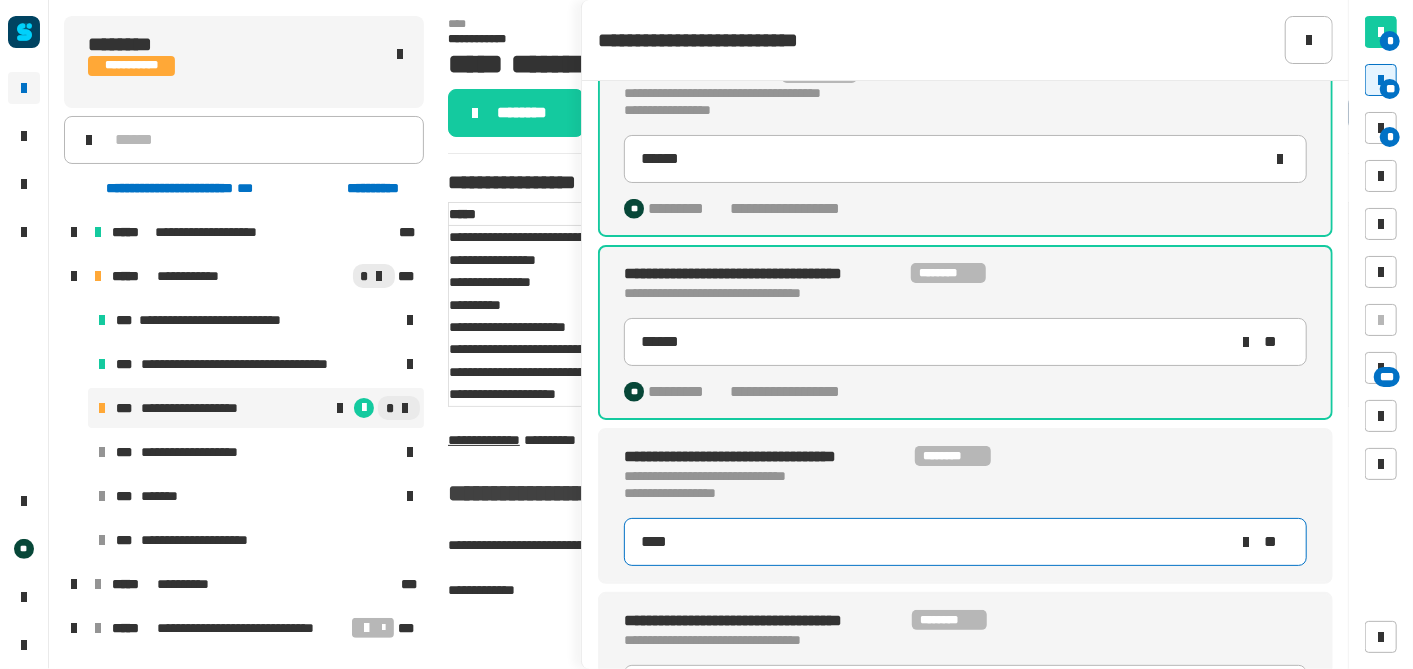 type on "******" 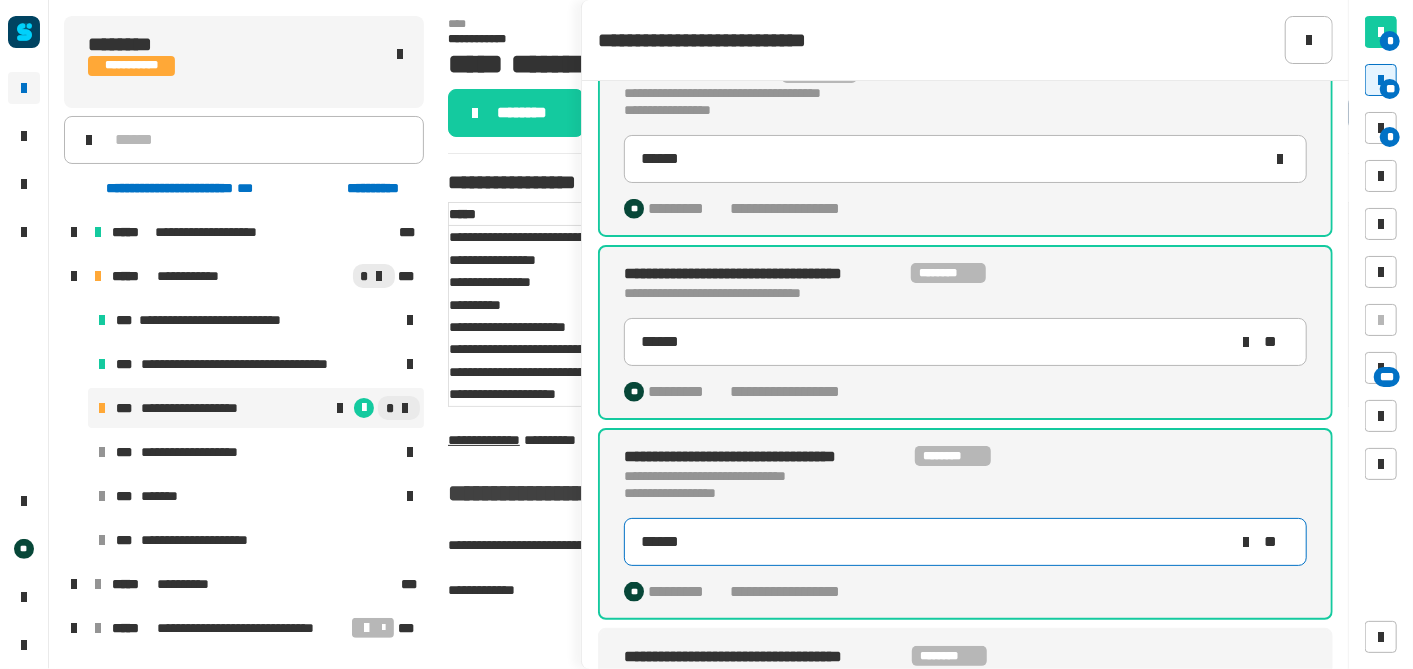type on "*******" 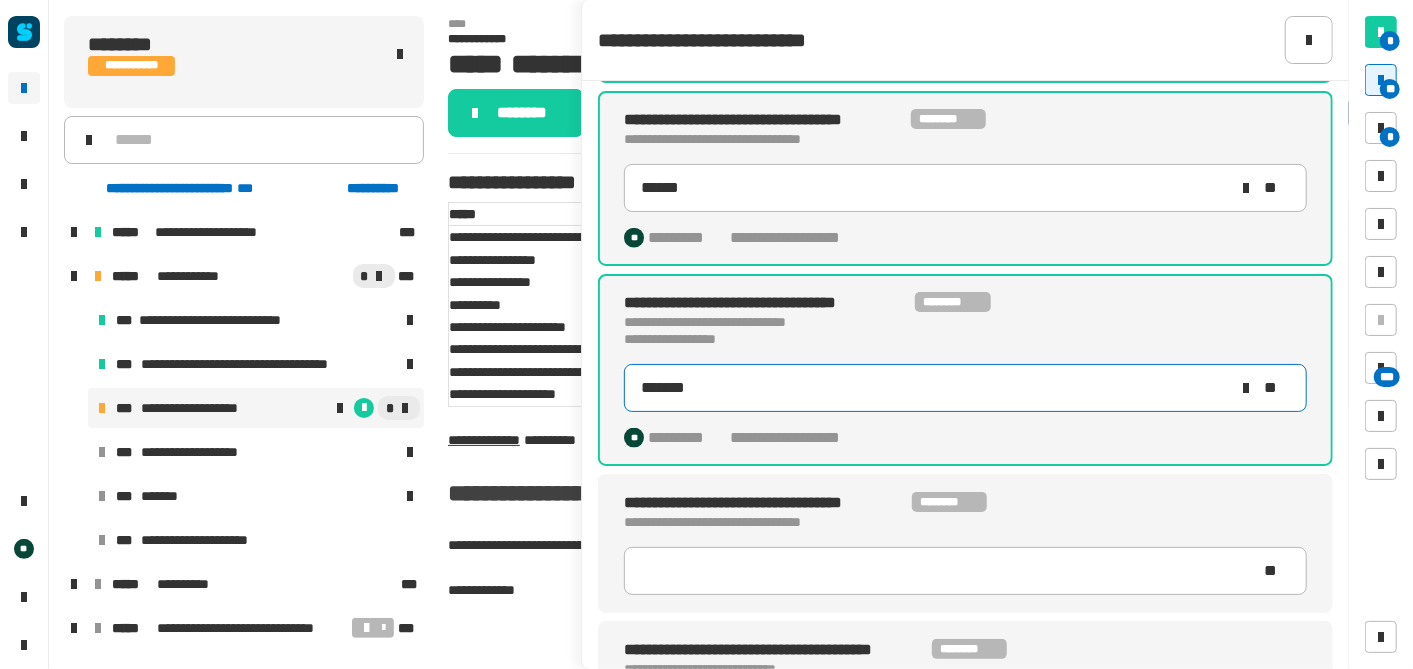 scroll, scrollTop: 1432, scrollLeft: 0, axis: vertical 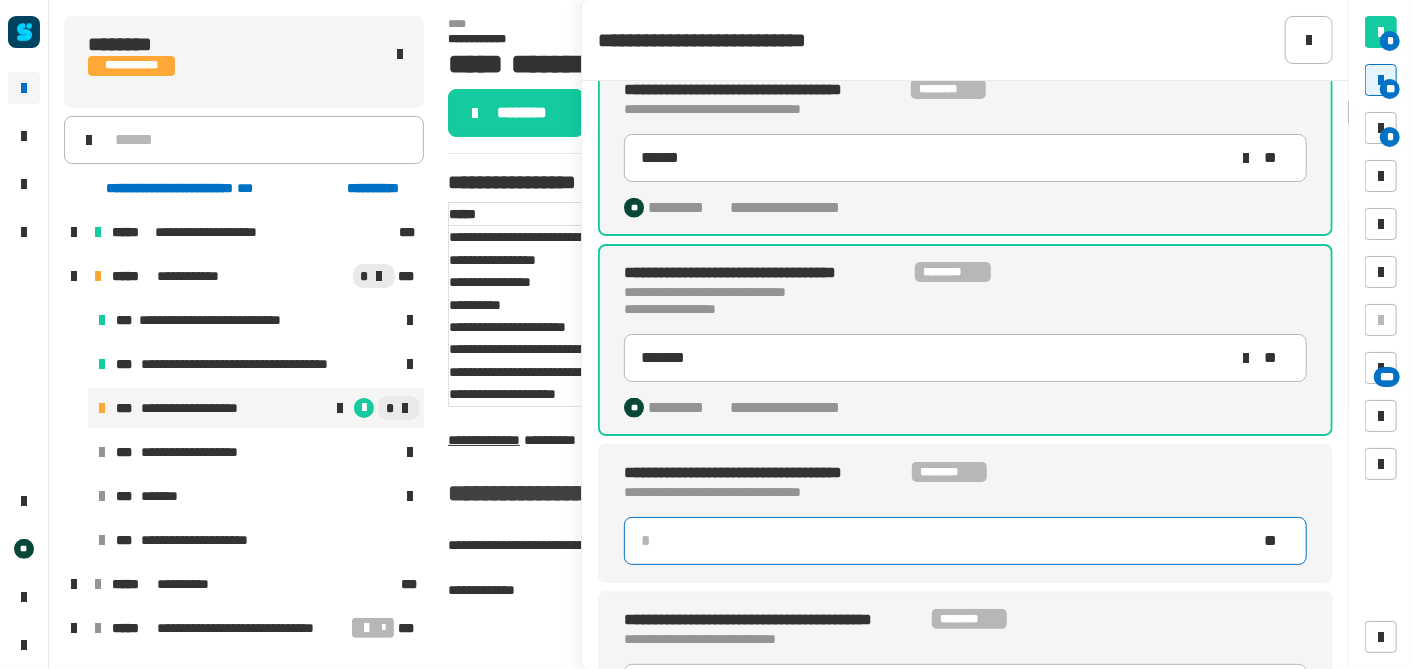 click 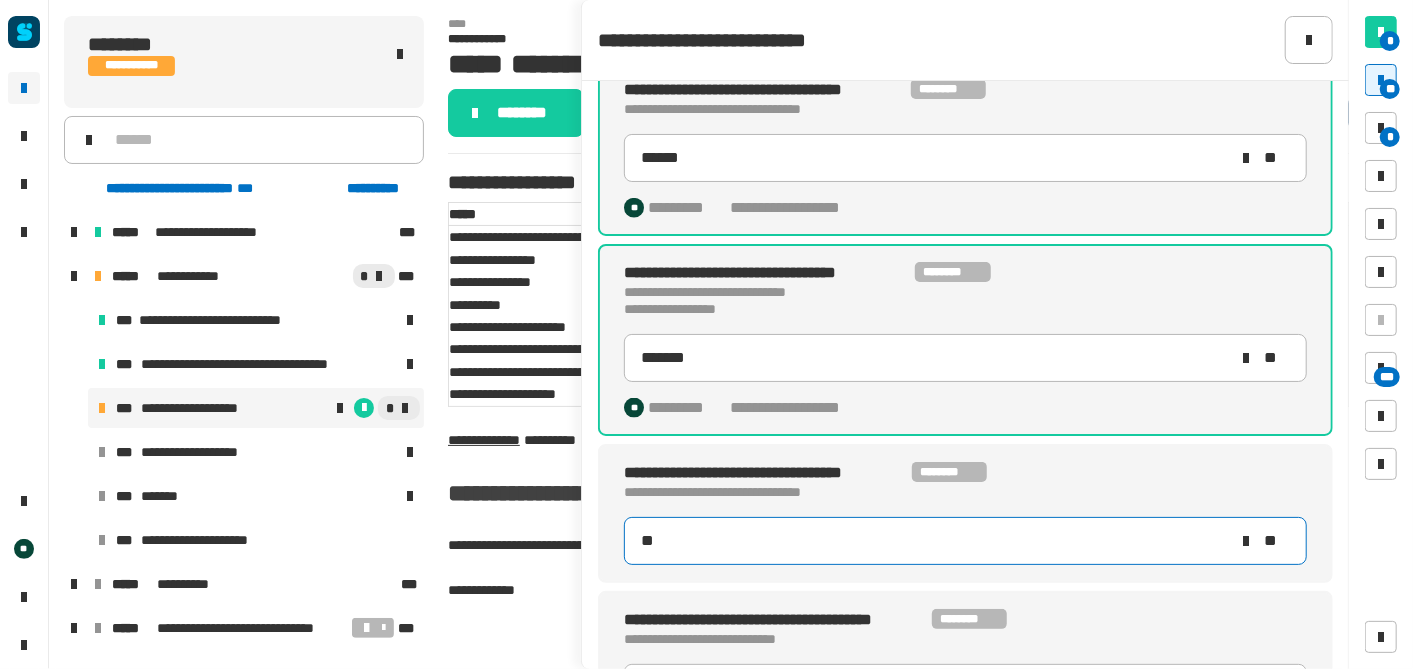 type on "****" 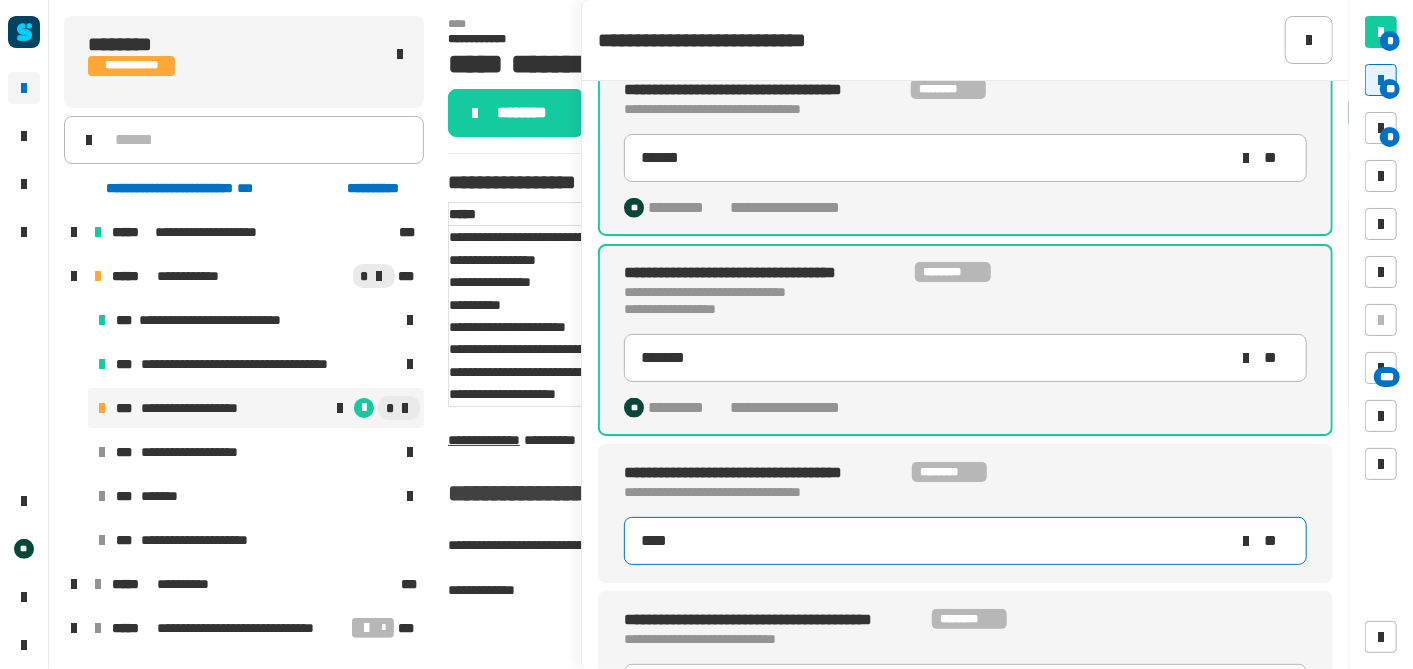 type on "*******" 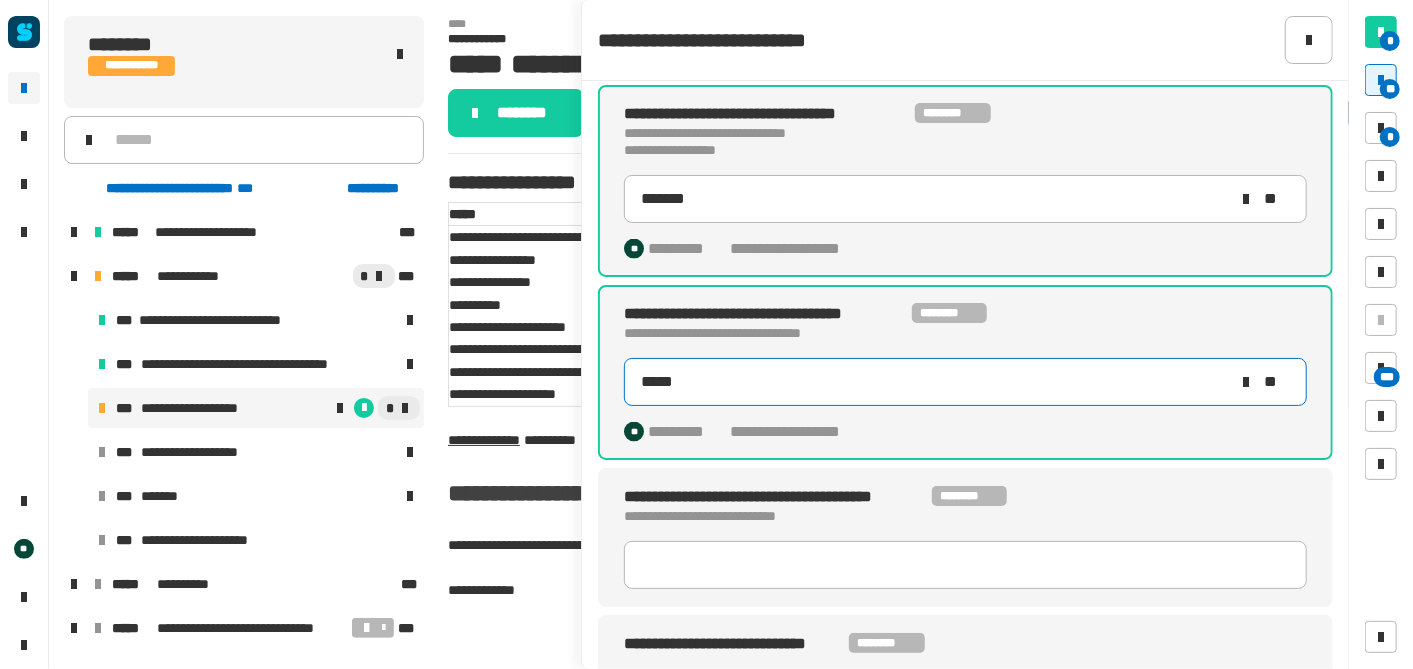 scroll, scrollTop: 1613, scrollLeft: 0, axis: vertical 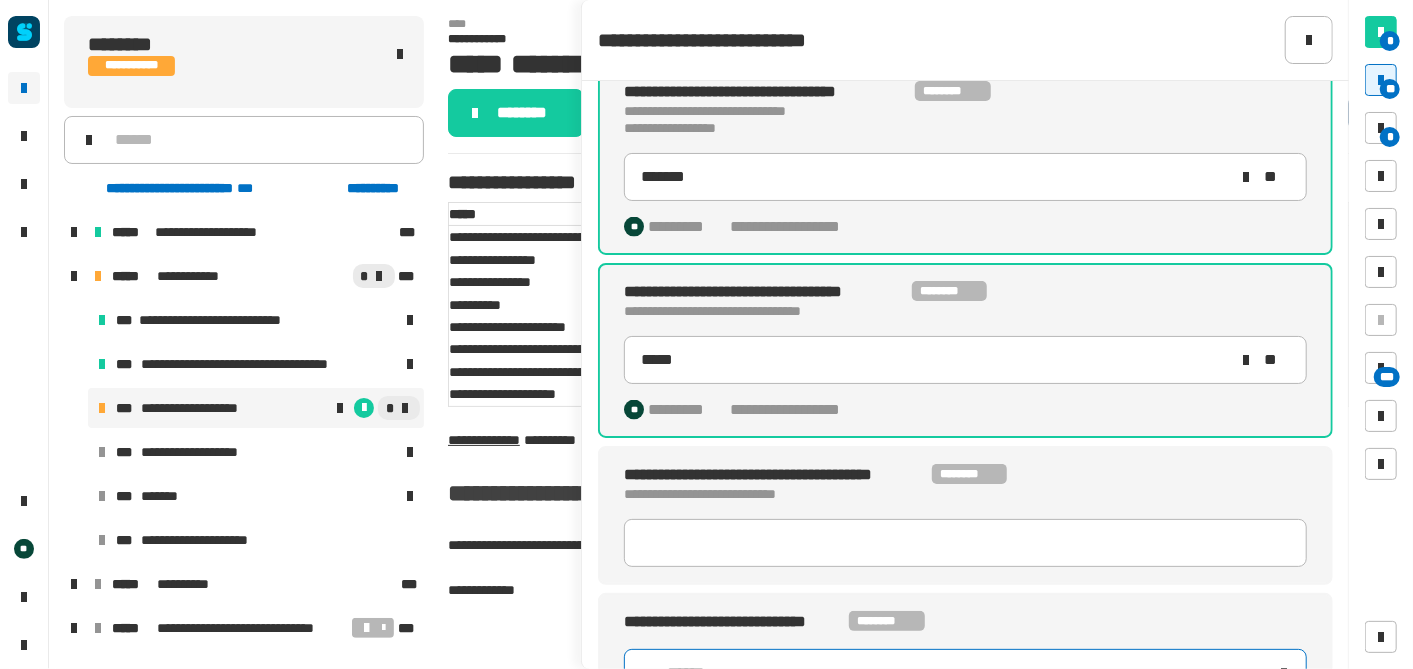 click on "******" 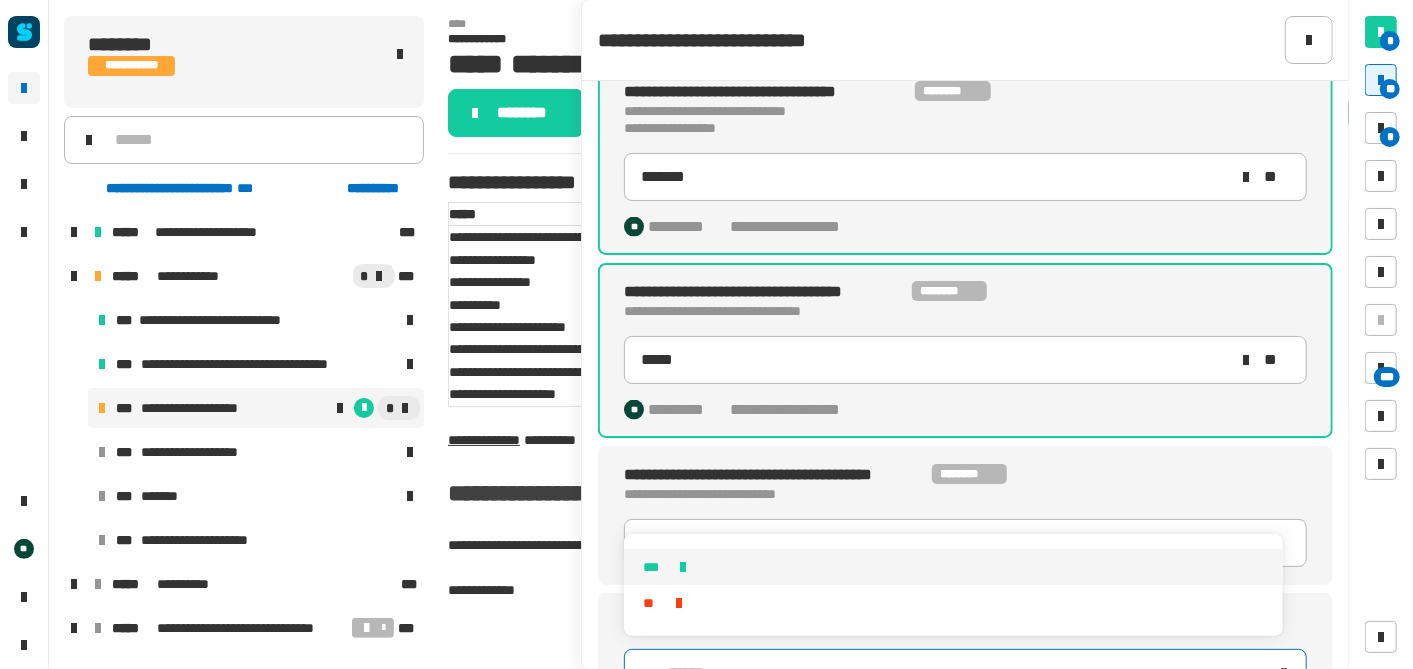 click on "***" at bounding box center (954, 567) 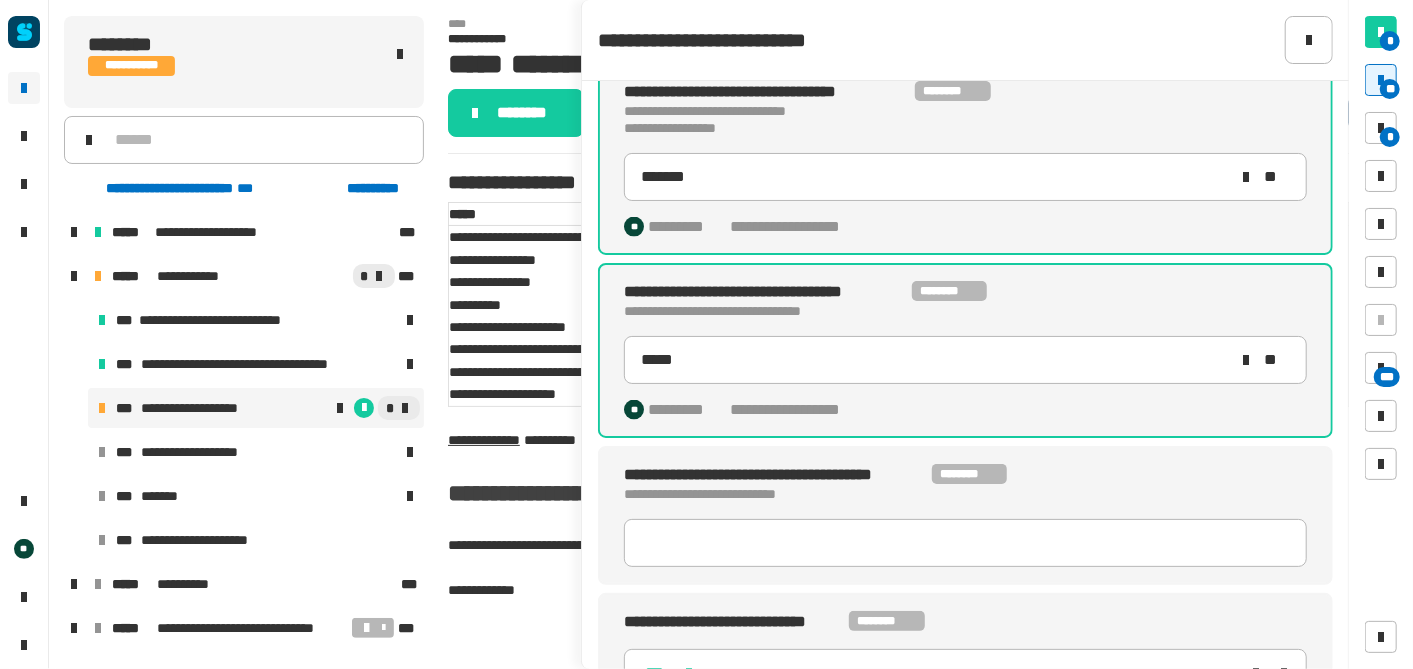 type on "*****" 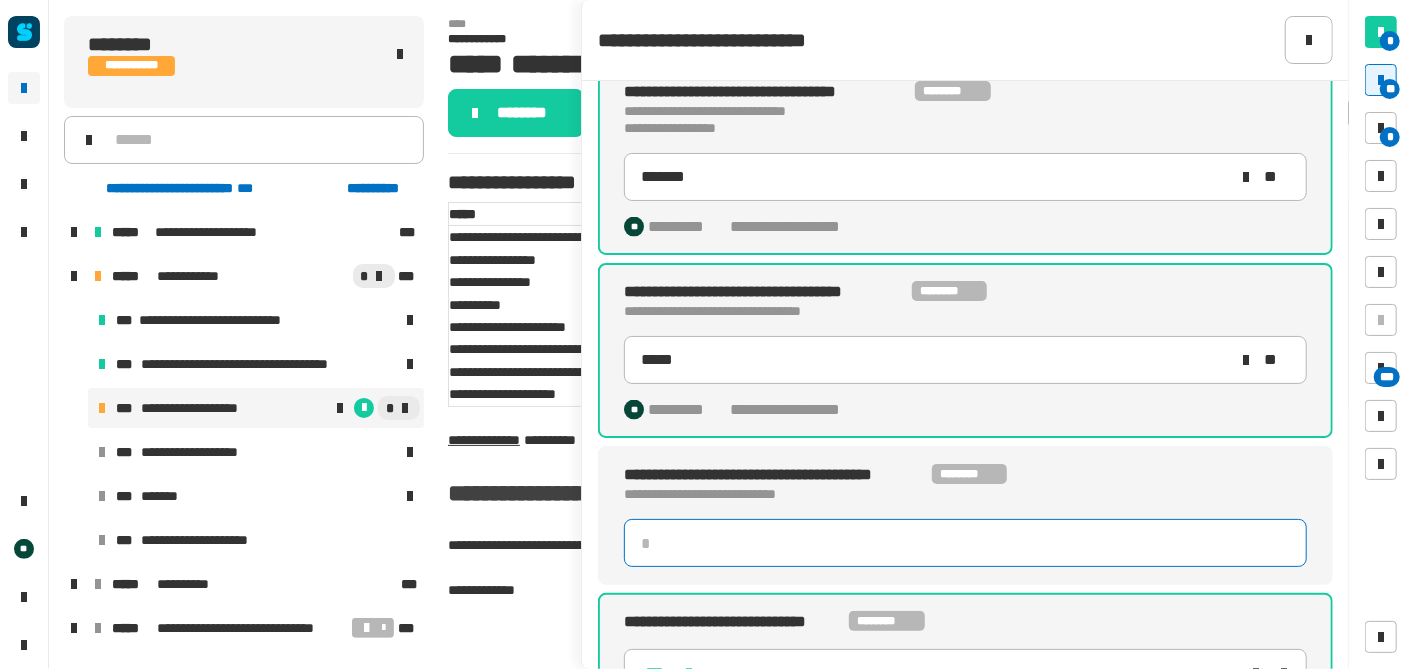 click 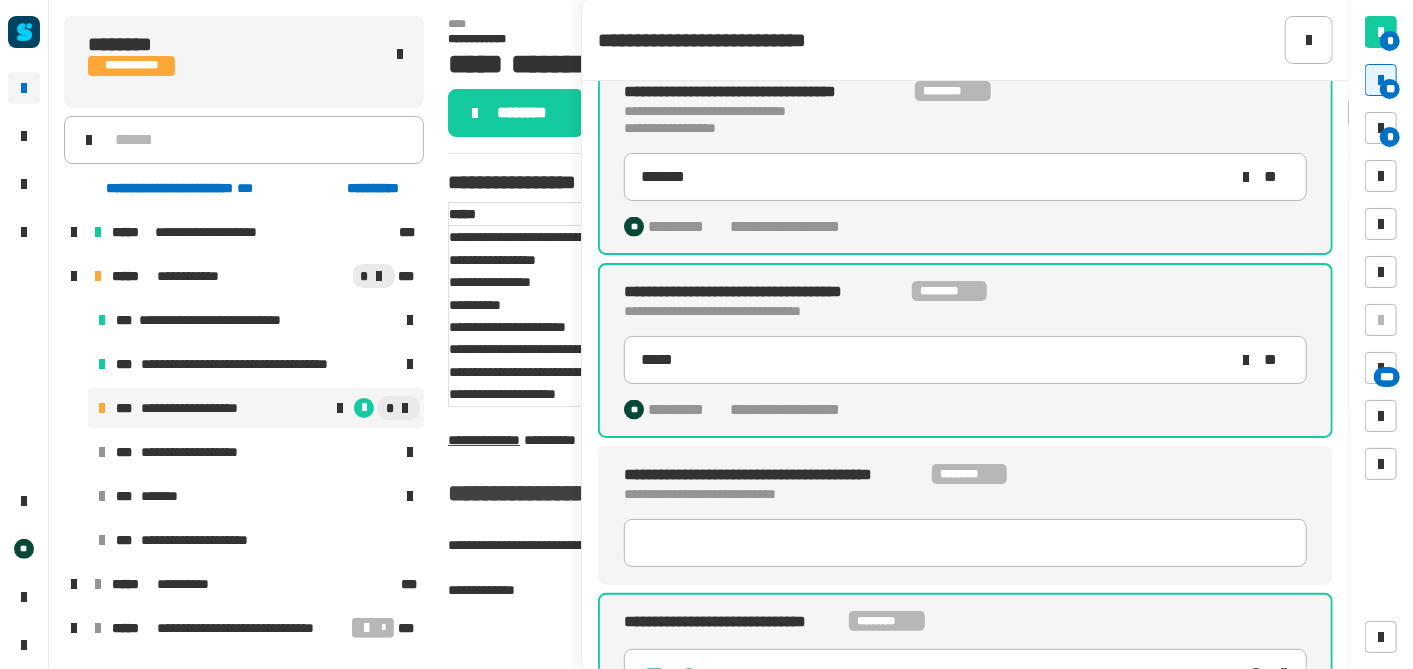 click on "**********" 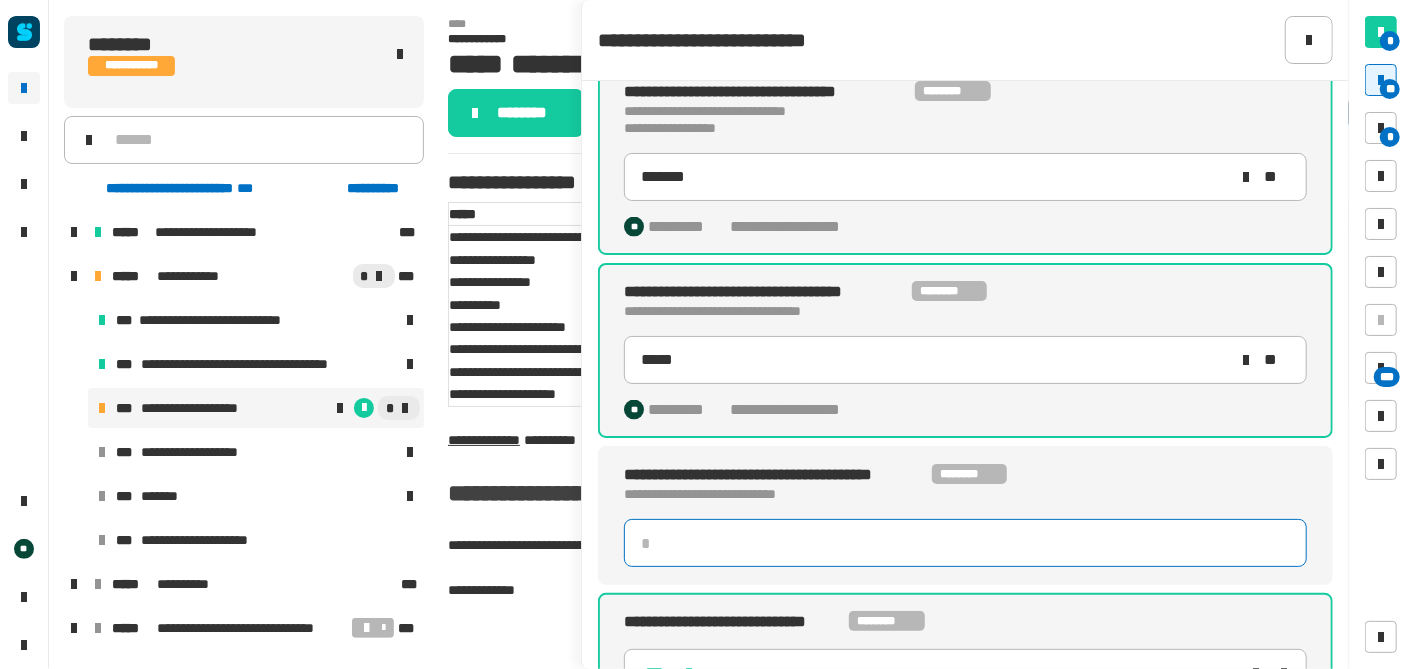 click 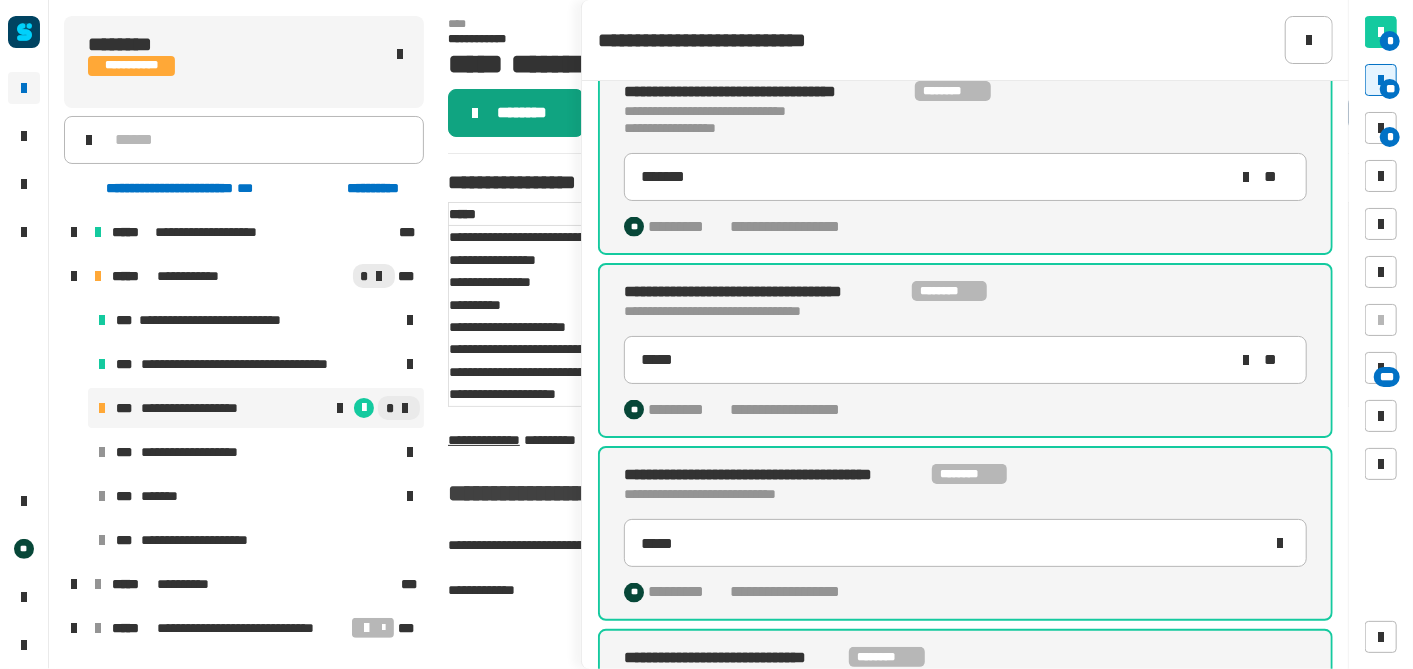 click on "********" 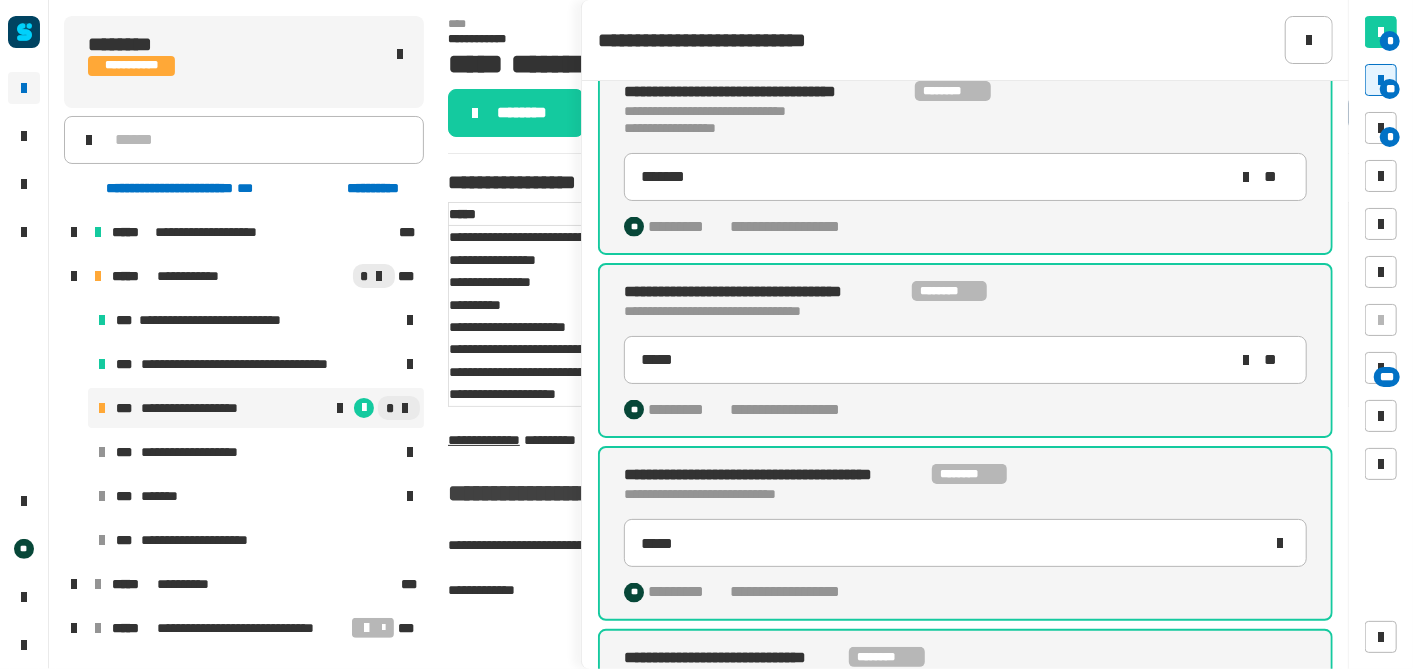 type on "*****" 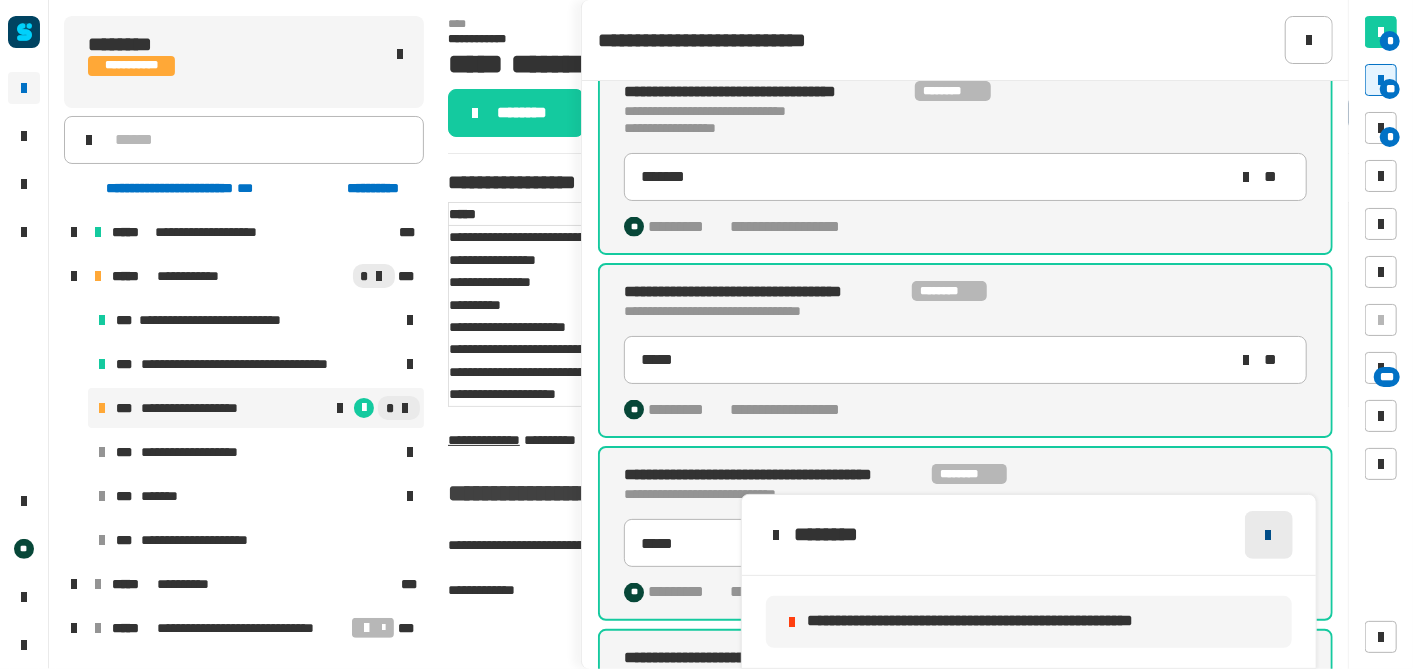 click 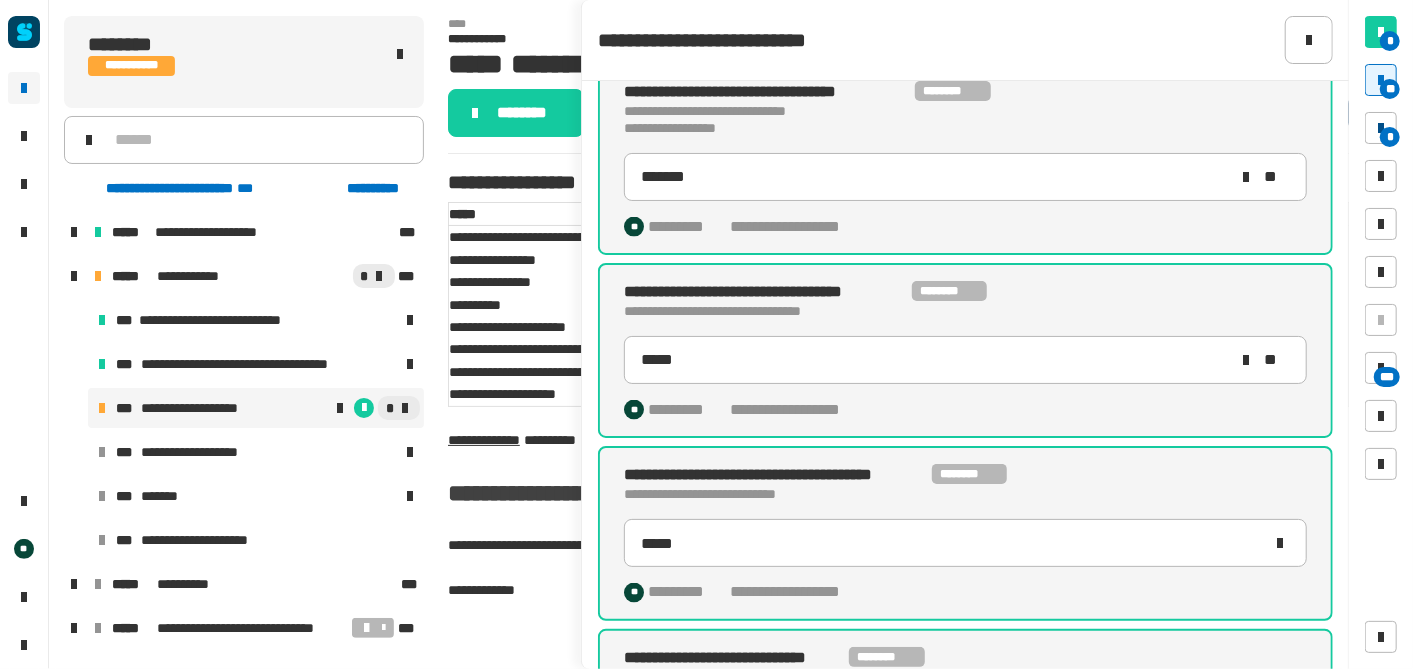 click at bounding box center (1381, 128) 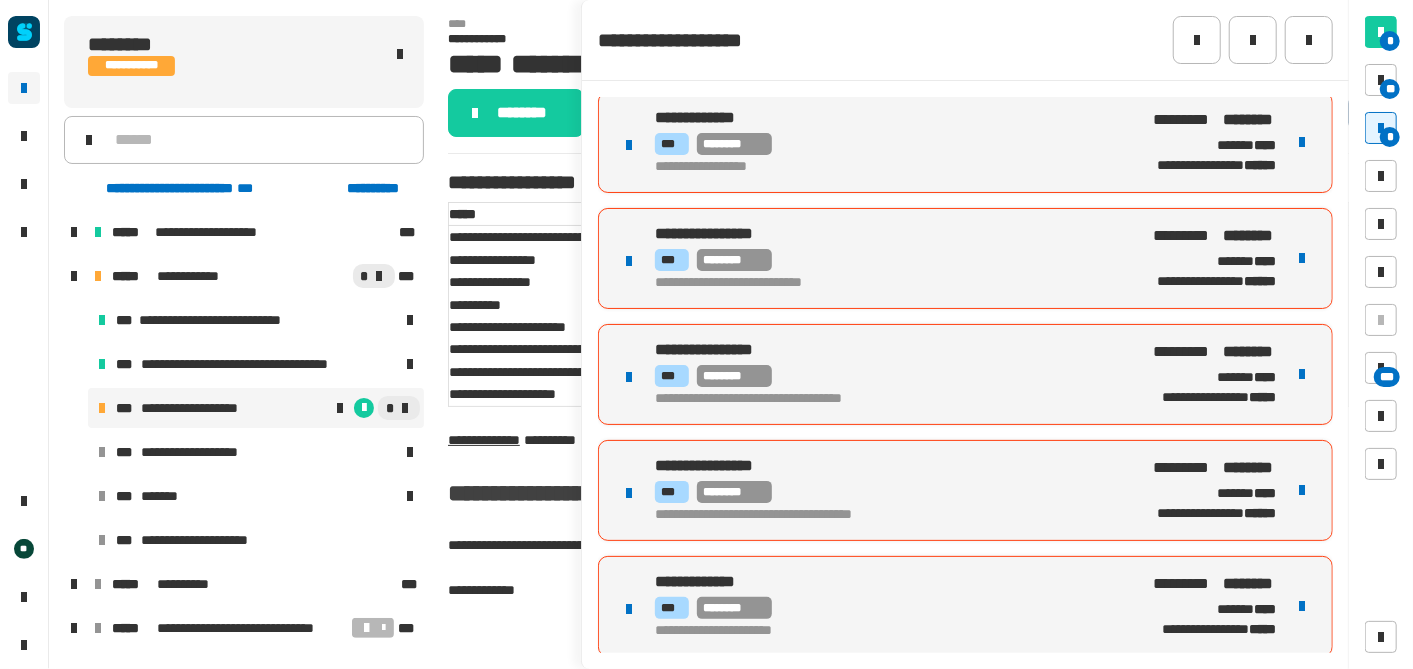 scroll, scrollTop: 0, scrollLeft: 0, axis: both 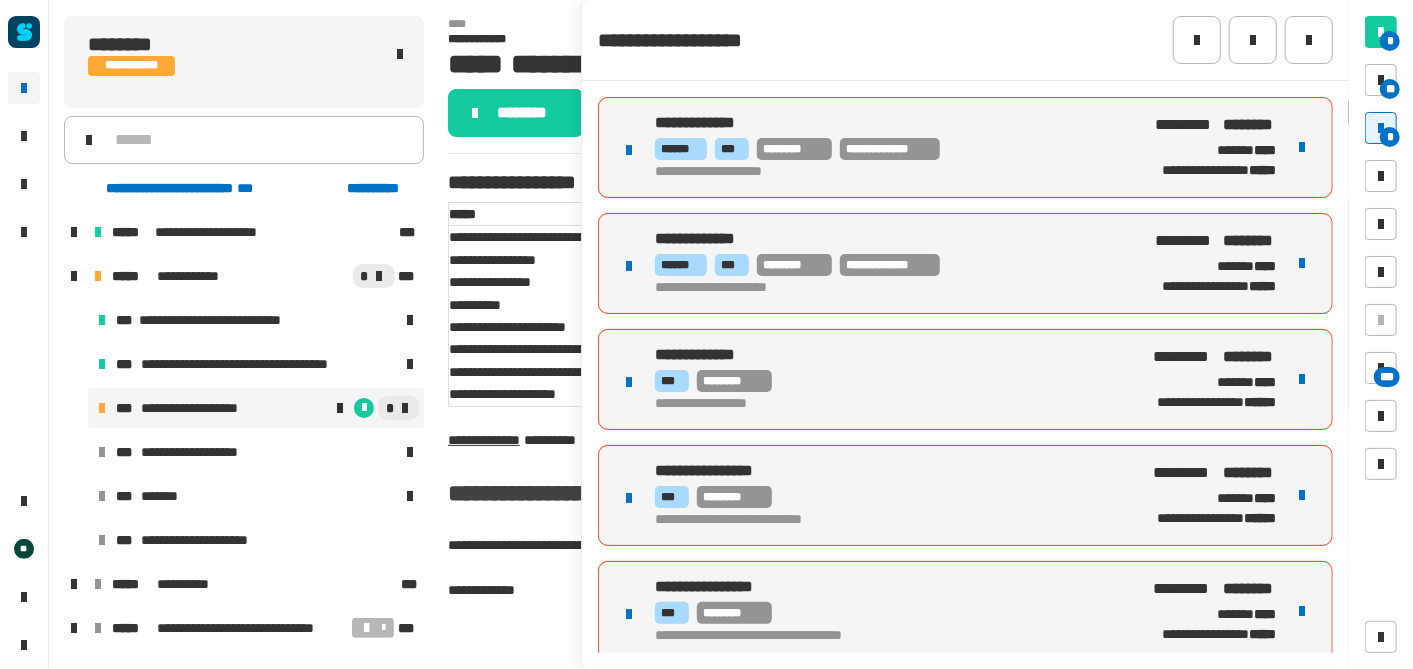 click on "*** ********" at bounding box center [882, 381] 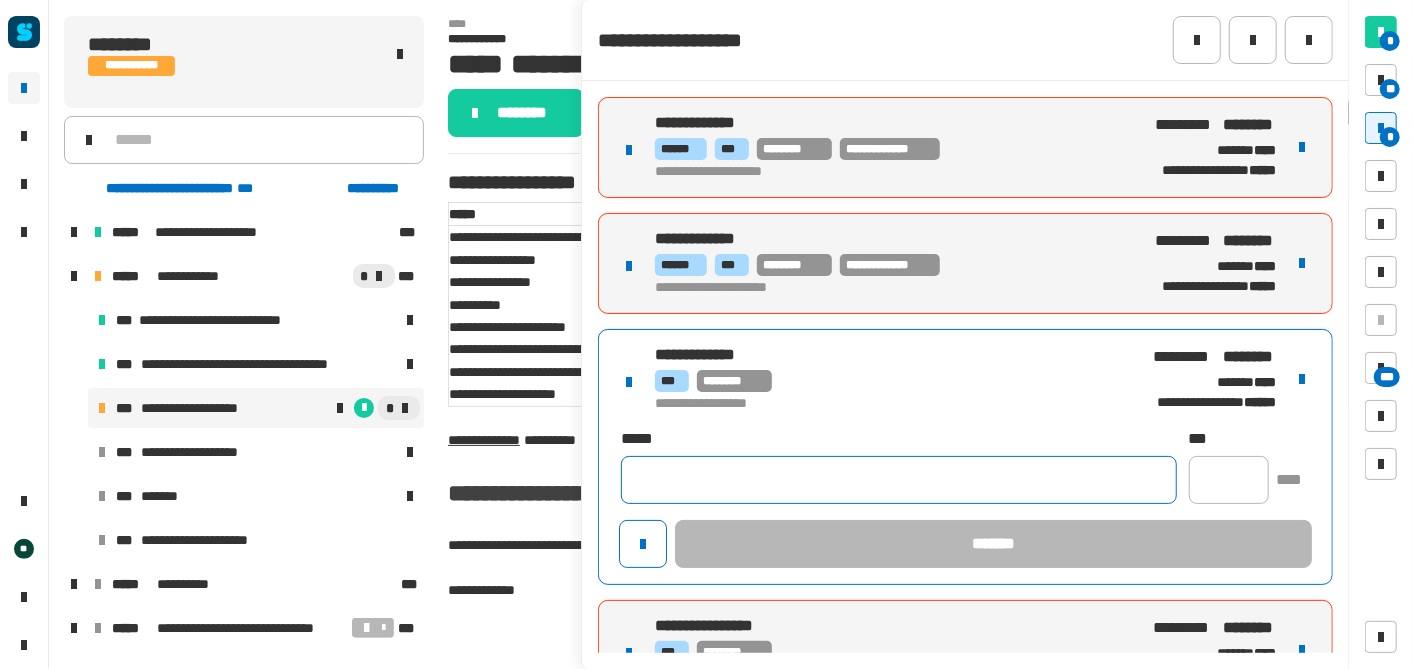 click 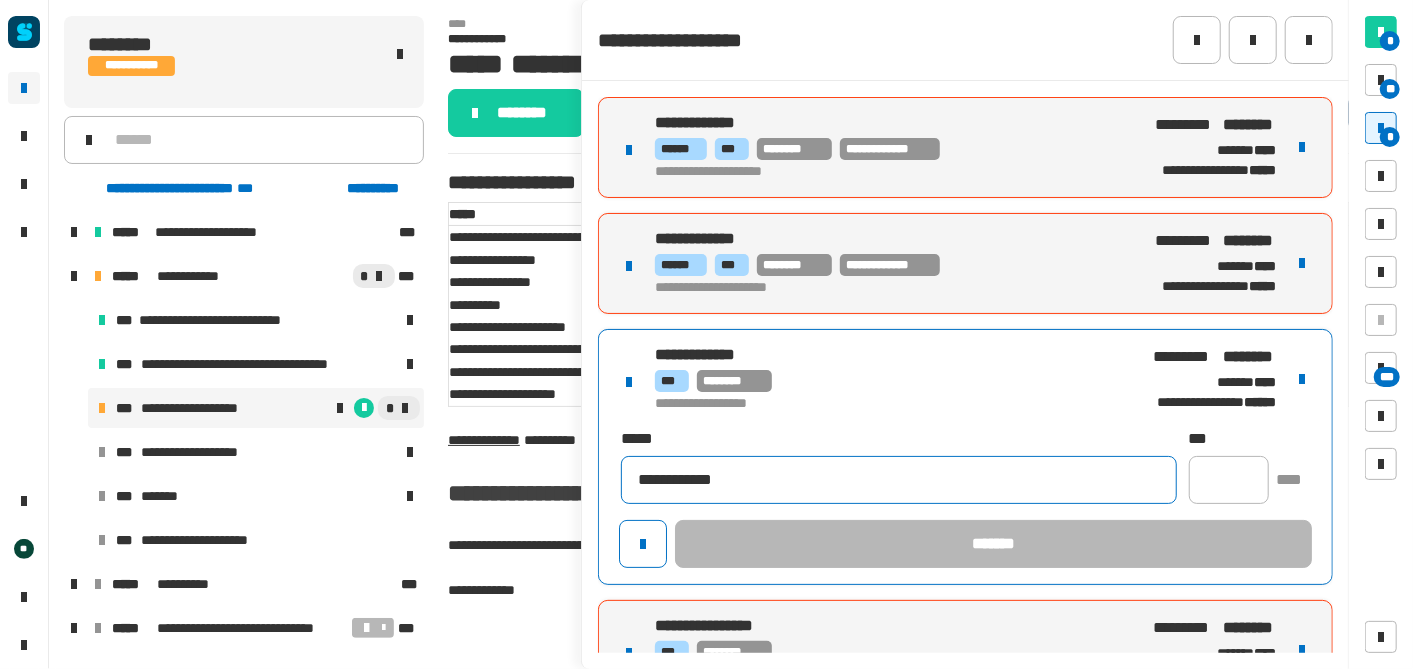 type on "**********" 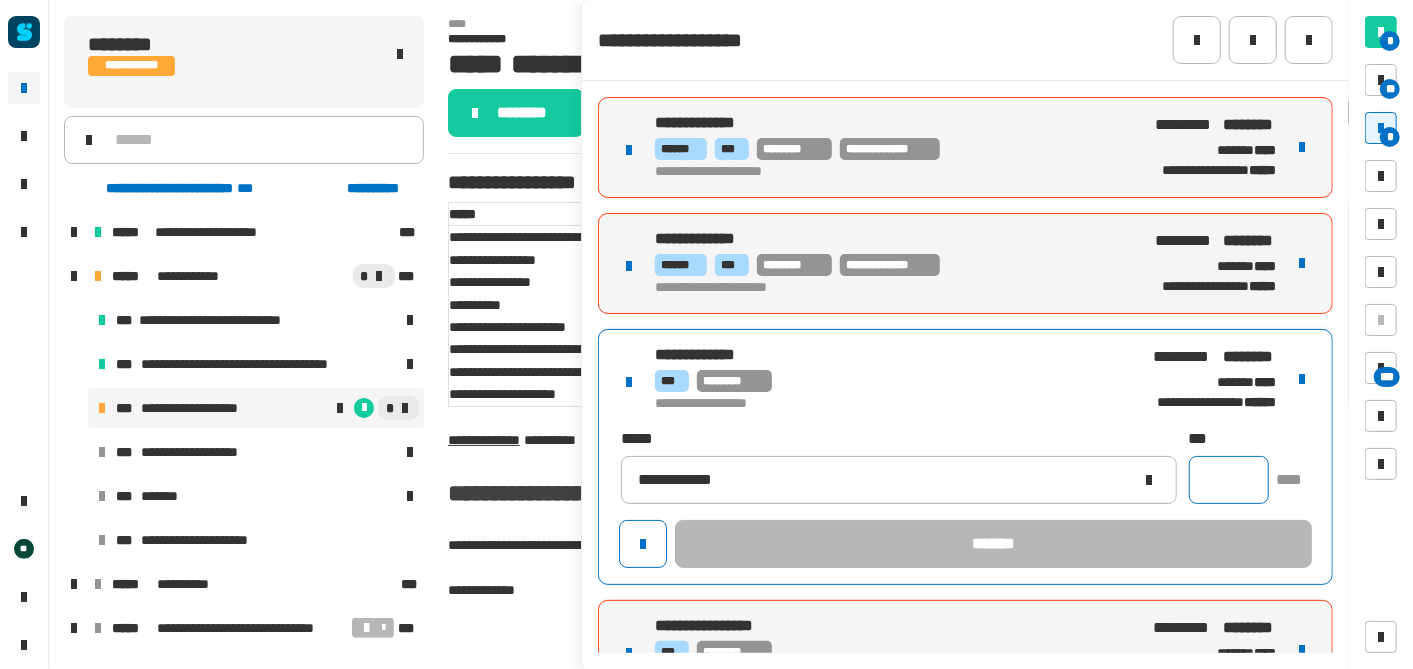click 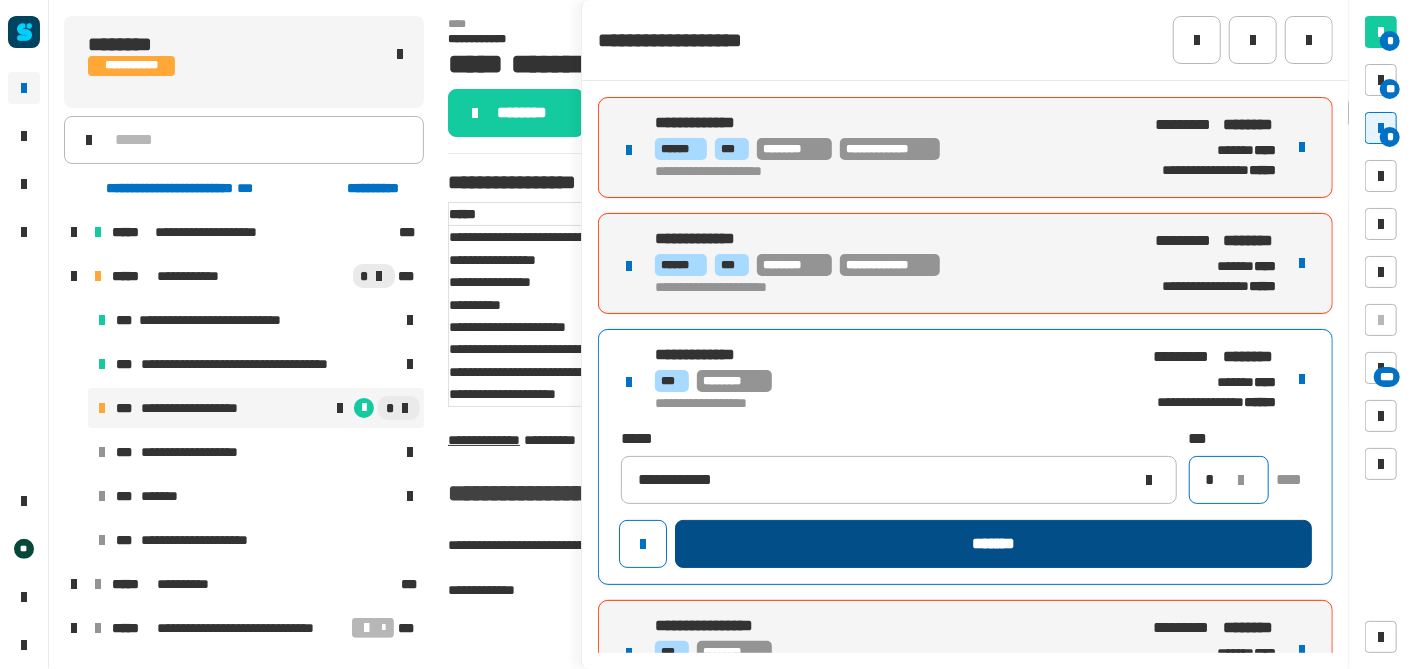 type on "*" 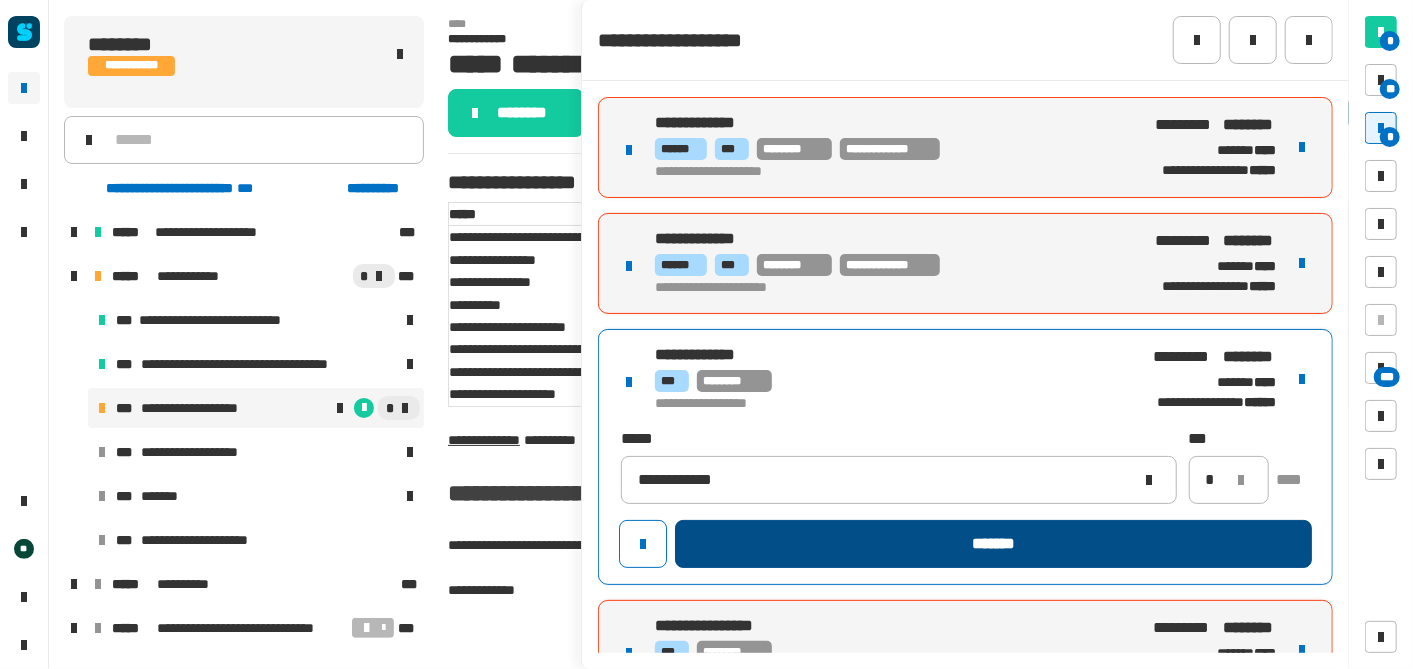 click on "*******" 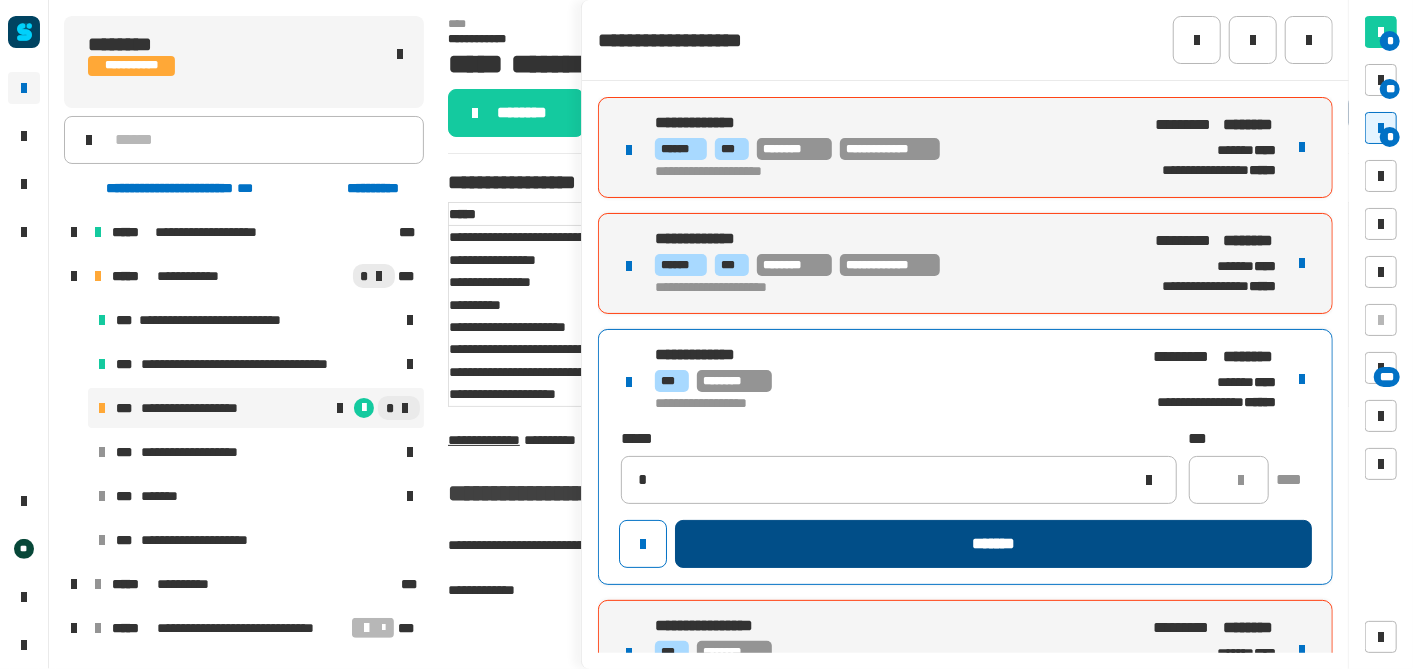 type 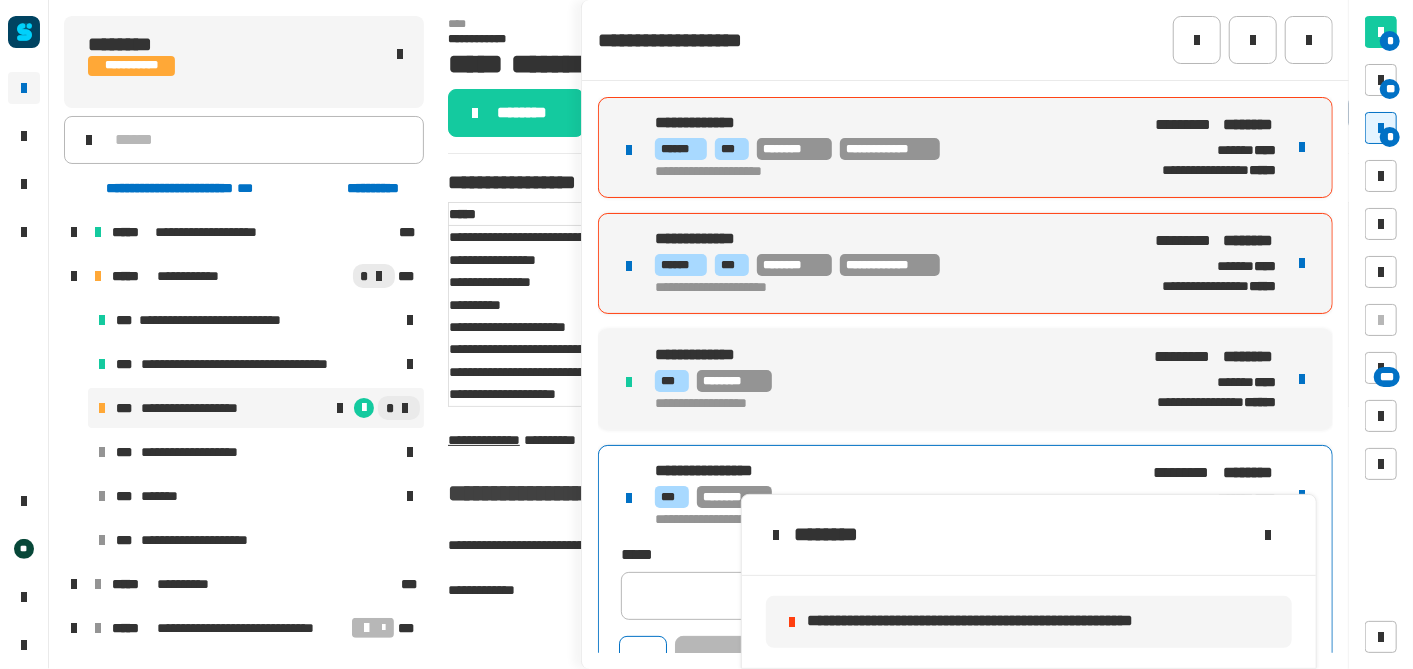click on "**********" at bounding box center (965, 573) 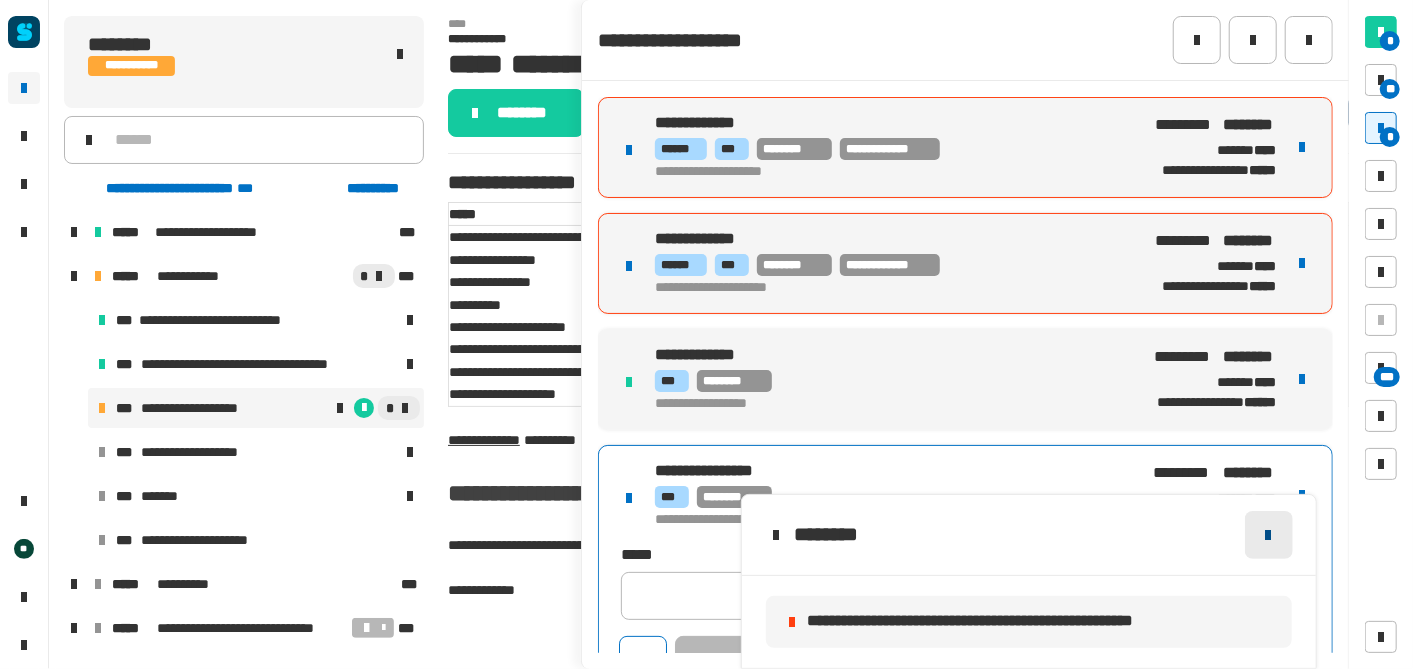 click 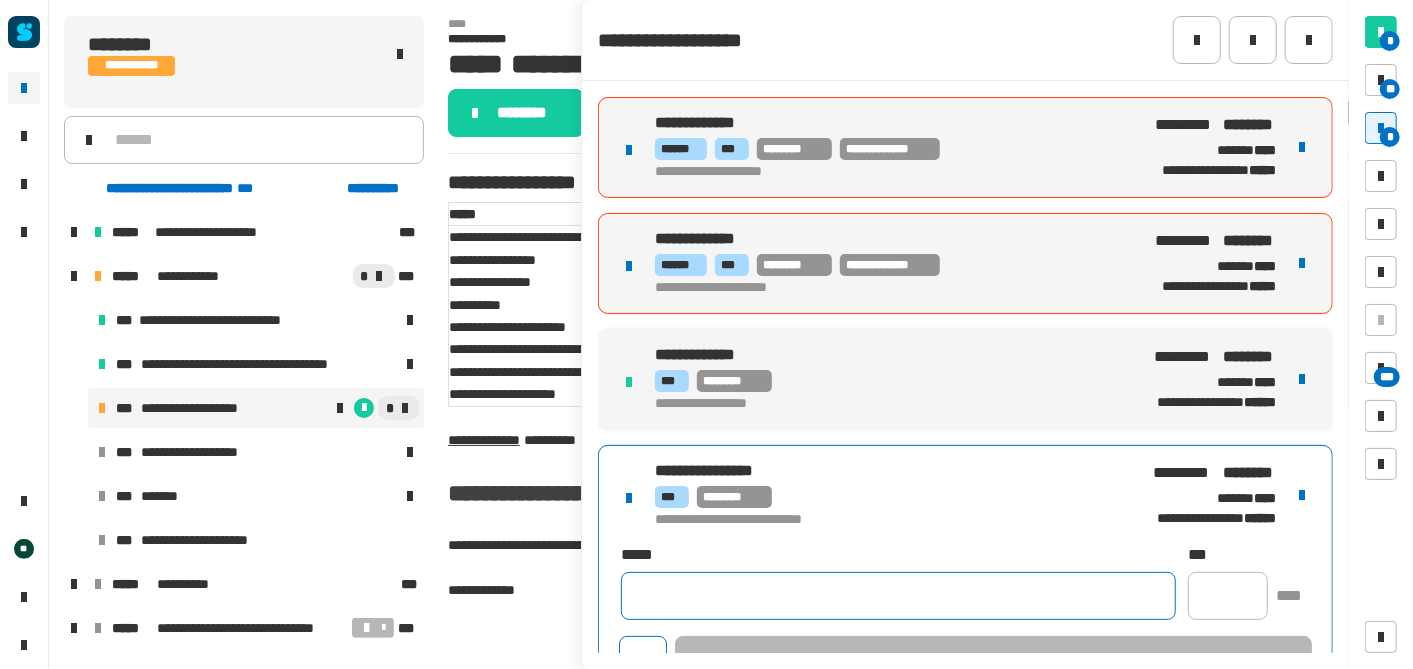 click 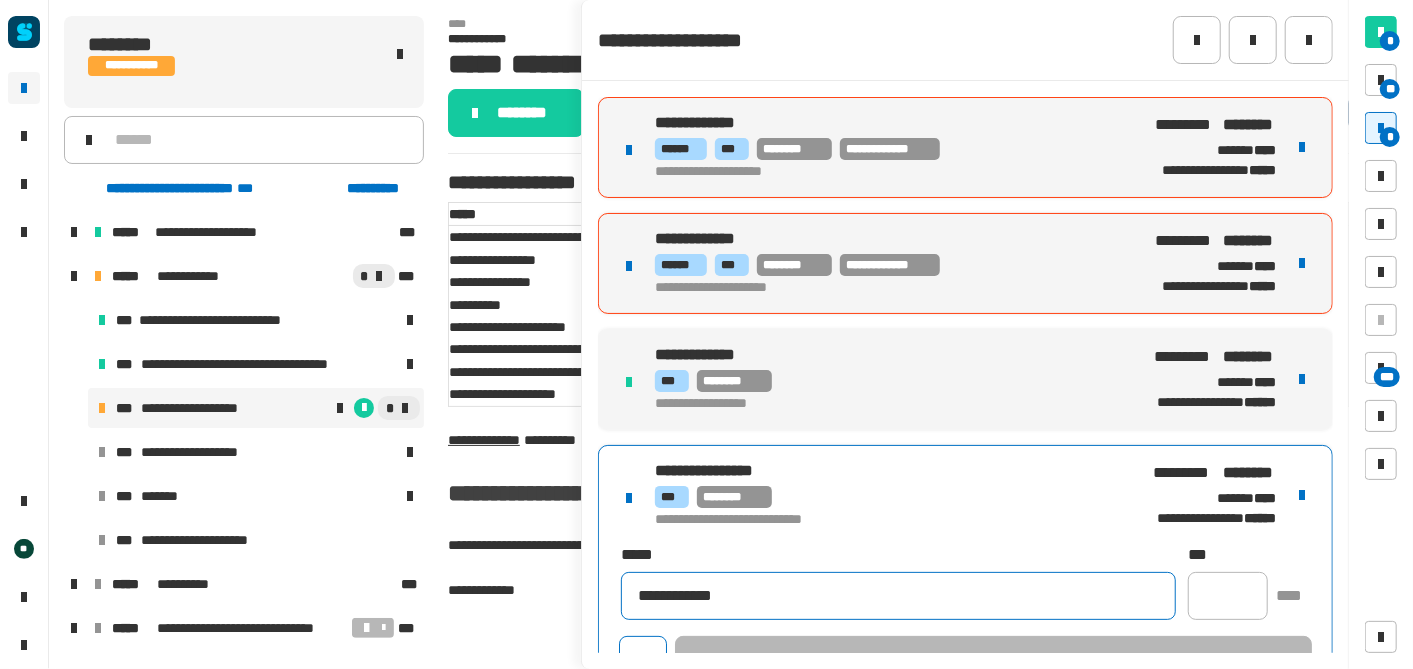 type on "**********" 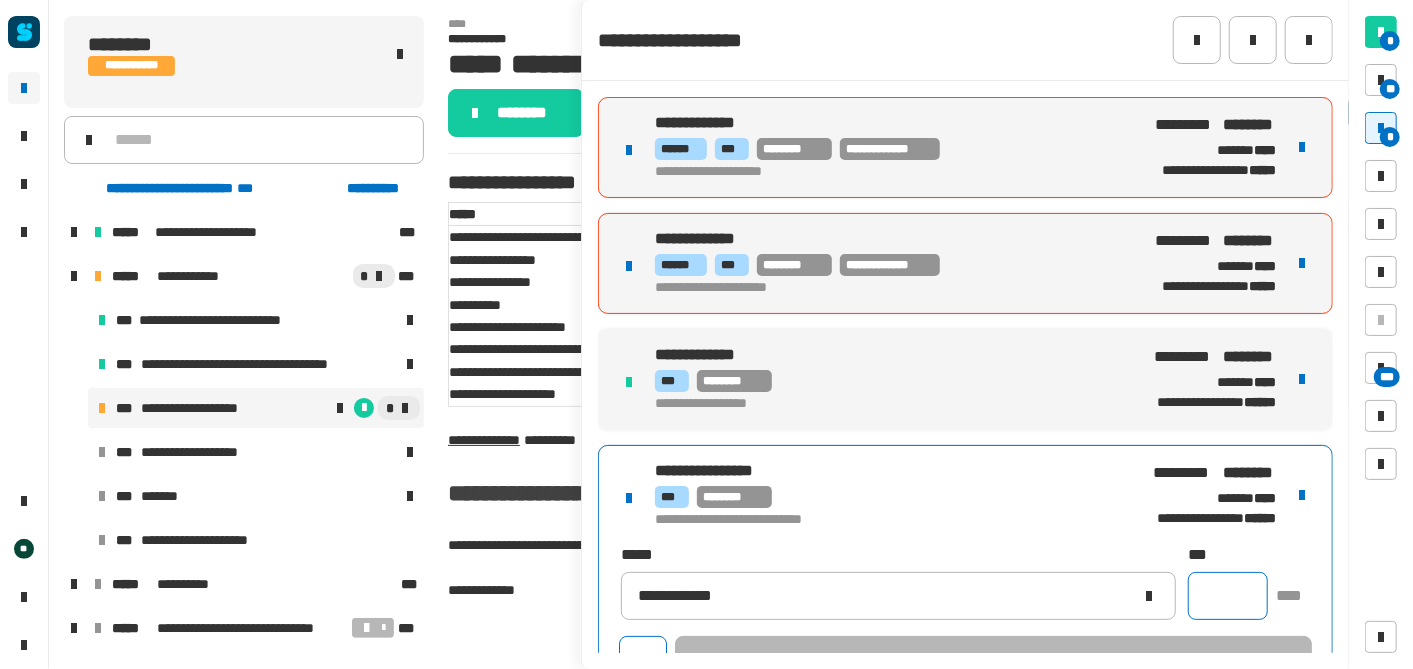 click 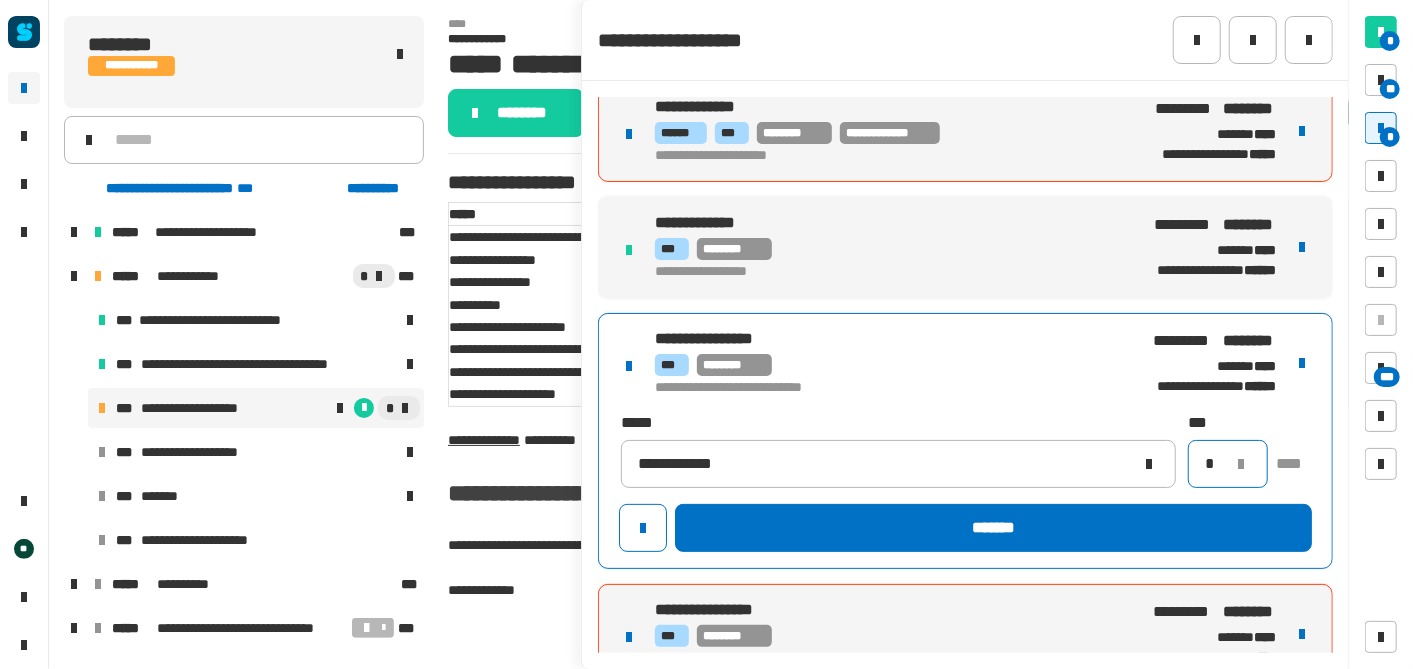 scroll, scrollTop: 133, scrollLeft: 0, axis: vertical 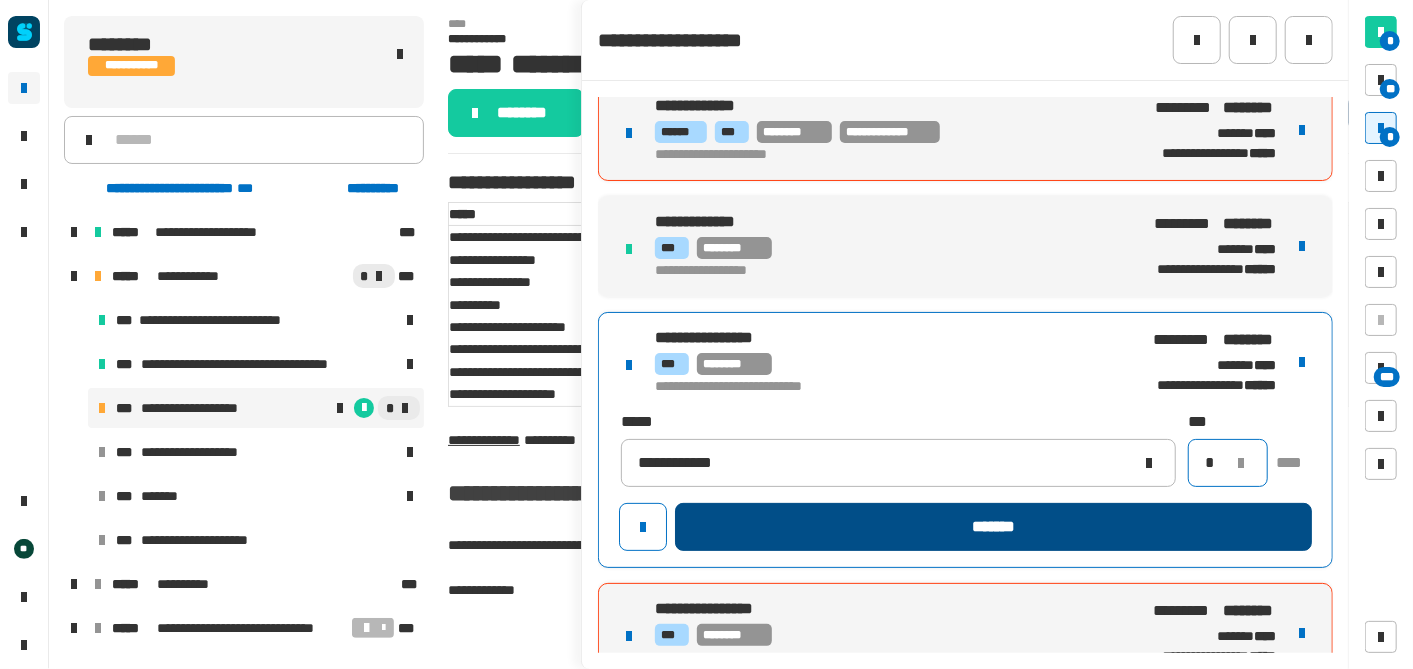 type on "*" 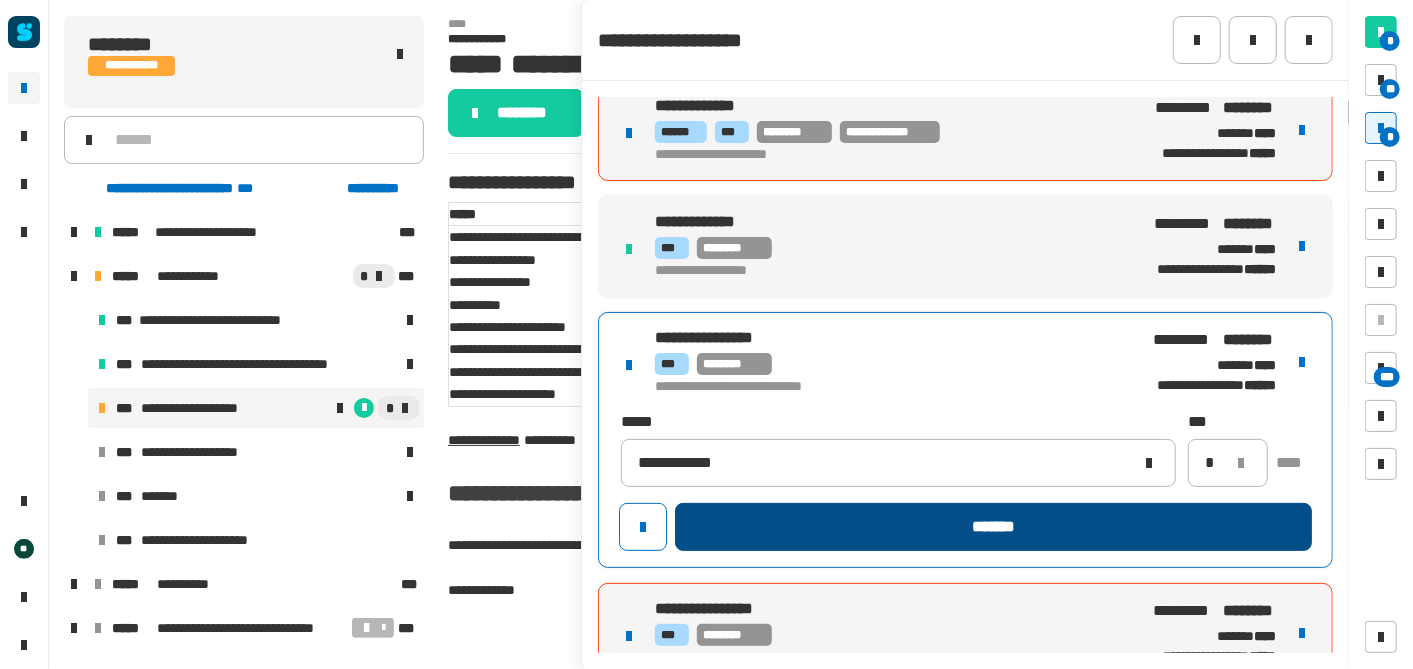 drag, startPoint x: 865, startPoint y: 526, endPoint x: 860, endPoint y: 508, distance: 18.681541 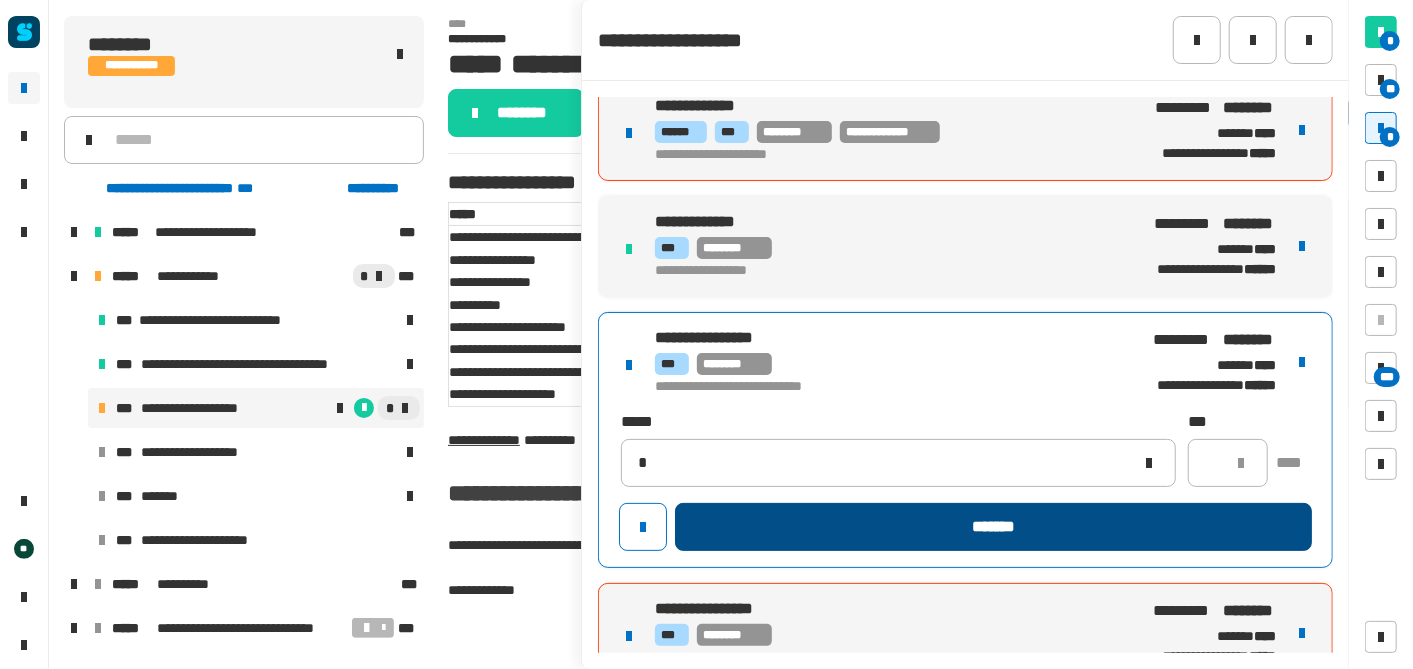 type 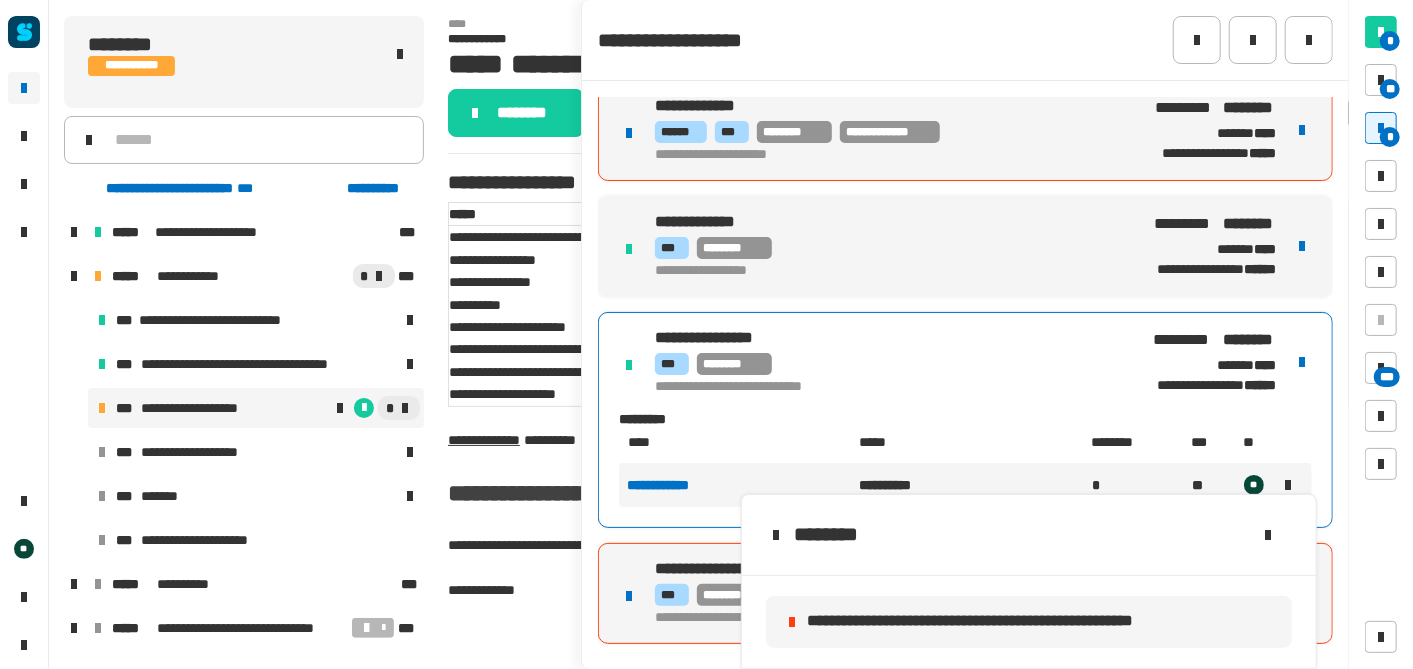 click on "**********" at bounding box center [965, 593] 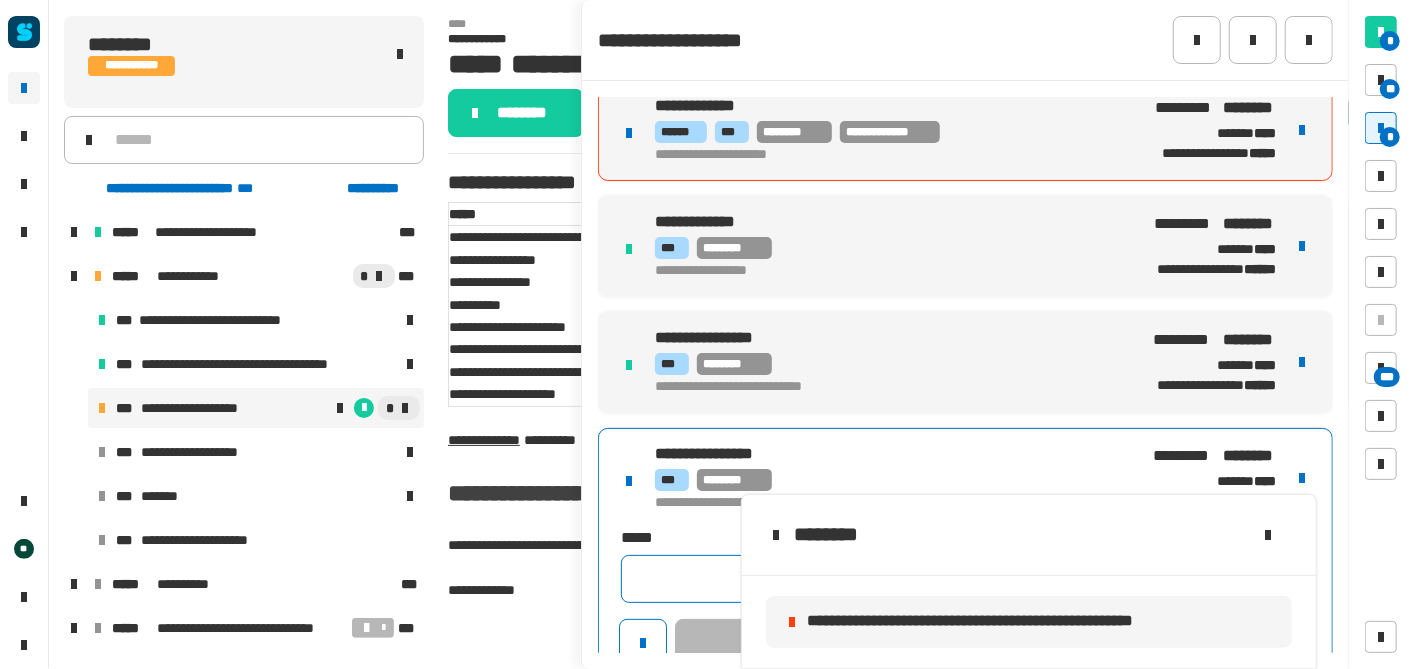click 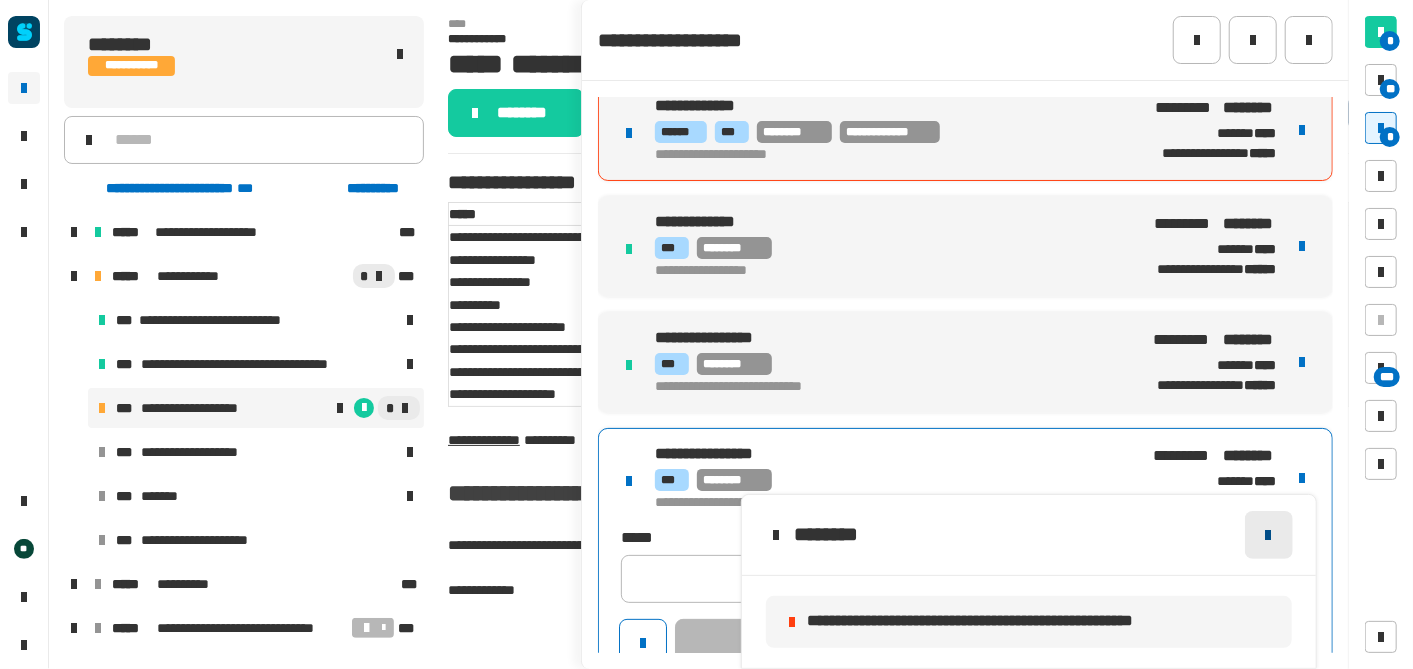 click 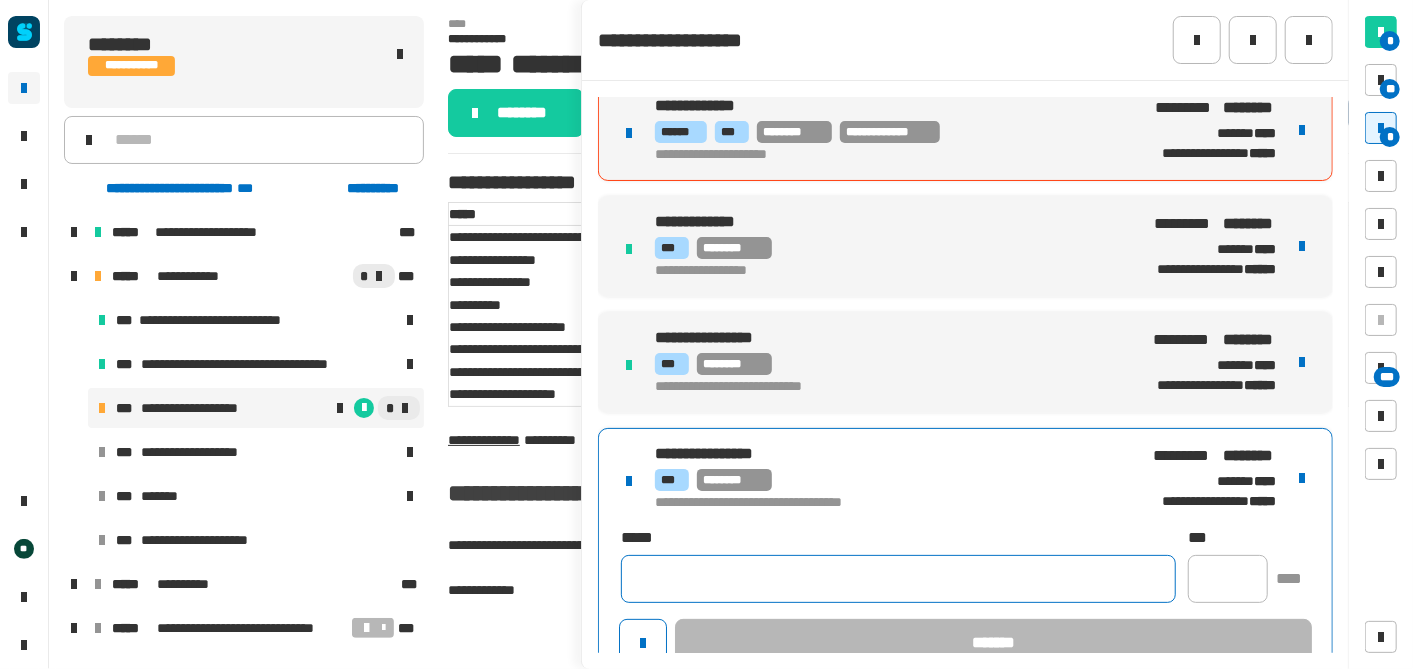 click 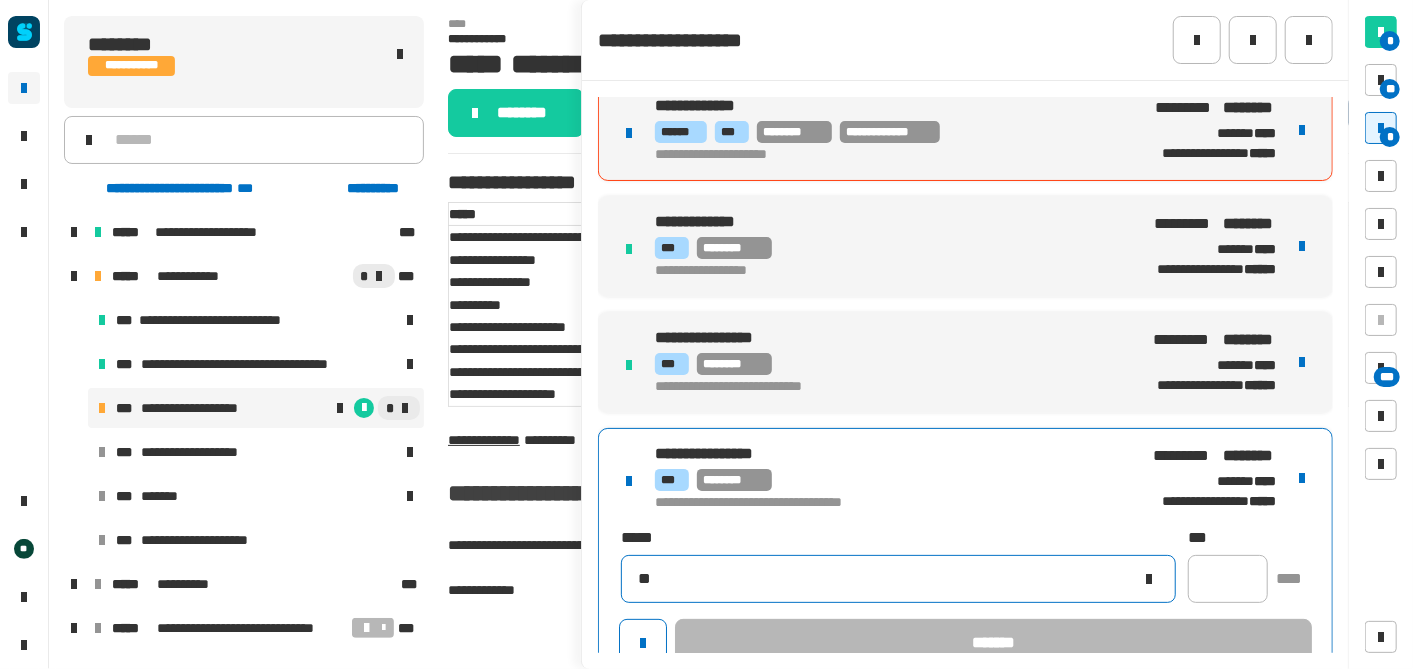 type on "*" 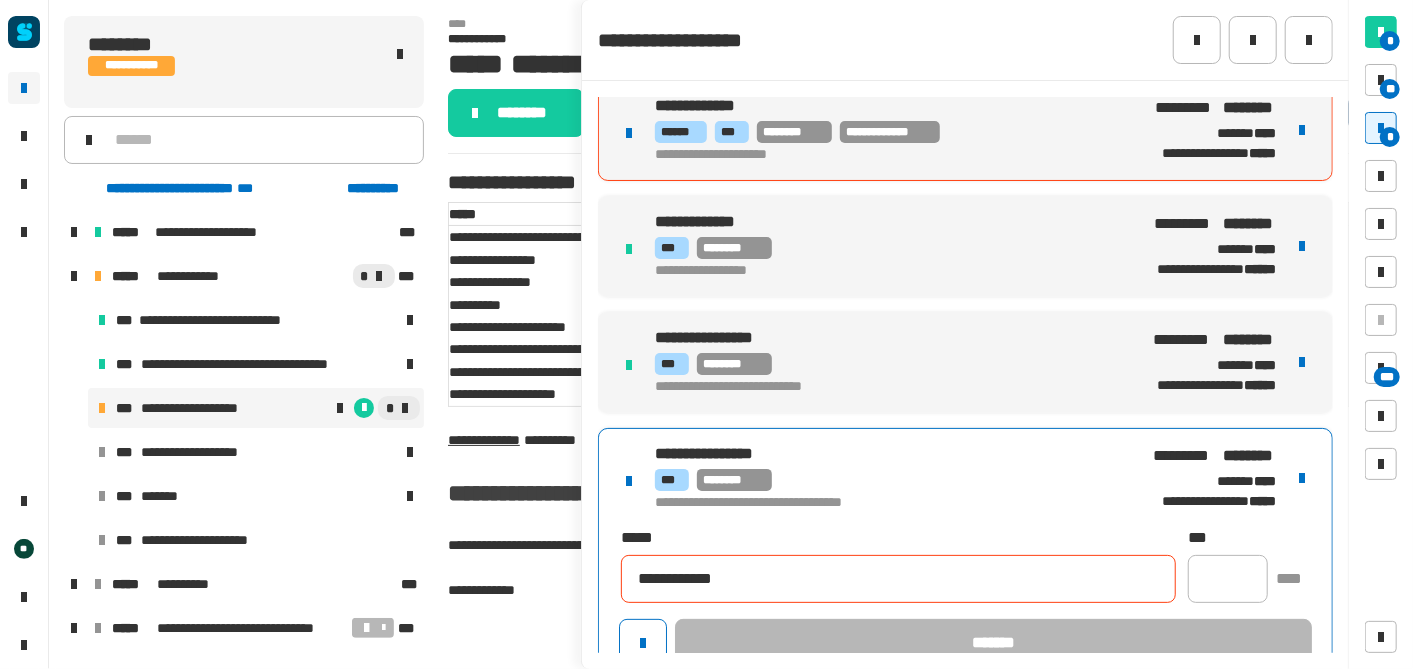 type on "**********" 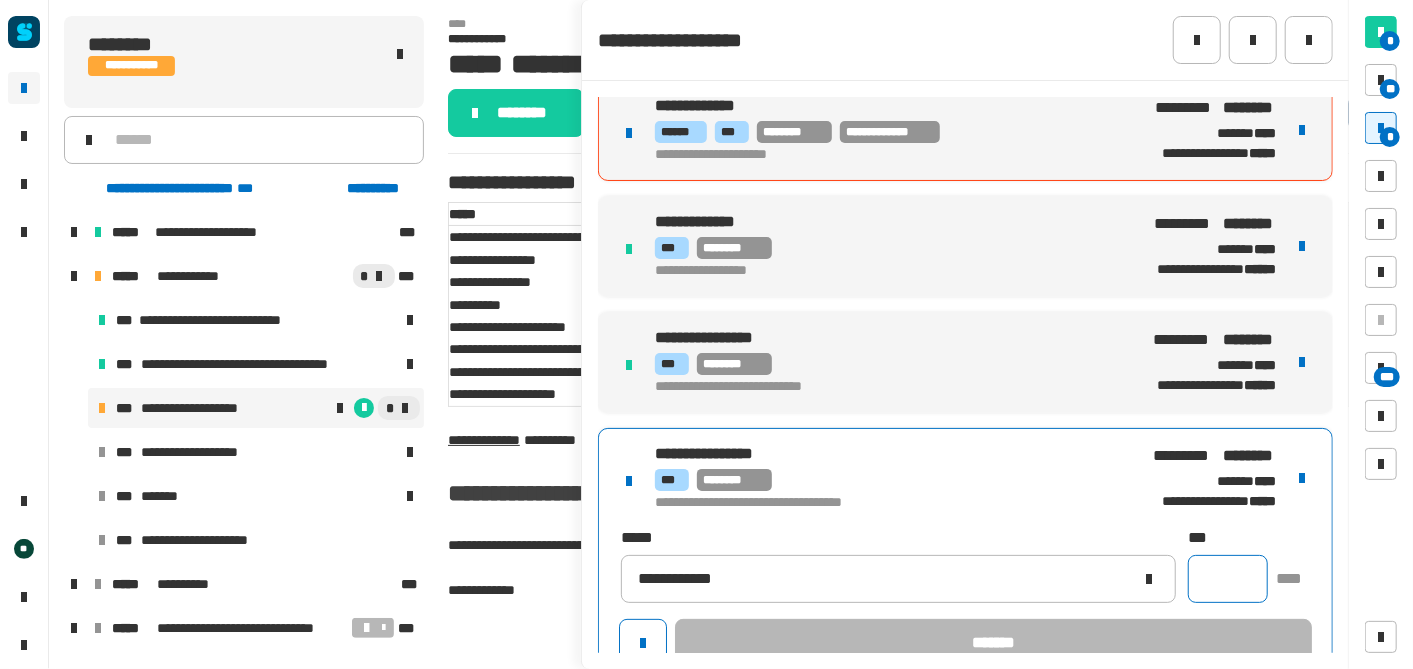 click 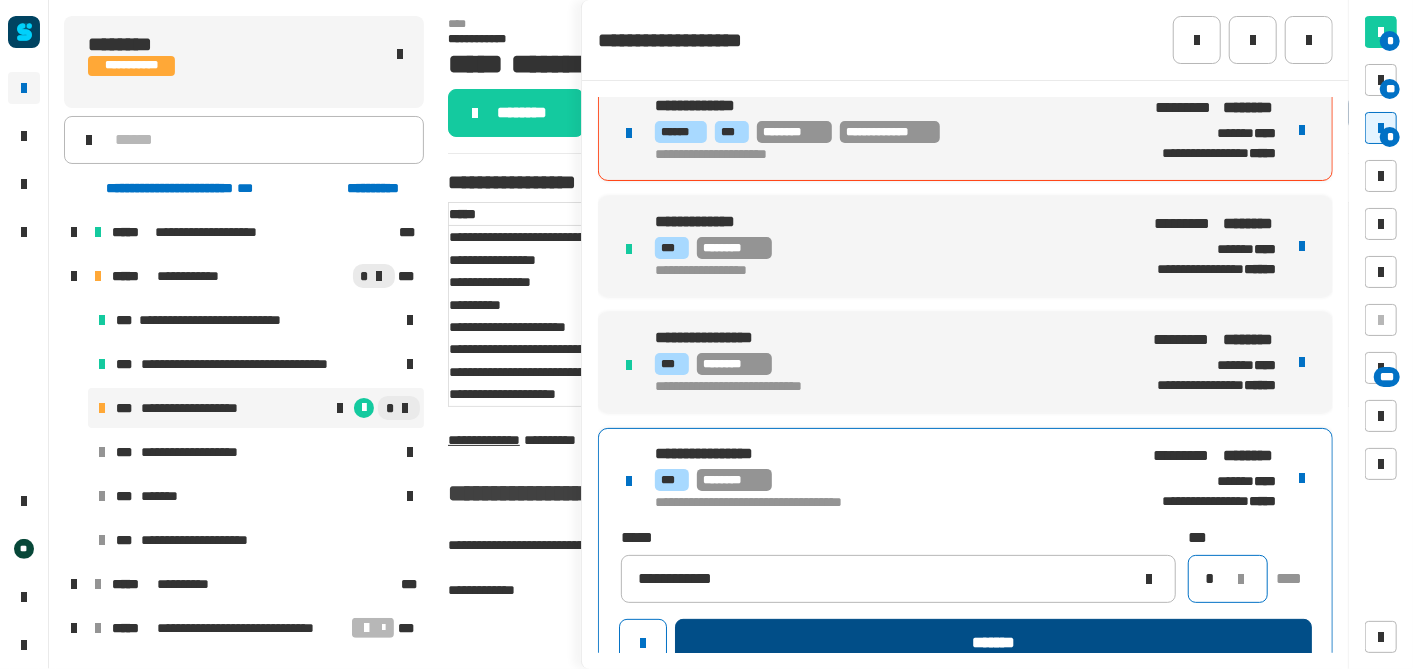type on "*" 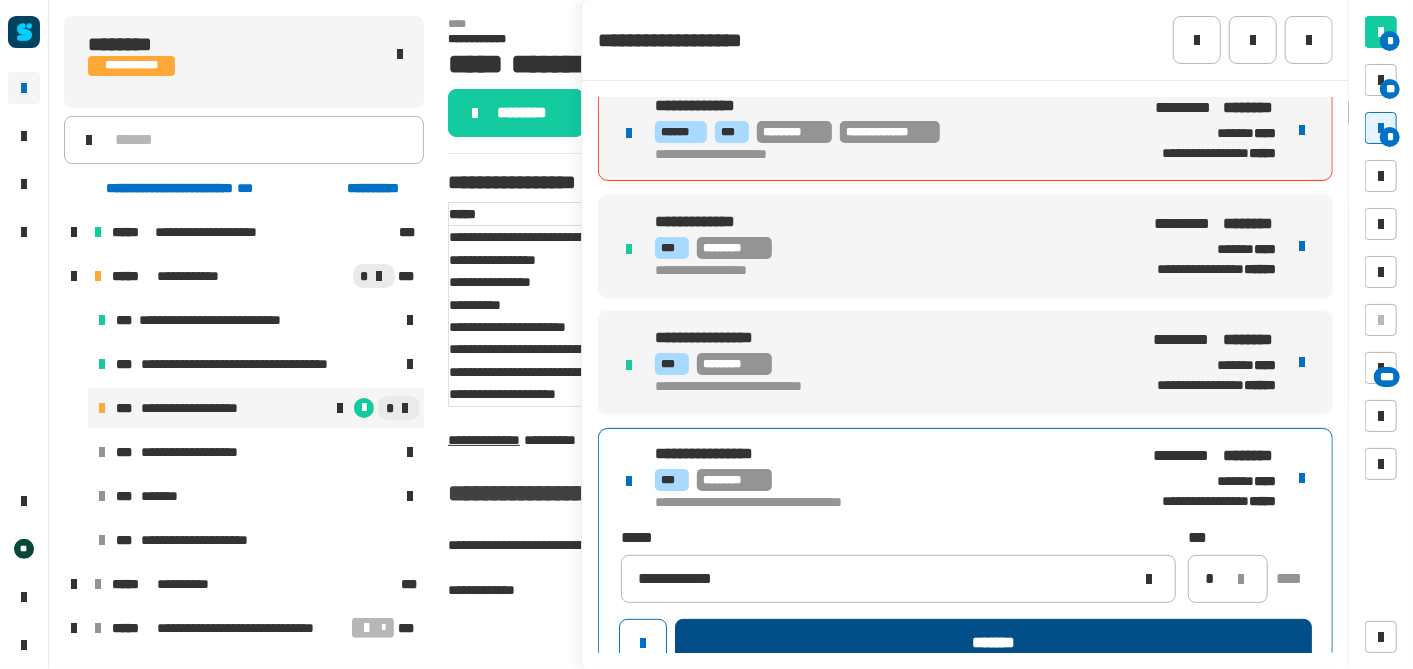 click on "*******" 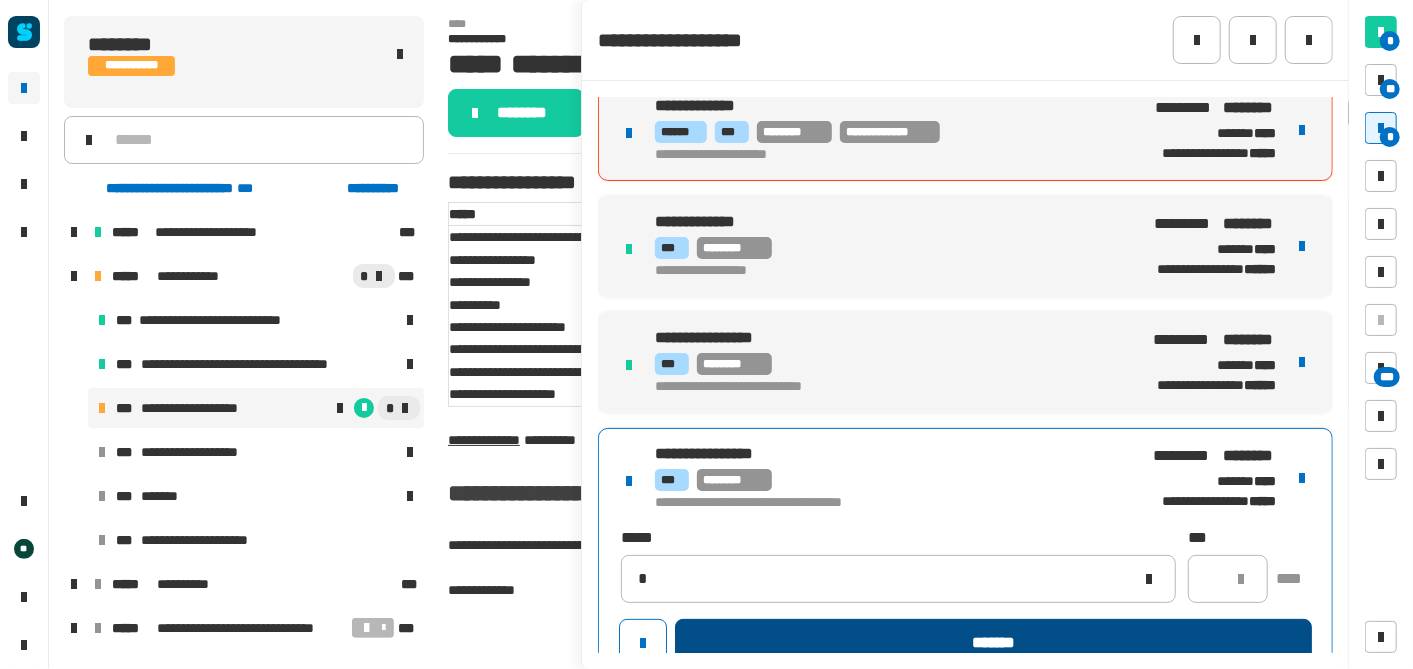type 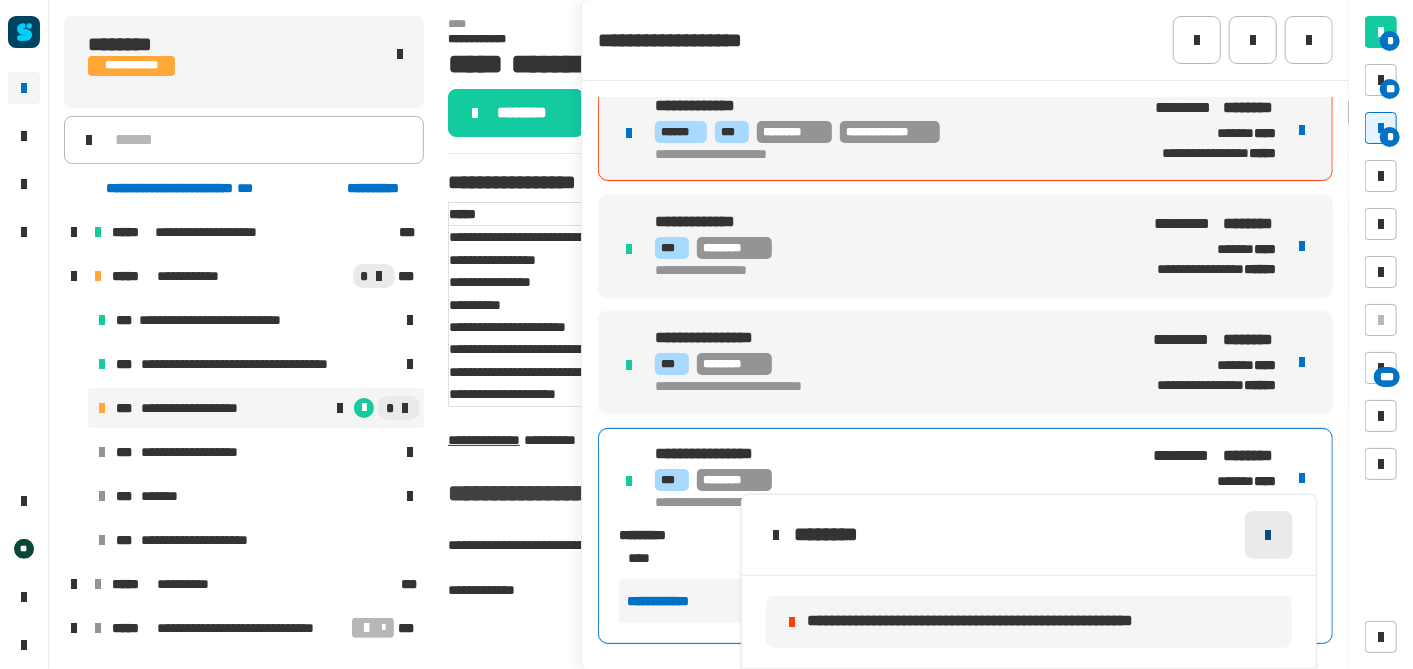 click 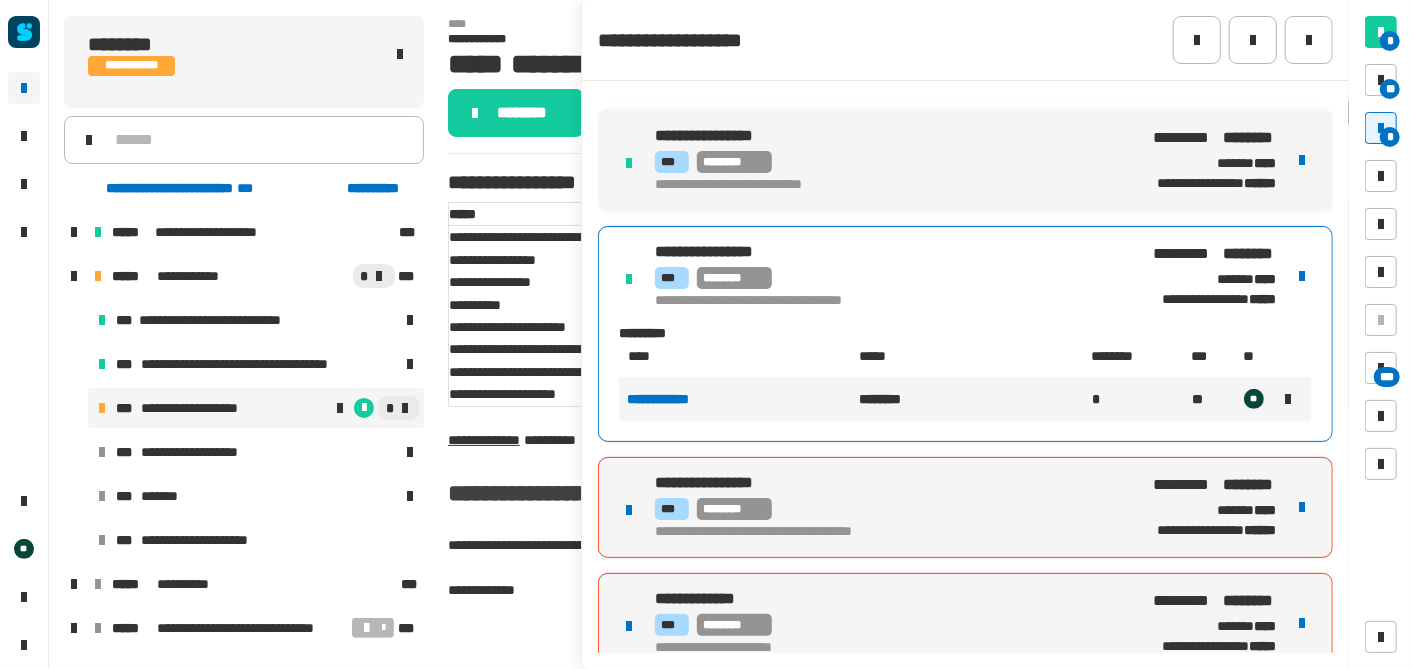 scroll, scrollTop: 351, scrollLeft: 0, axis: vertical 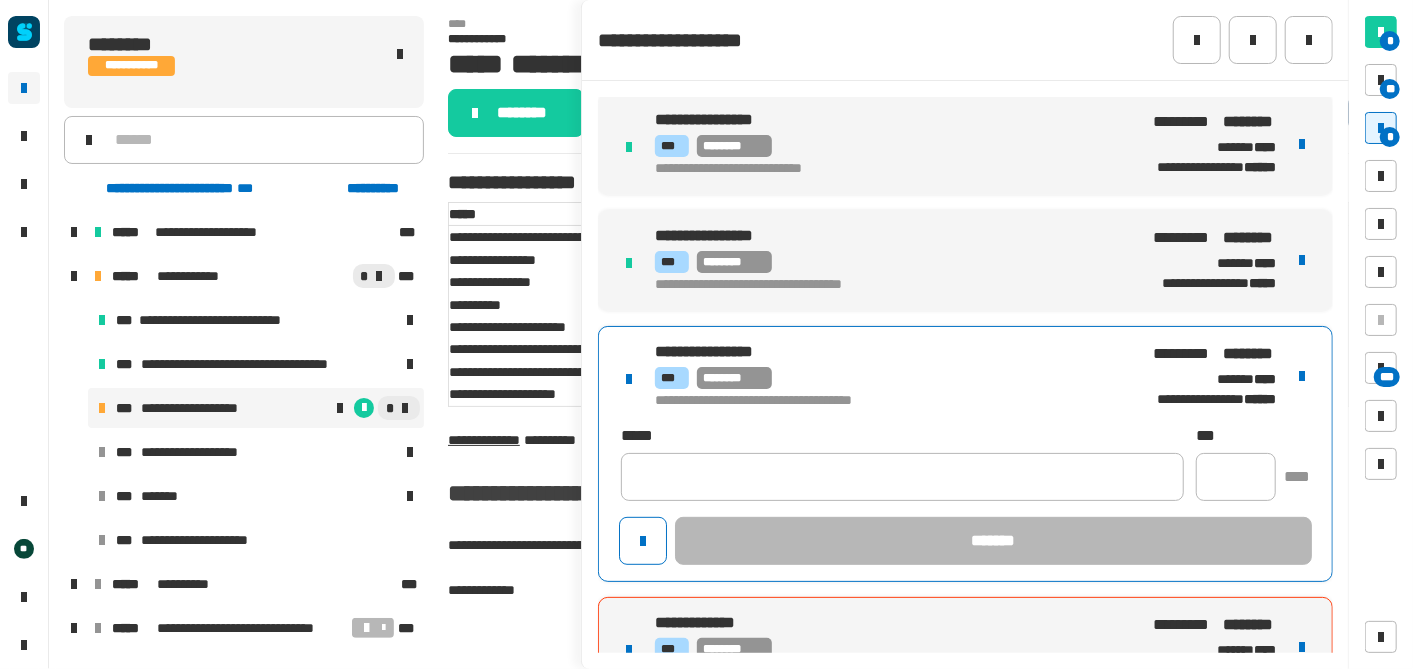 click on "**********" at bounding box center [965, 454] 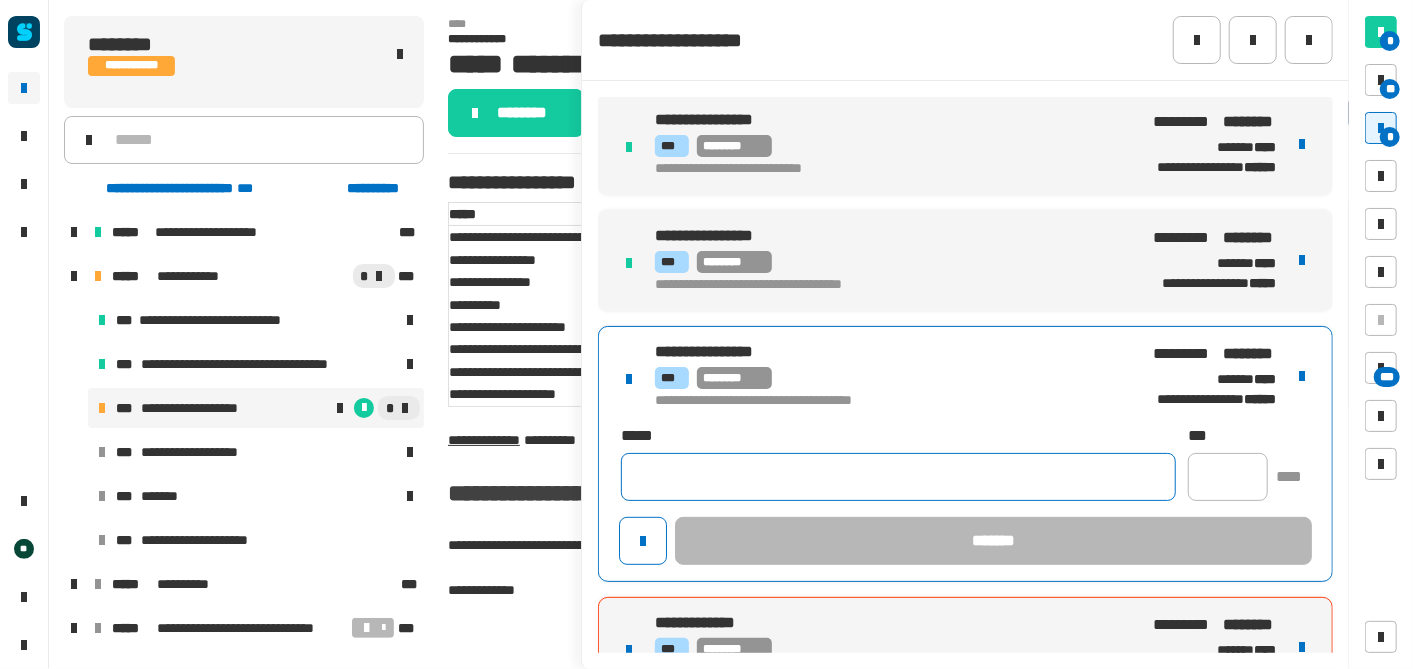 click 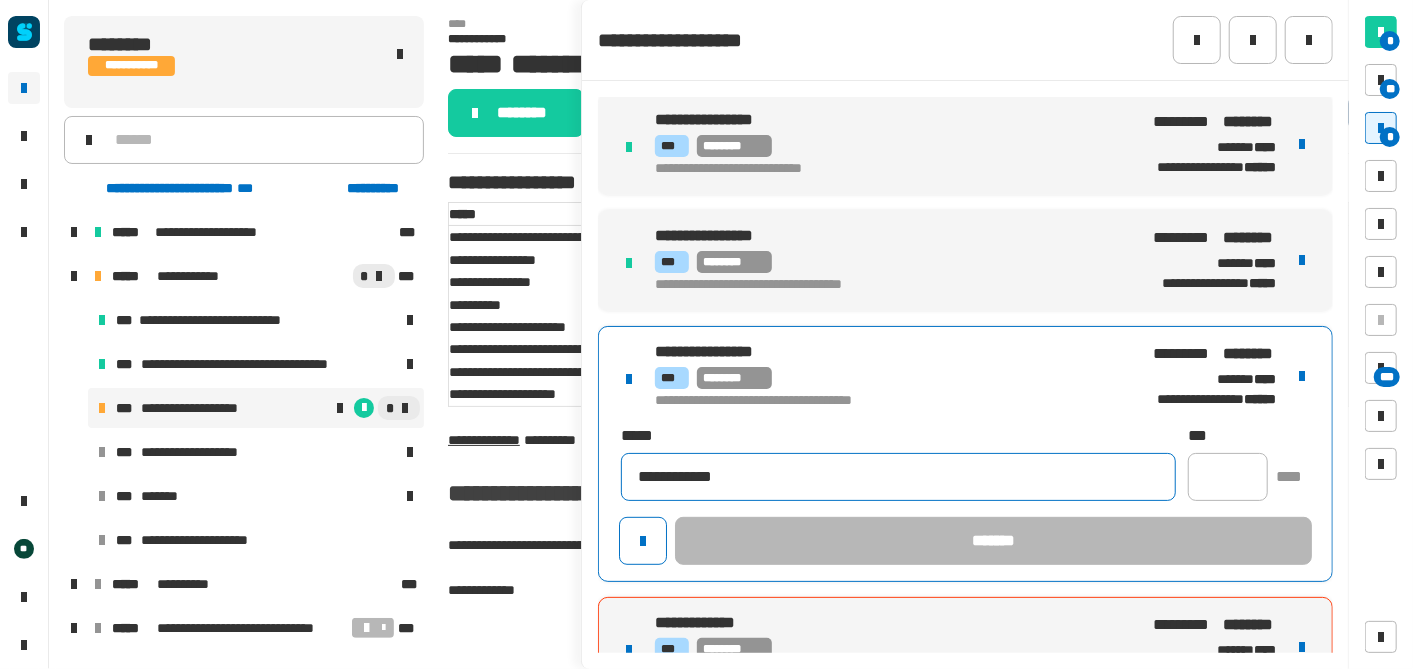type on "**********" 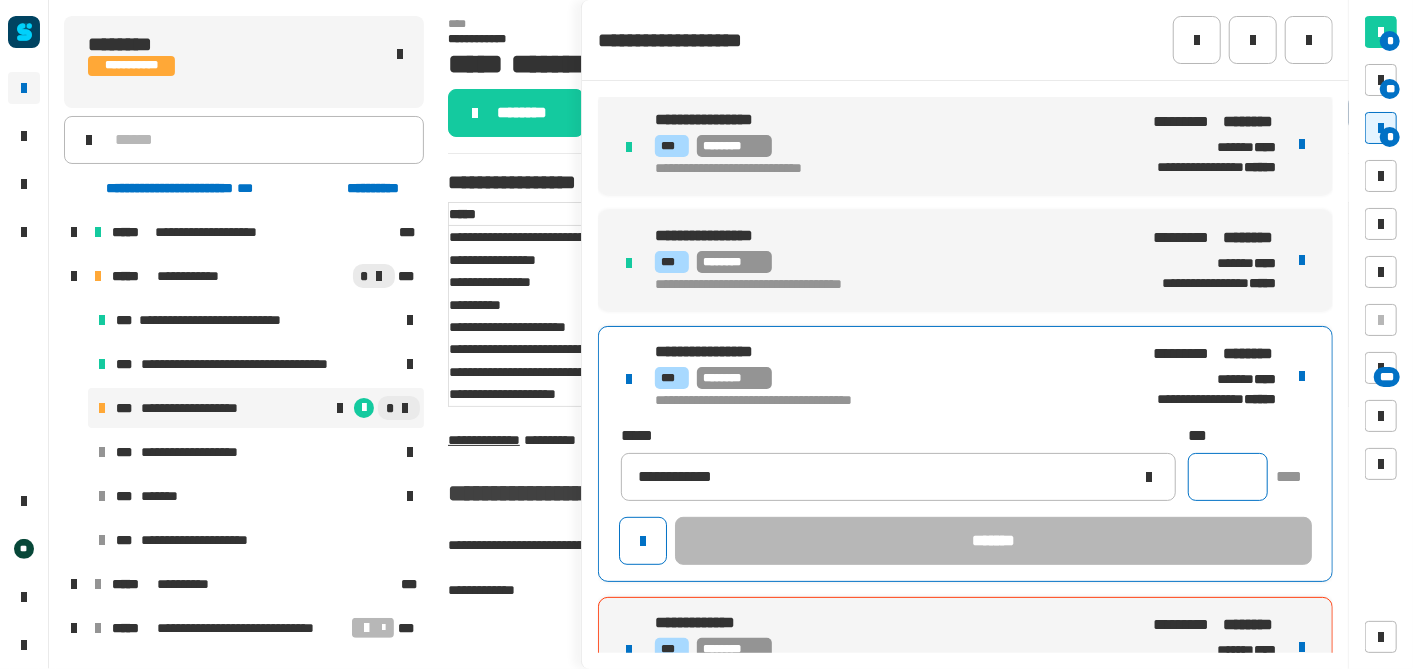 click 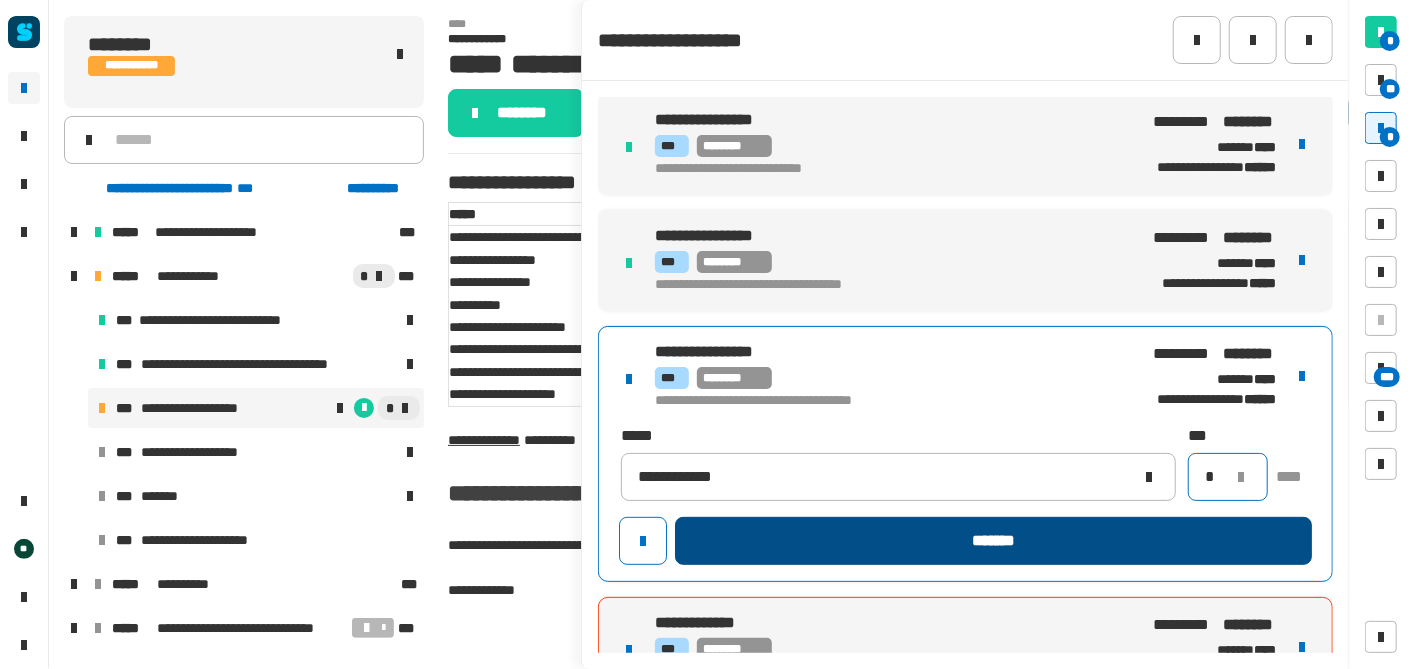 type on "*" 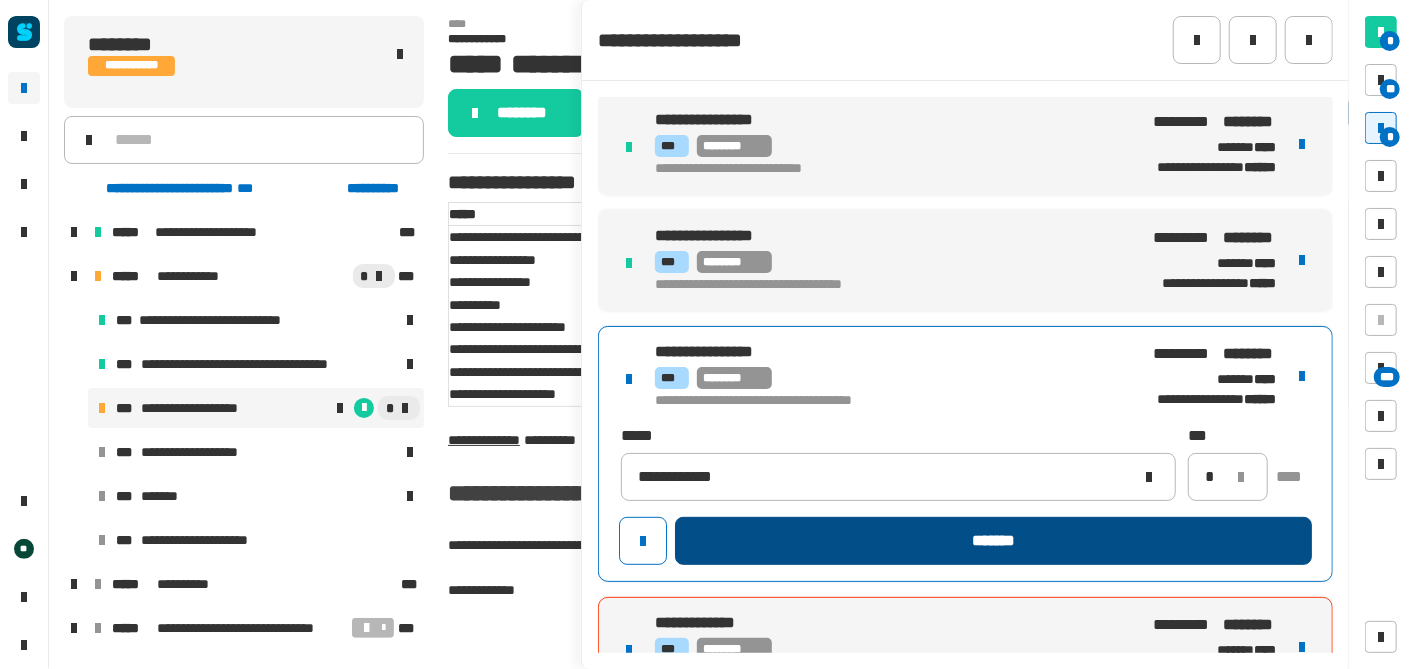 click on "*******" 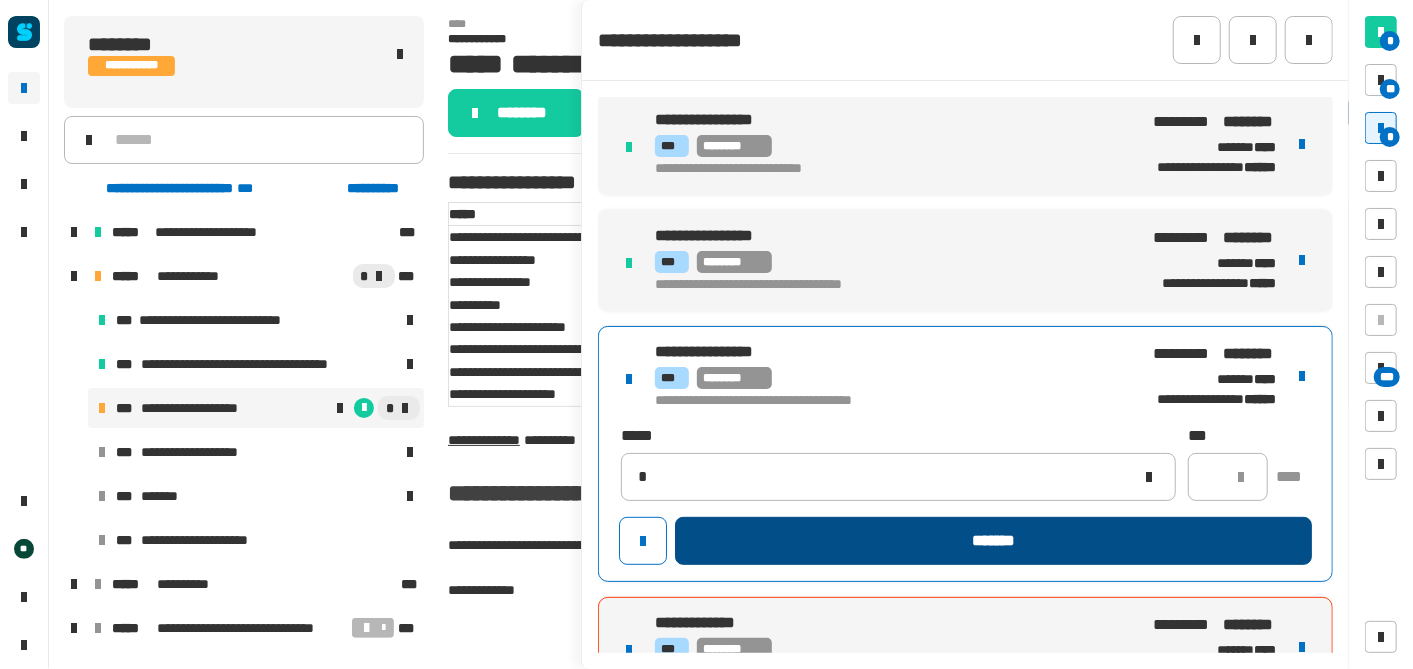 type 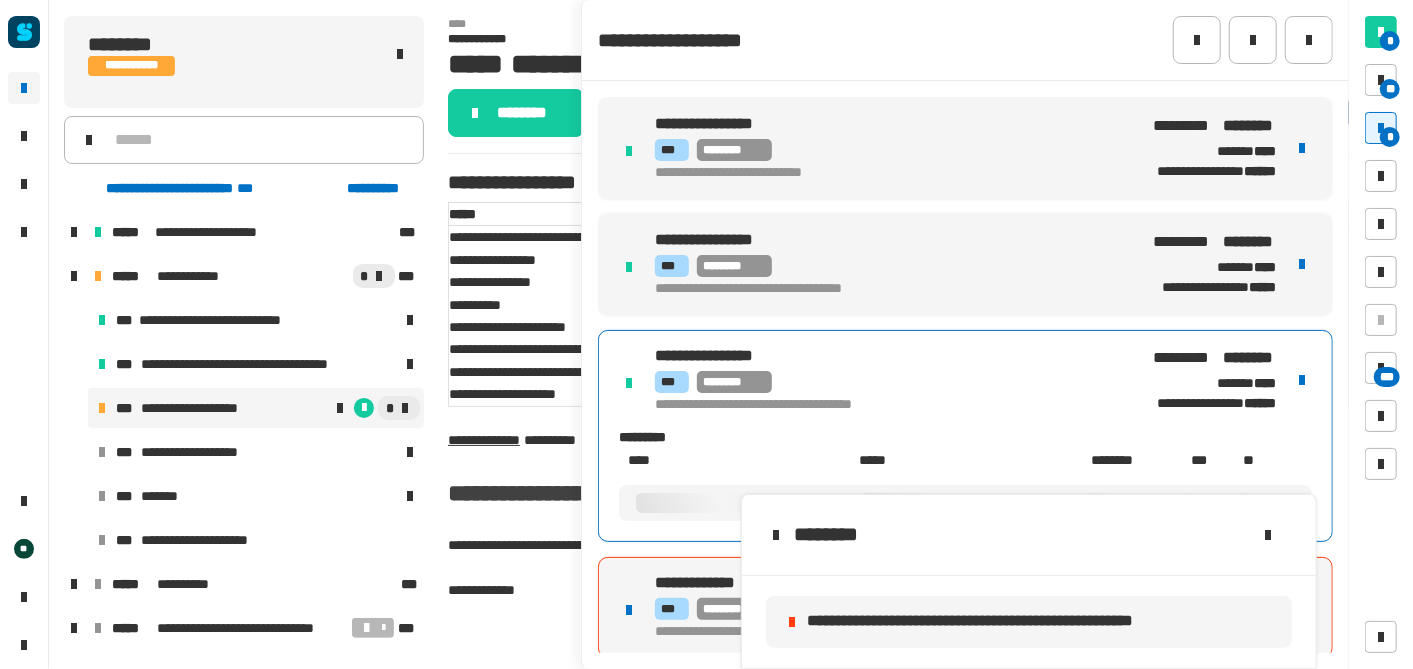 scroll, scrollTop: 351, scrollLeft: 0, axis: vertical 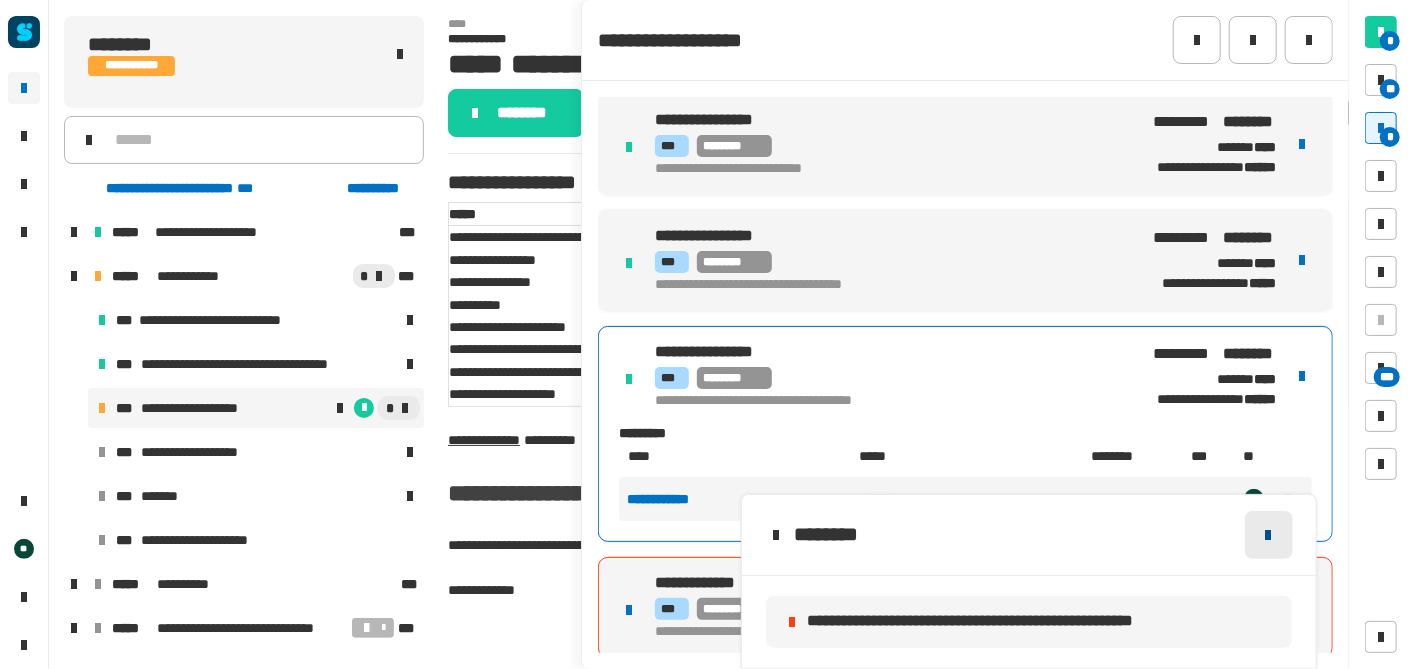 click 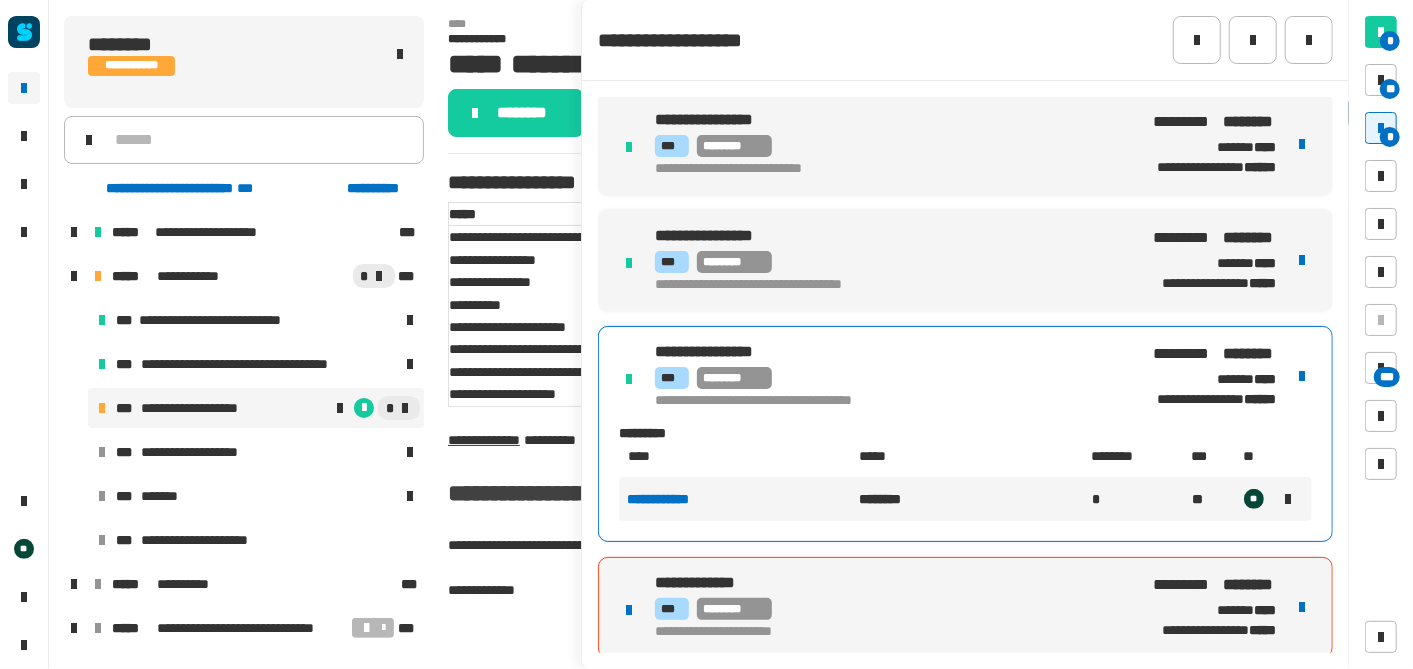 click on "**********" at bounding box center [965, 607] 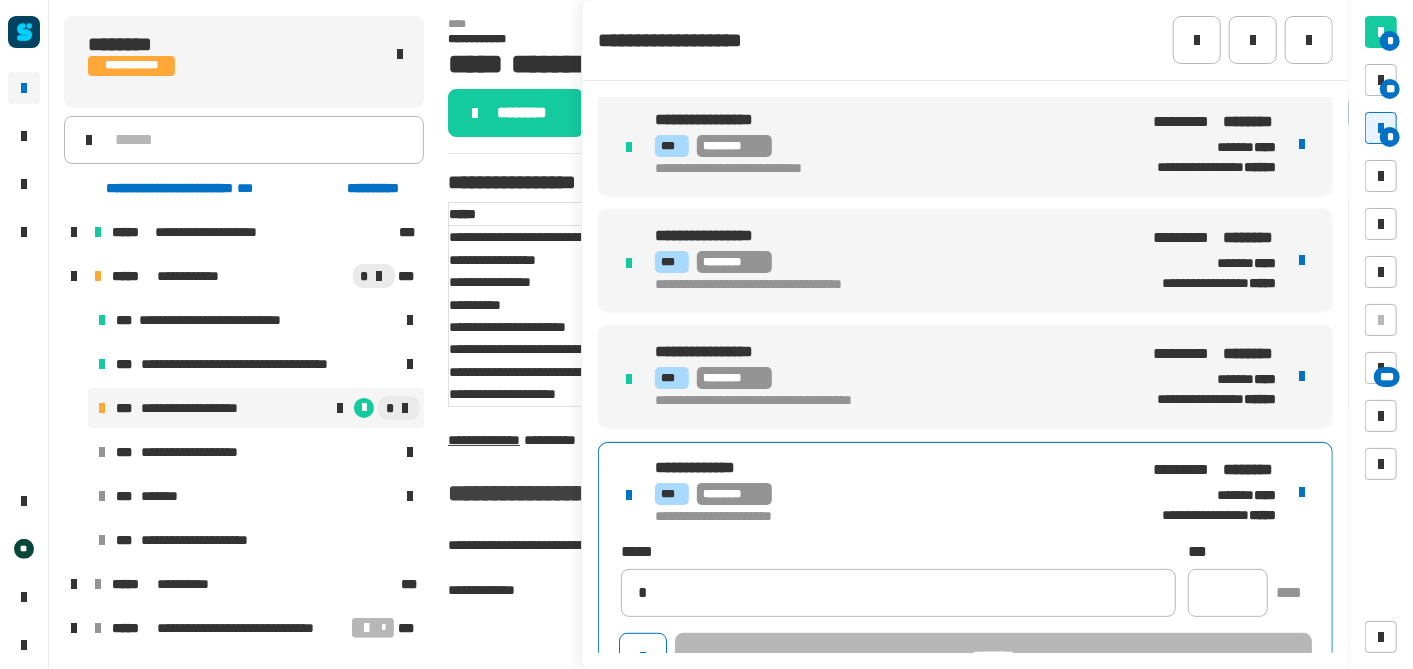 type on "**********" 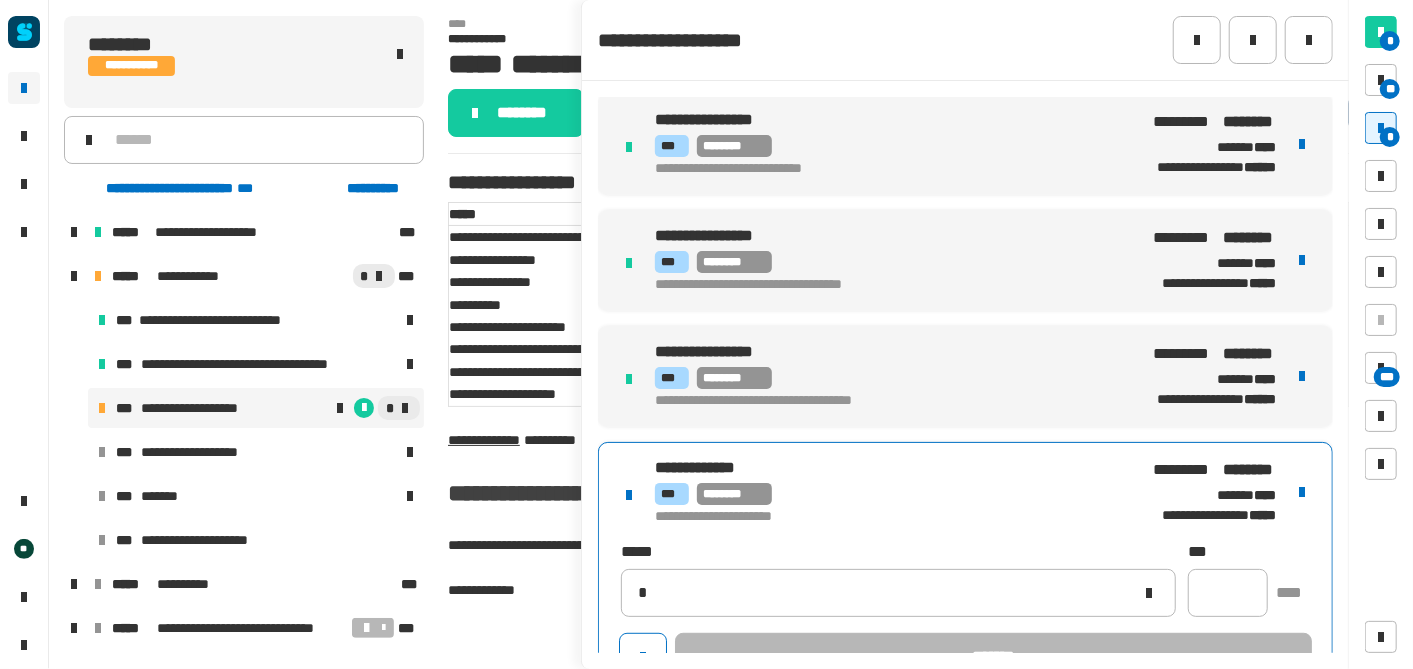type 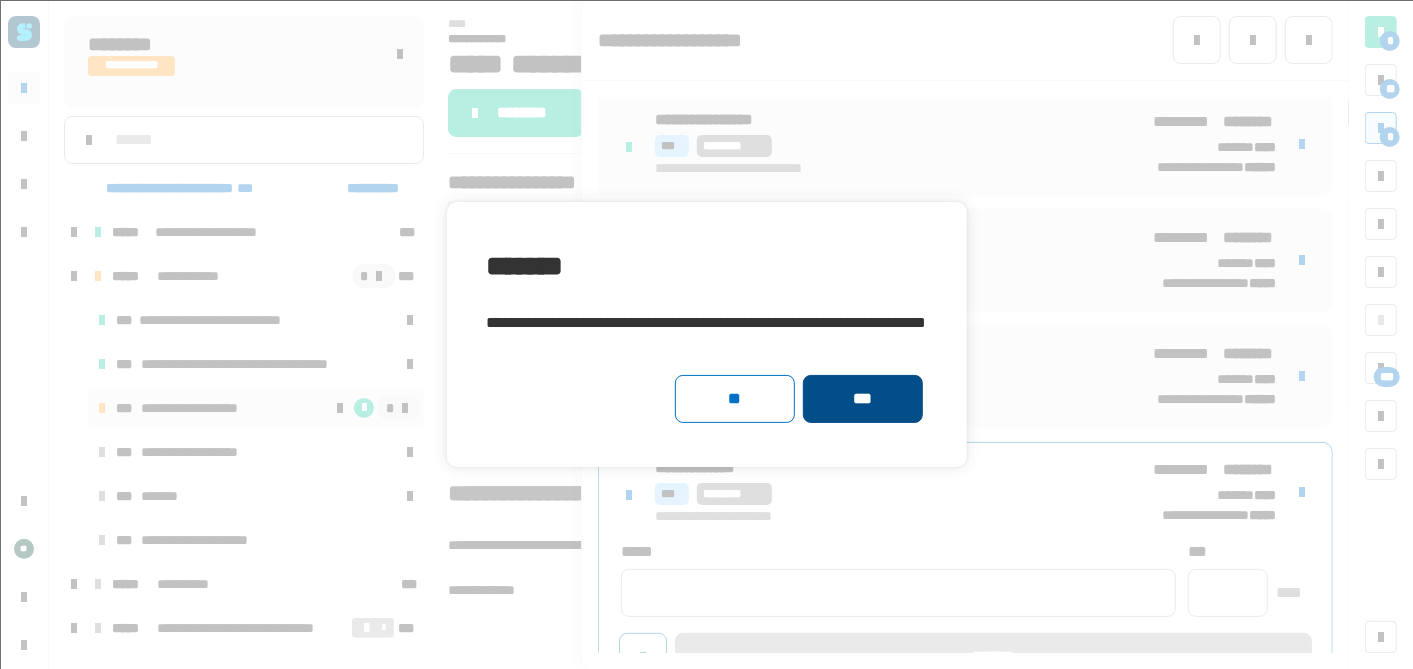 click on "***" 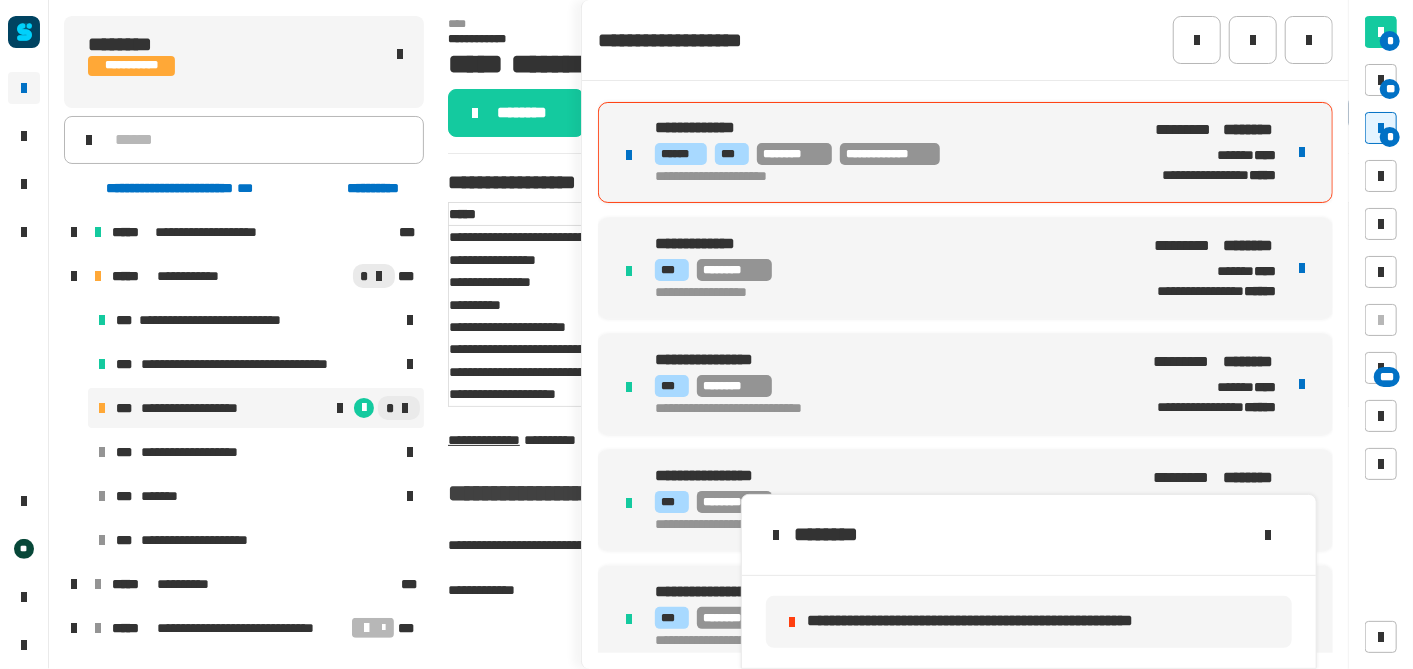 scroll, scrollTop: 0, scrollLeft: 0, axis: both 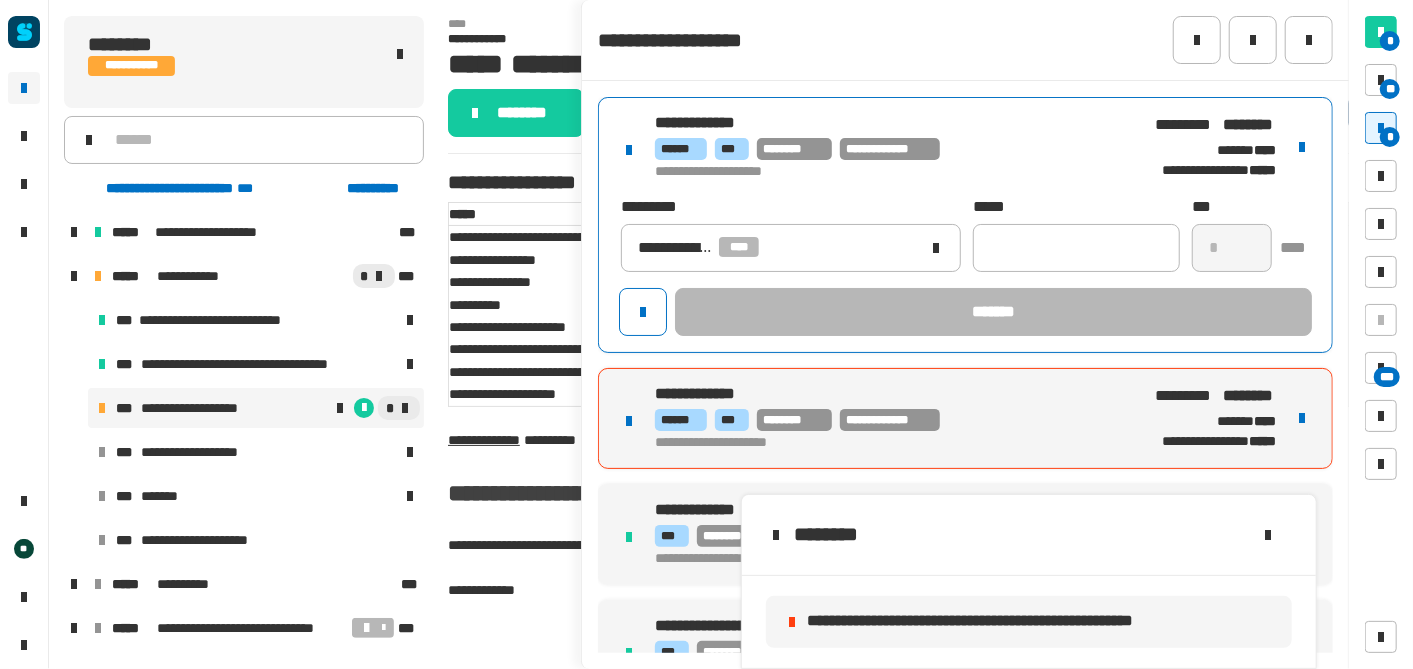 click on "**********" at bounding box center [887, 147] 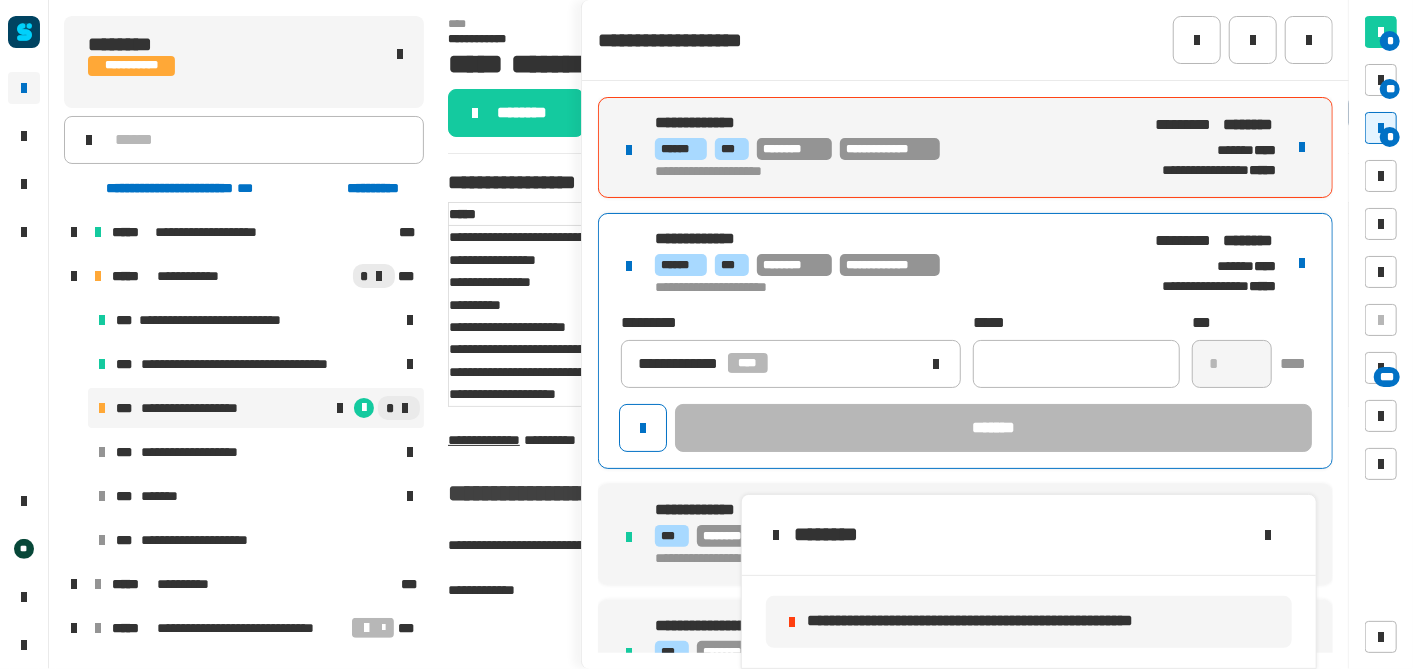 click on "**********" at bounding box center (875, 172) 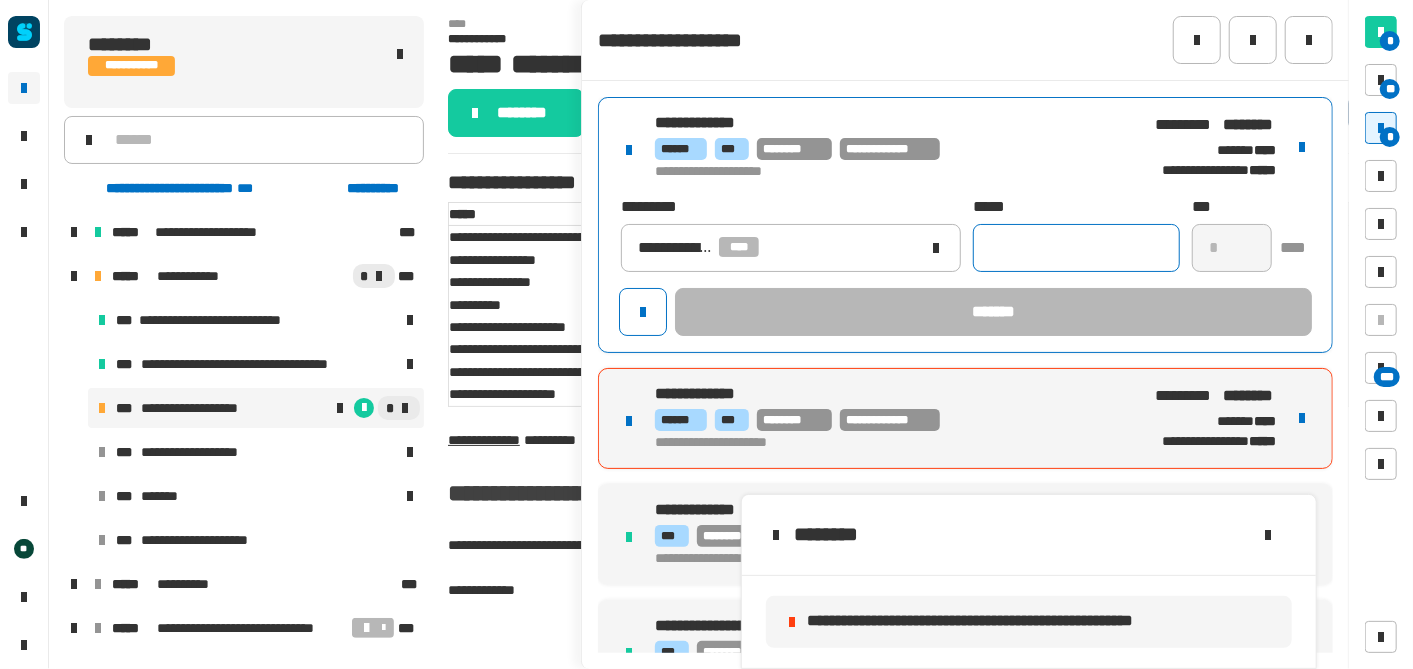 click 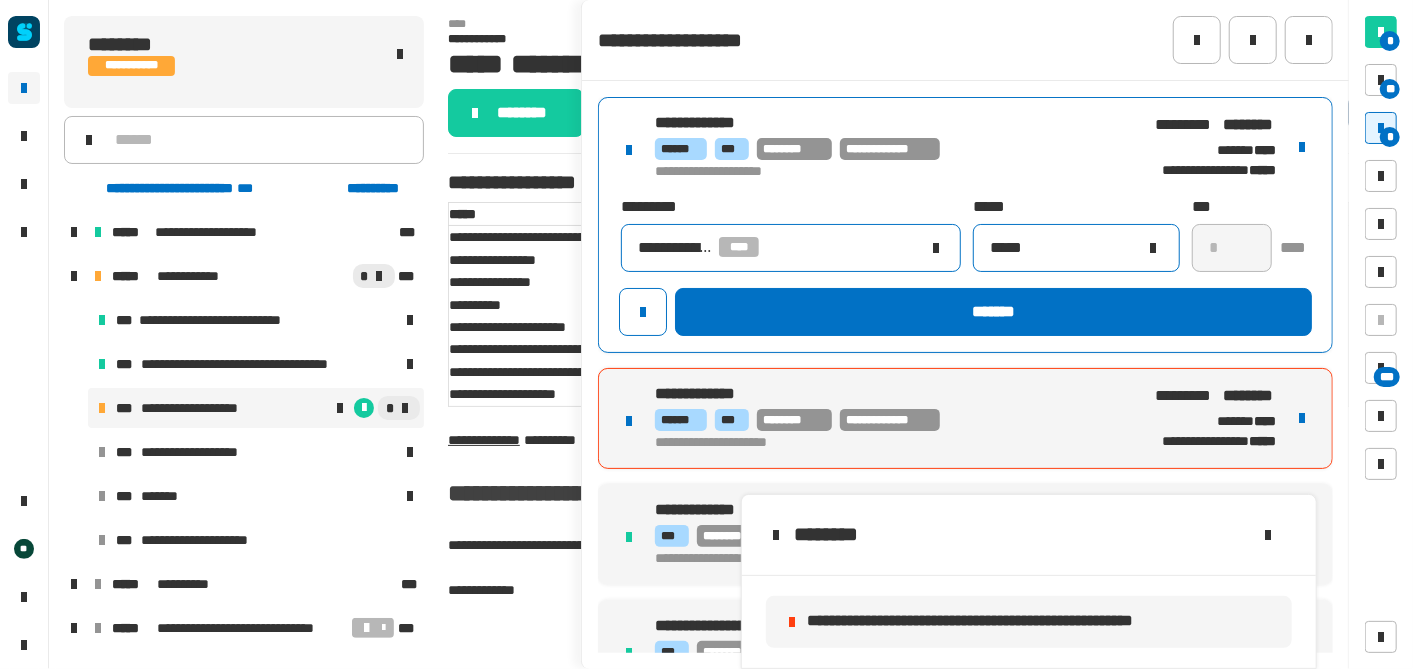 type on "*****" 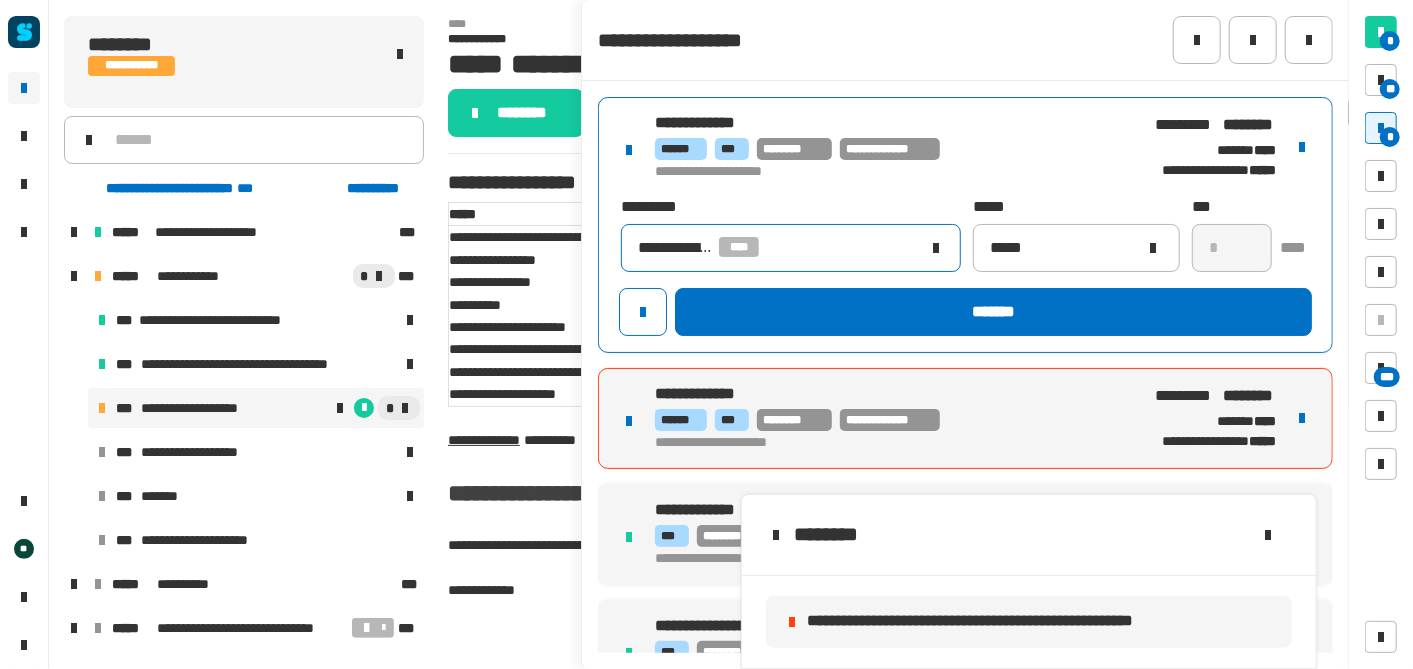 click on "**********" 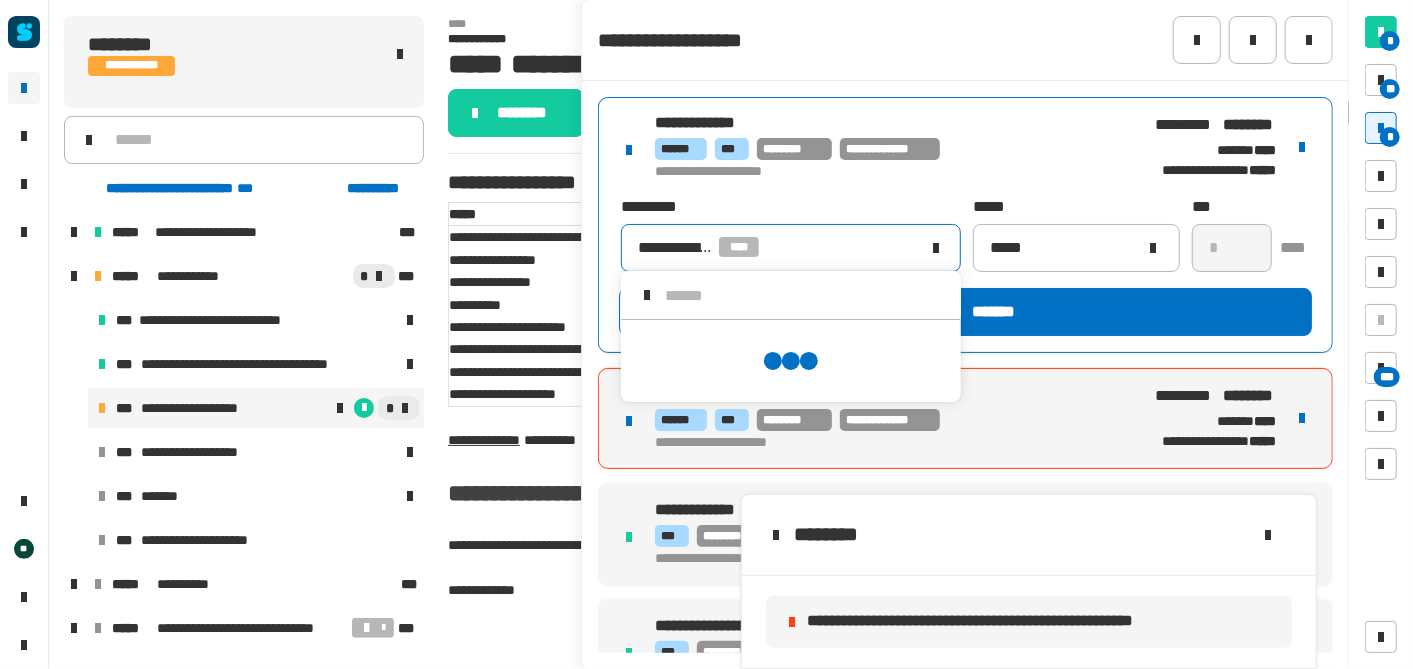 scroll, scrollTop: 0, scrollLeft: 0, axis: both 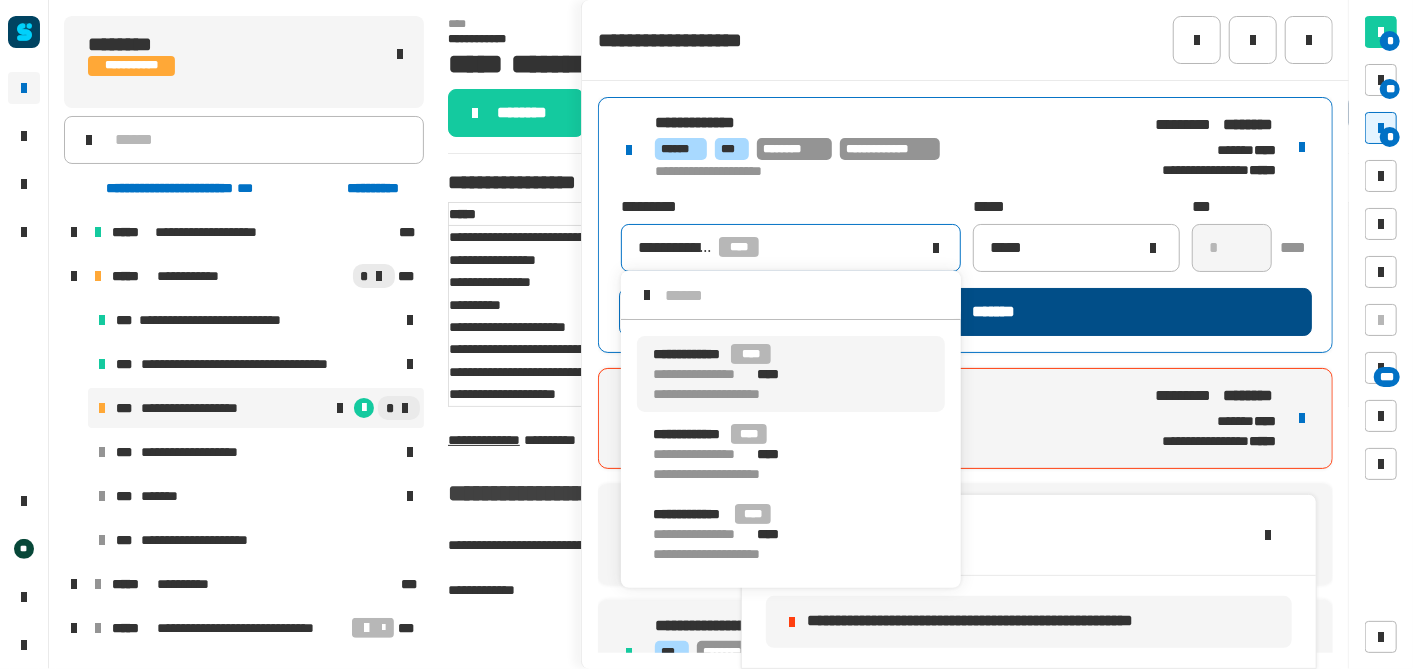 click on "*******" 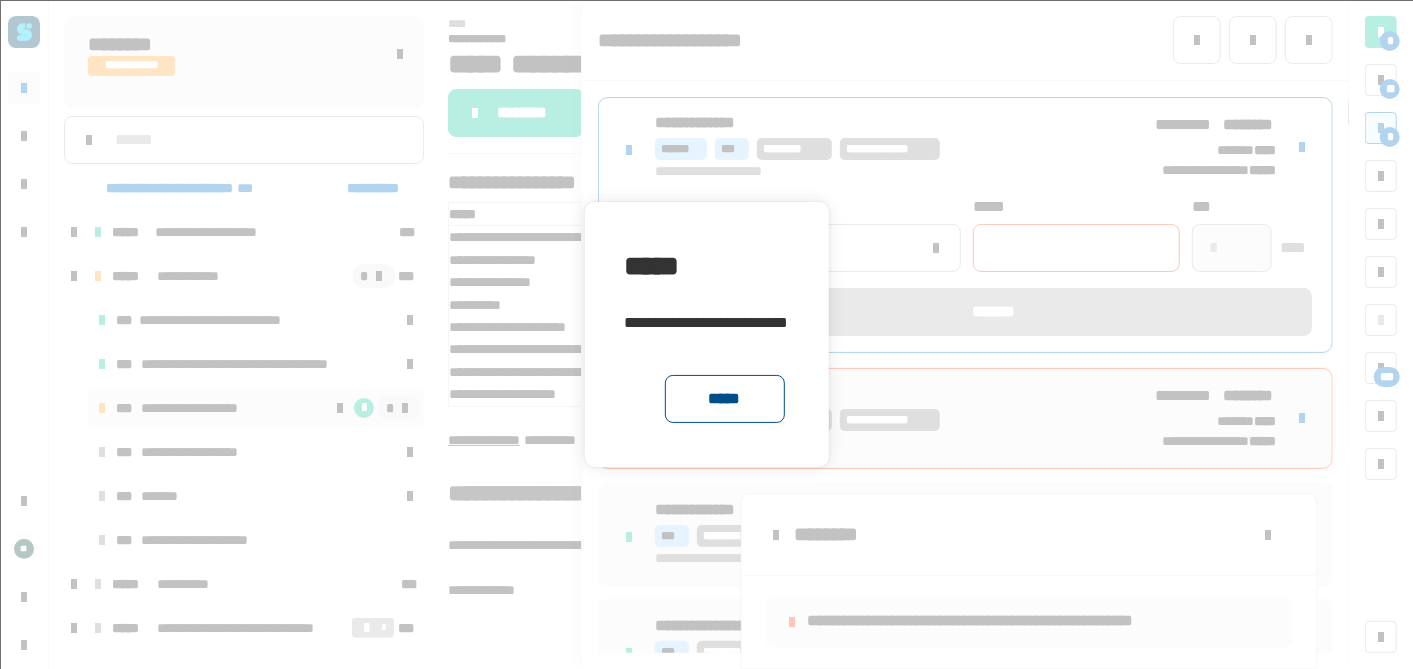 click on "*****" 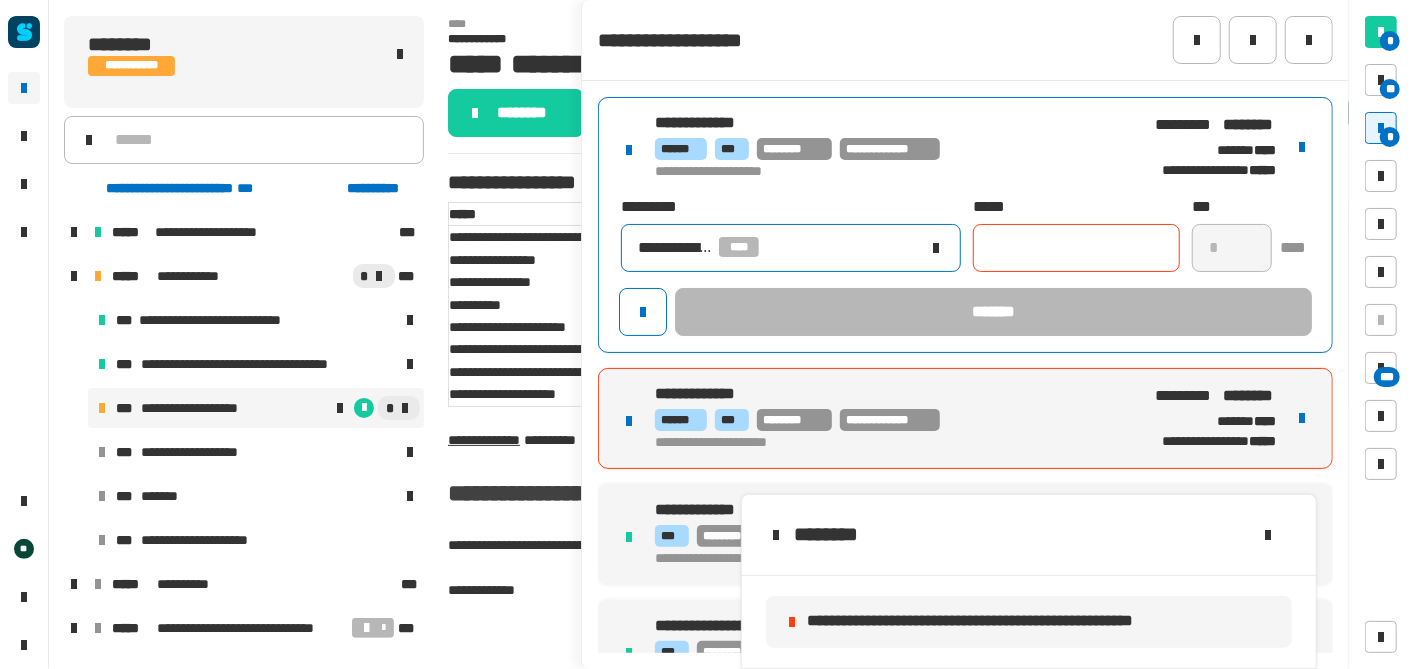 click on "**********" 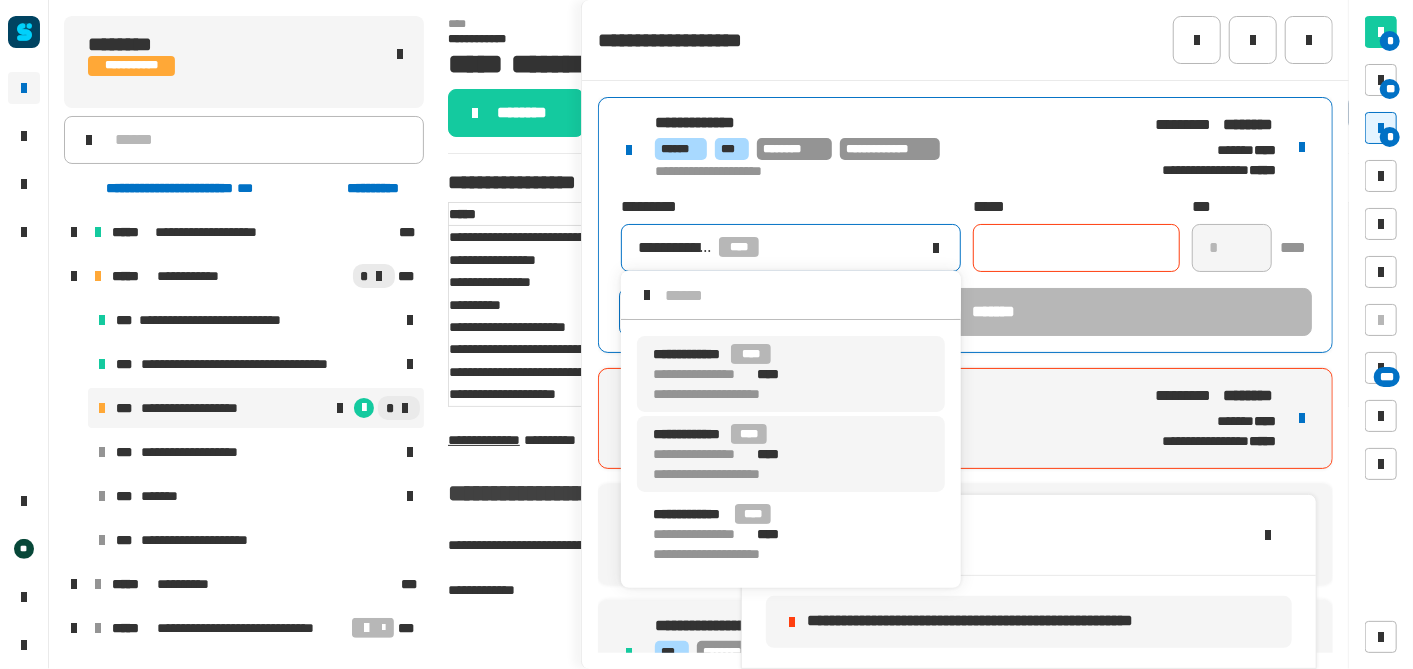 click on "**********" at bounding box center [791, 454] 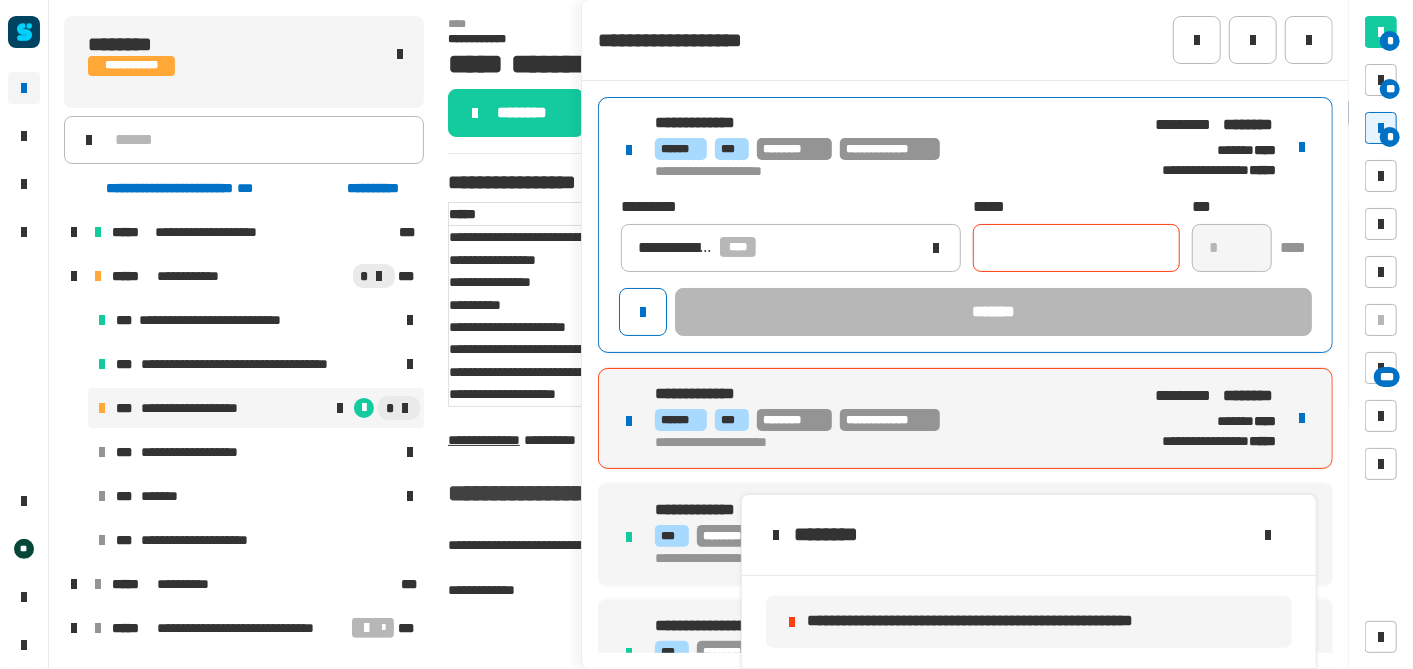 click 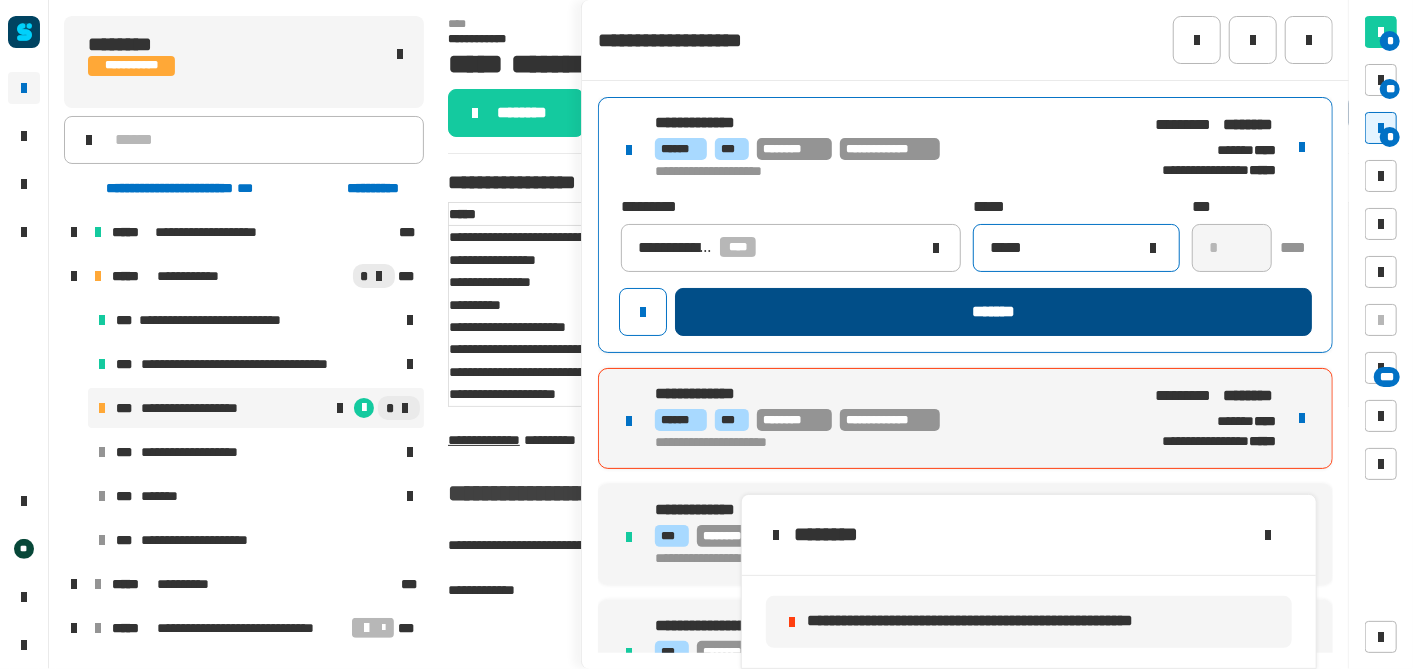 type on "*****" 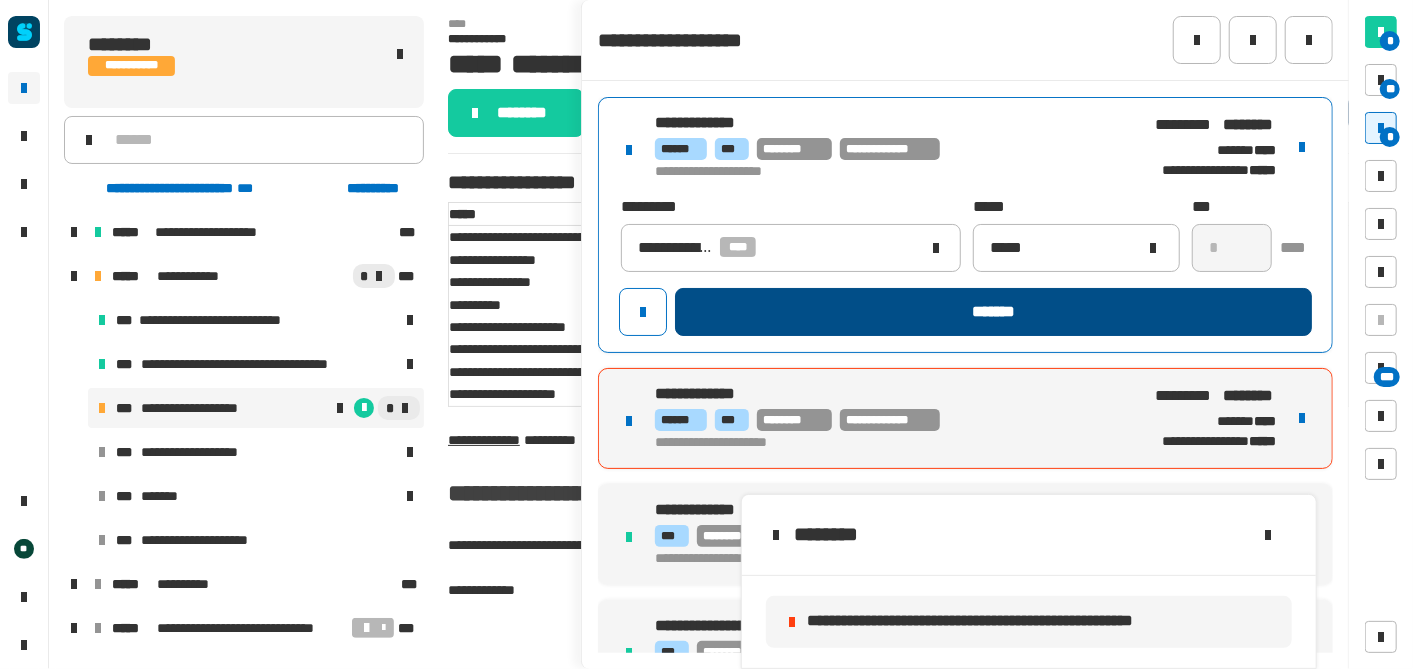 click on "*******" 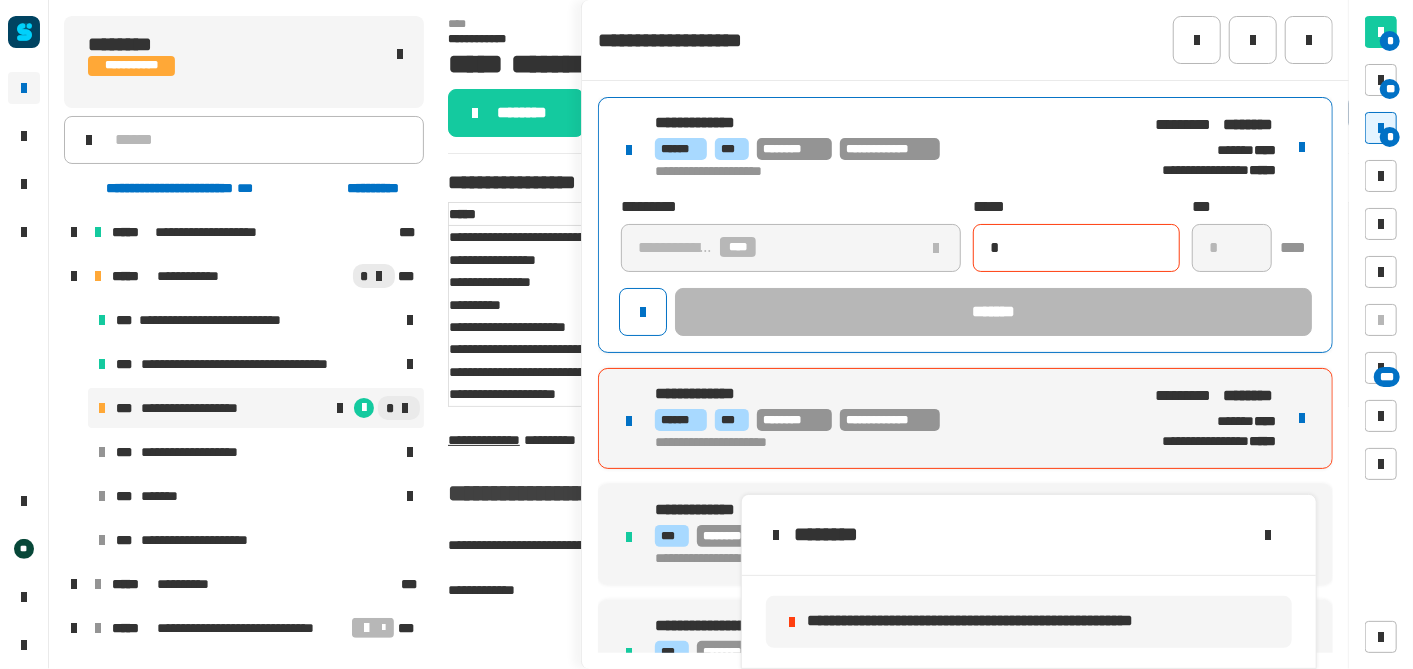type 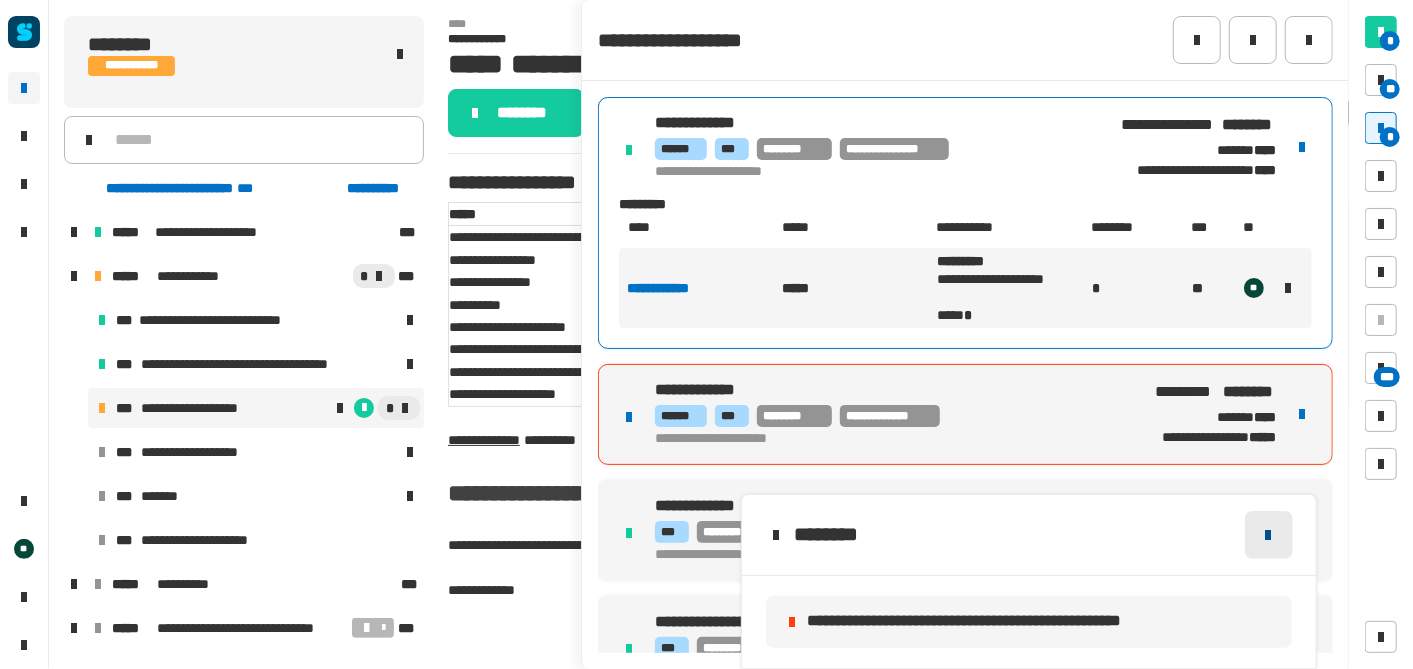 click 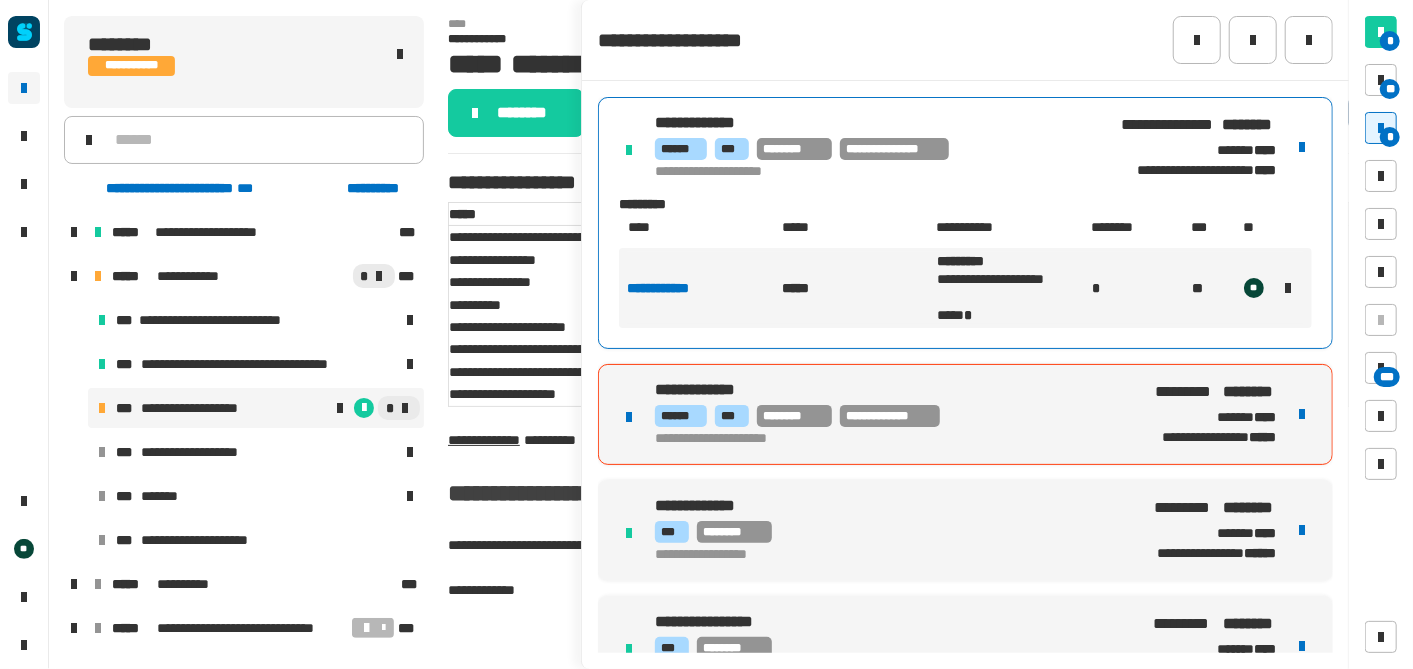 click on "**********" at bounding box center [965, 414] 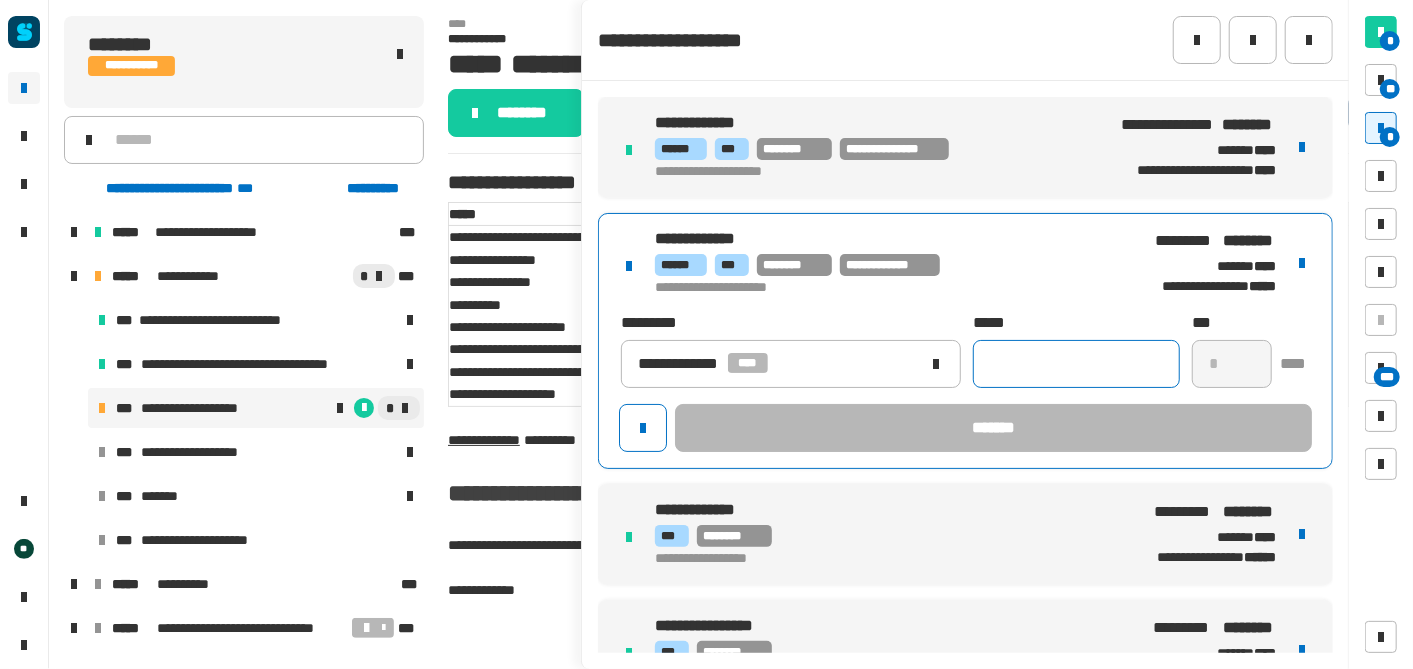 click 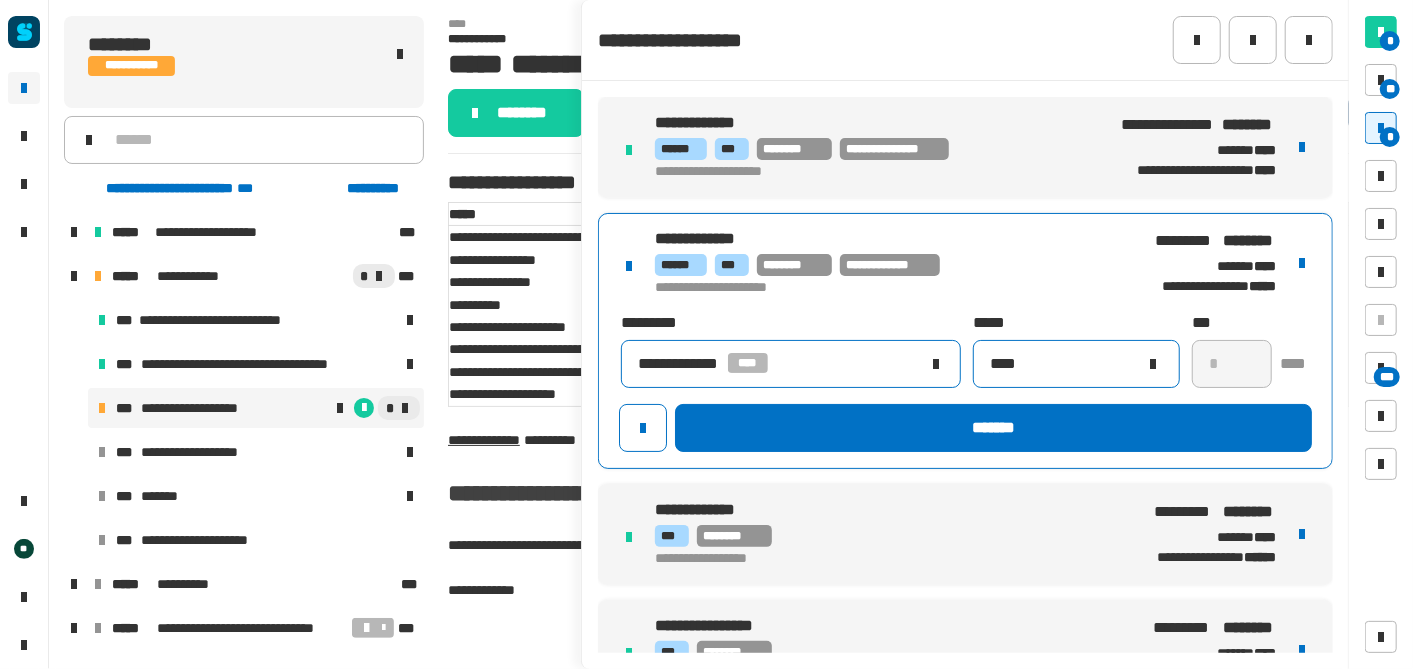 type on "****" 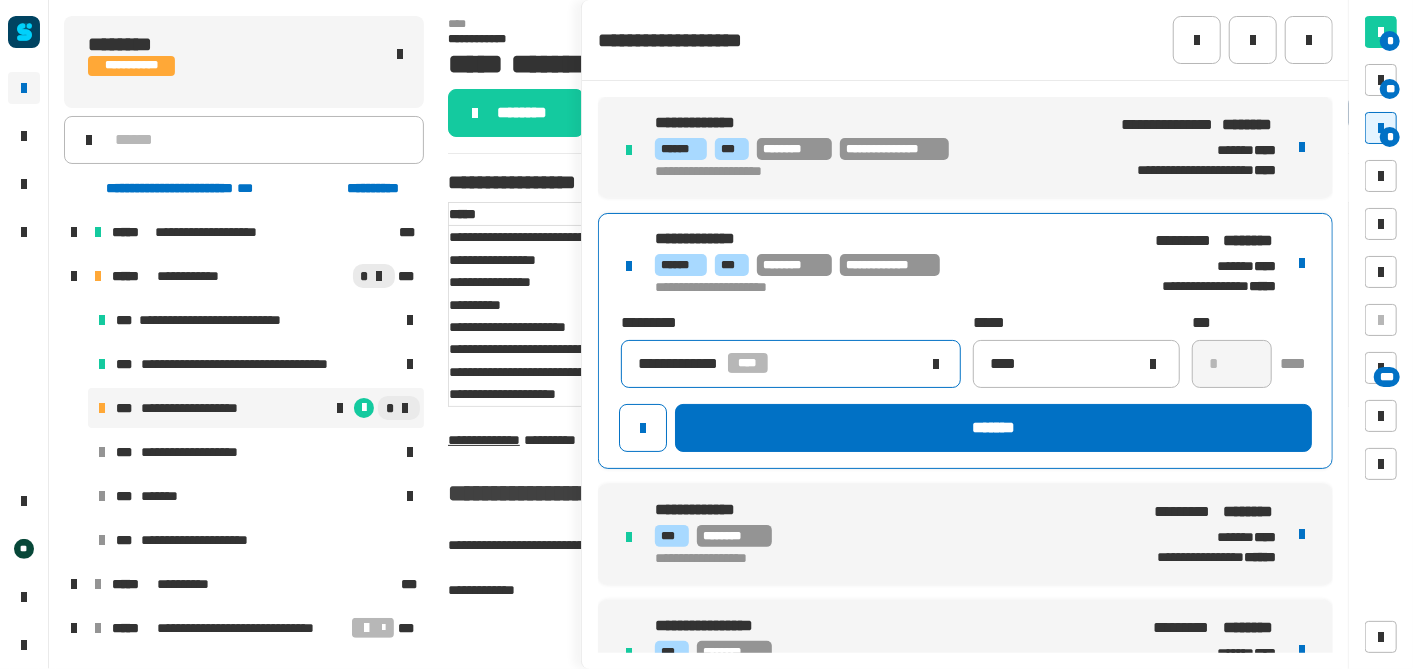 click on "**********" 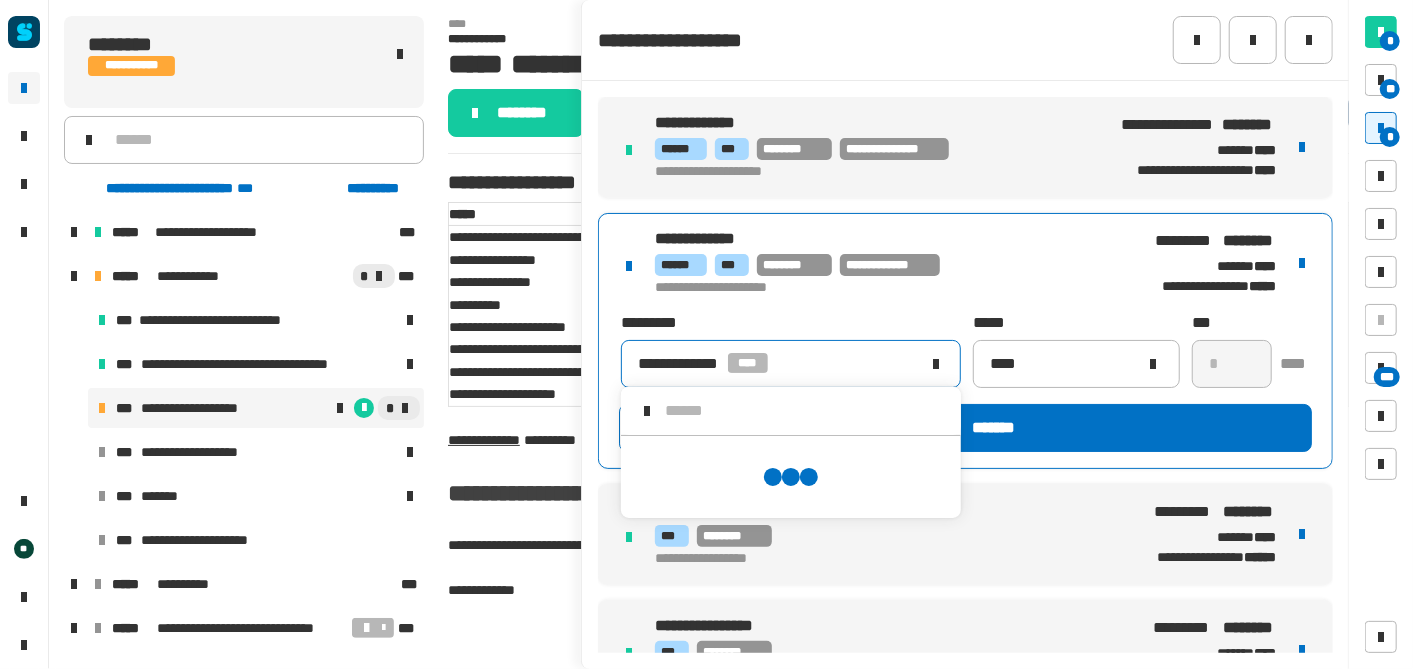 scroll, scrollTop: 0, scrollLeft: 0, axis: both 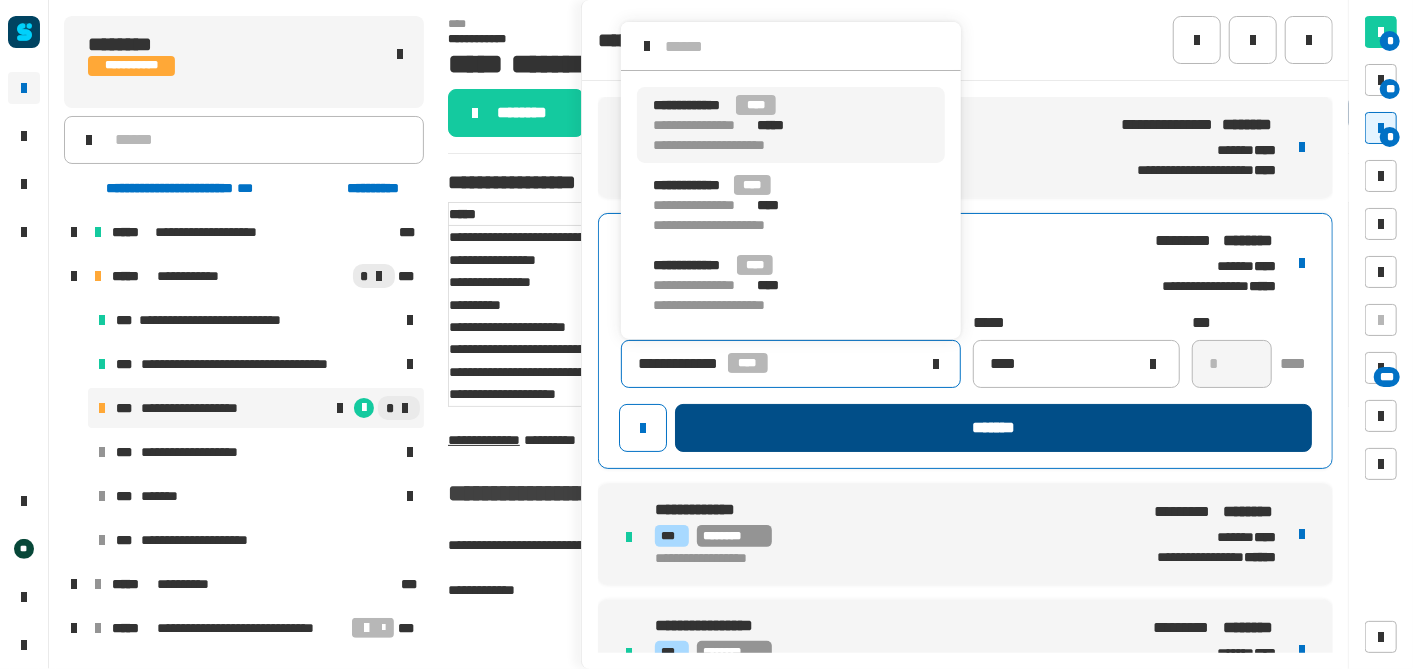 click on "*******" 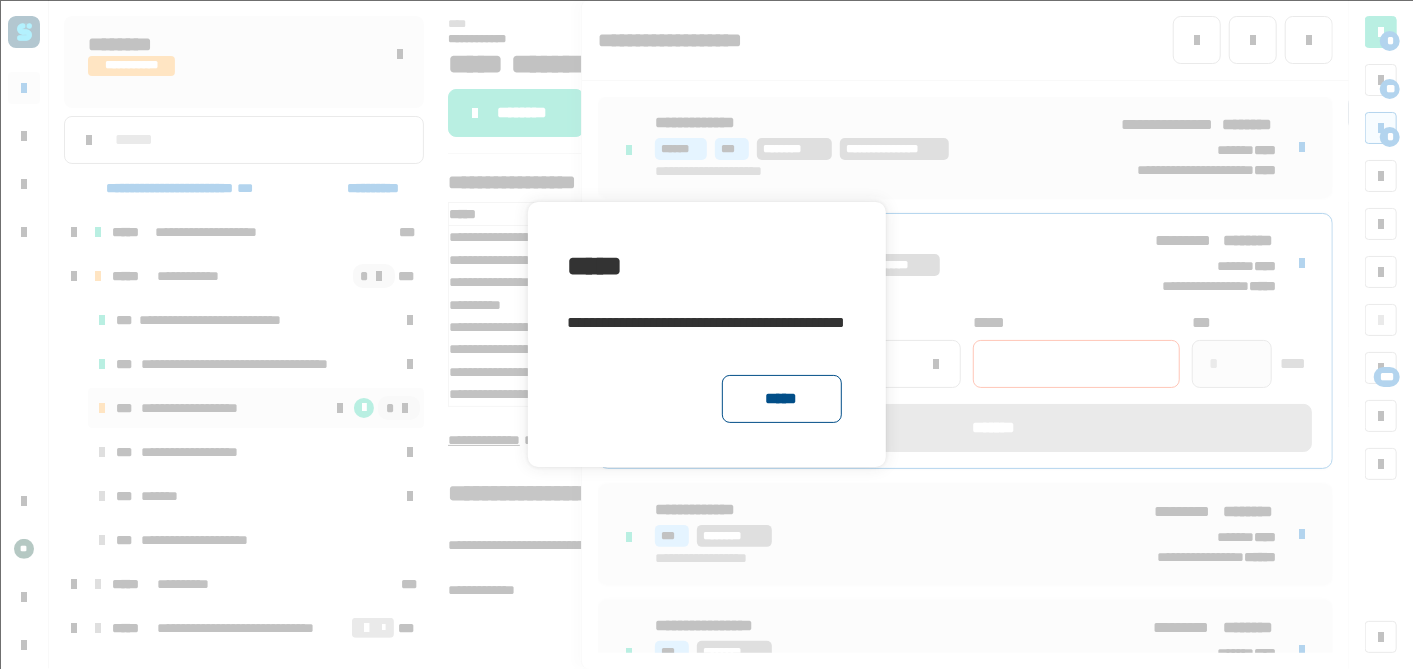 click on "*****" 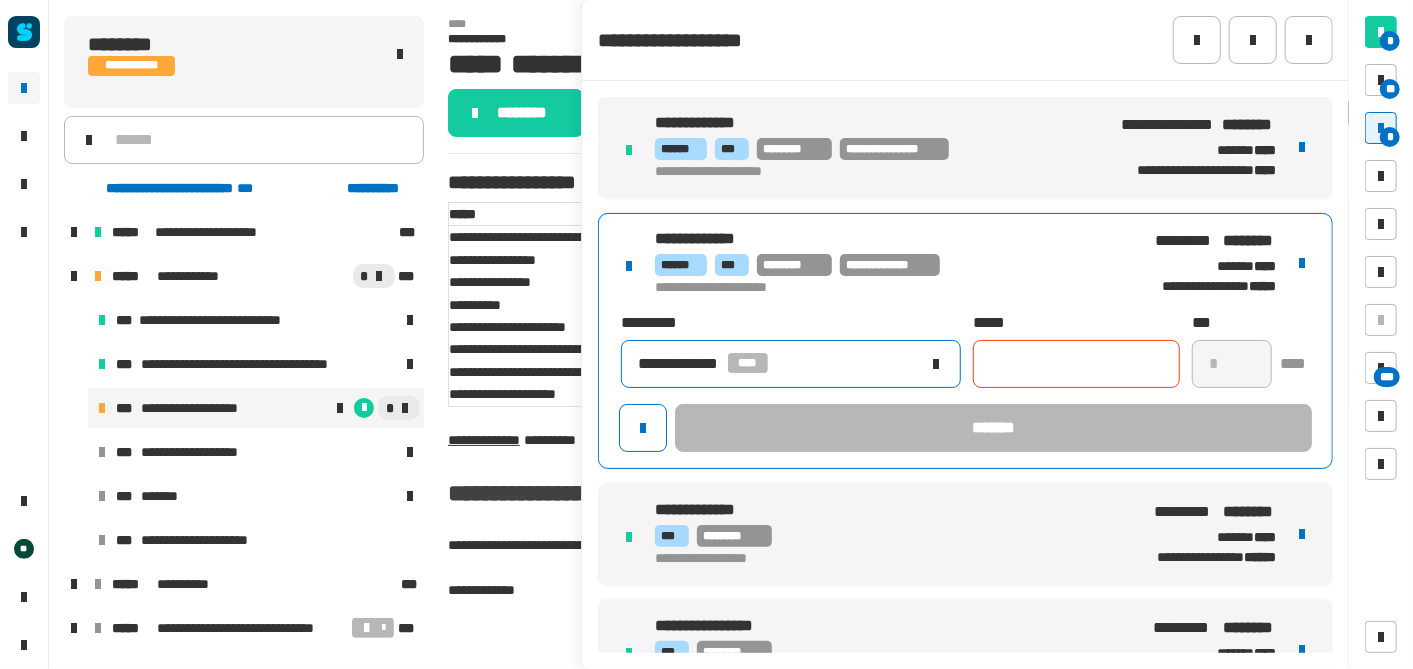 click on "**********" 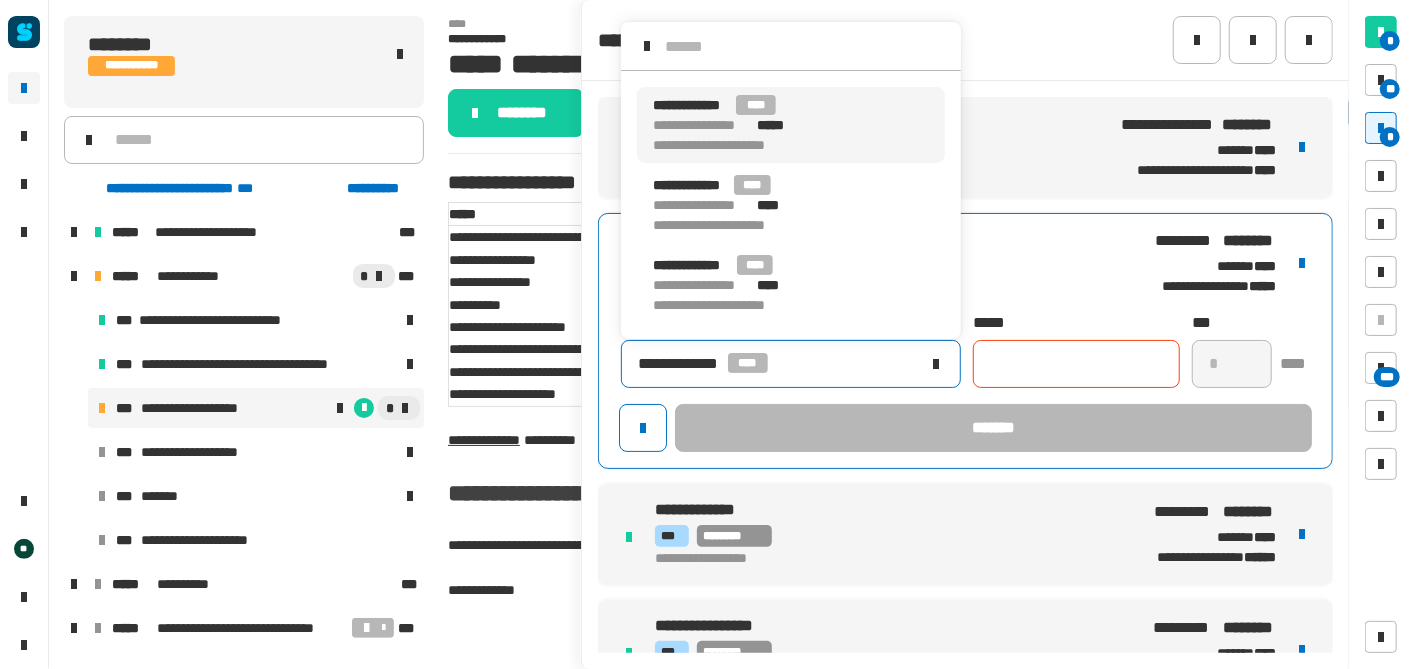 click on "**********" at bounding box center [791, 125] 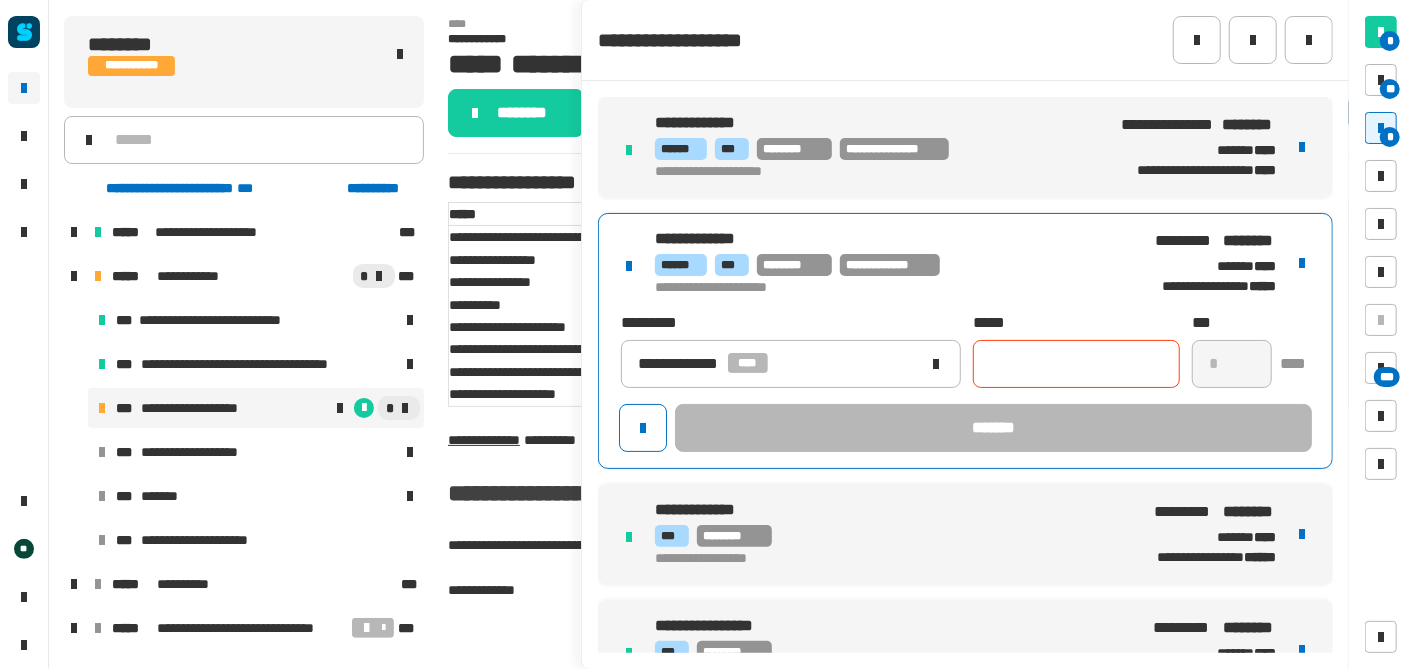 click 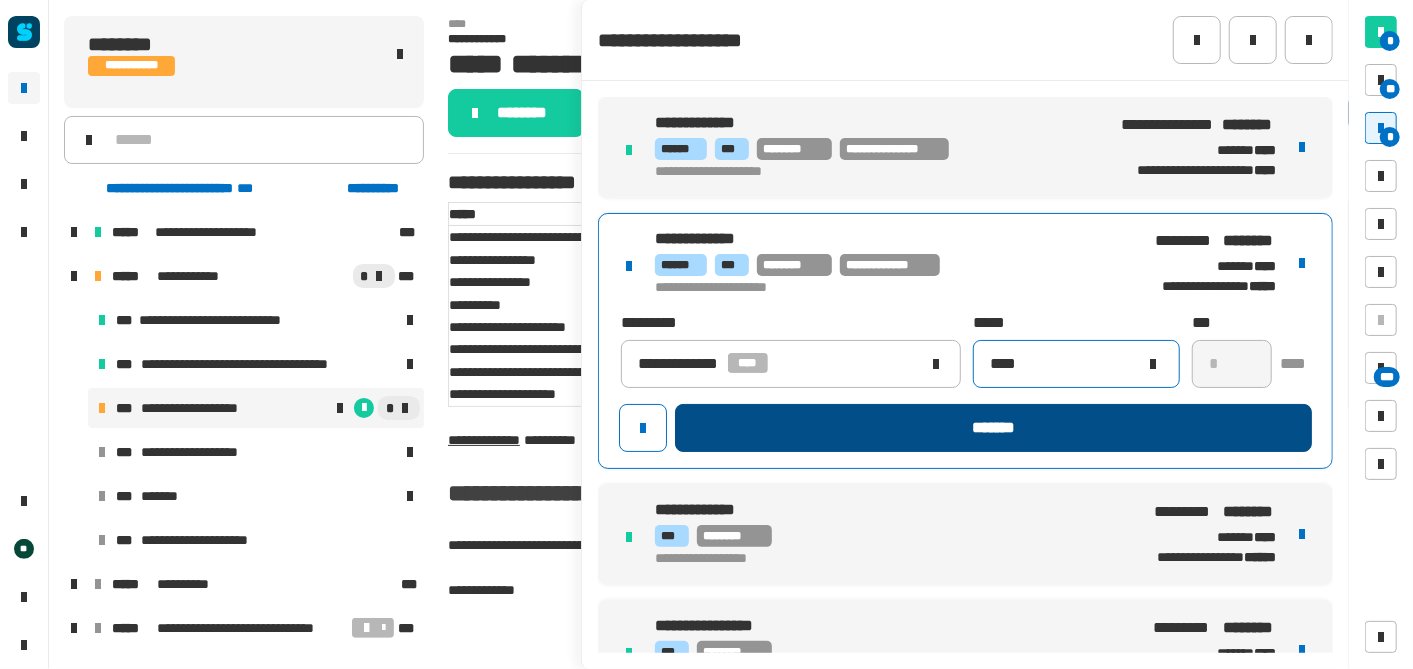 type on "****" 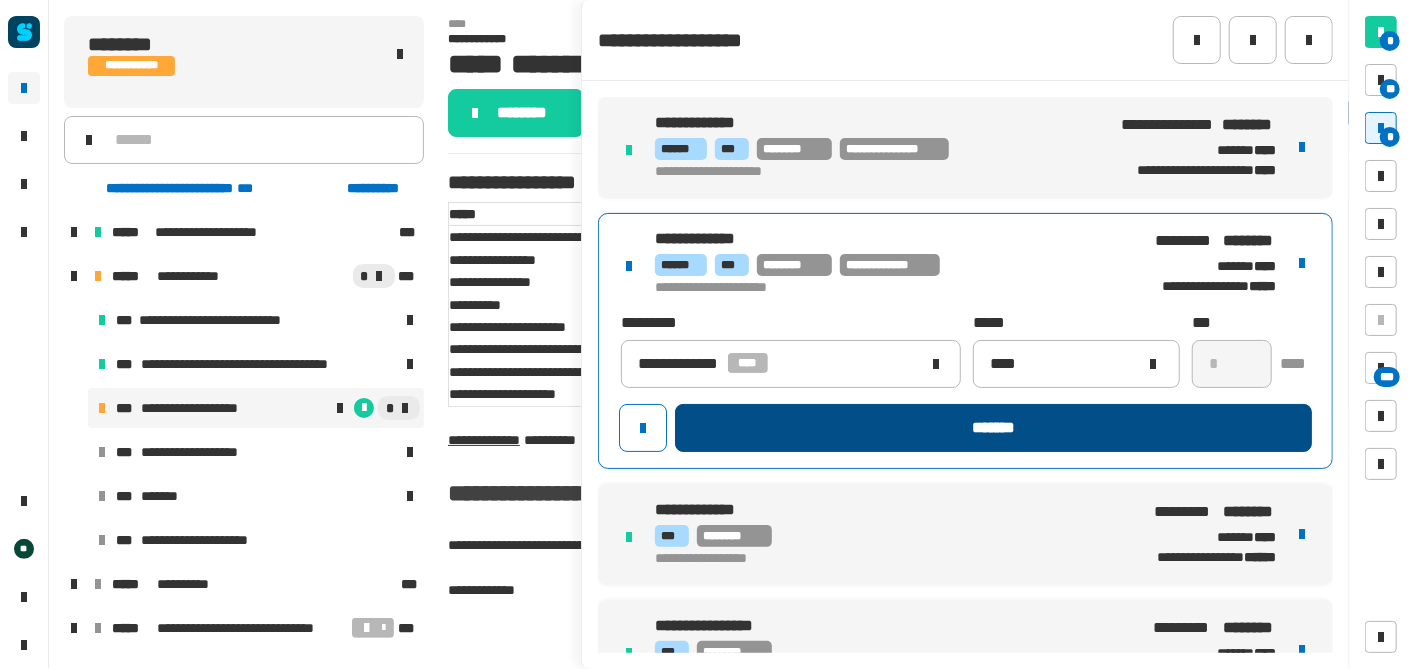 click on "*******" 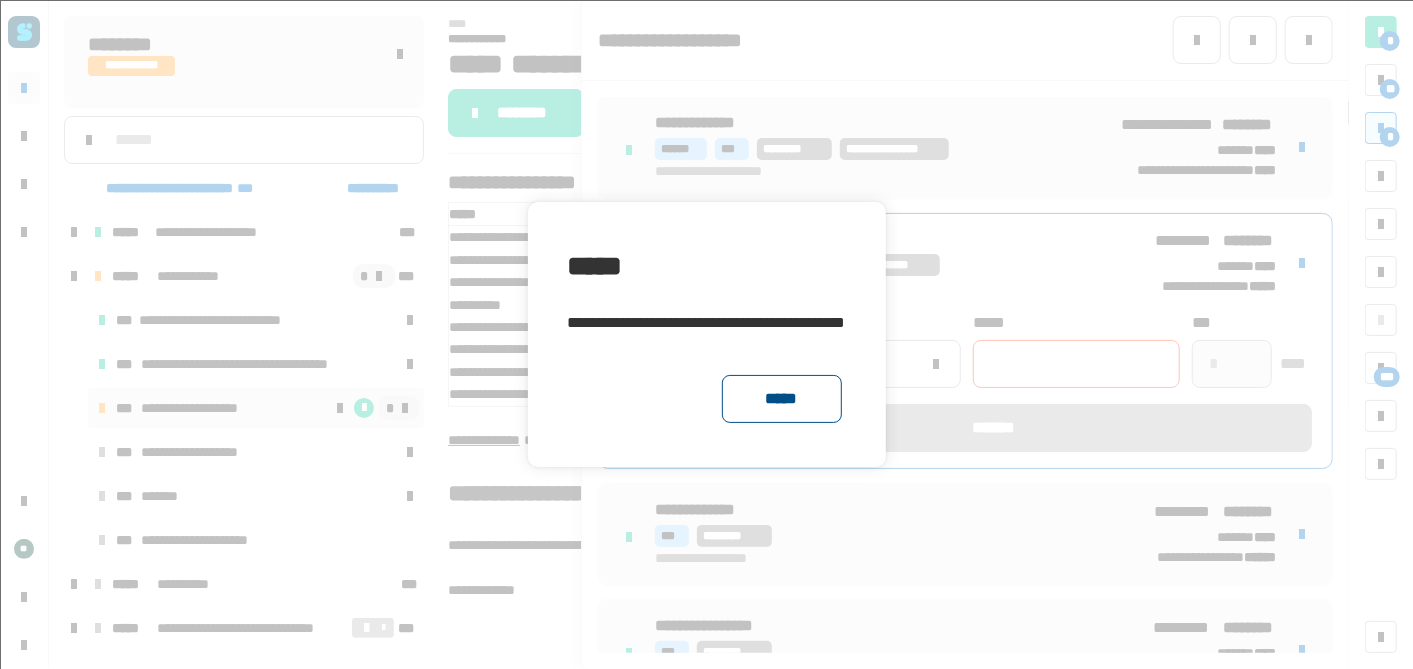 click on "*****" 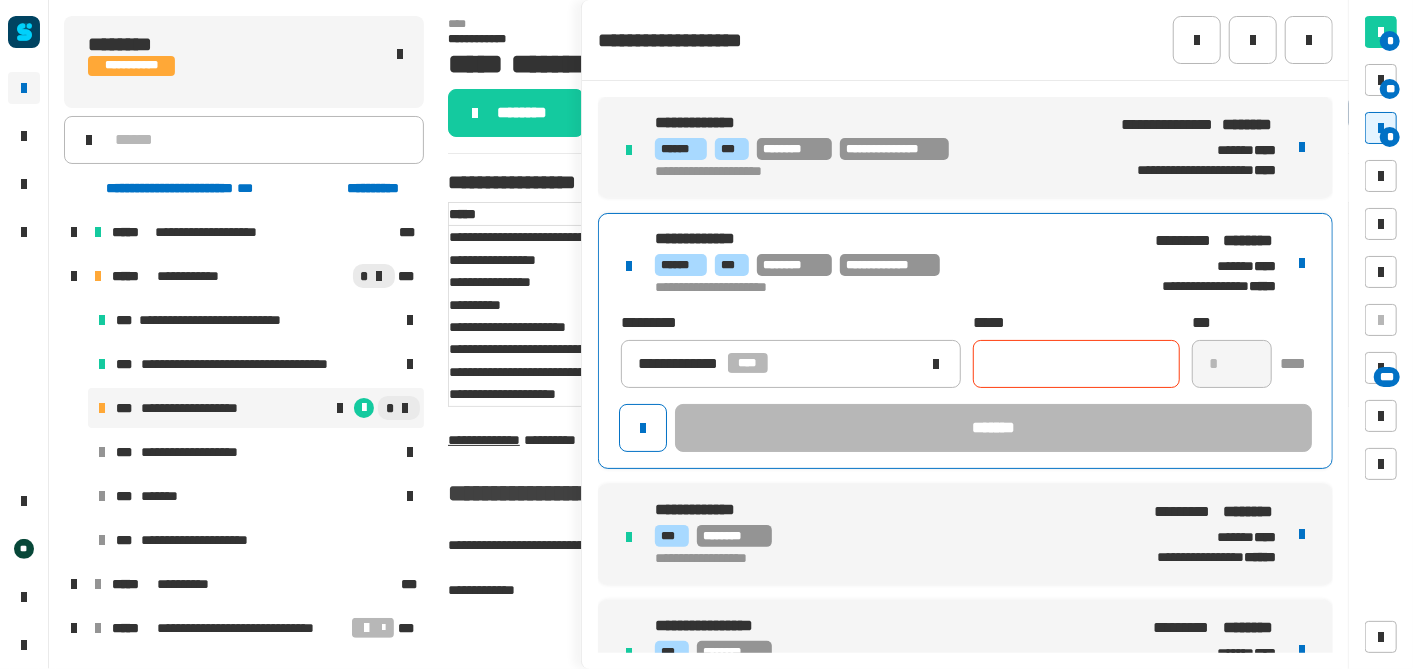 click 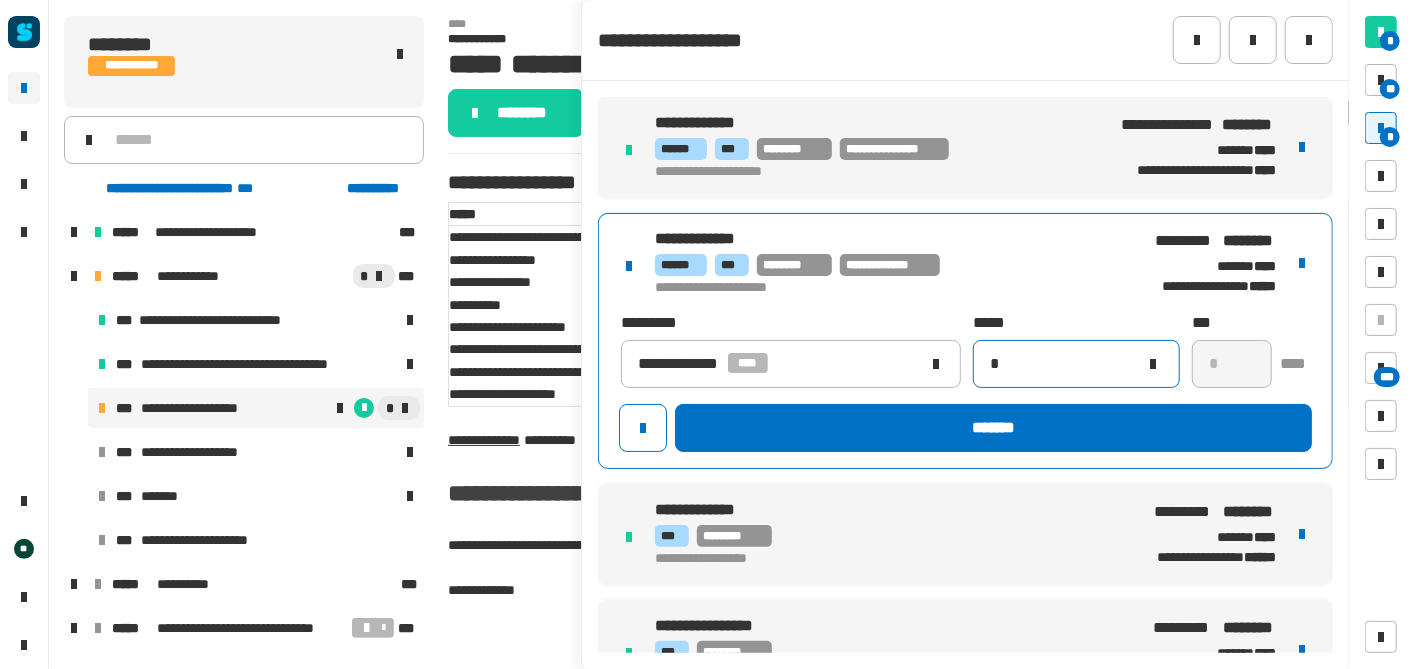 paste on "****" 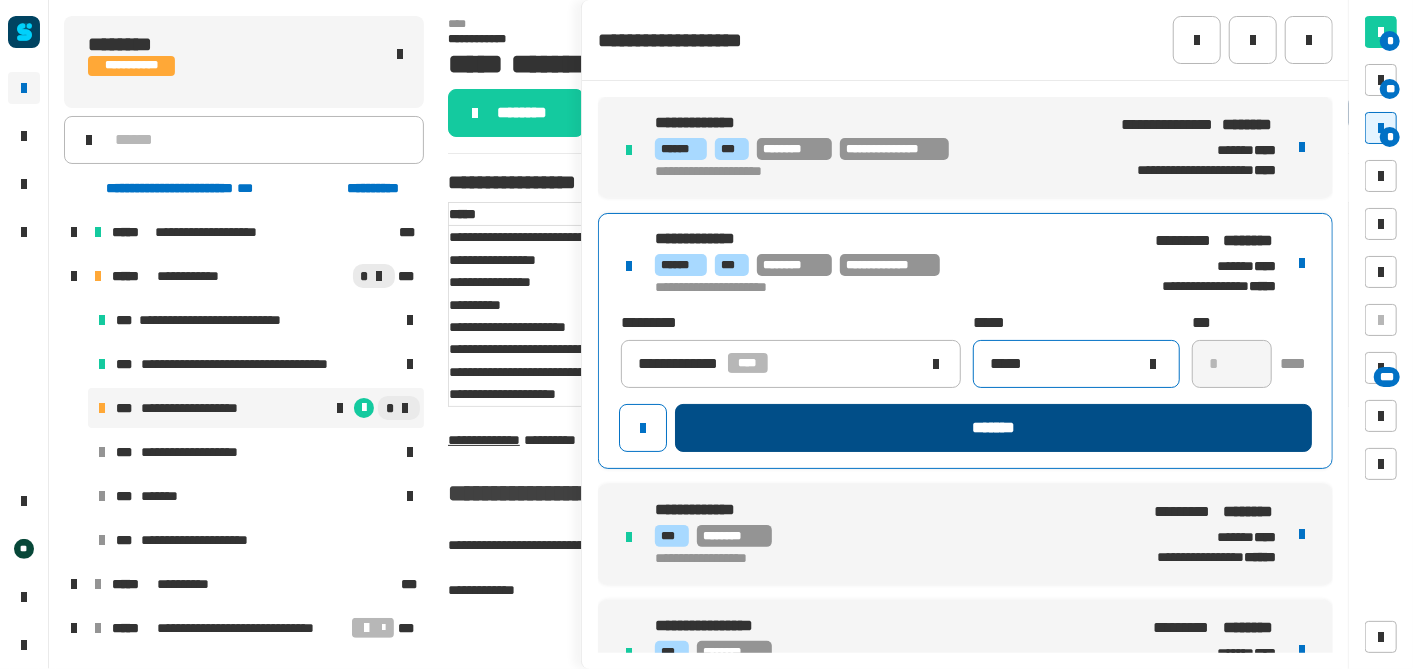 type on "*****" 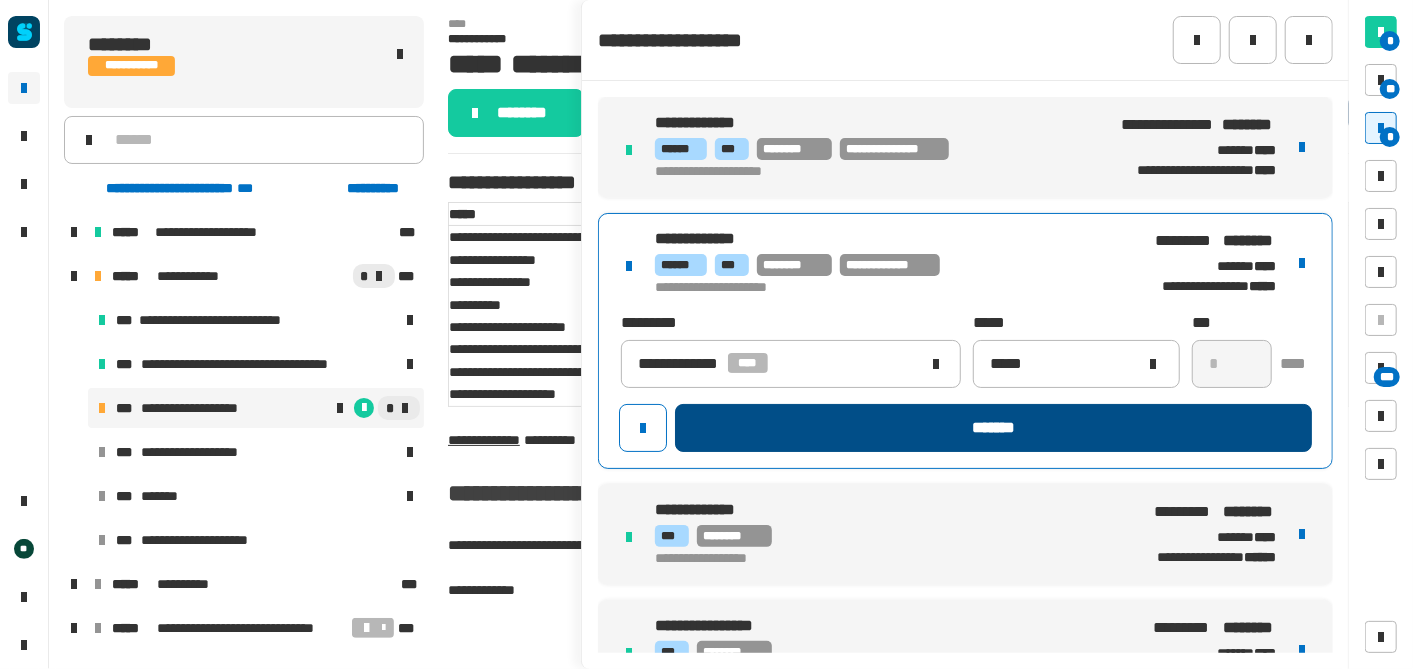 click on "*******" 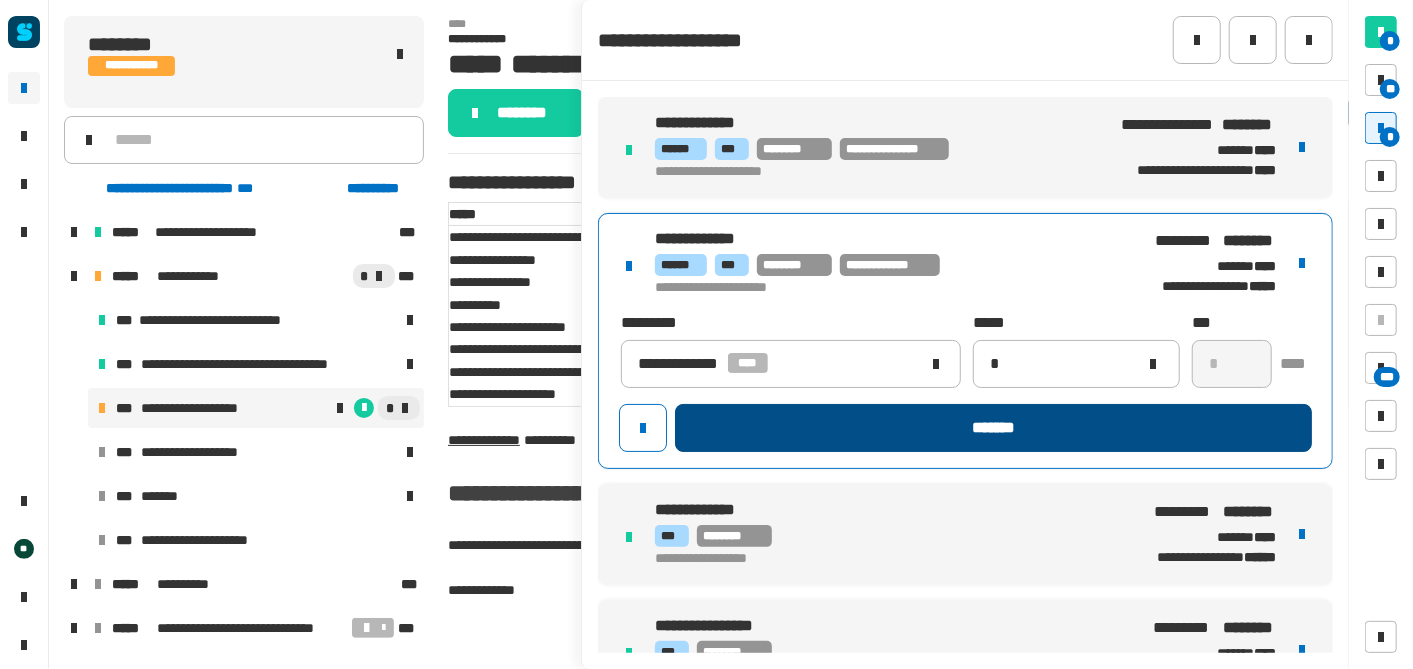 type 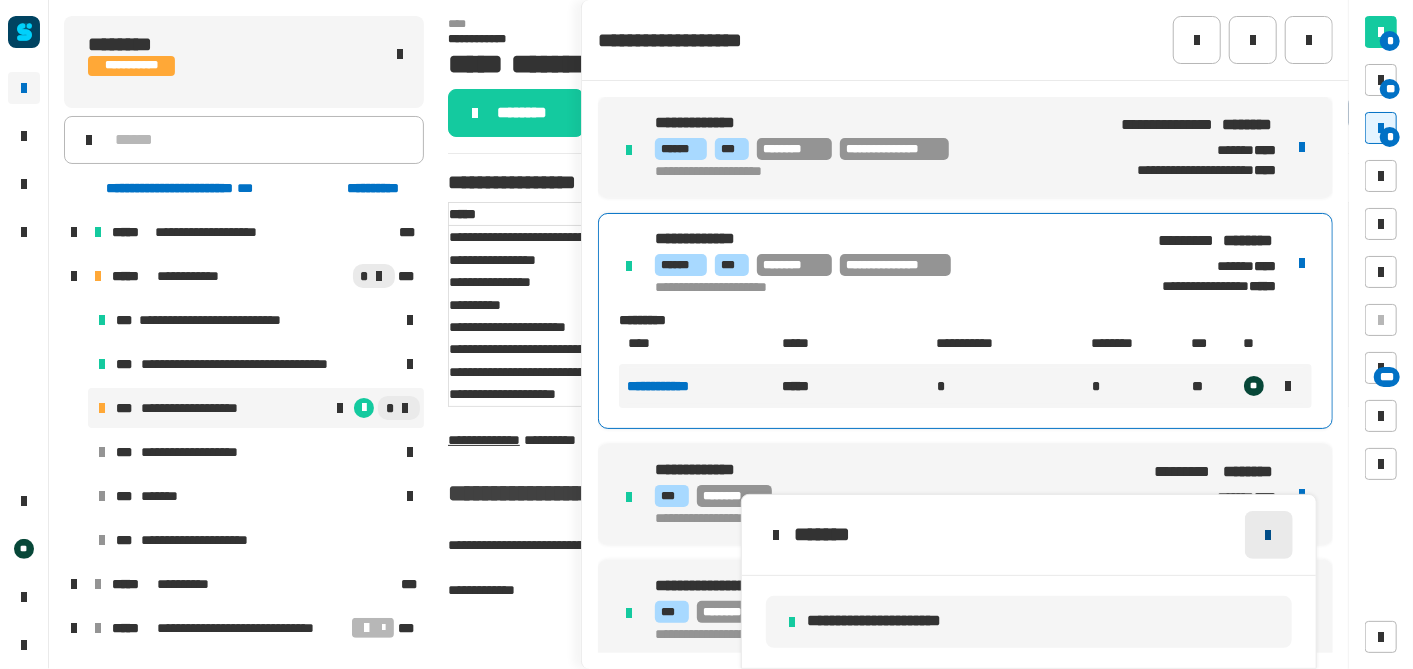 click 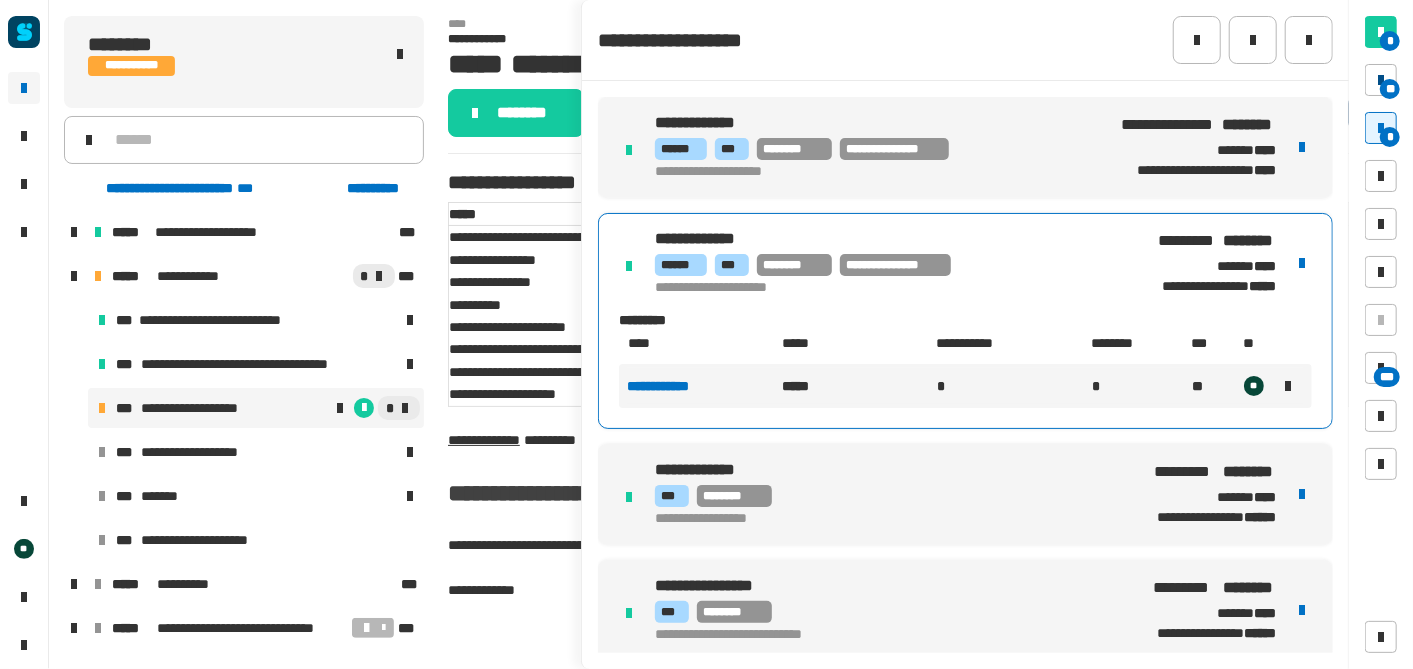 click on "**" at bounding box center [1390, 89] 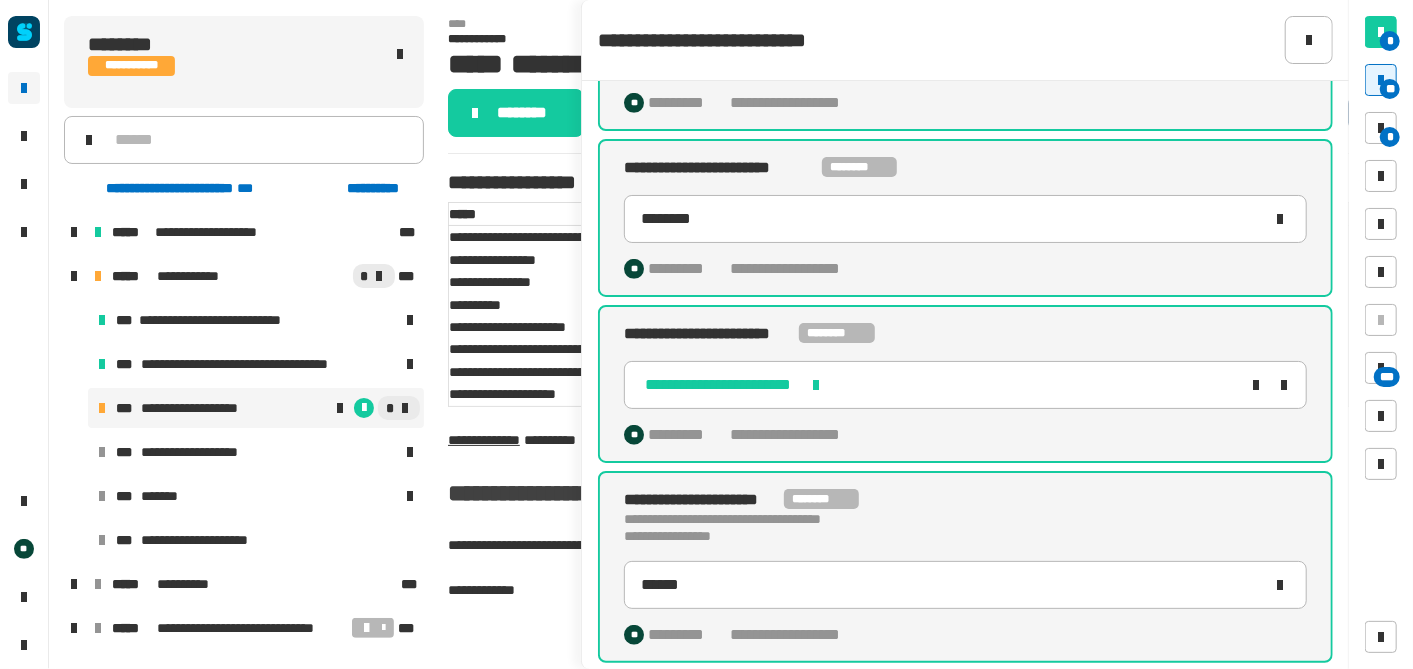 scroll, scrollTop: 634, scrollLeft: 0, axis: vertical 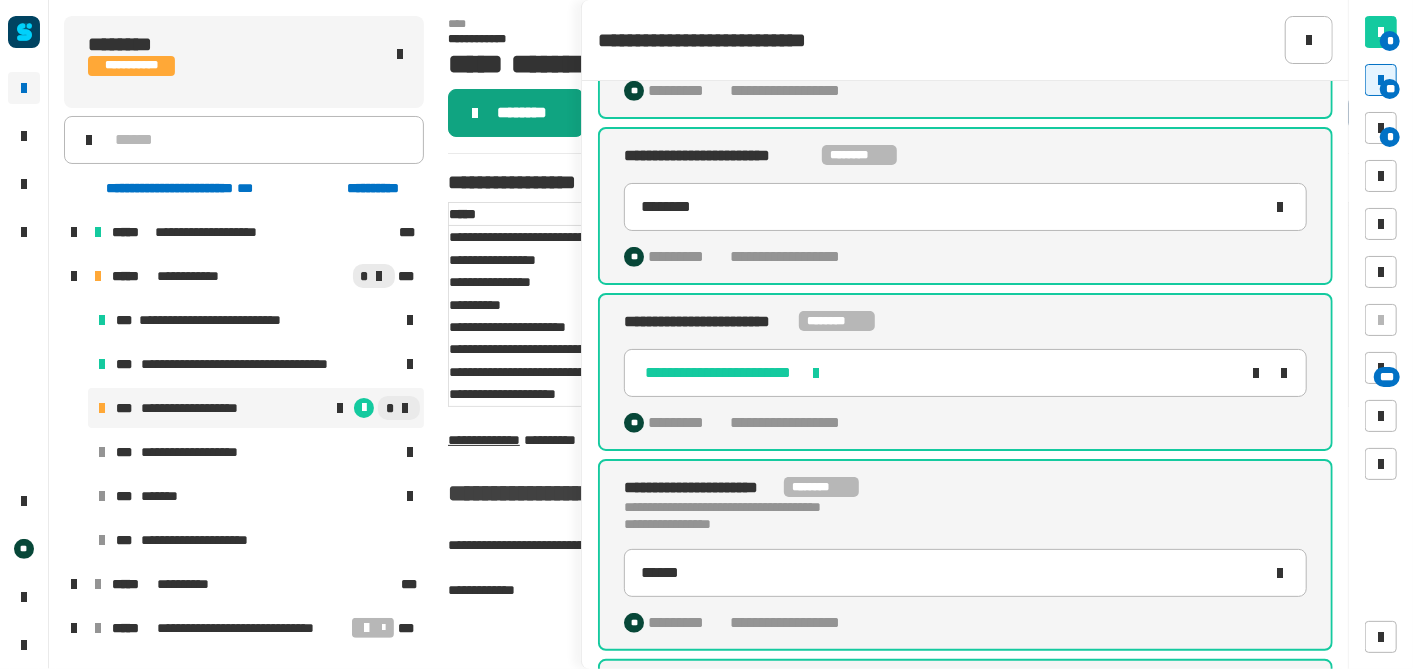 click 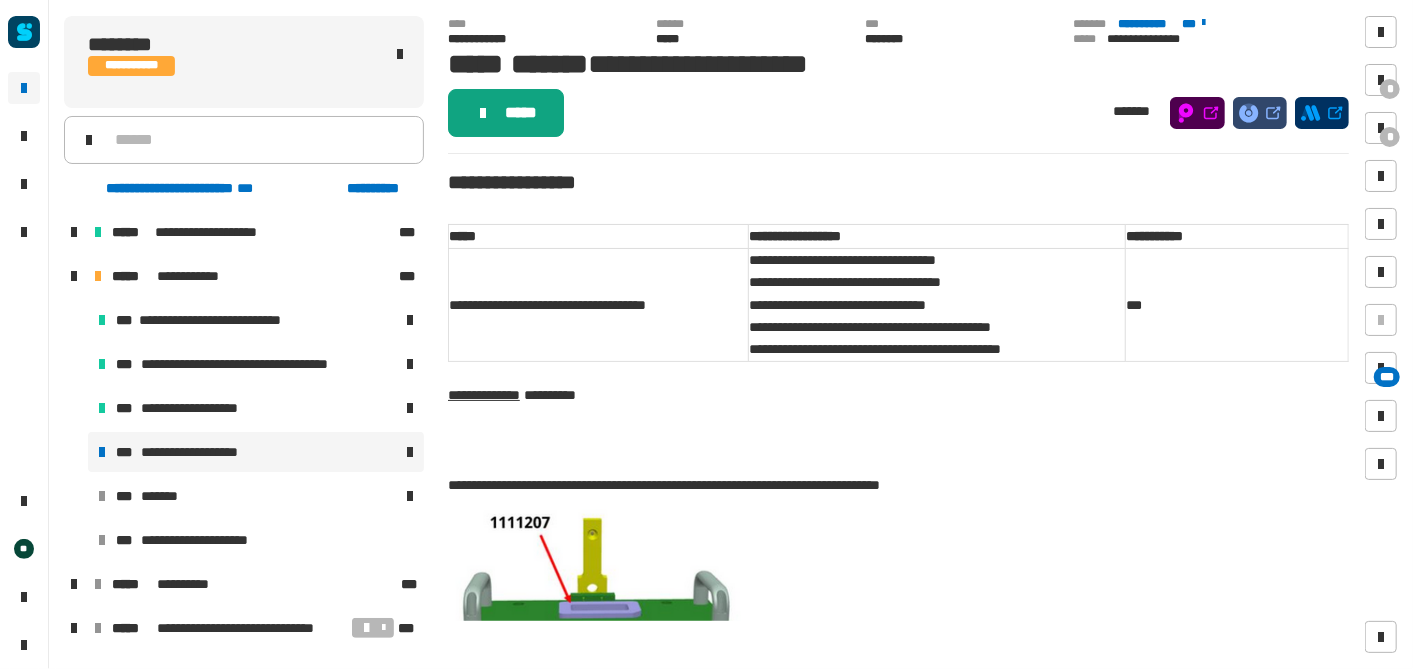 click 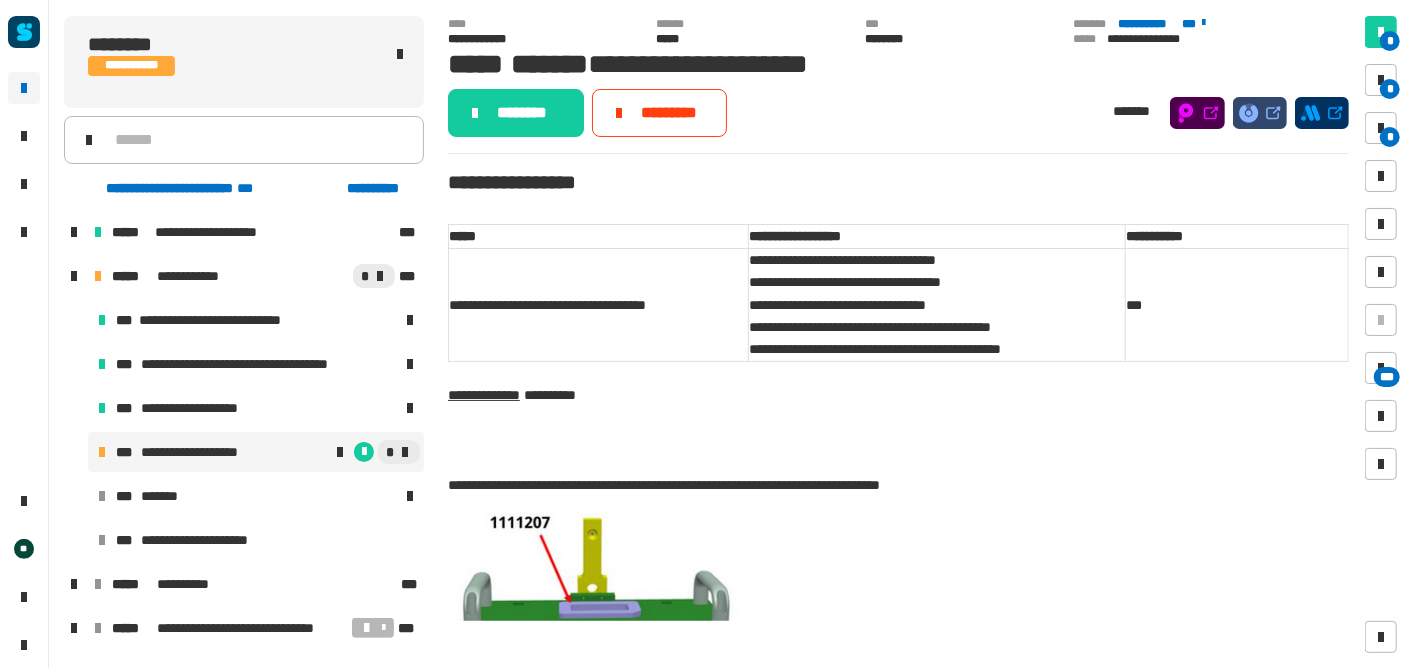 click on "* * * ***" 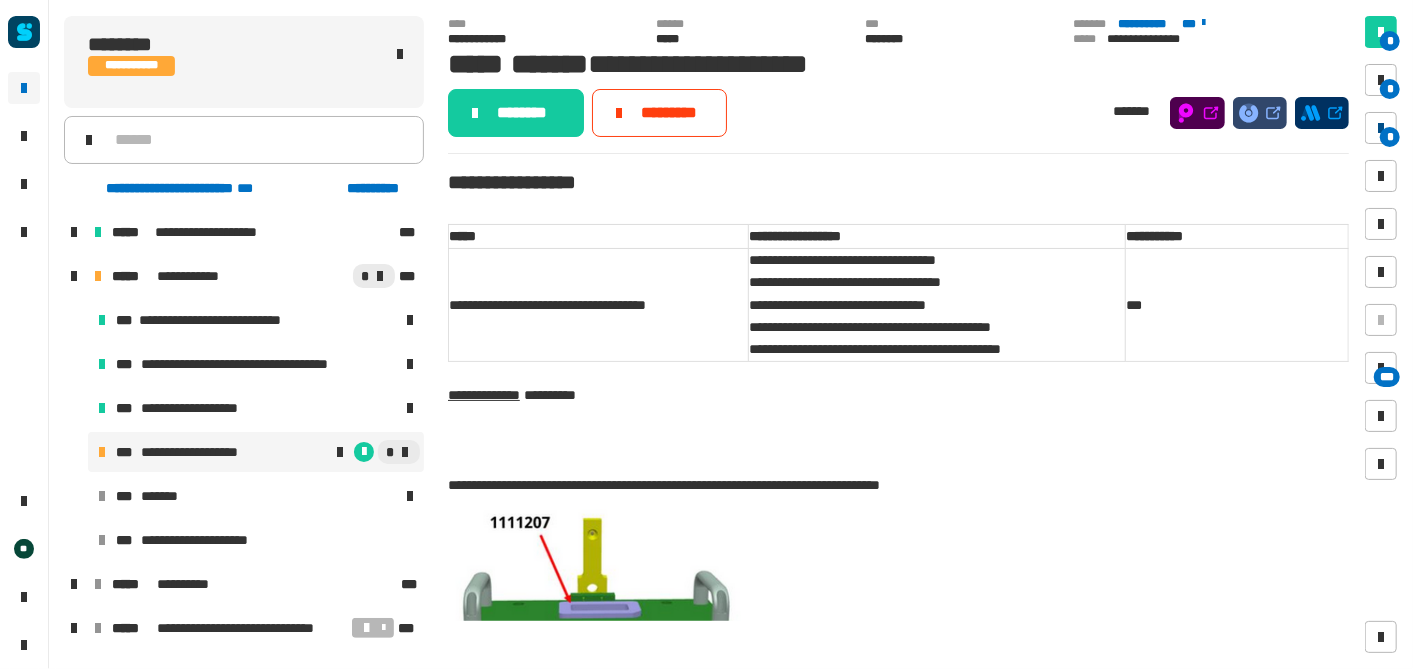 click on "*" at bounding box center (1390, 137) 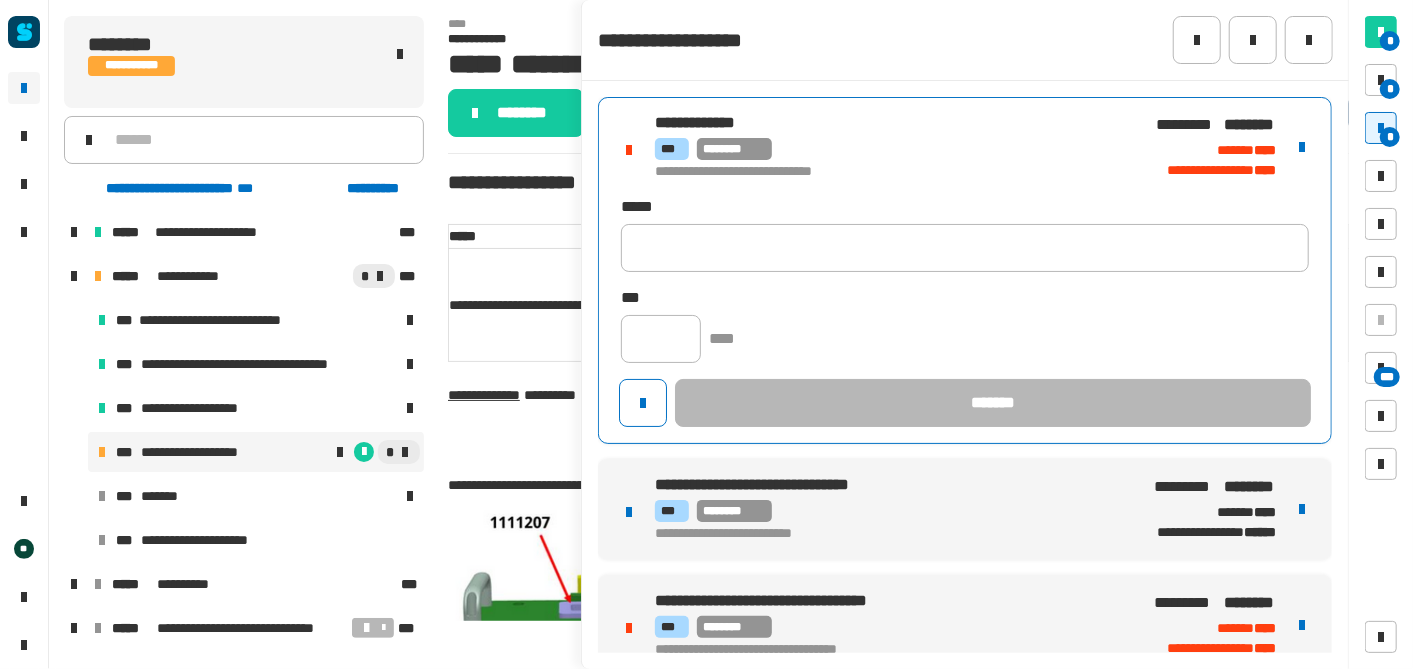click on "*** ********" at bounding box center [890, 149] 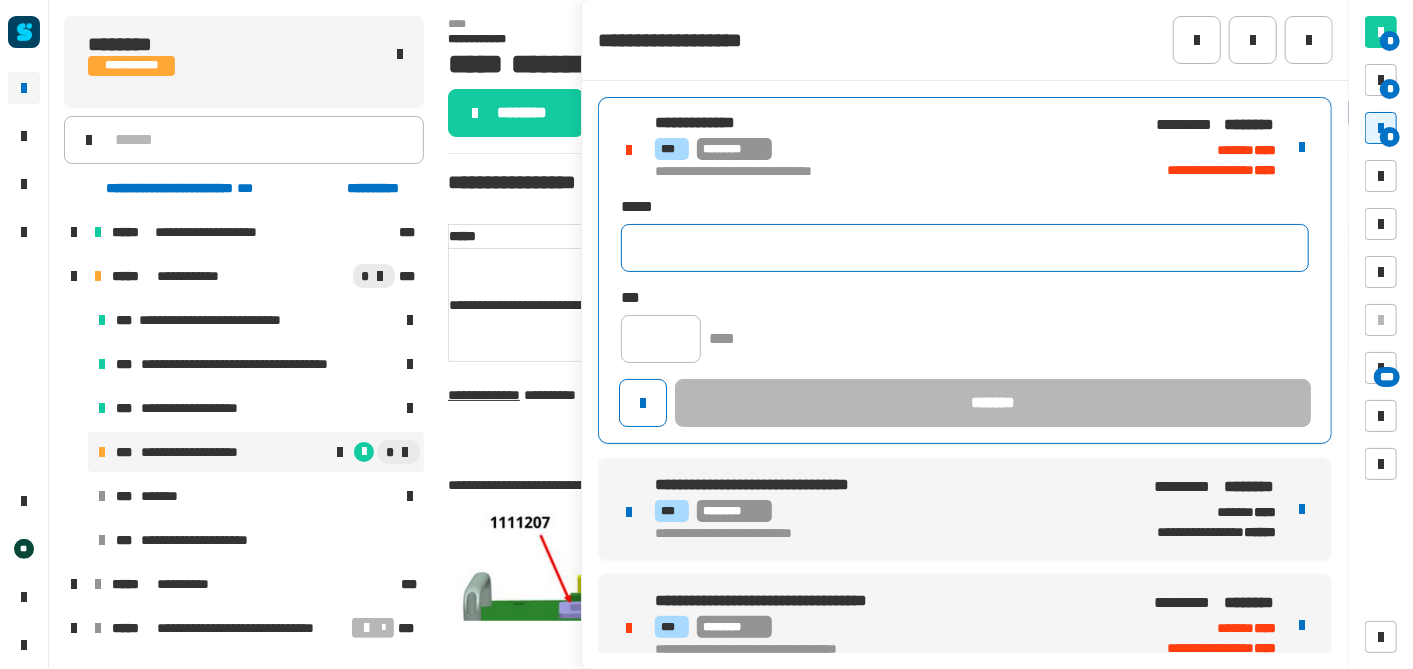 click 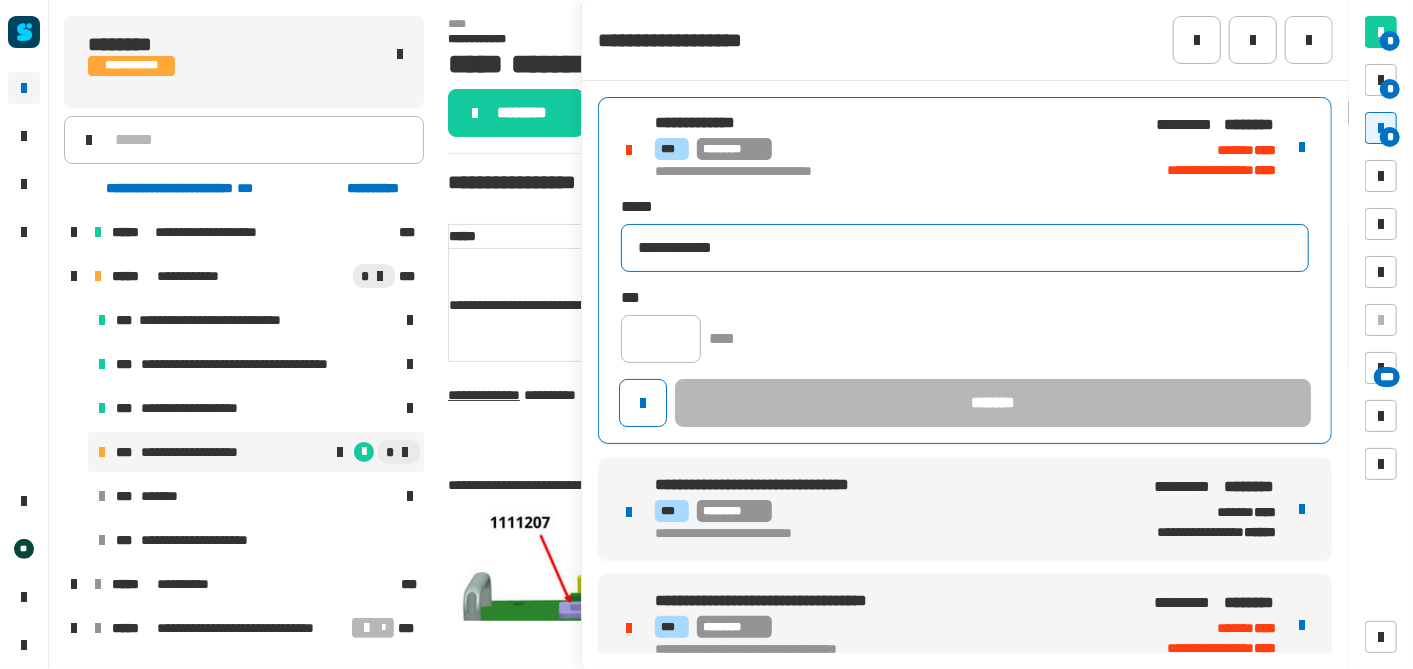 type on "**********" 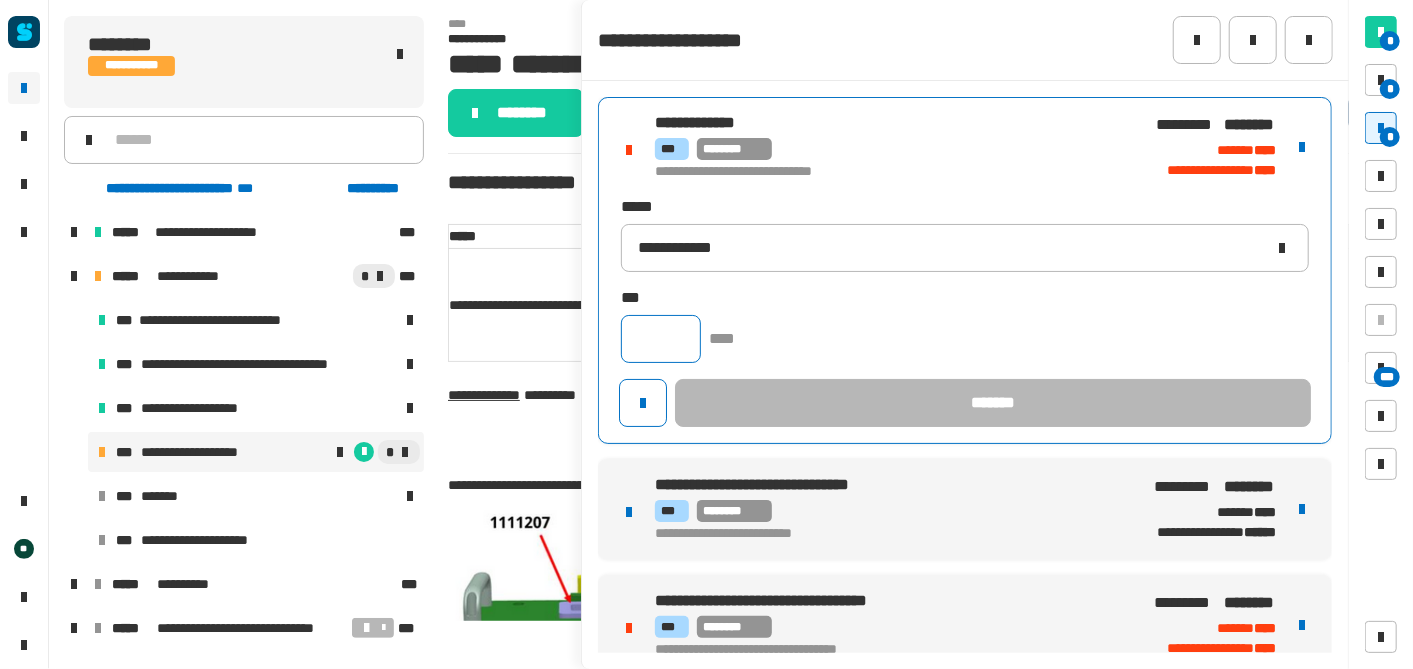 click 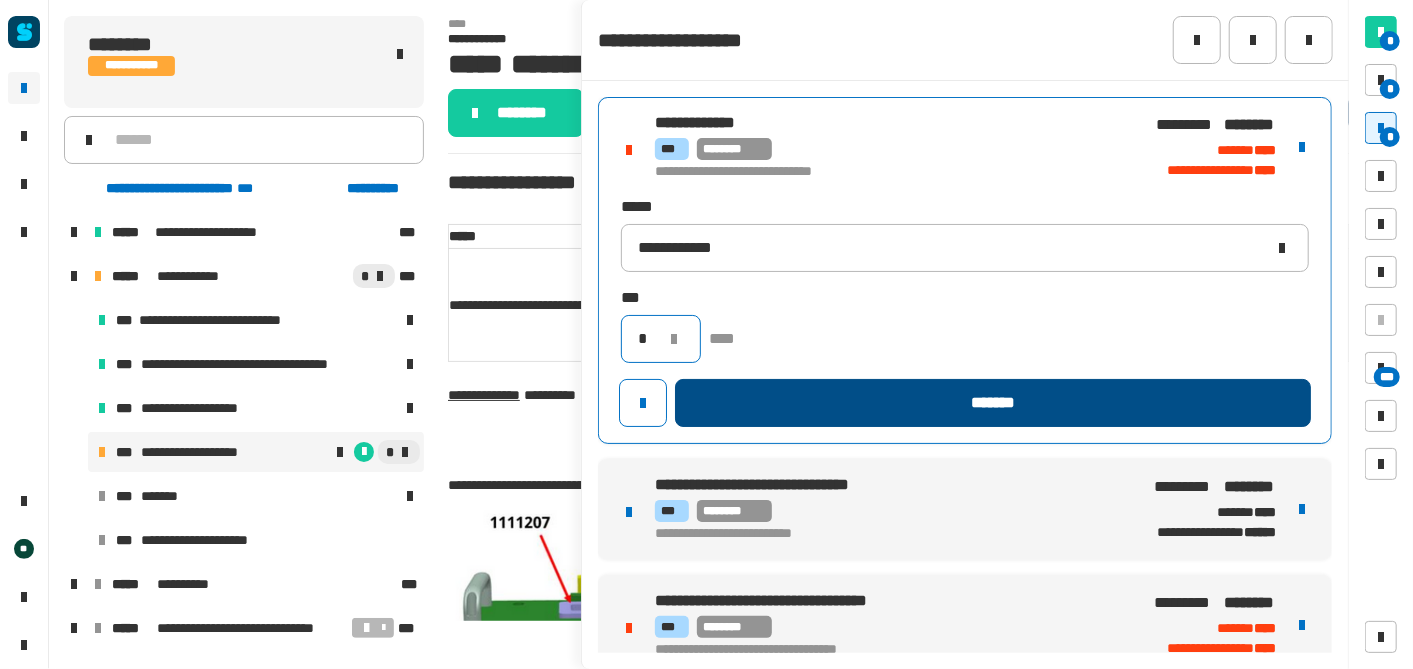 type on "*" 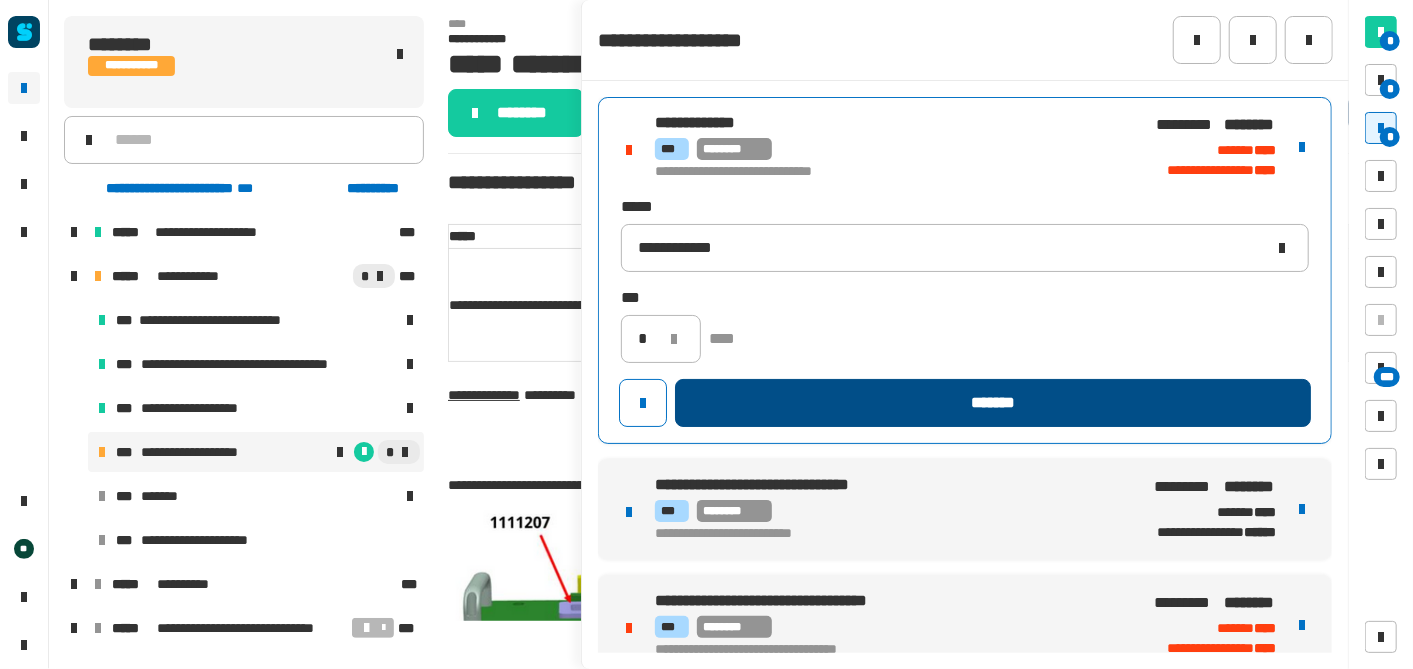 click on "*******" 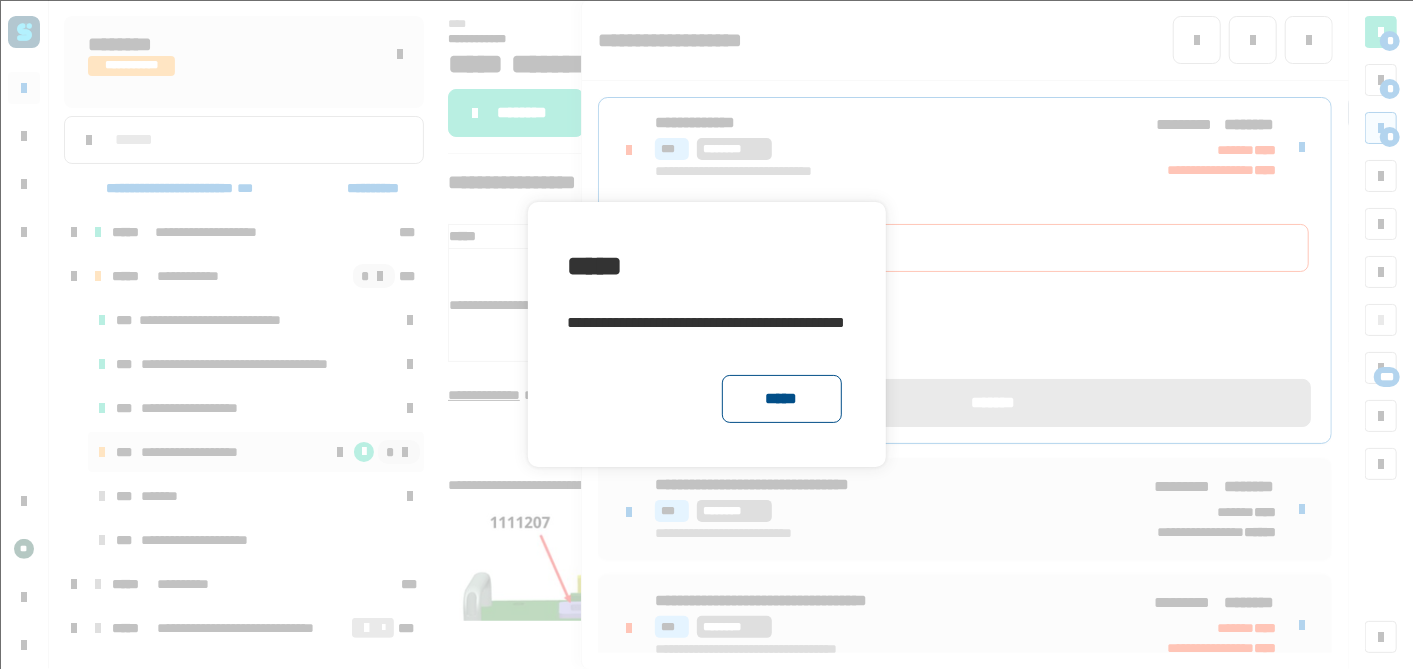 click on "*****" 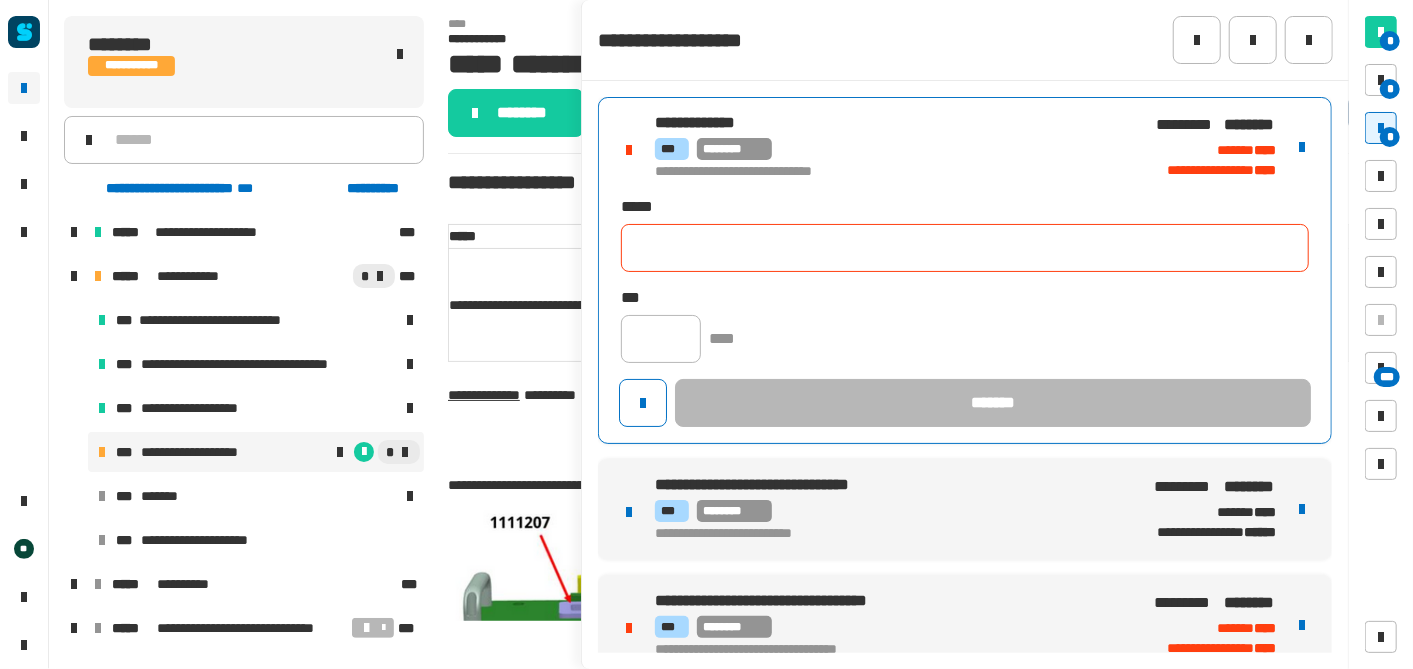 click 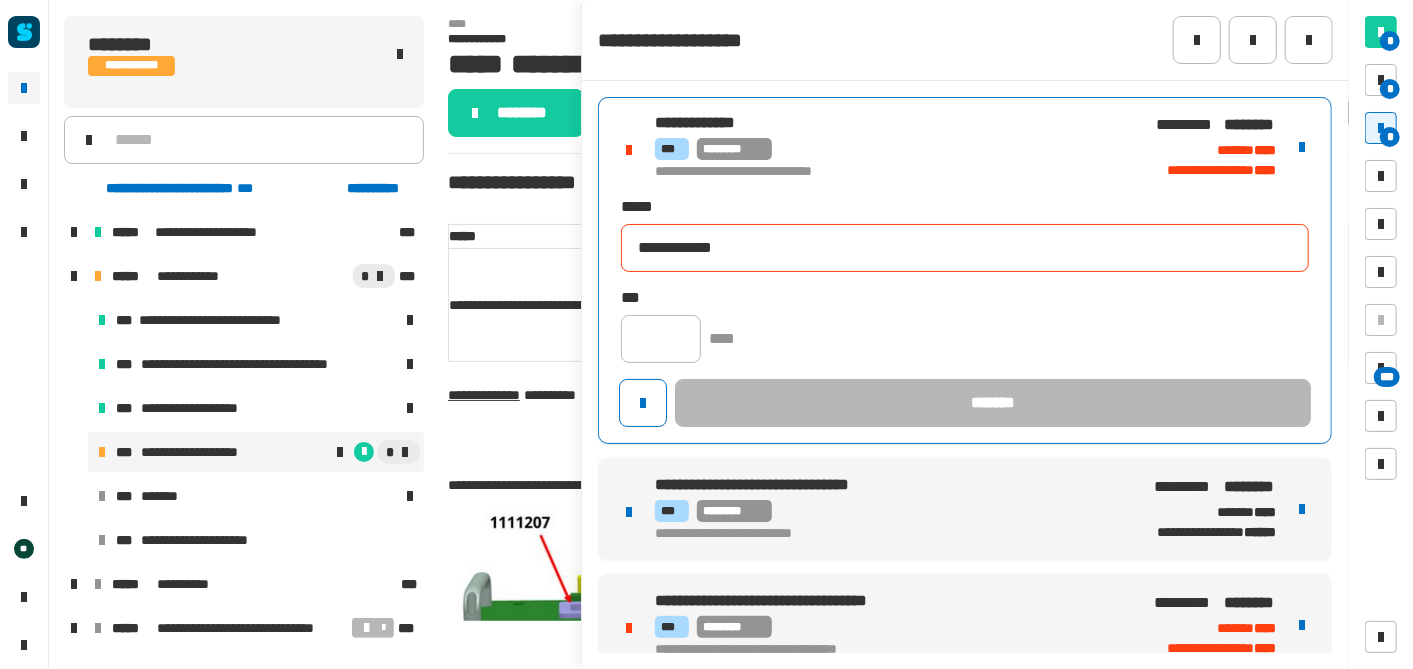 type on "**********" 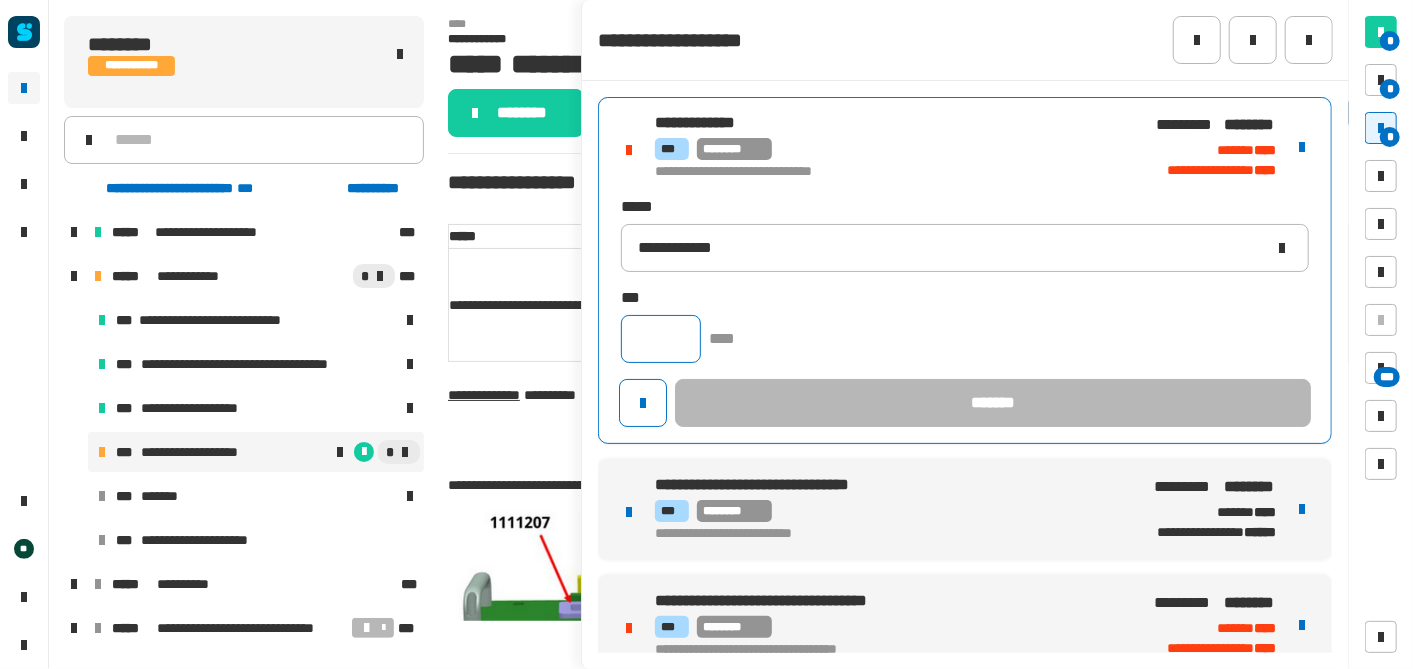 click 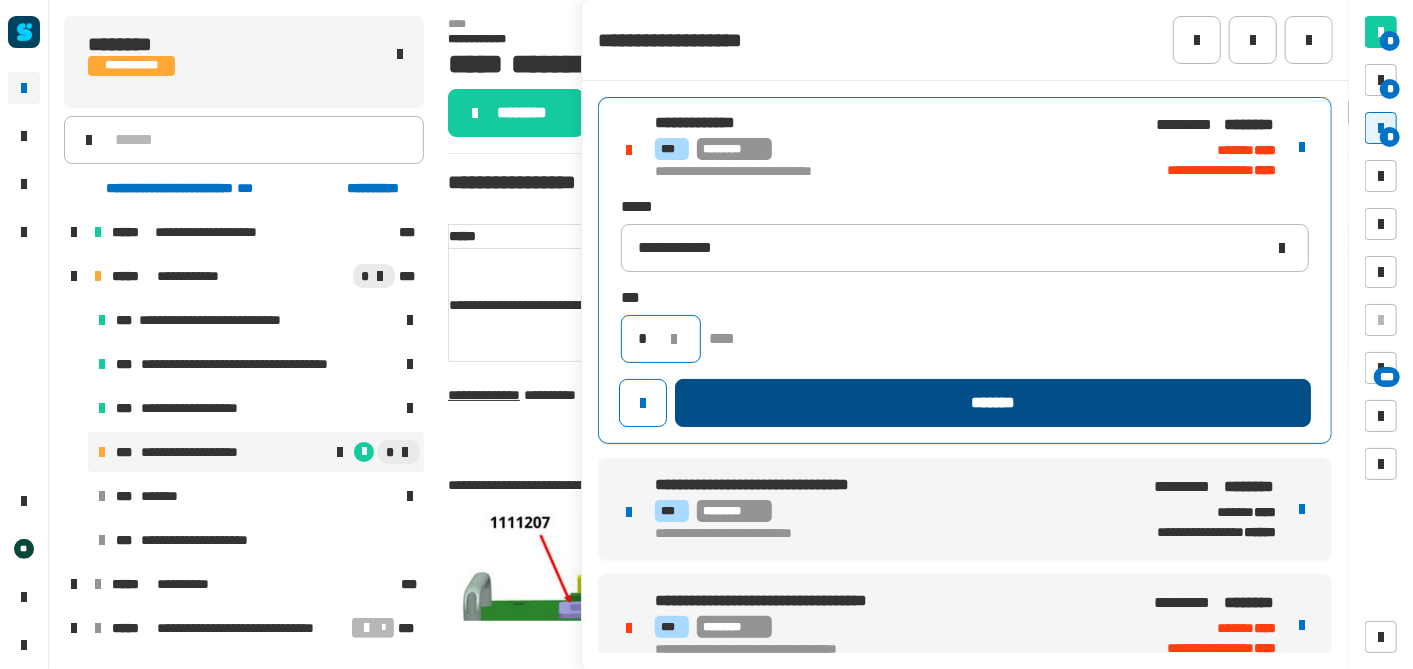 type on "*" 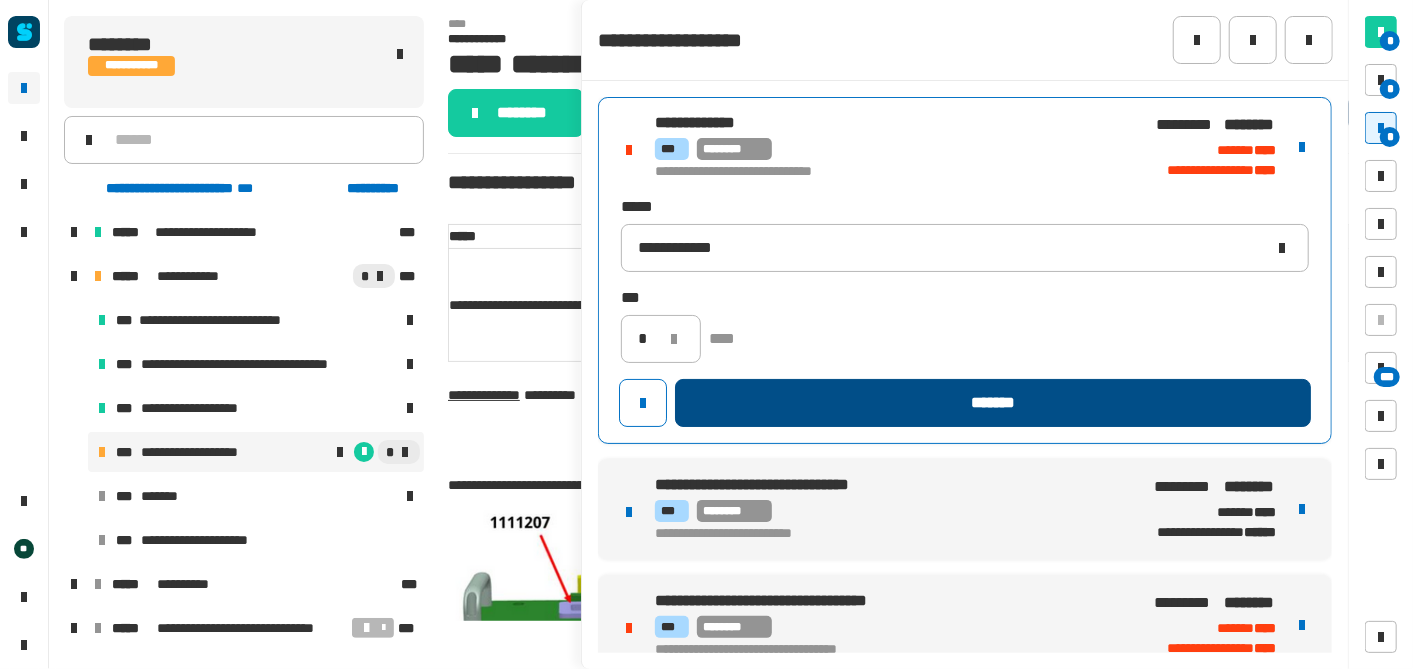 click on "*******" 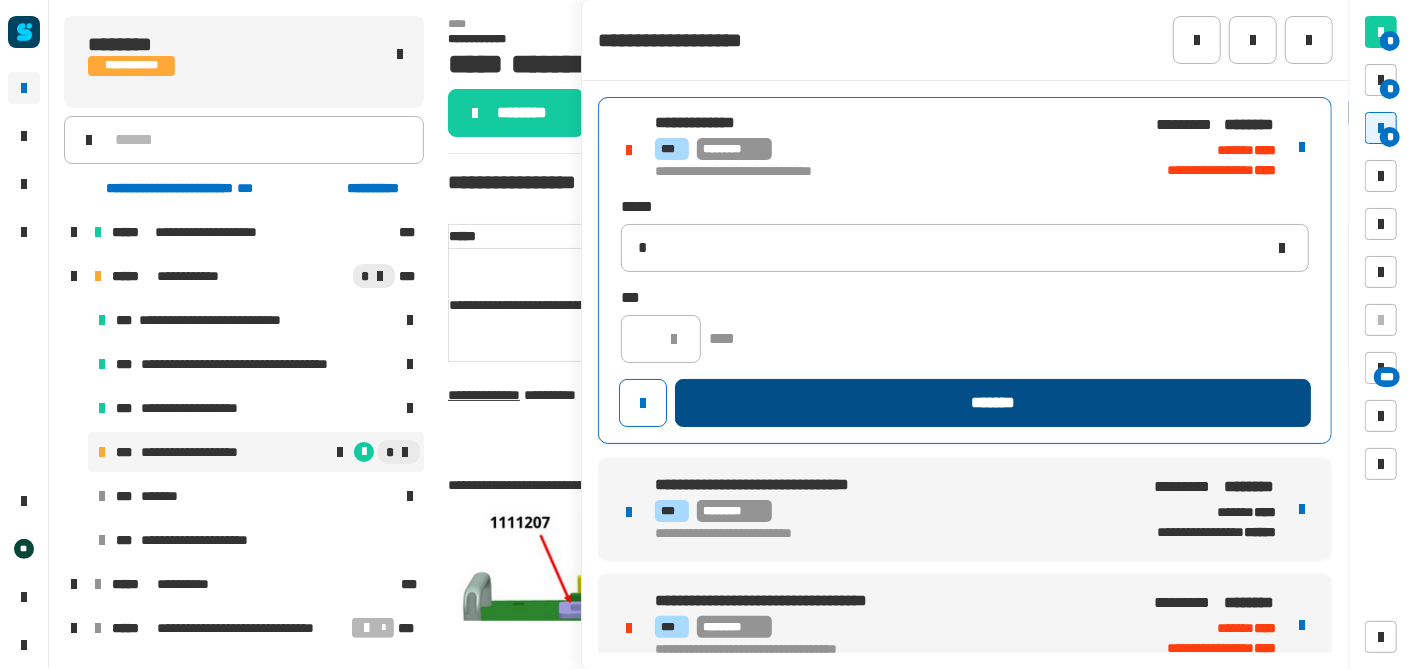 type 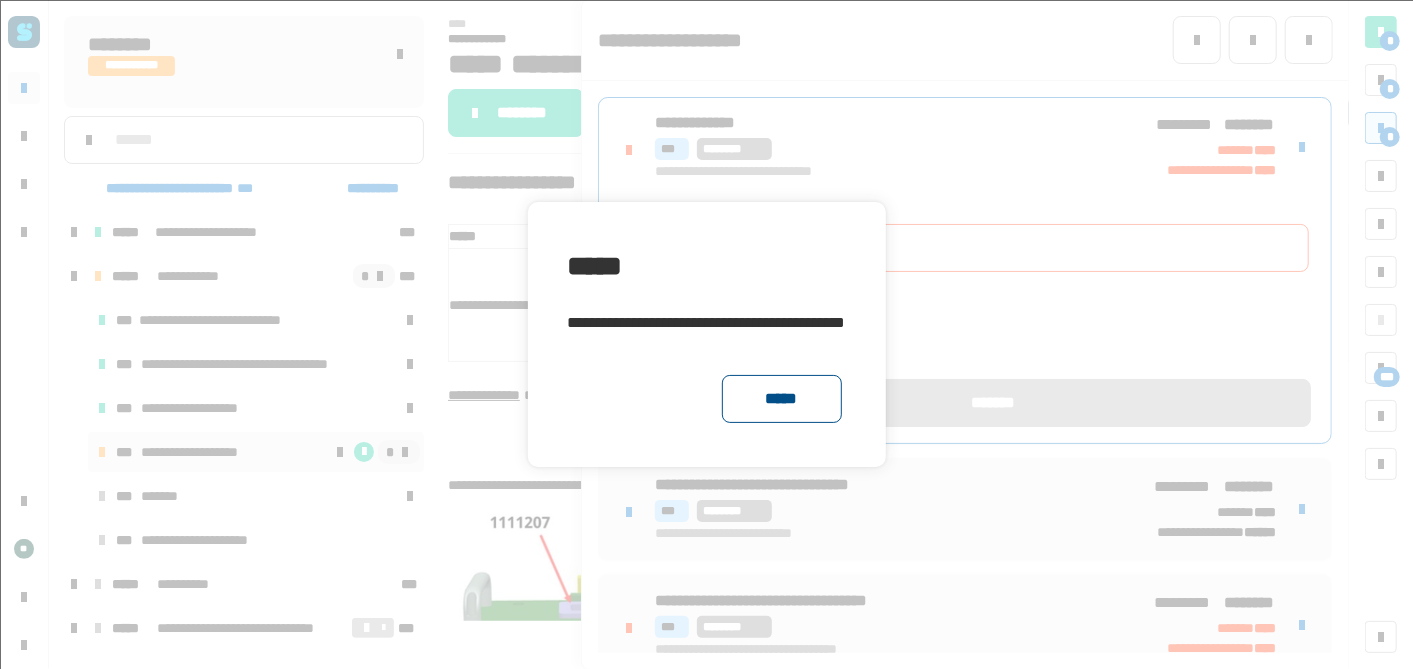 click on "*****" 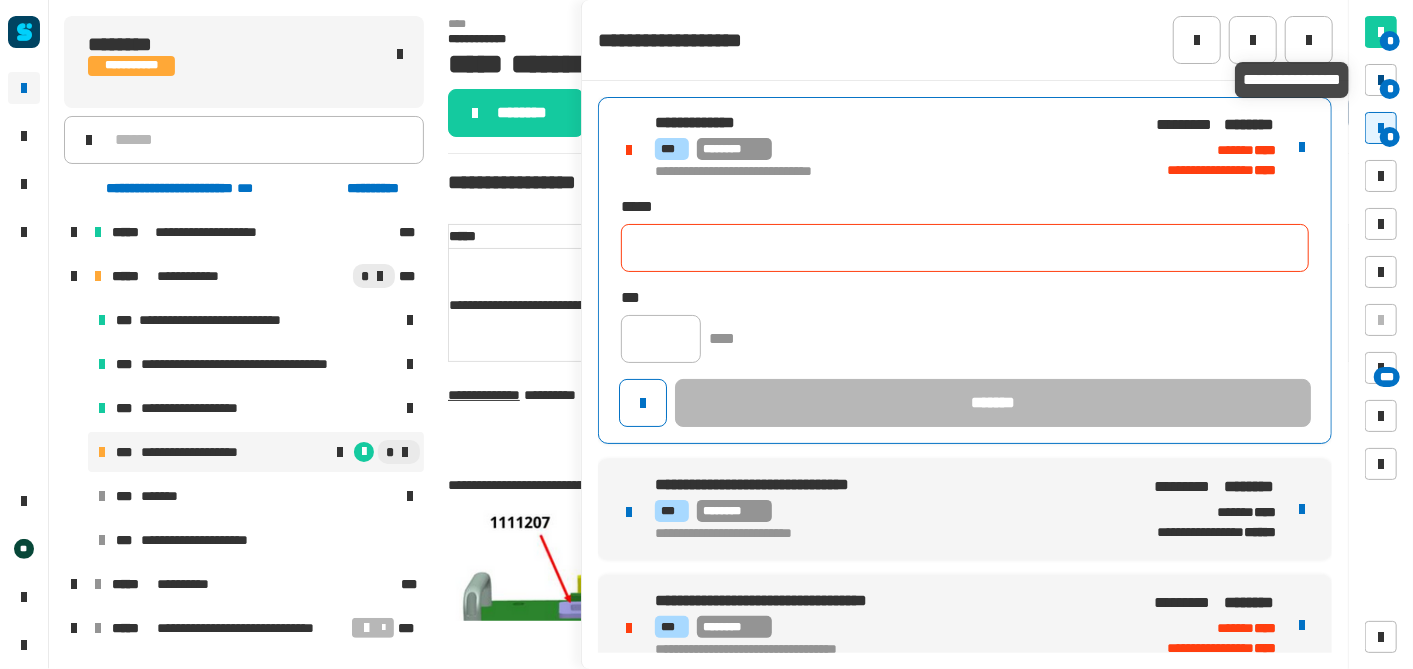 click on "*" at bounding box center (1390, 89) 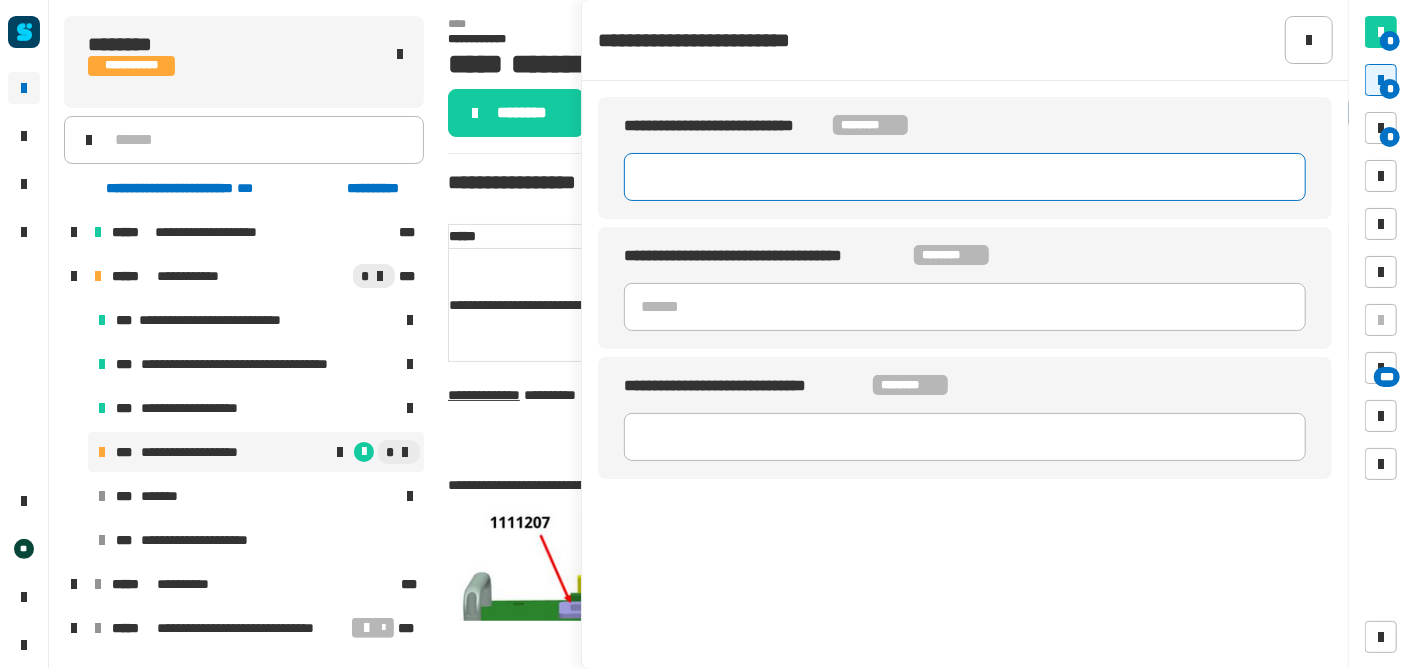 click 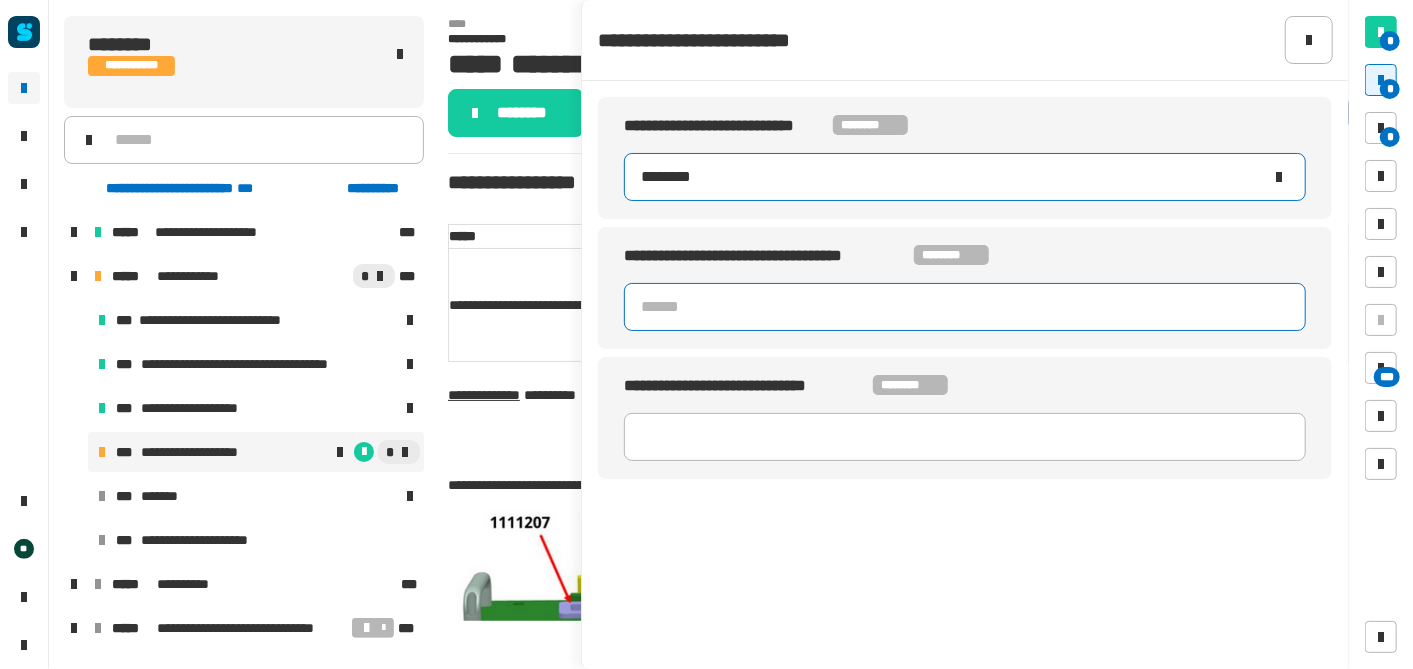 type on "********" 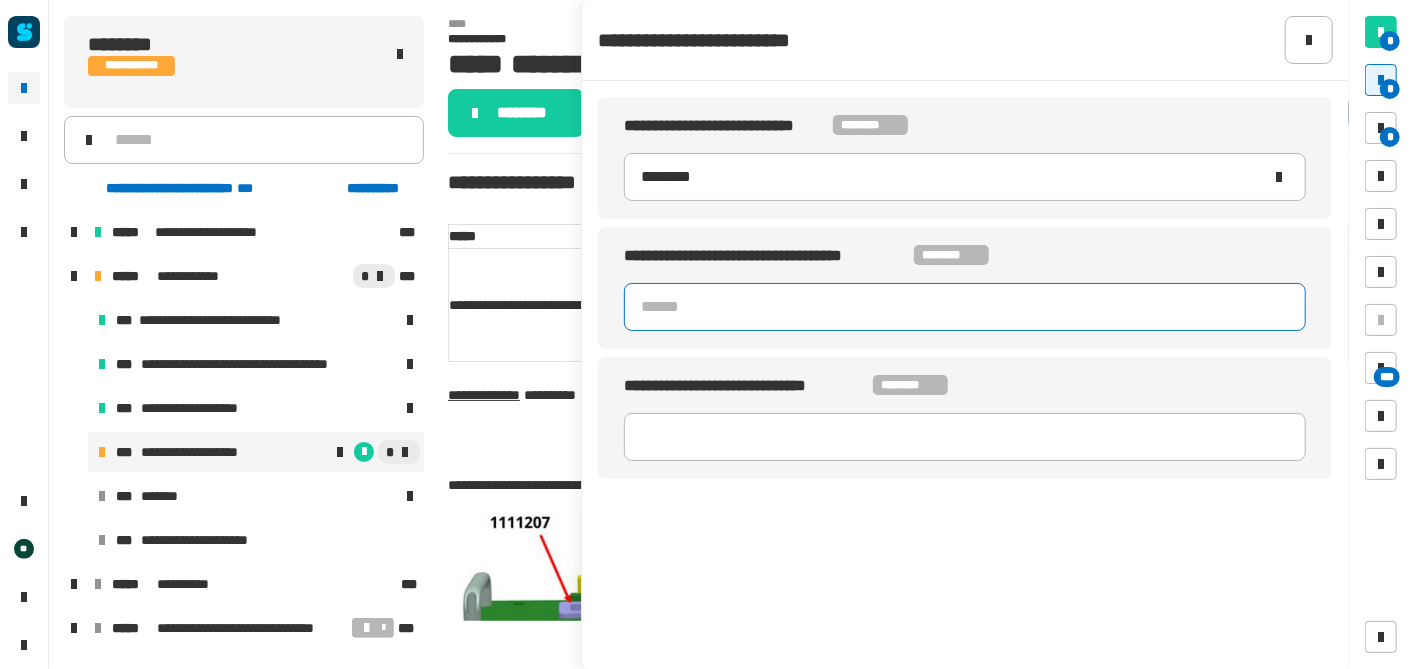 click on "**********" 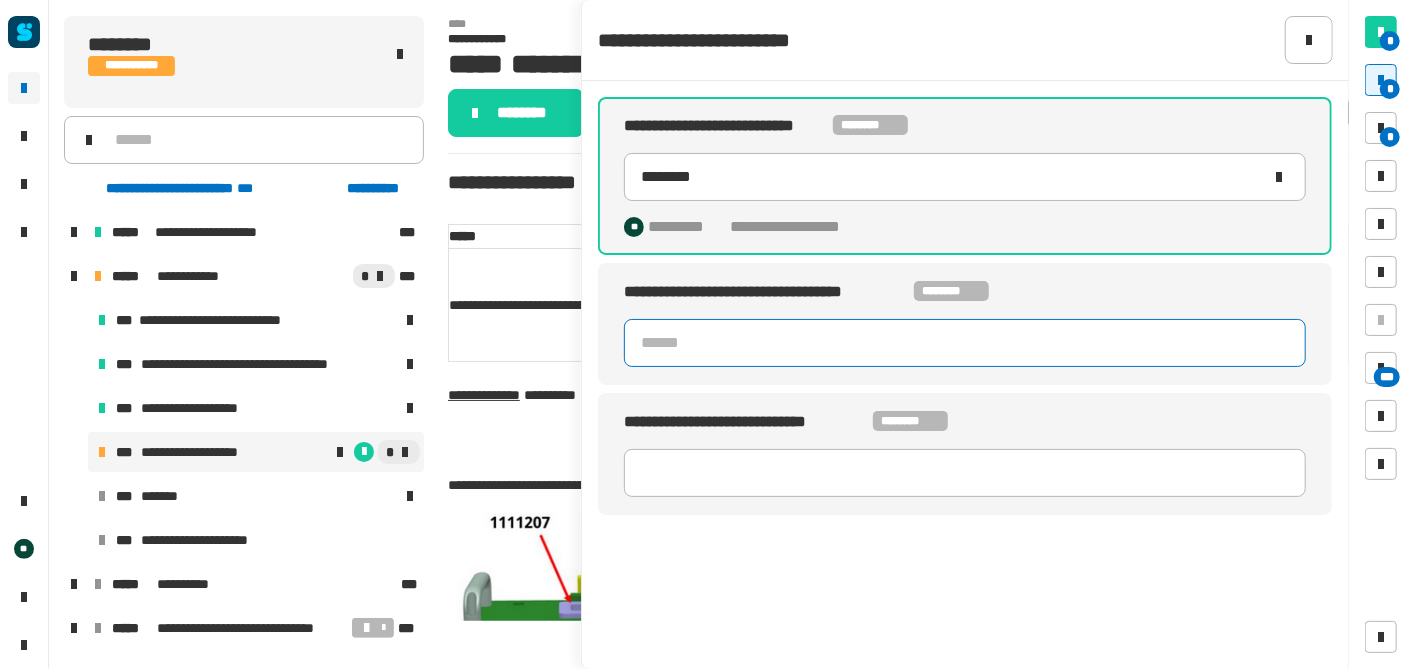 click 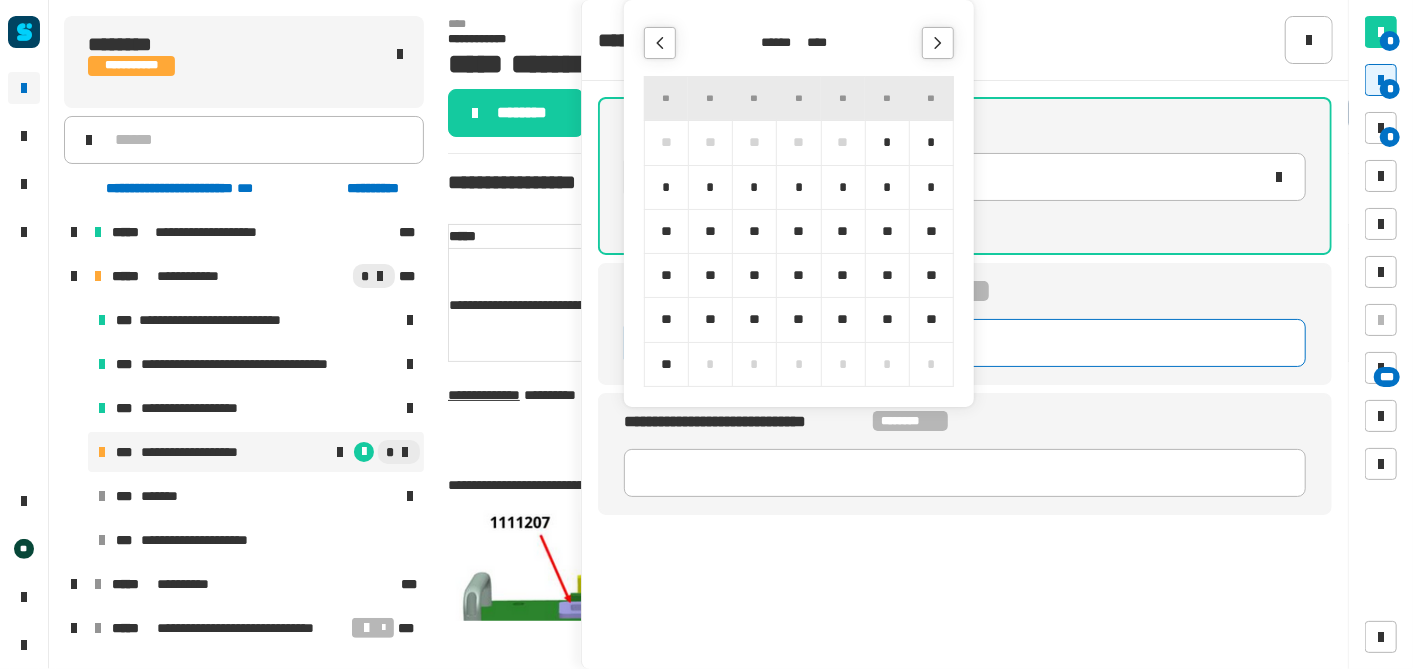 click on "****" at bounding box center [822, 43] 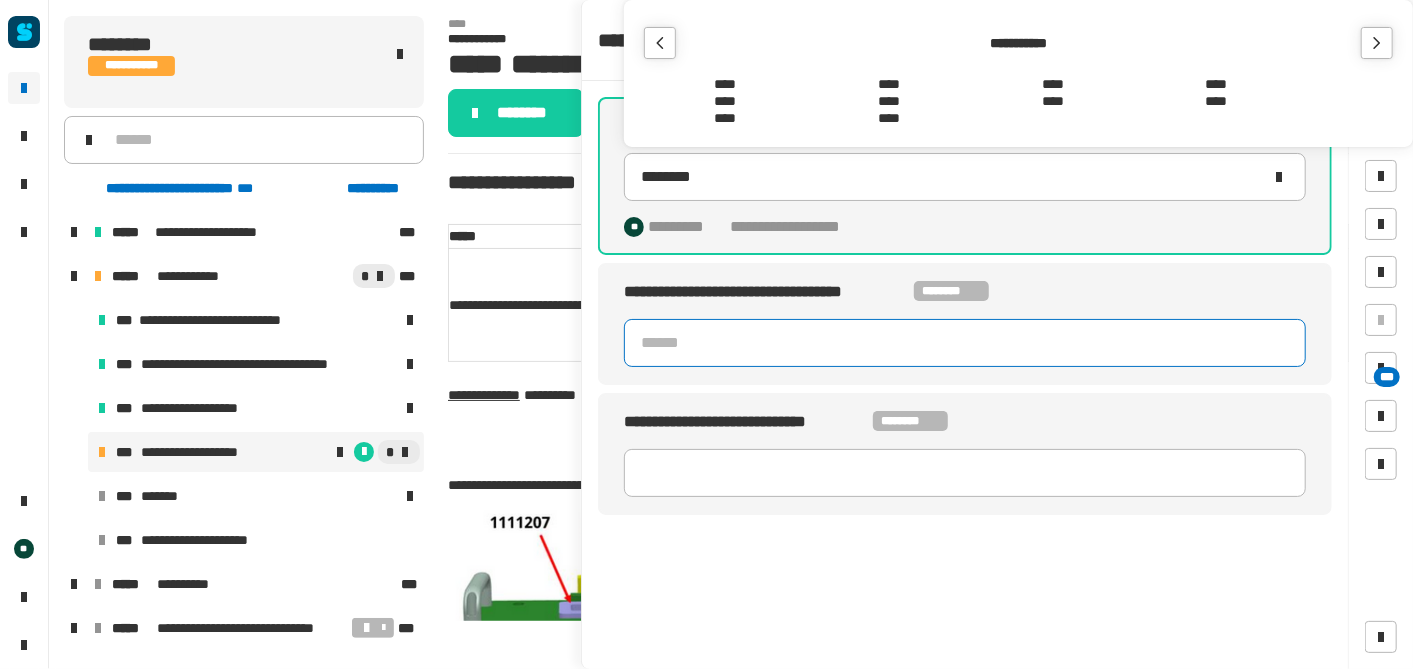 click on "****" at bounding box center (1053, 101) 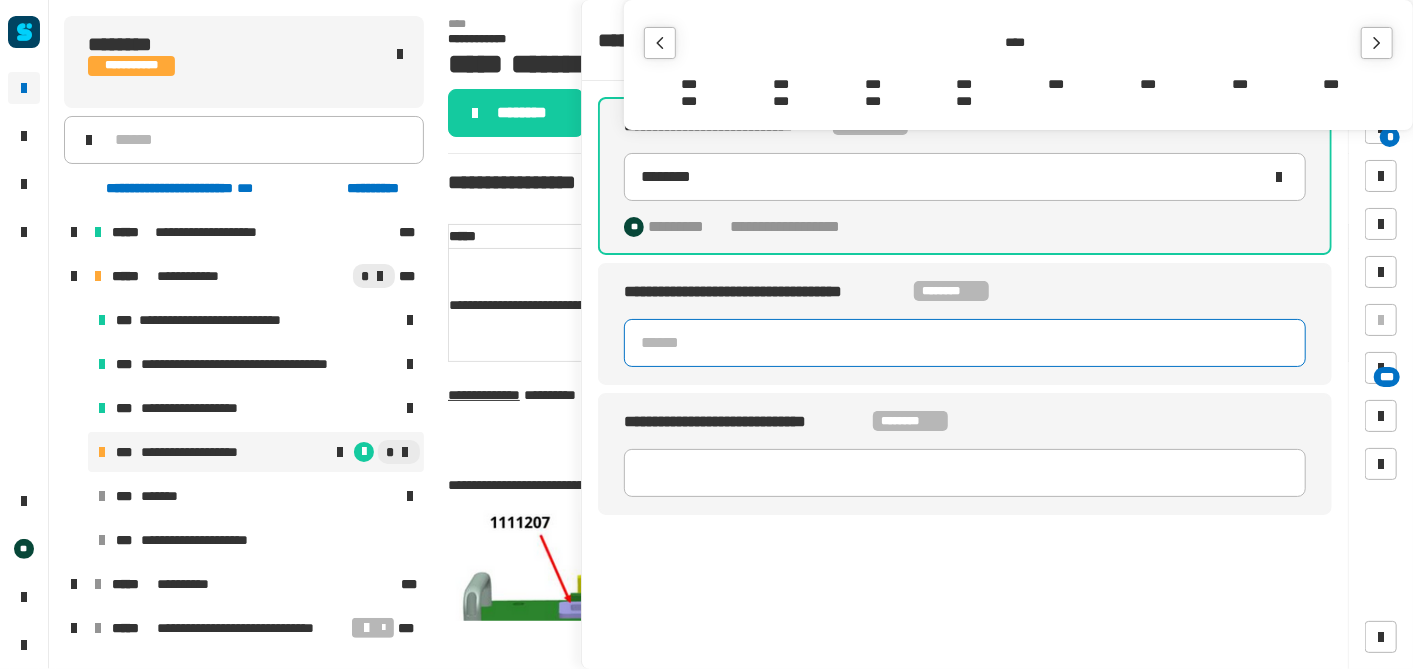 click on "***" at bounding box center [1240, 84] 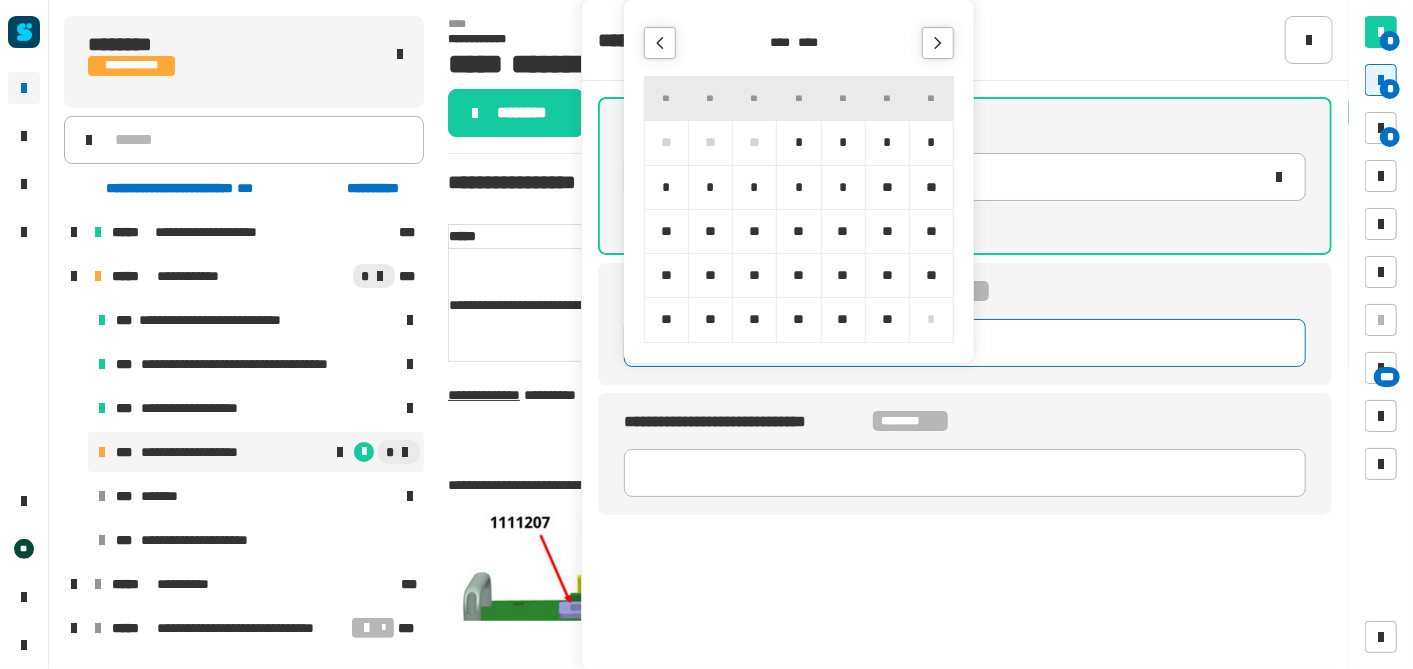 click on "*" at bounding box center [887, 142] 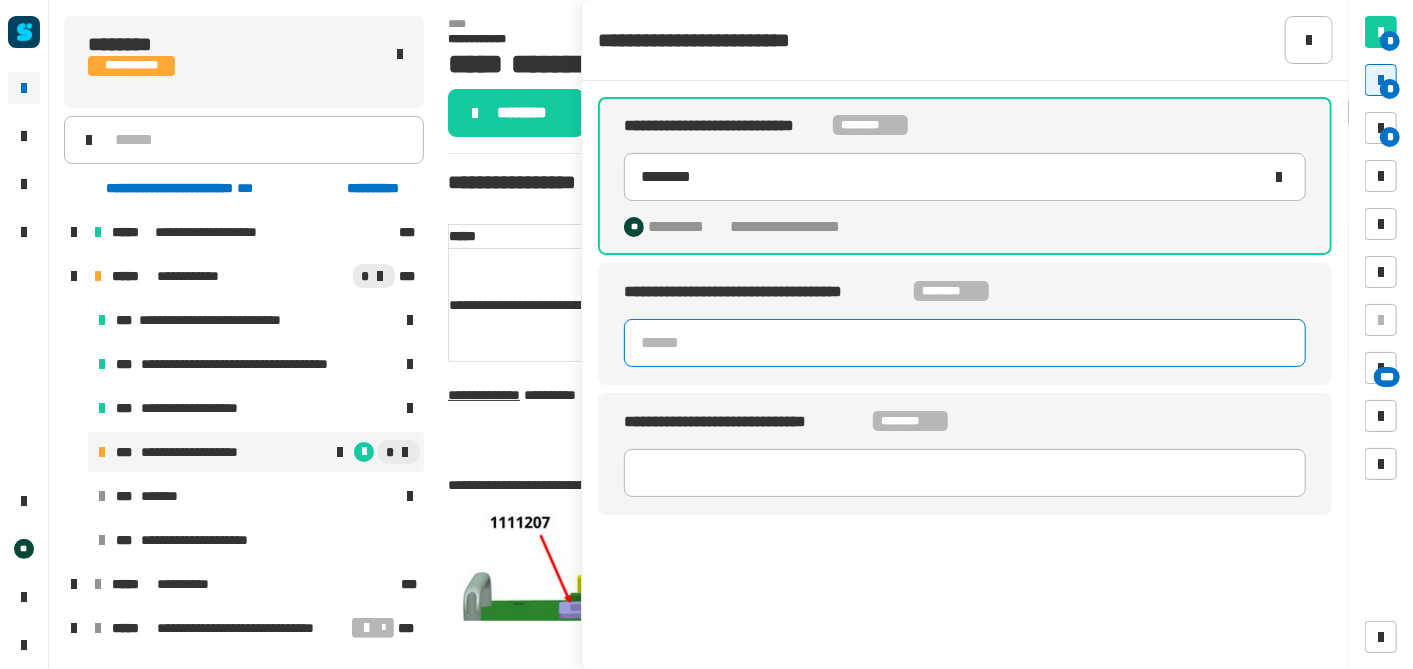 type on "**********" 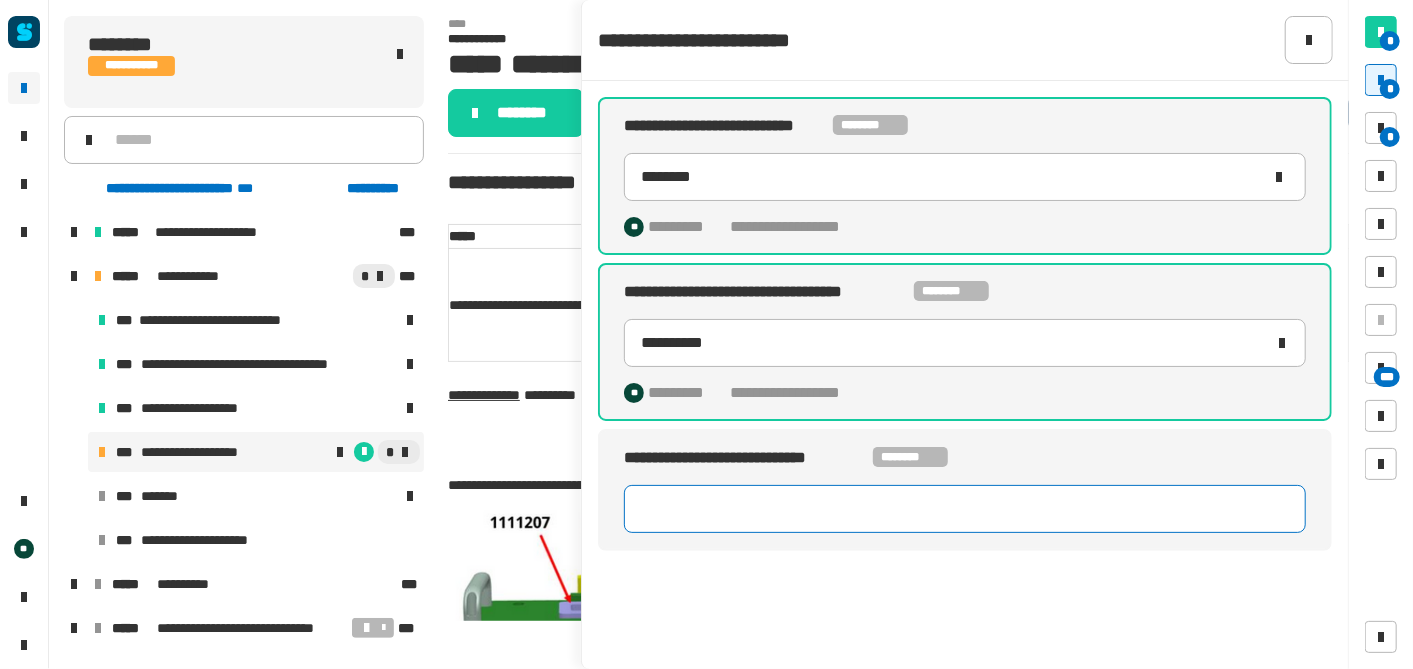 click 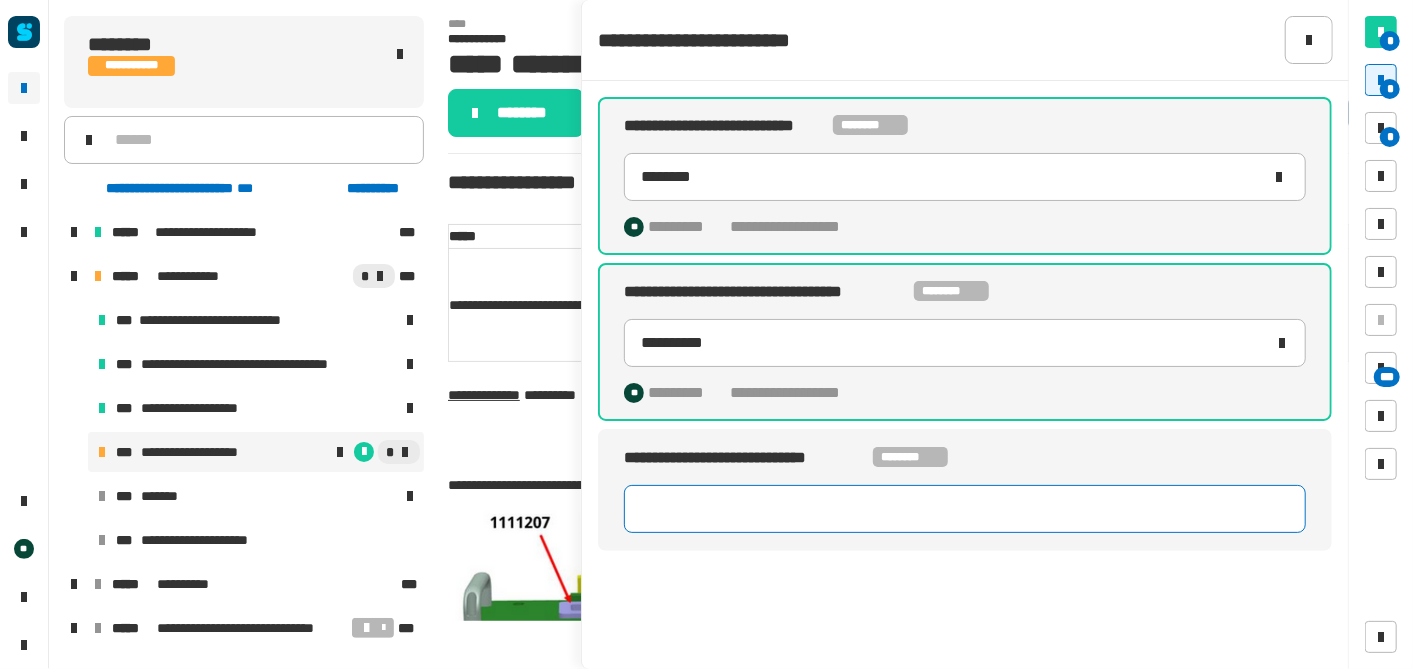 paste on "**********" 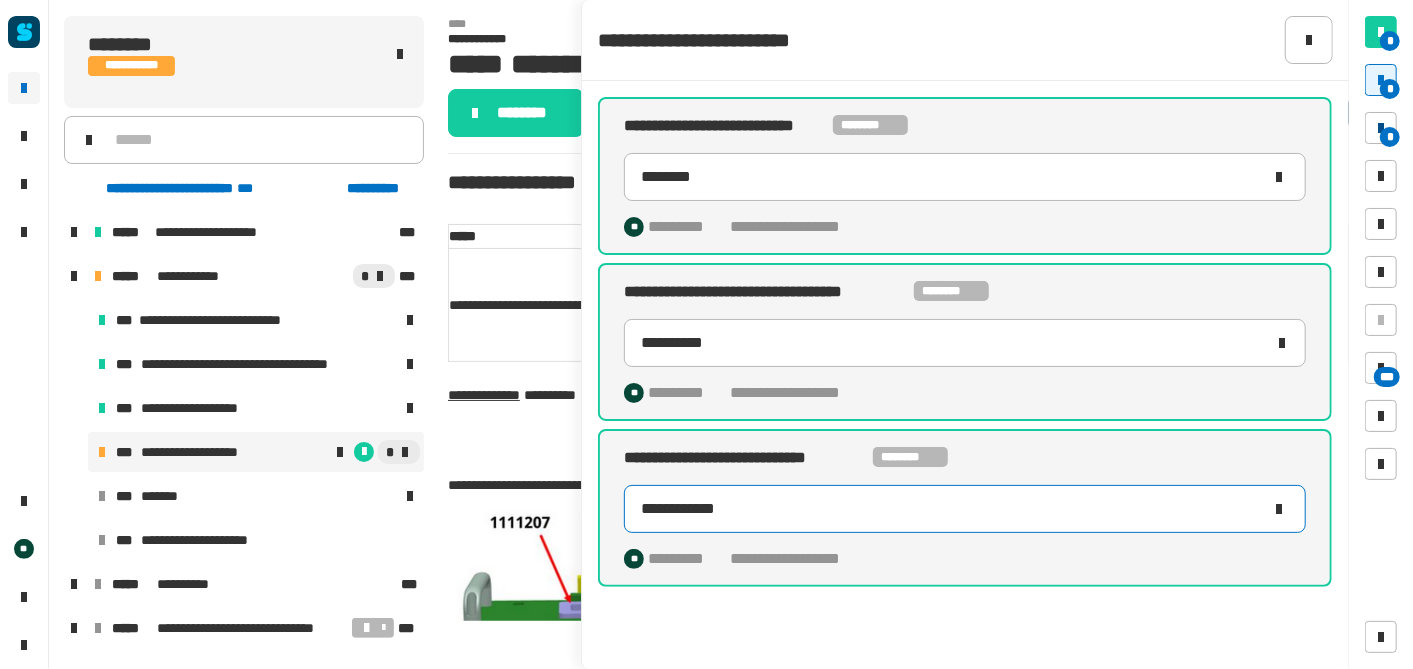 type on "**********" 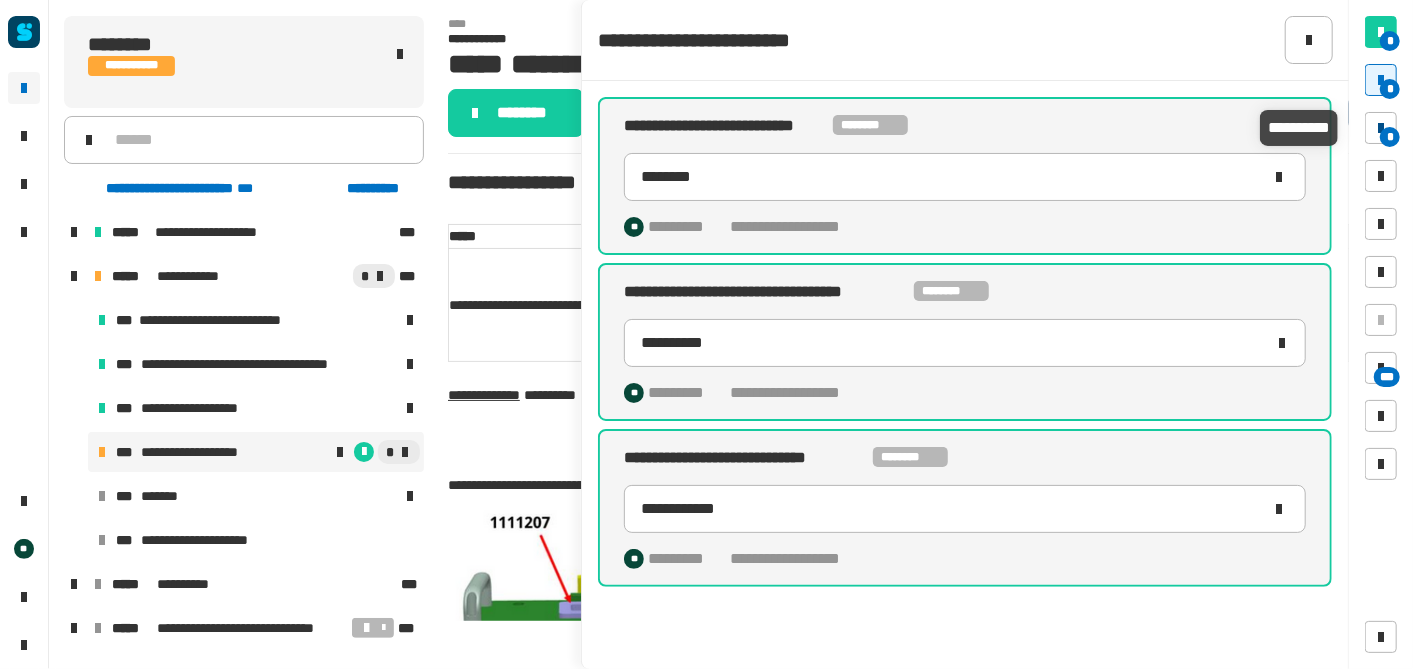 click at bounding box center (1381, 128) 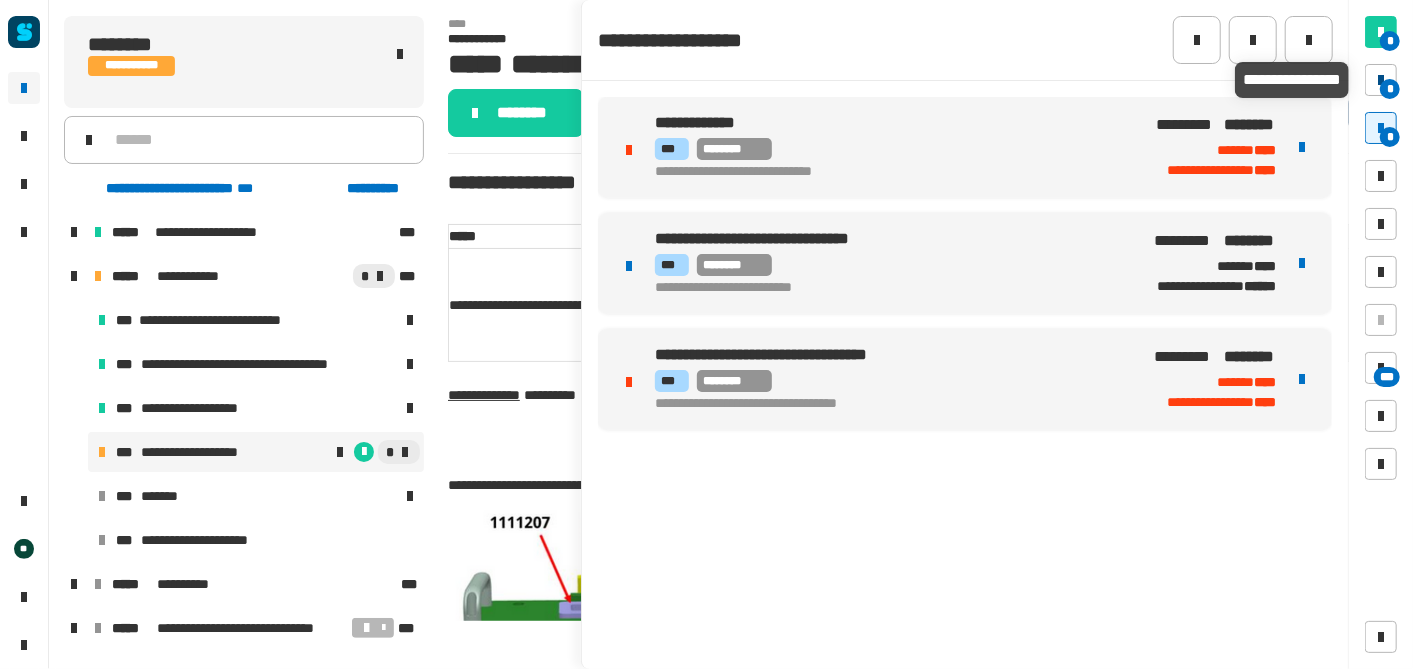 click at bounding box center [1381, 80] 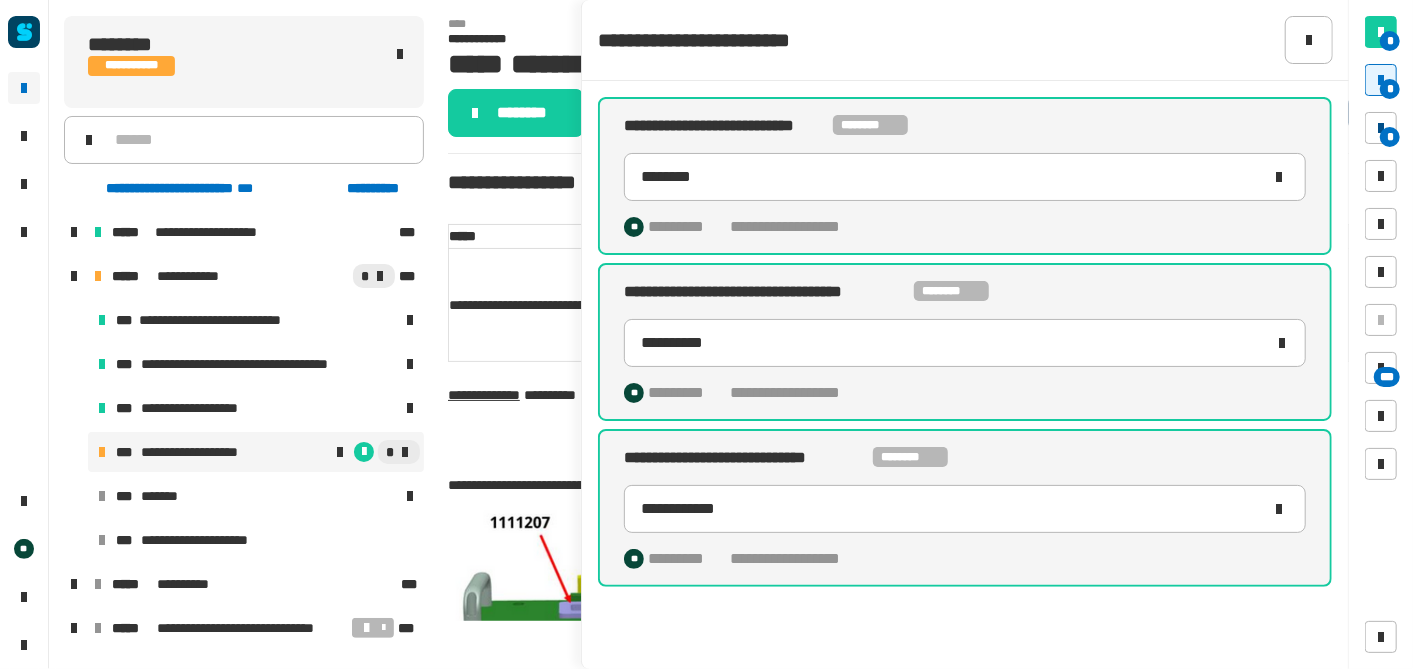 click on "*" at bounding box center [1390, 137] 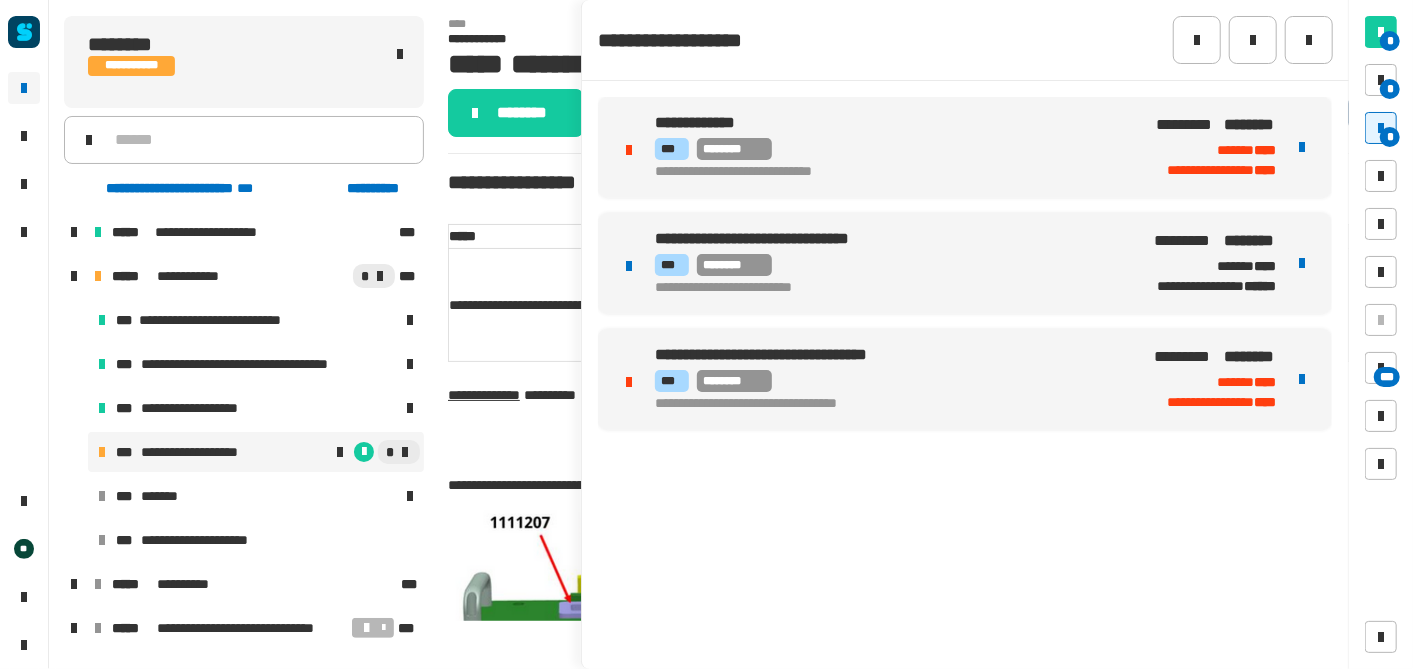 click on "**********" at bounding box center (882, 288) 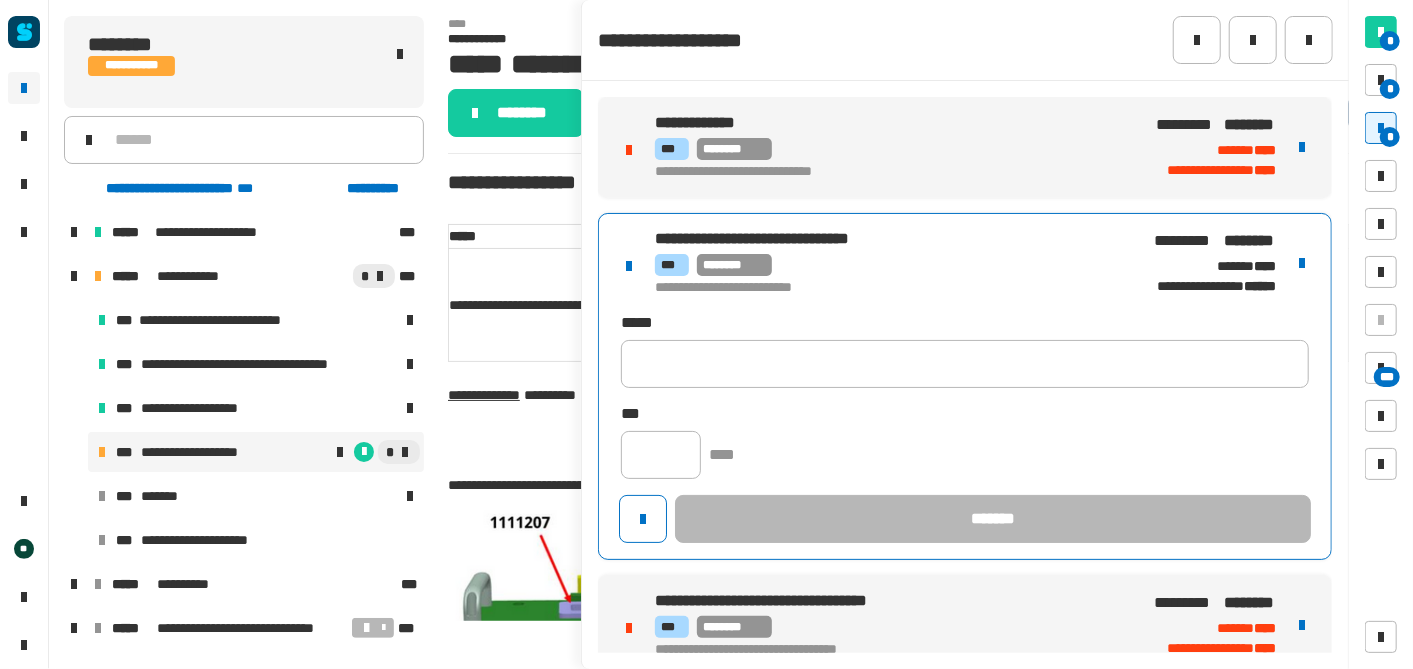 click on "**********" at bounding box center (965, 625) 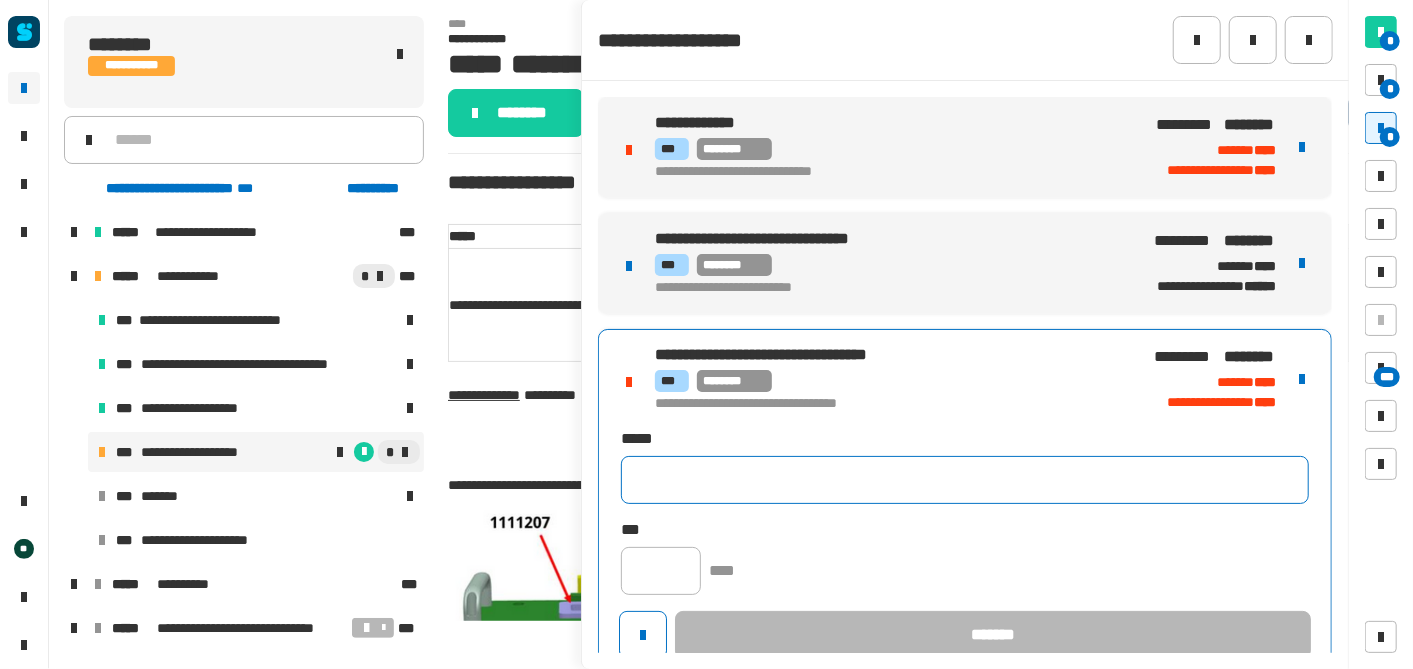 click 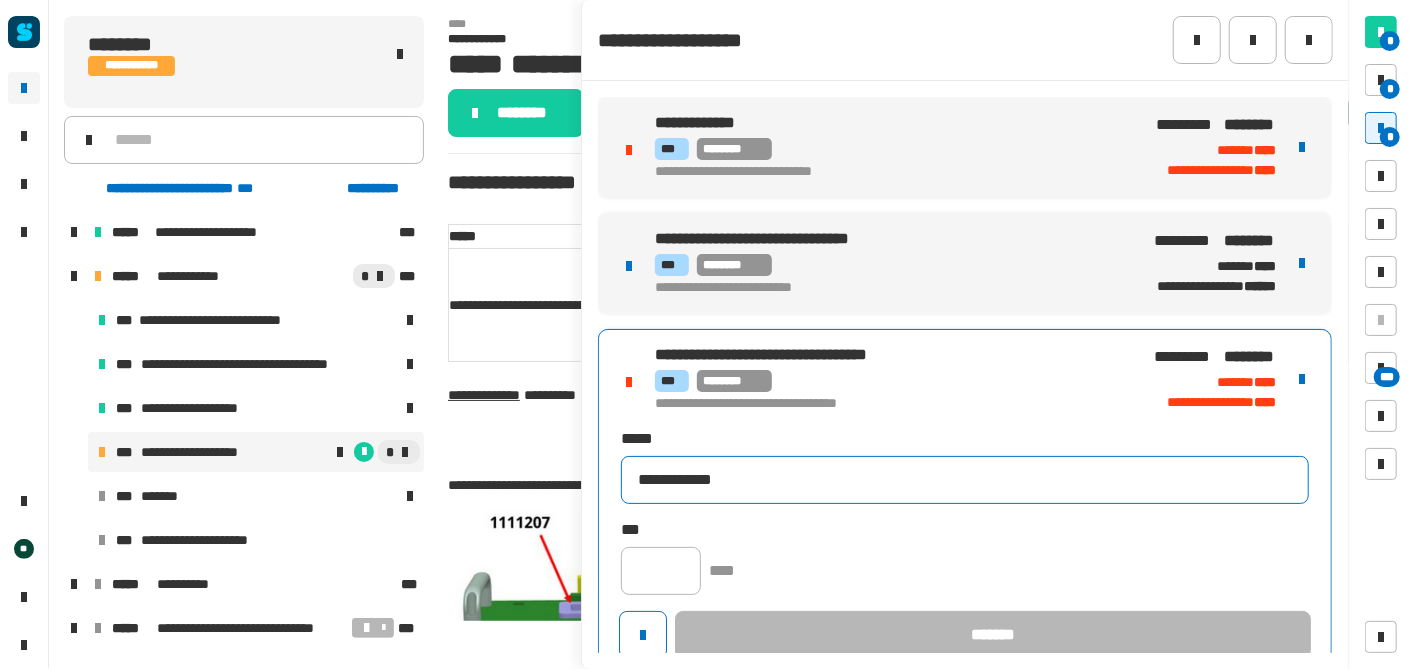 type on "**********" 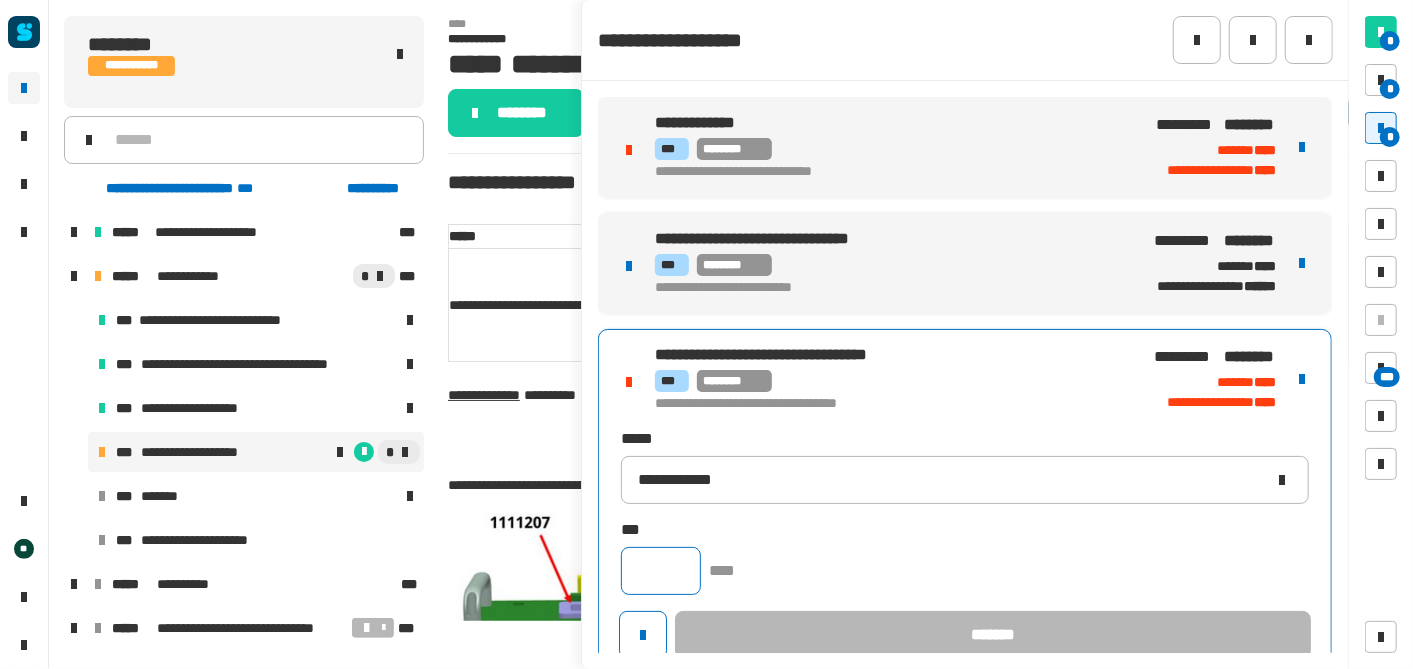 click 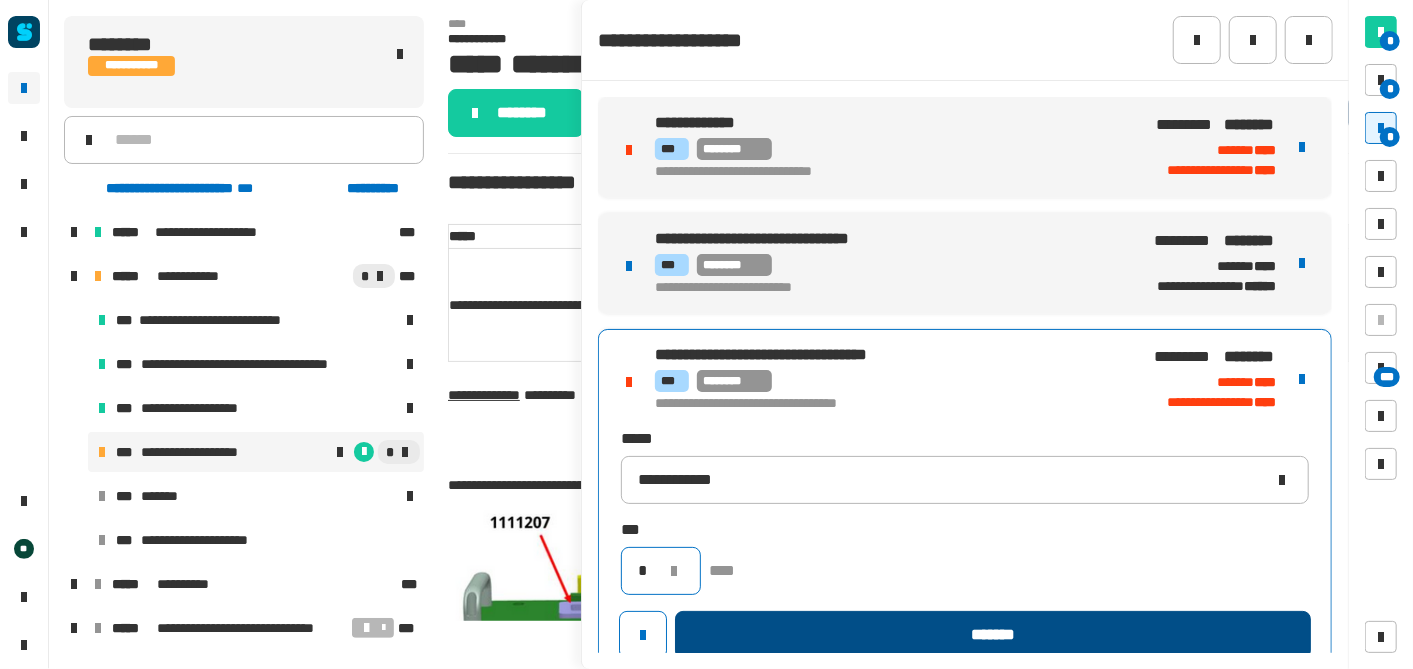 type on "*" 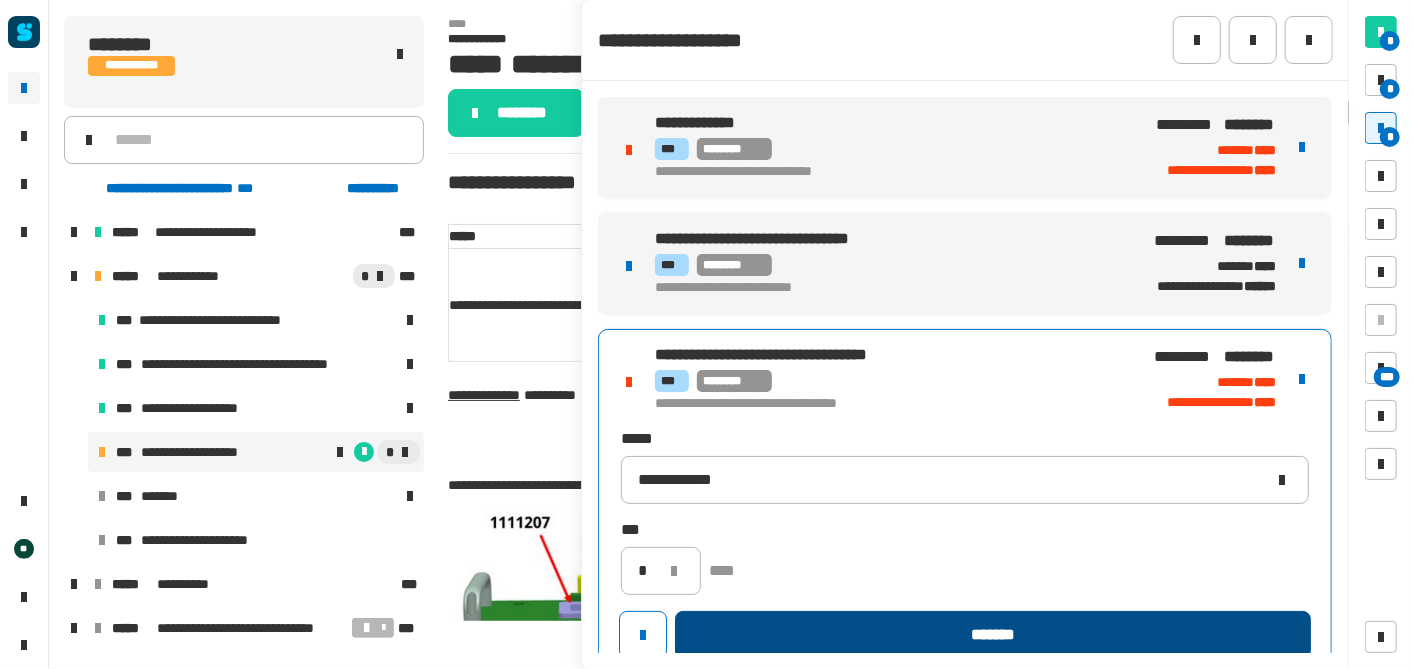 click on "*******" 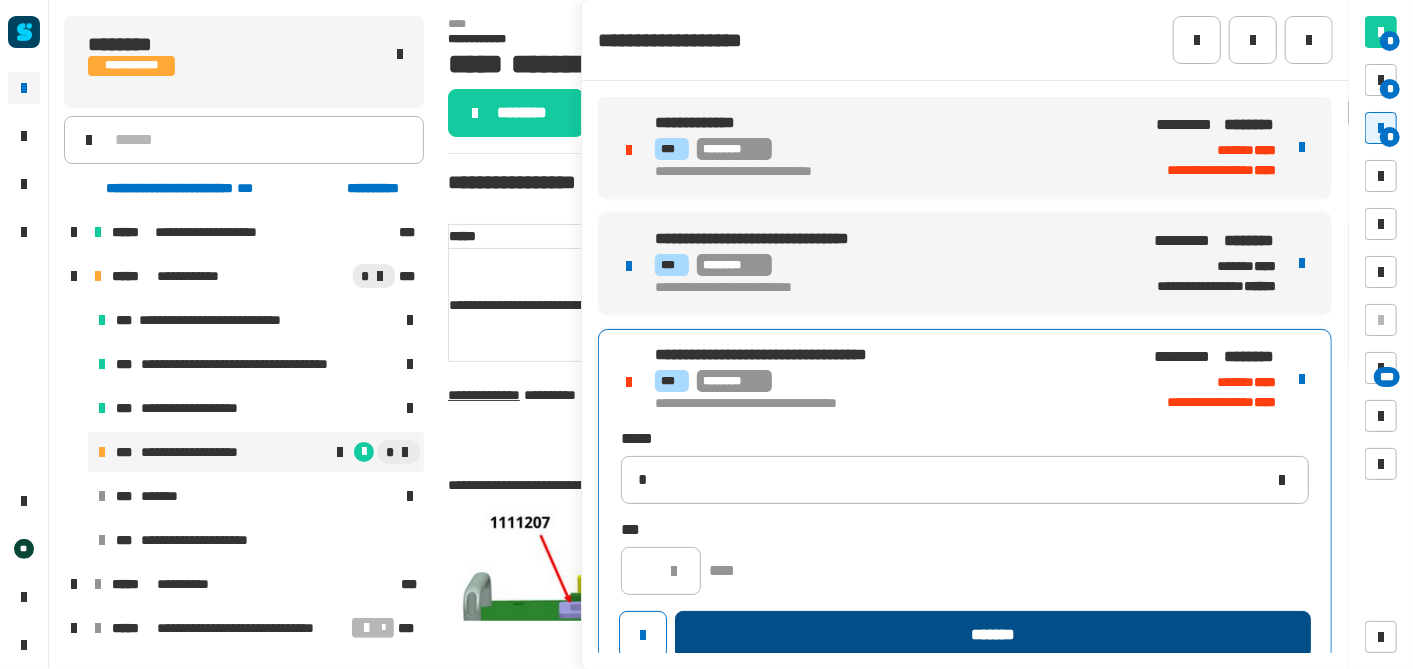 type 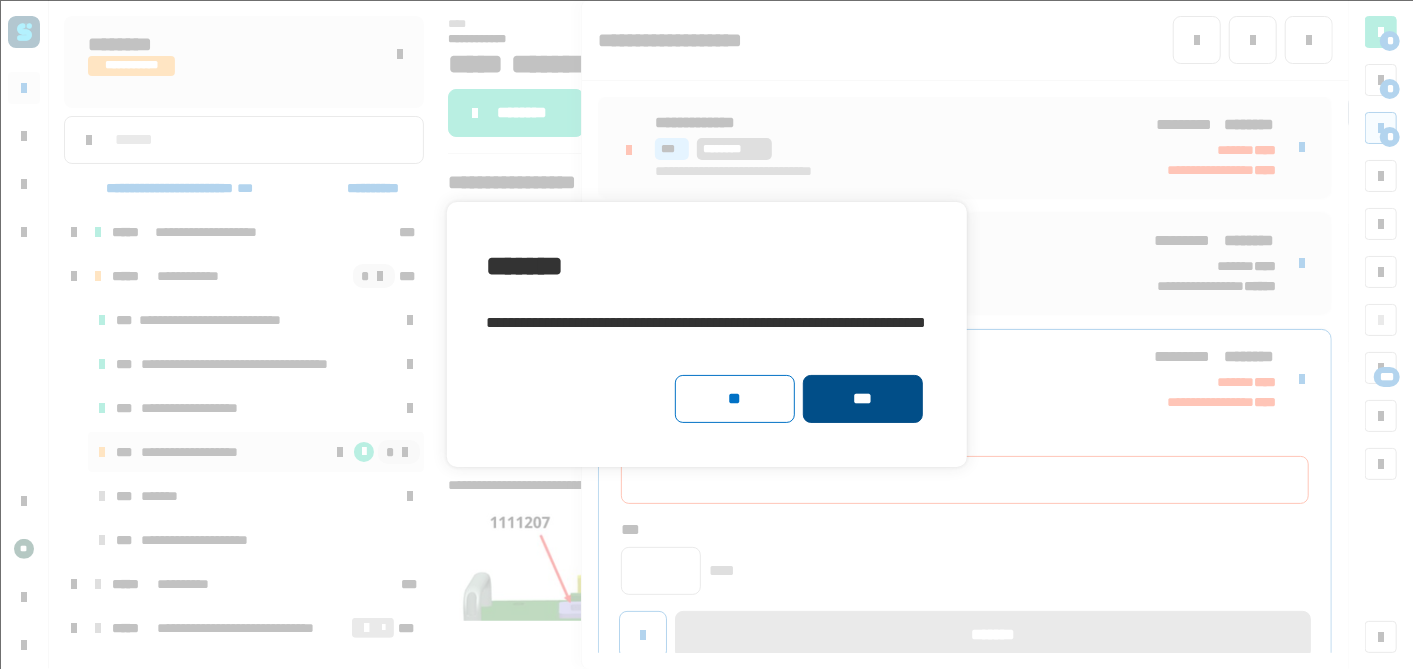 click on "***" 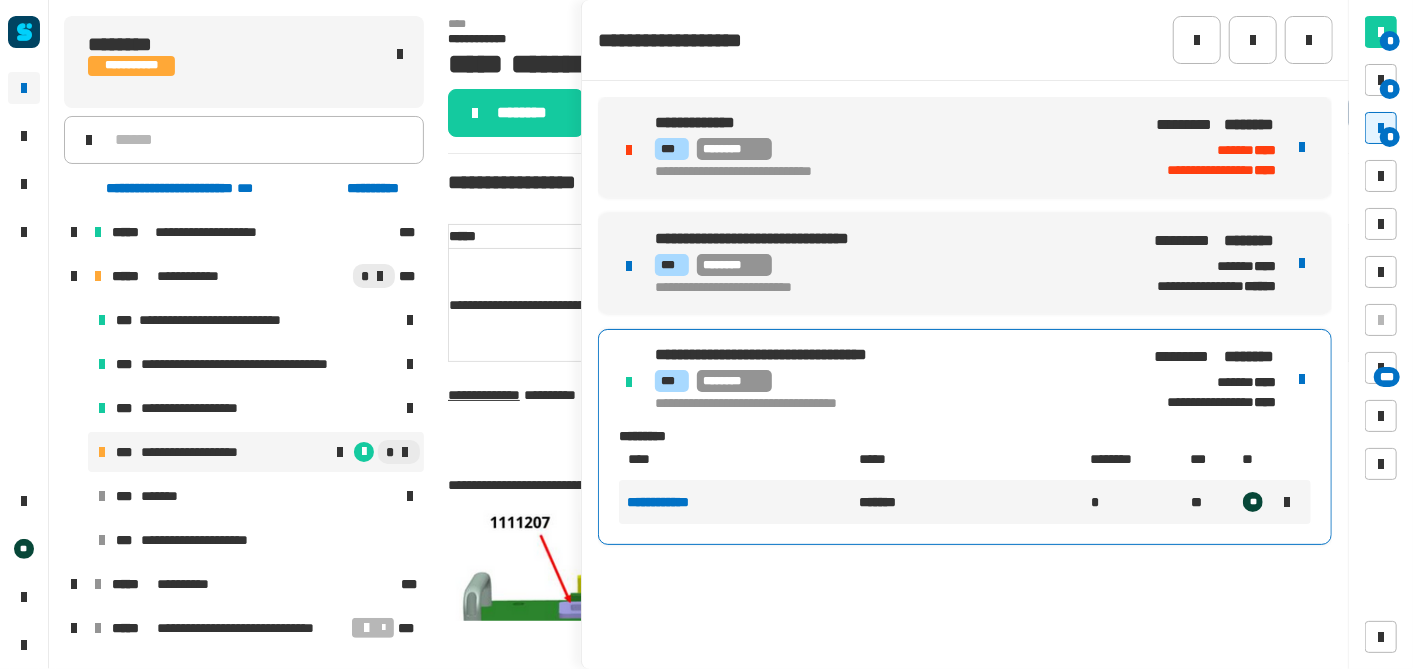 click on "**********" at bounding box center (882, 263) 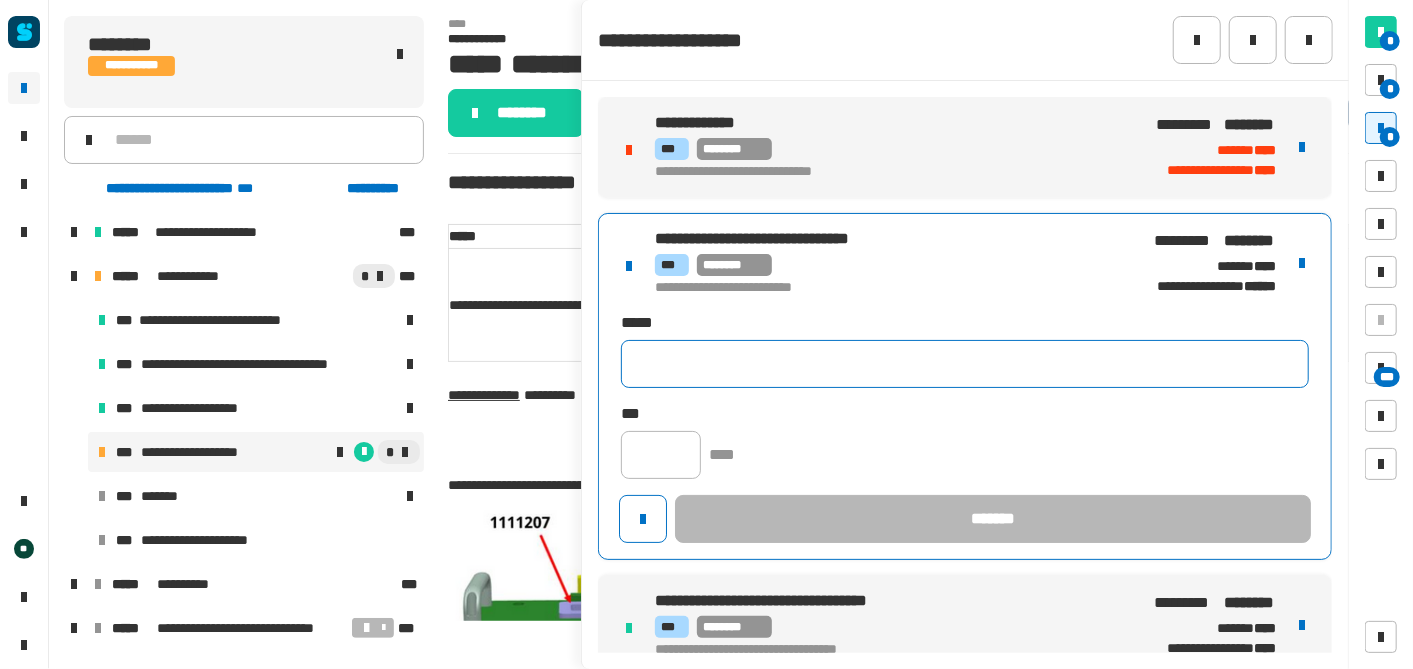 click 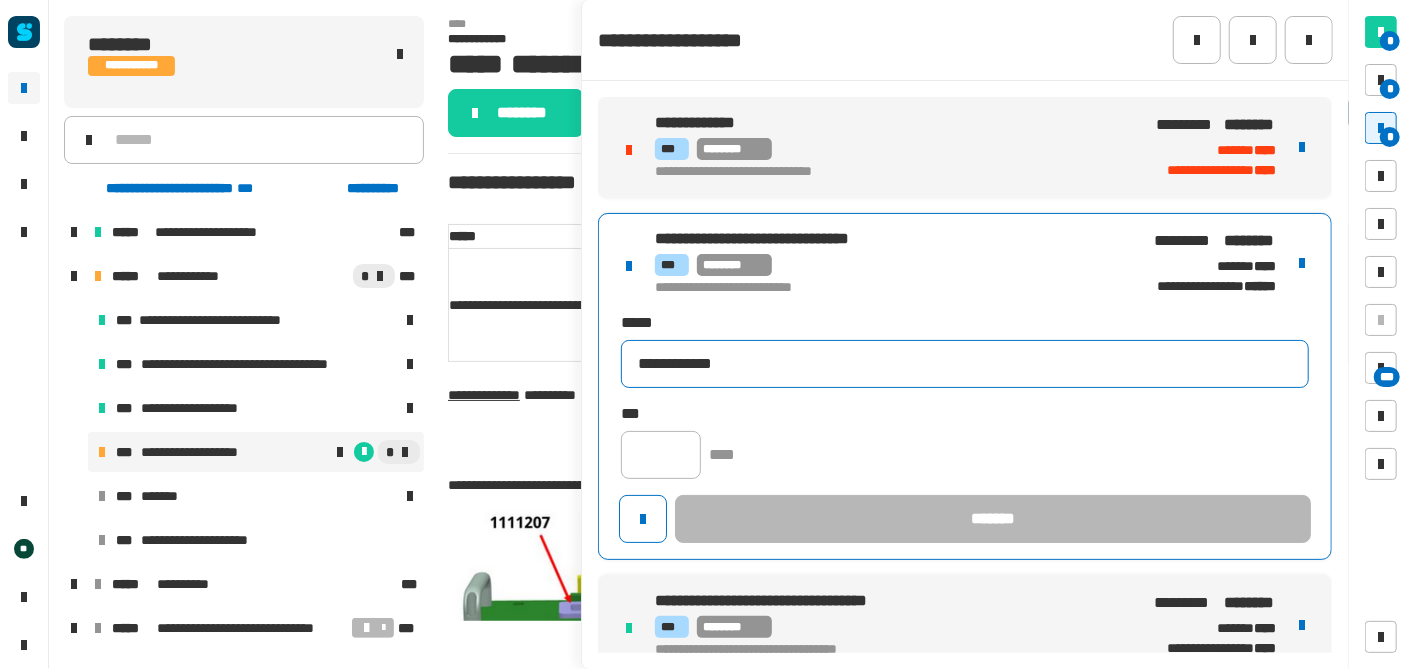 type on "**********" 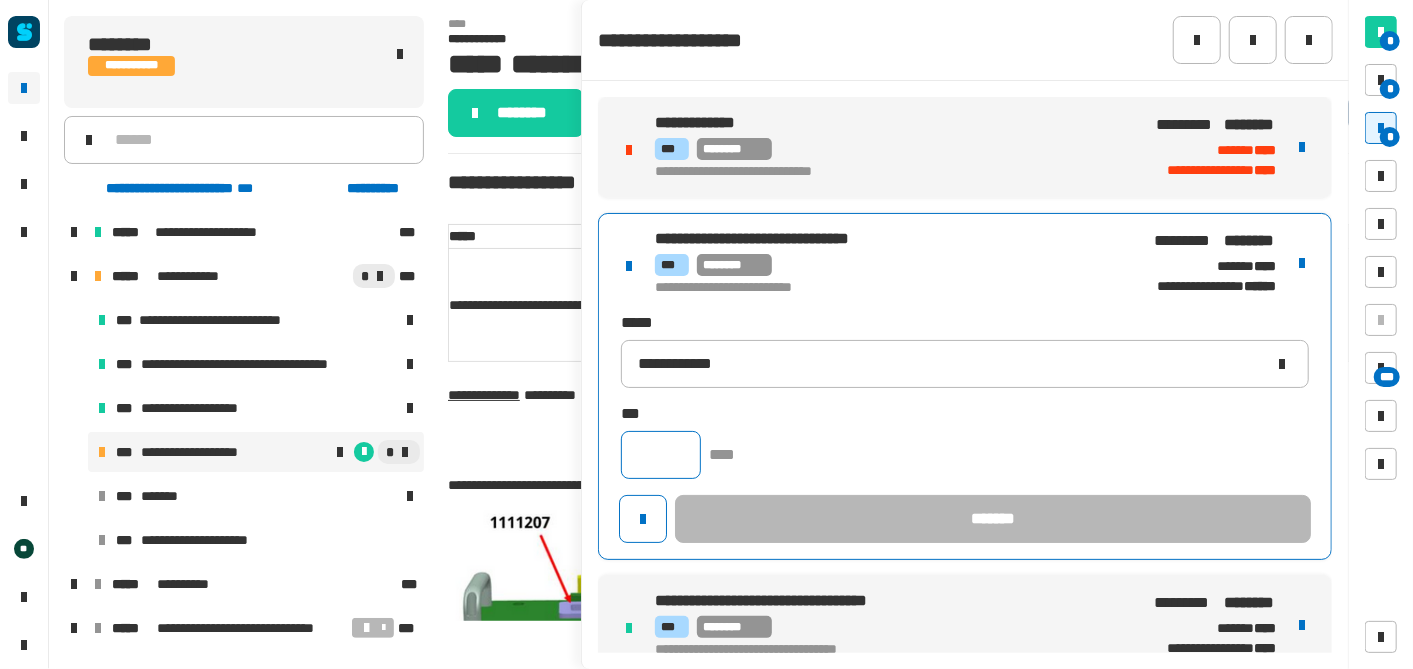 click 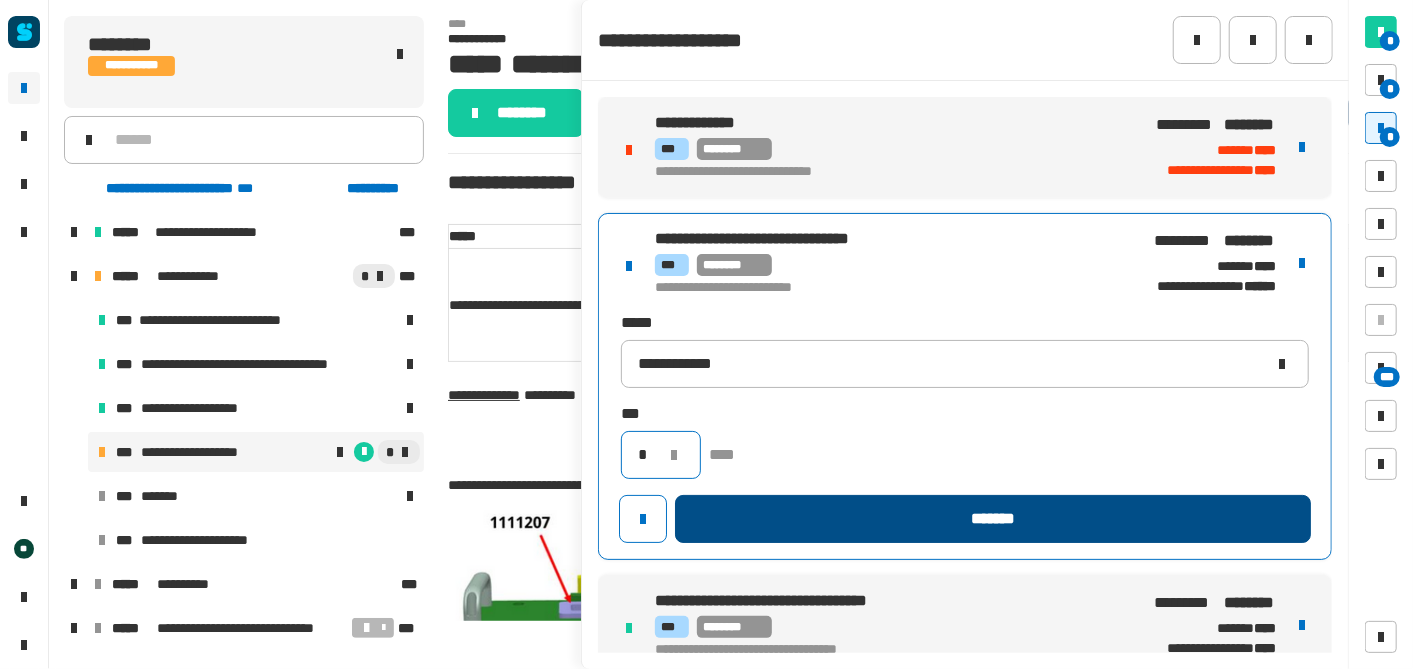 type on "*" 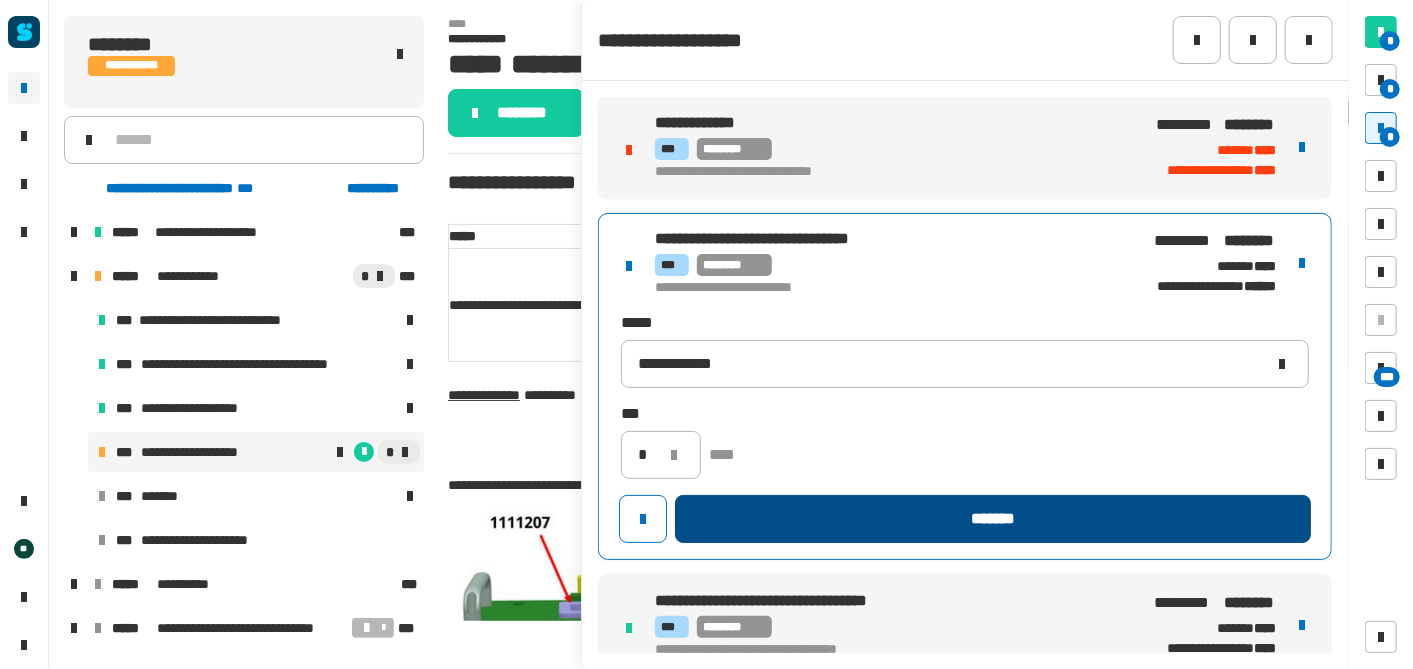click on "*******" 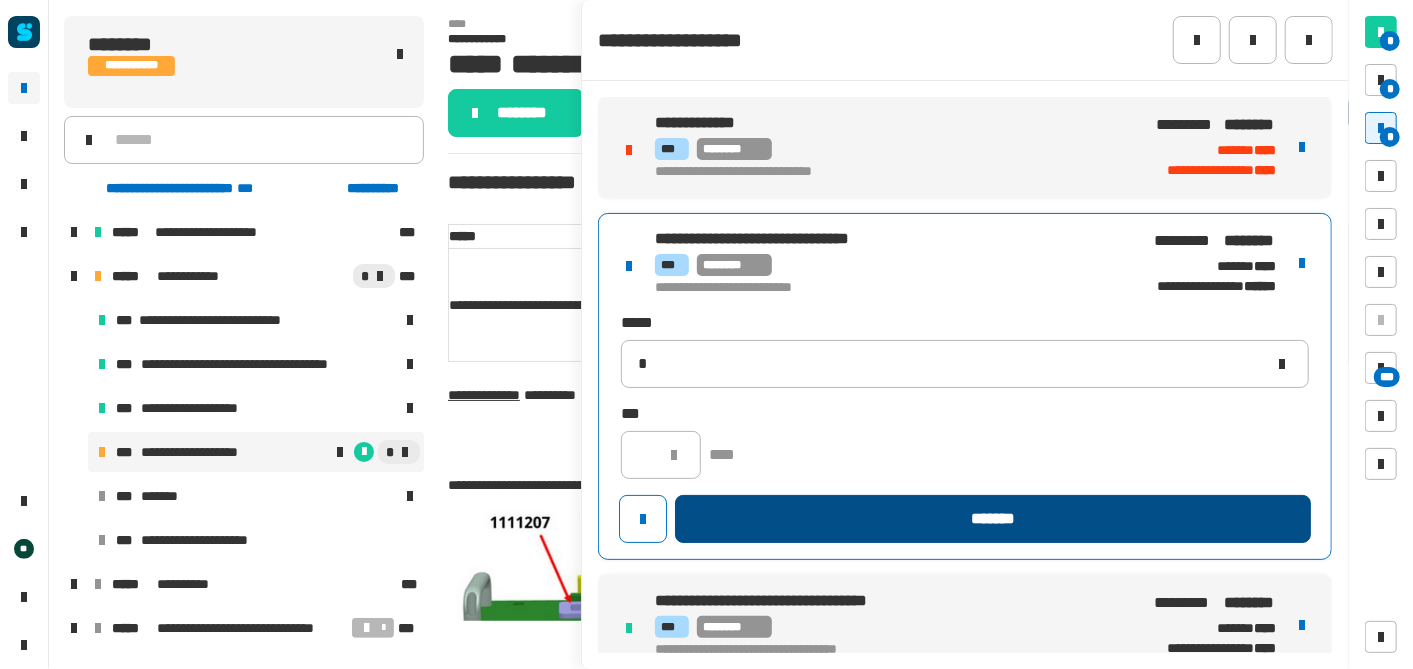 type 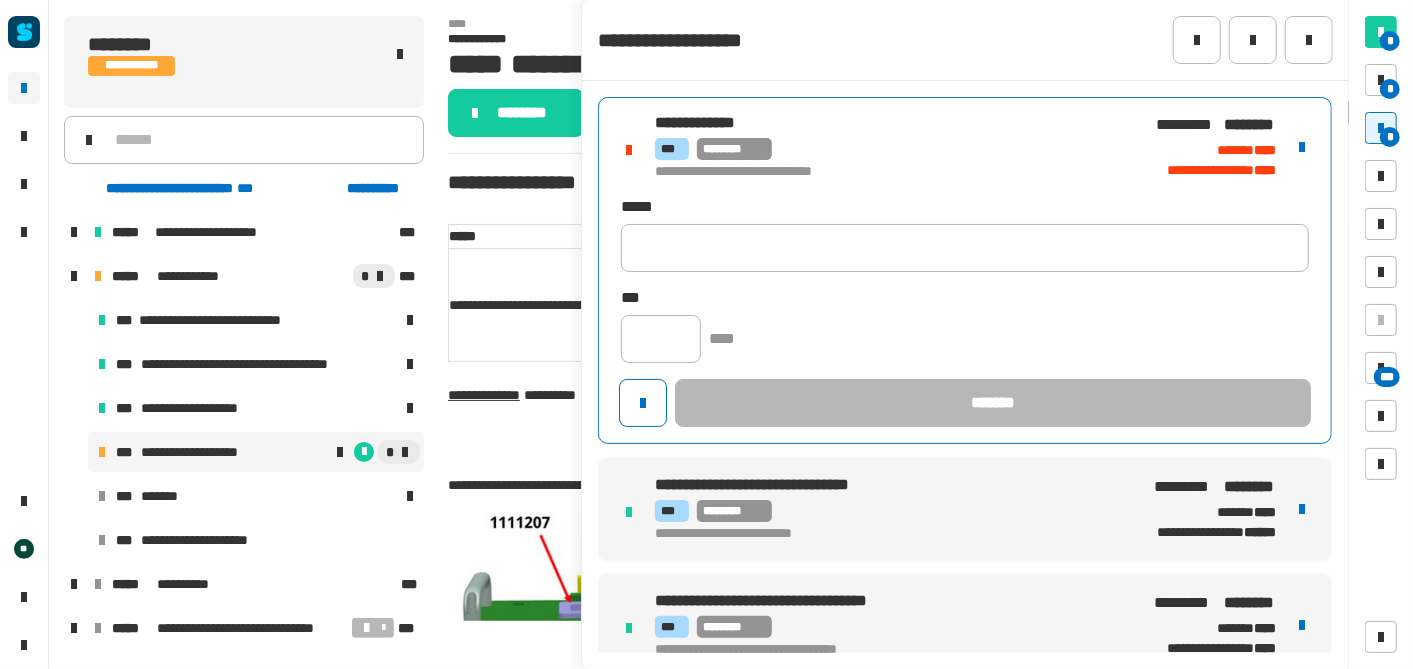 click on "**********" at bounding box center (890, 172) 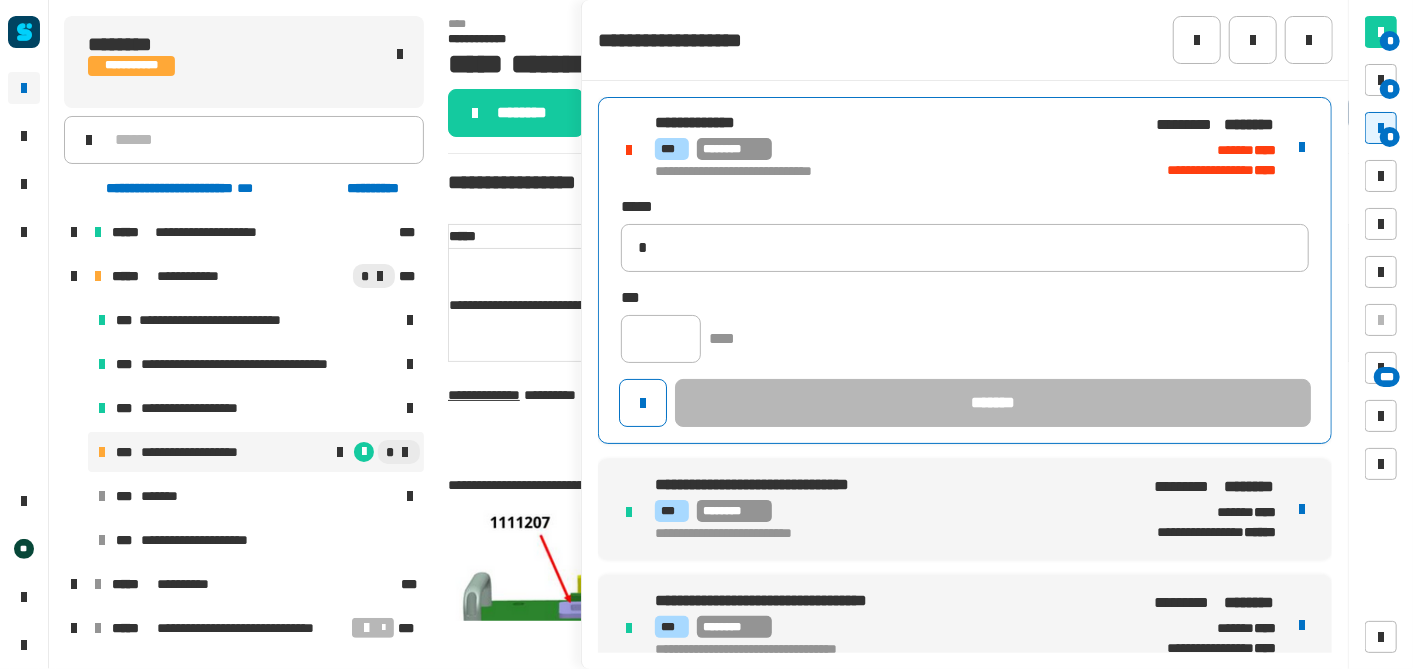 type on "**********" 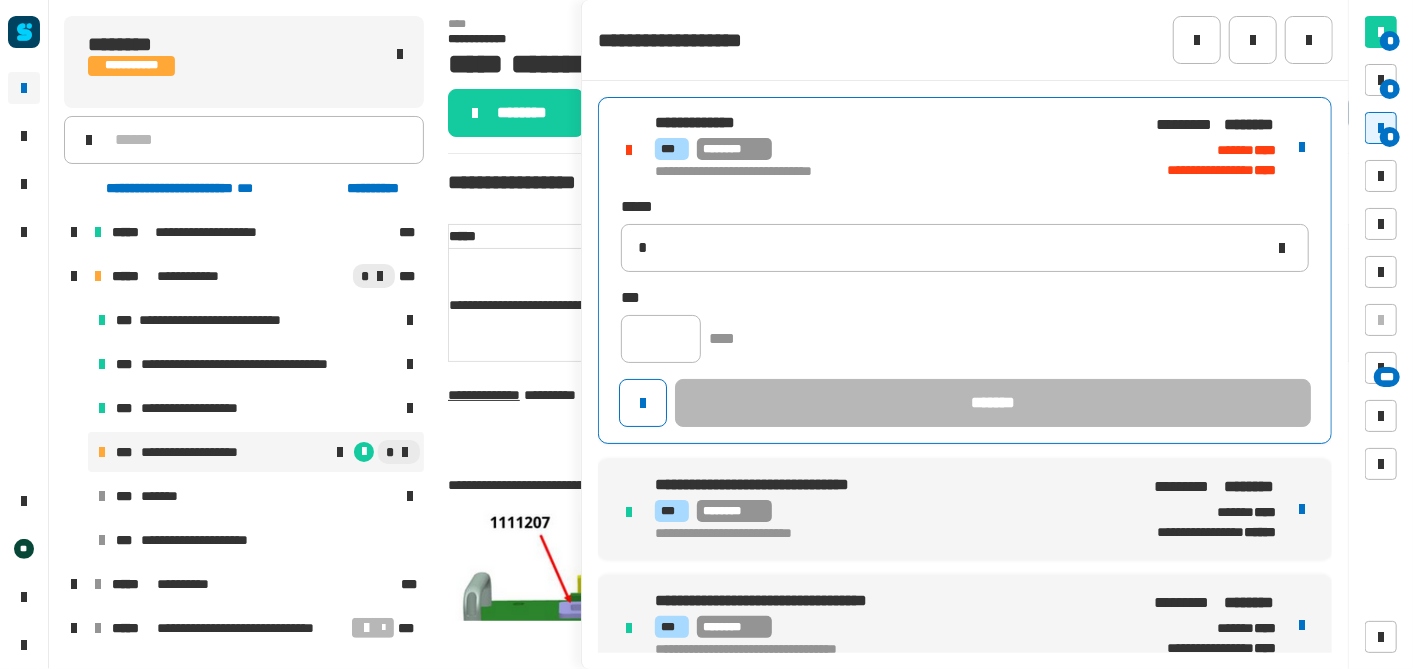 type 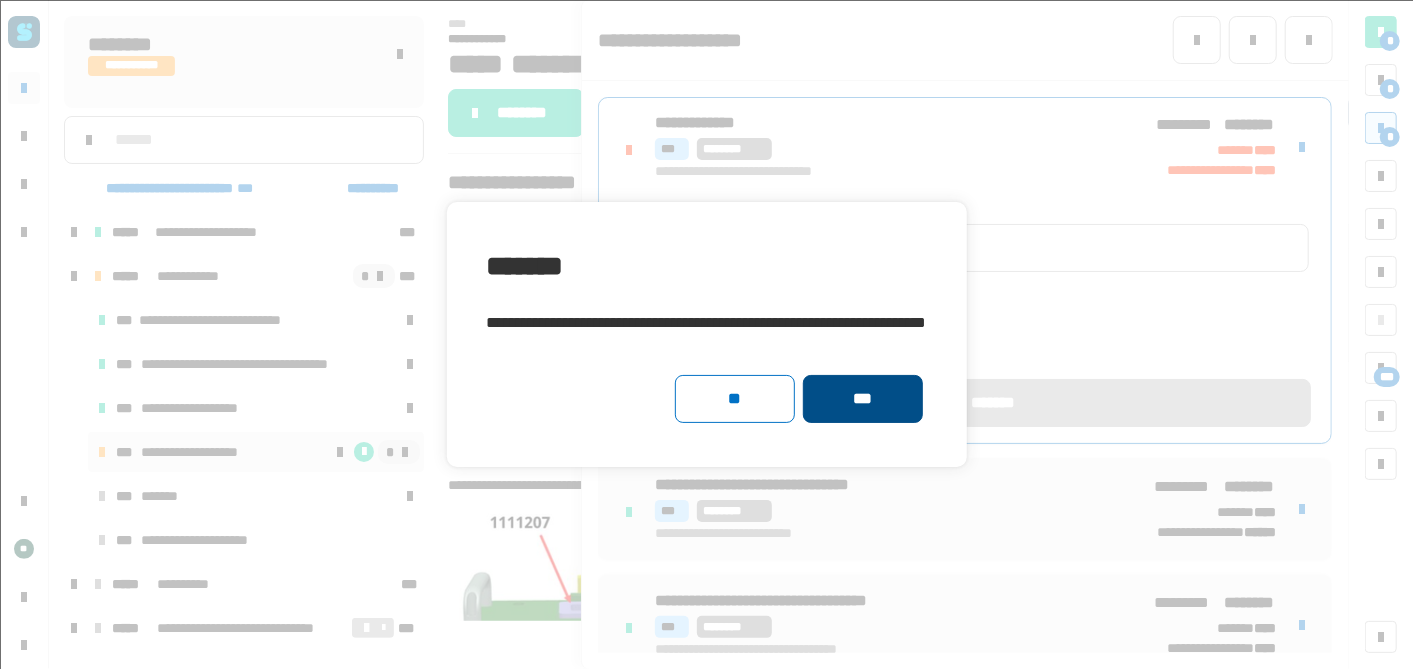click on "***" 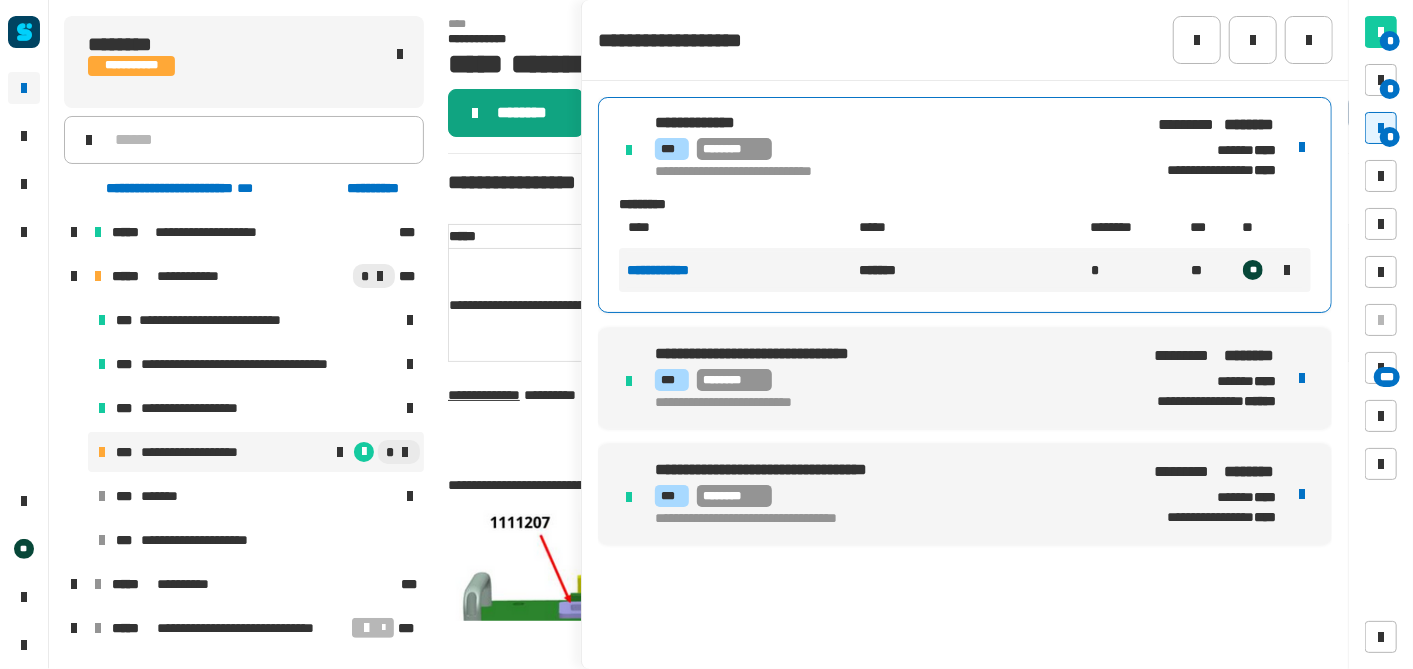 click on "********" 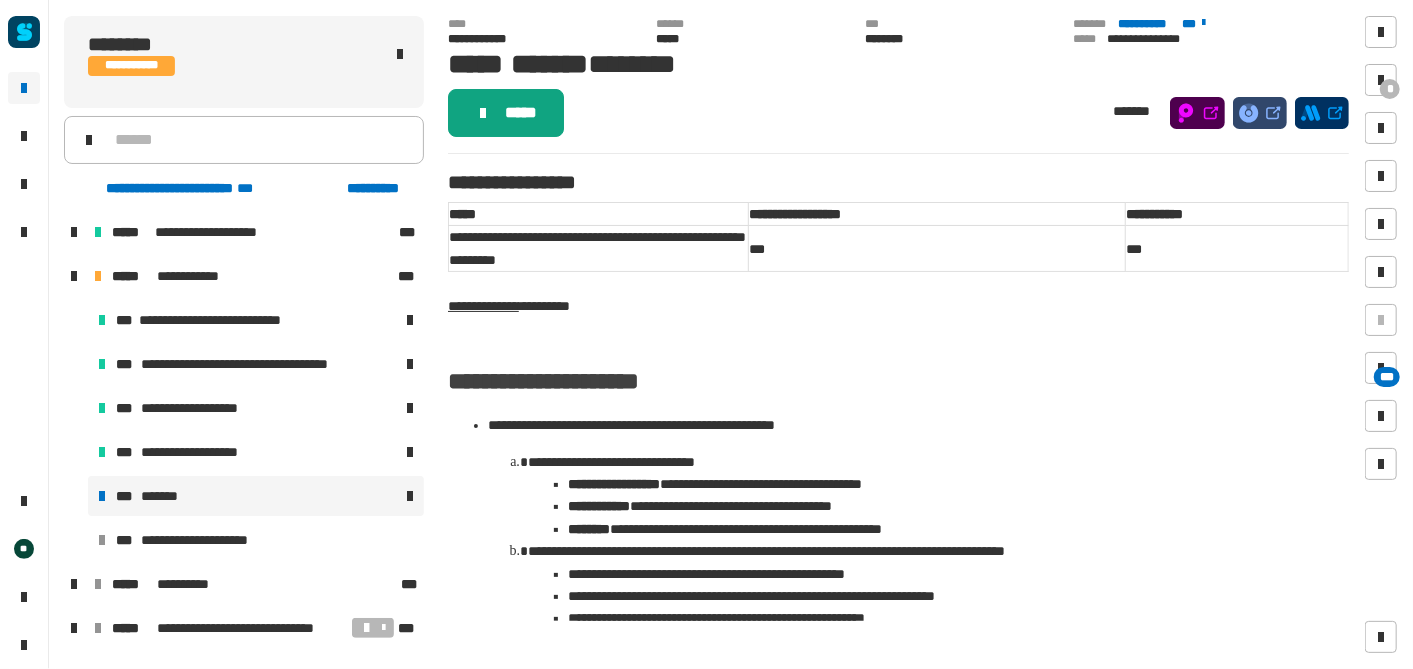 click on "*****" 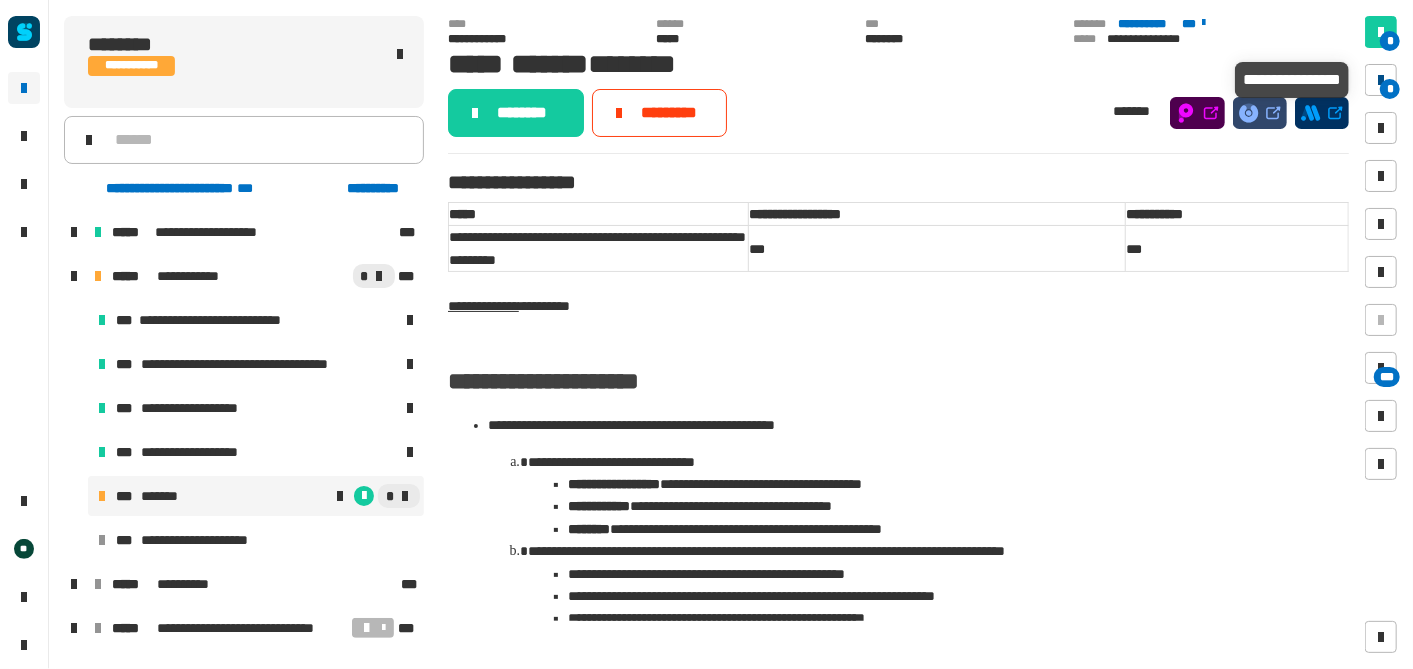 click on "*" at bounding box center [1390, 89] 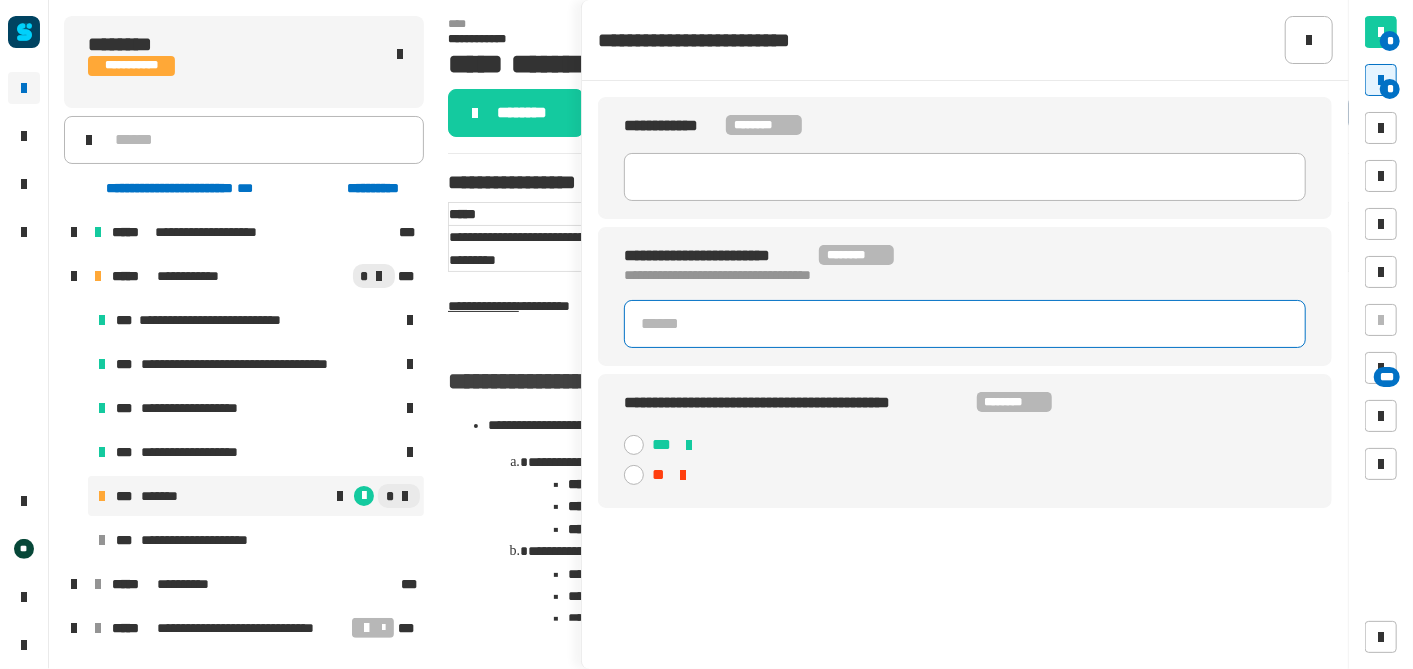 click 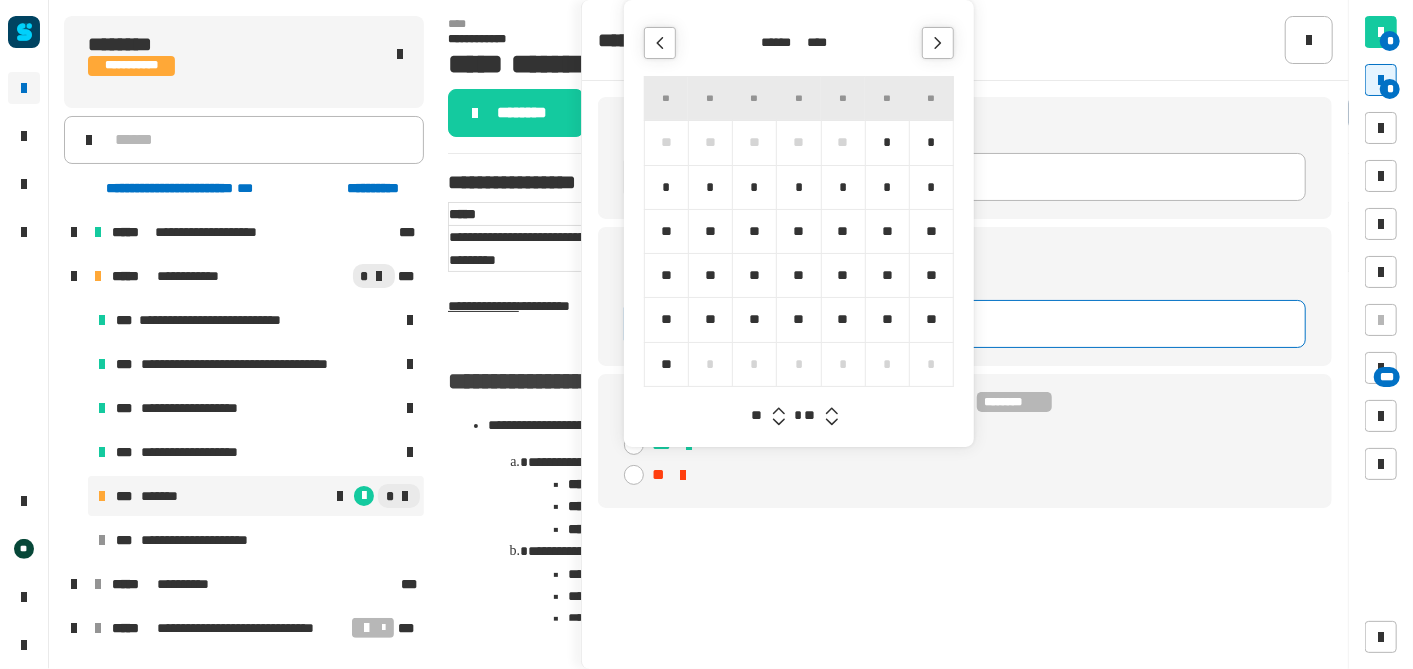 click on "****" at bounding box center (822, 43) 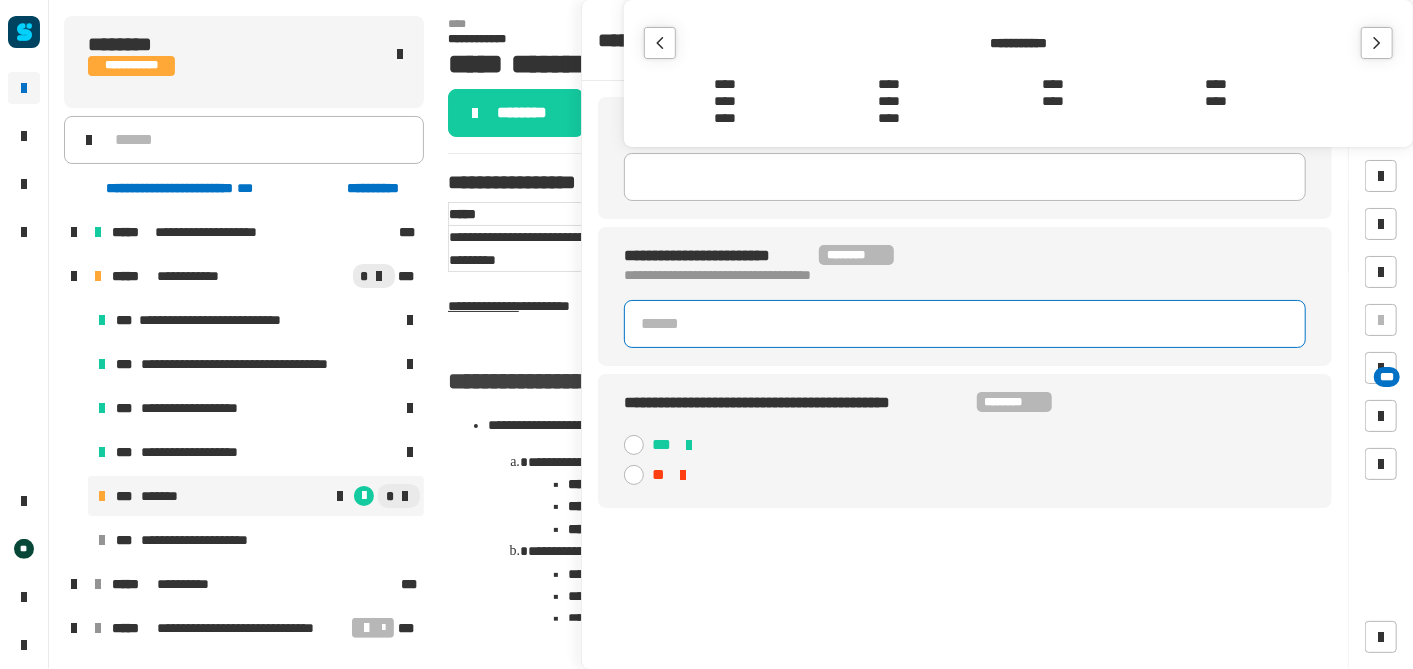 click on "****" at bounding box center [1053, 101] 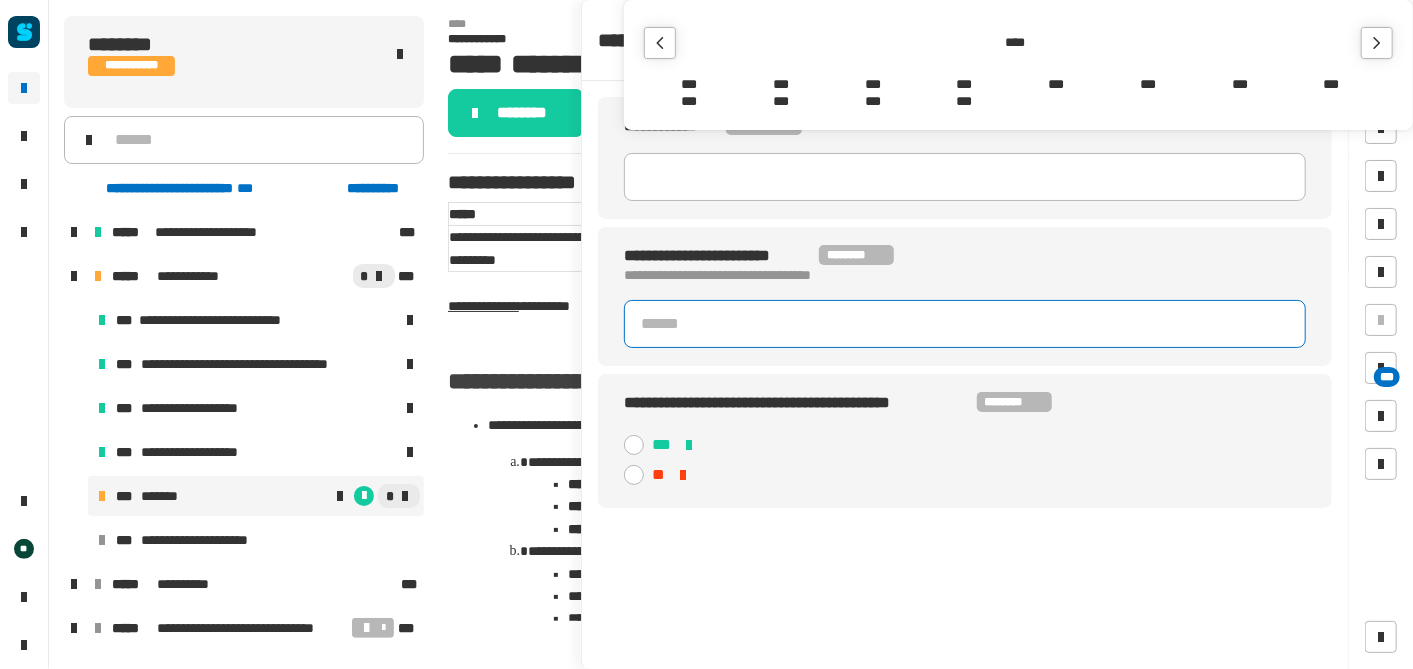 click on "***" at bounding box center (1240, 84) 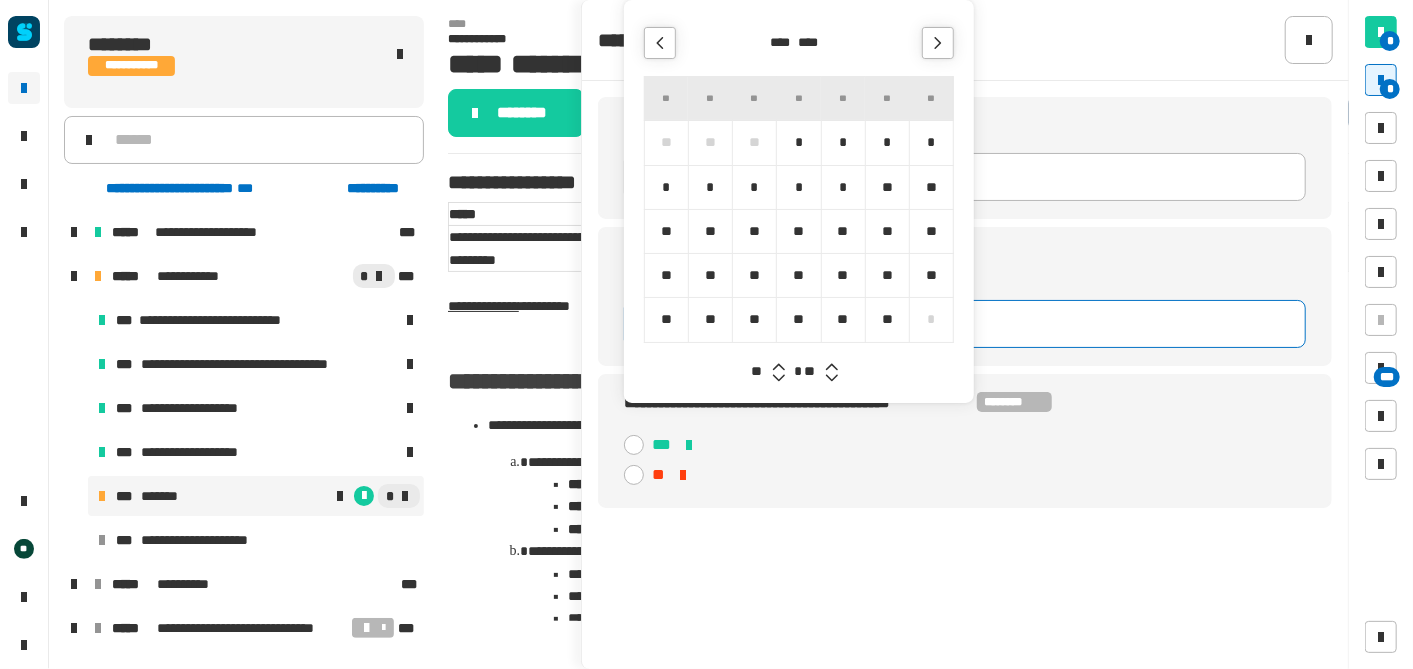 click on "*" at bounding box center [887, 142] 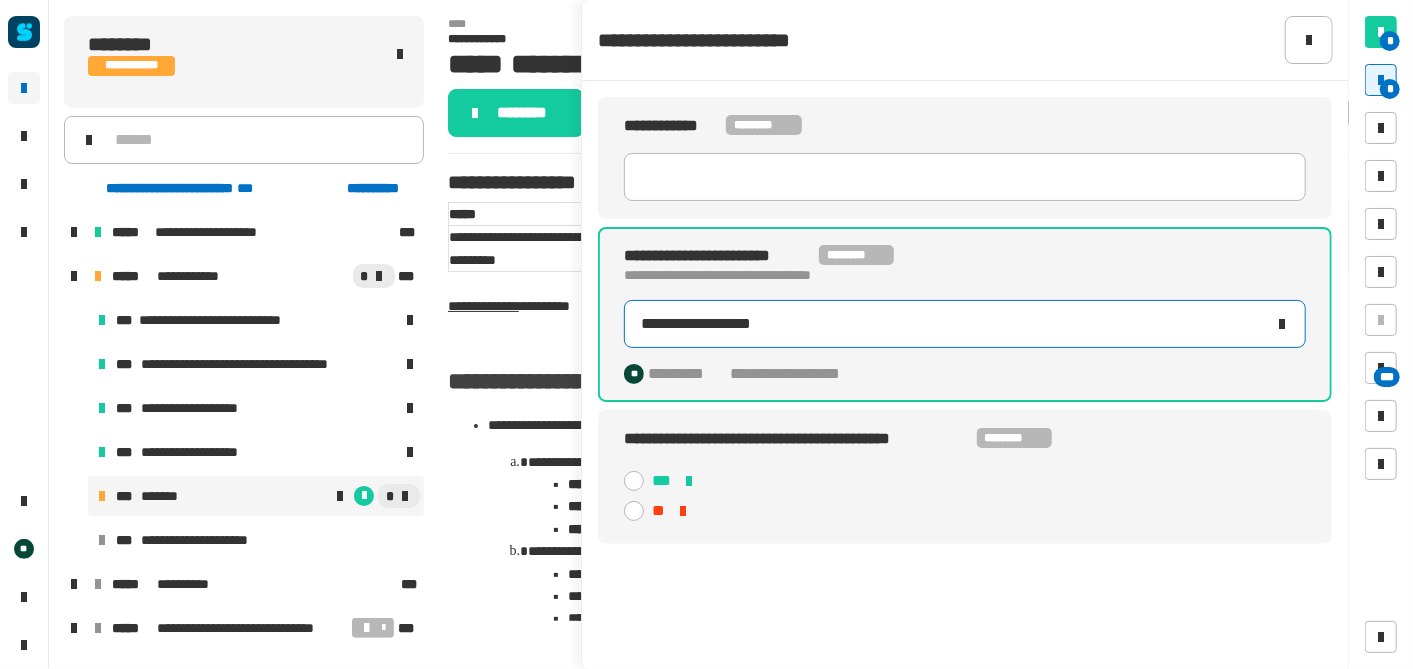 click 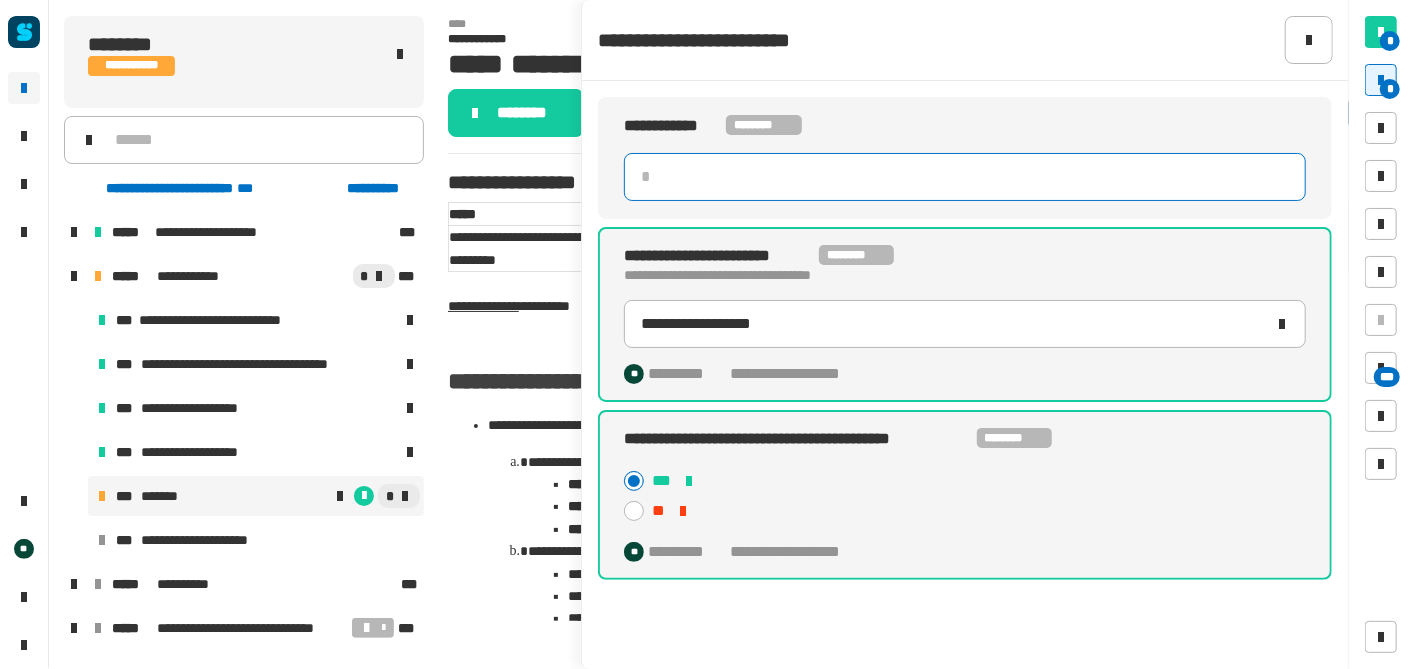 click 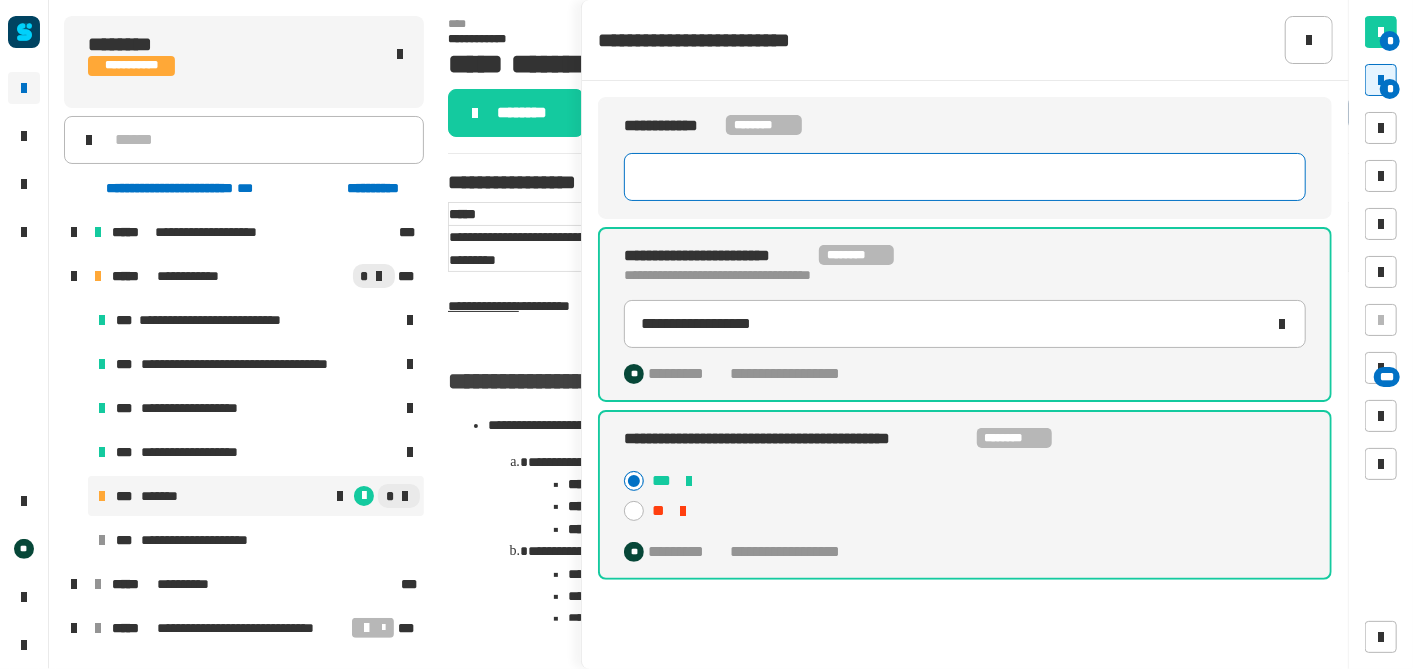 click 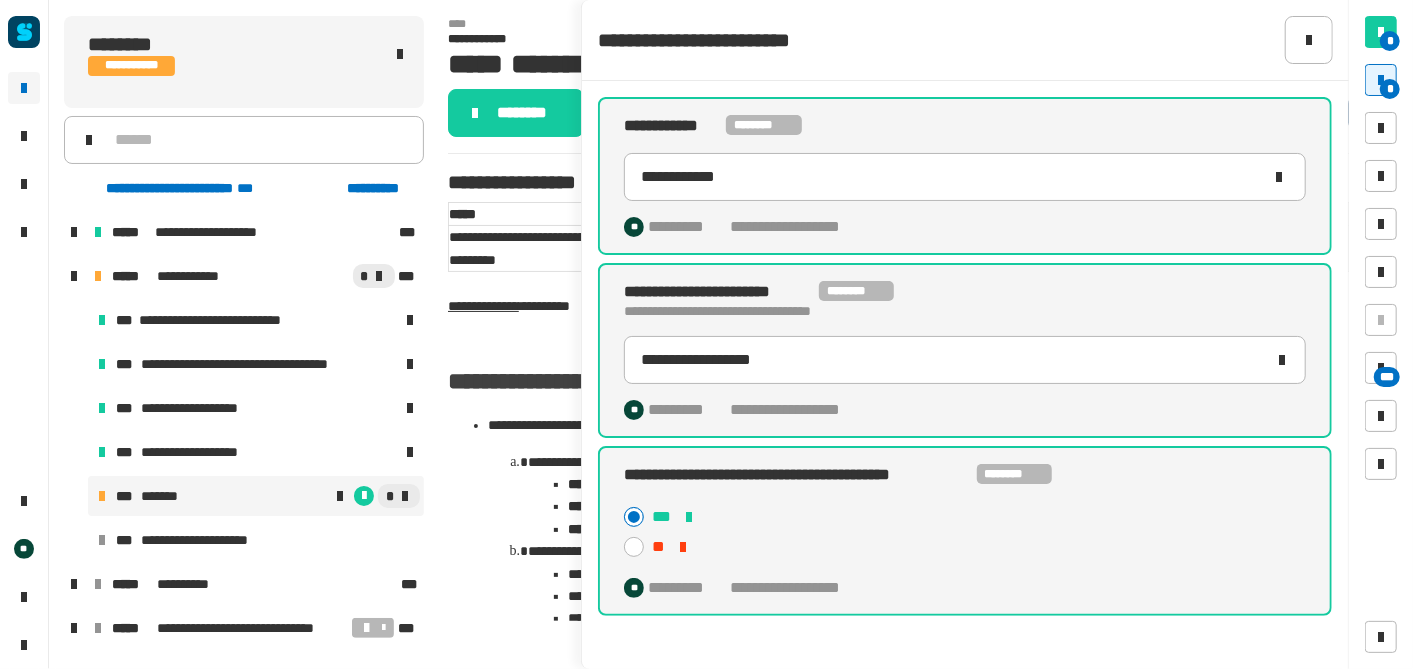 click on "**********" 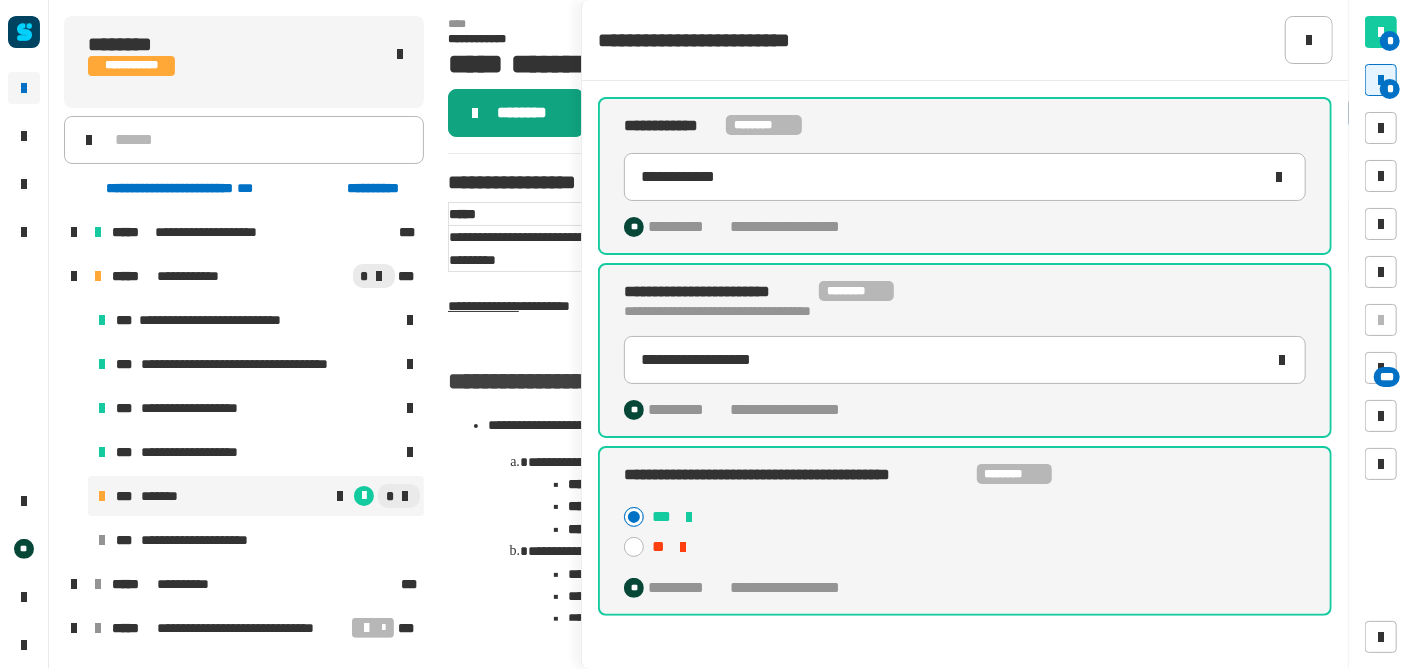 click on "********" 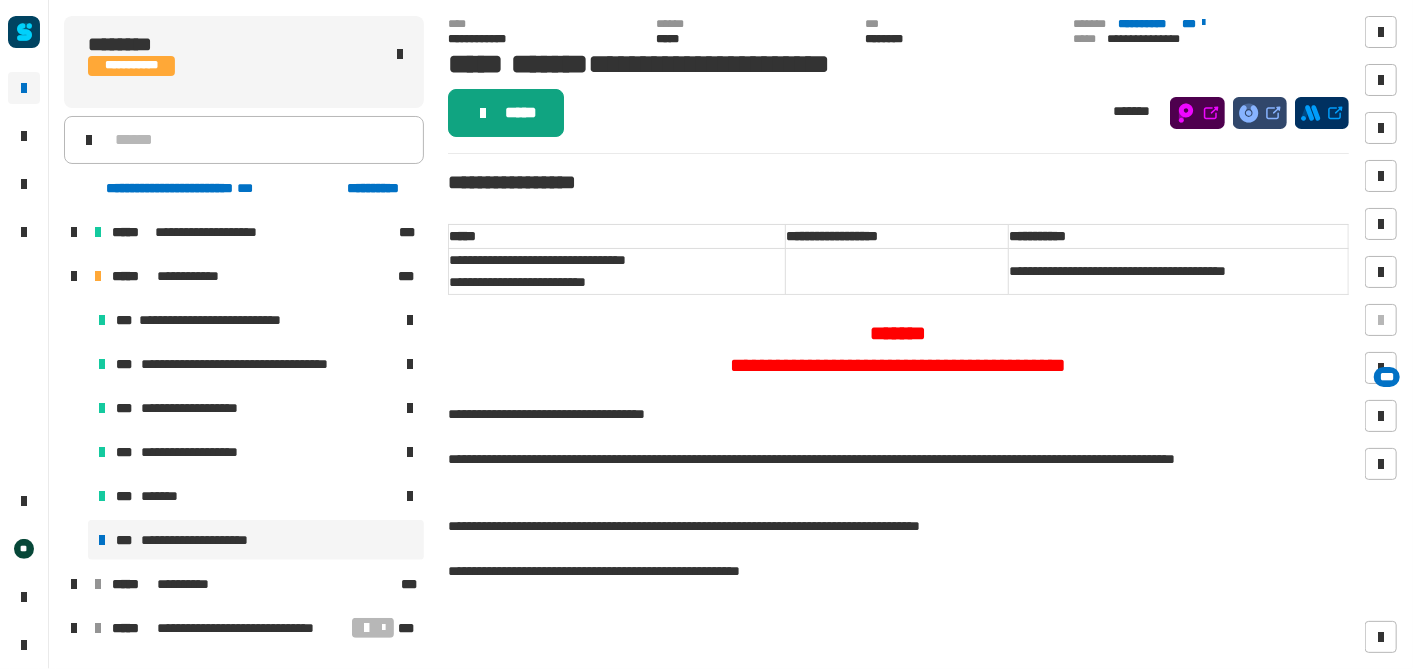 click on "*****" 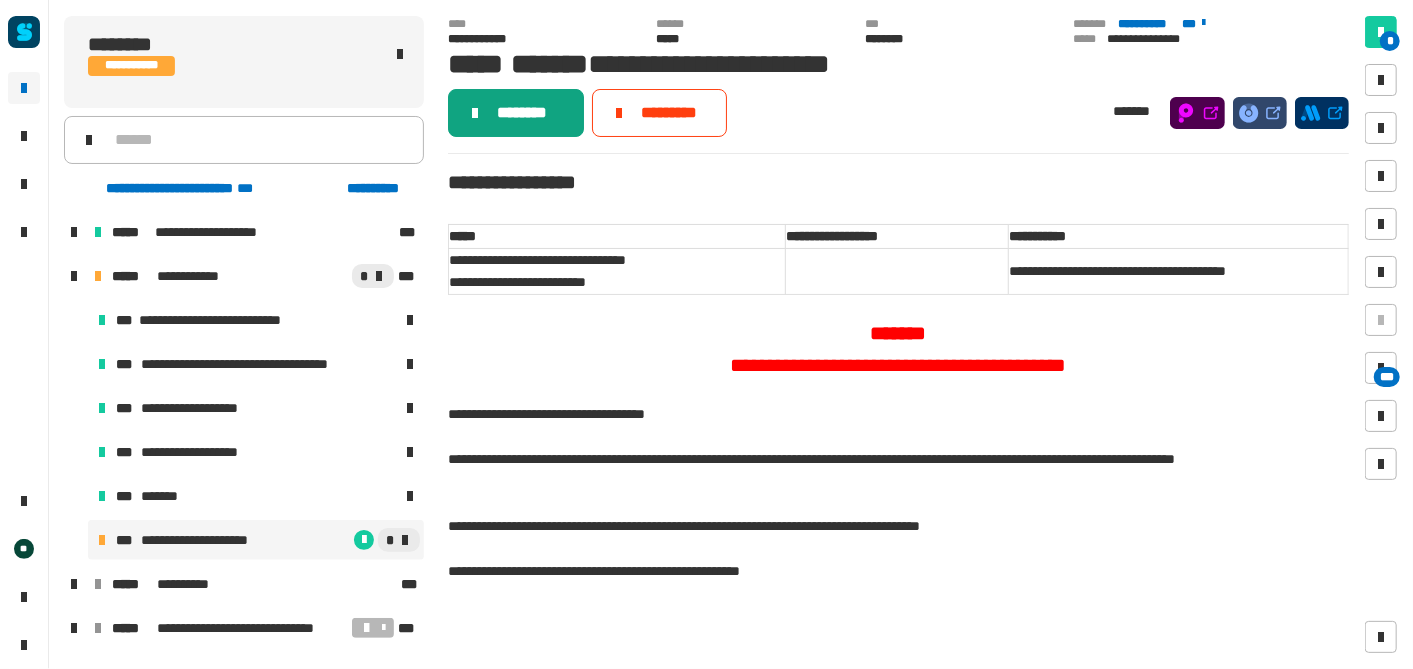 click on "********" 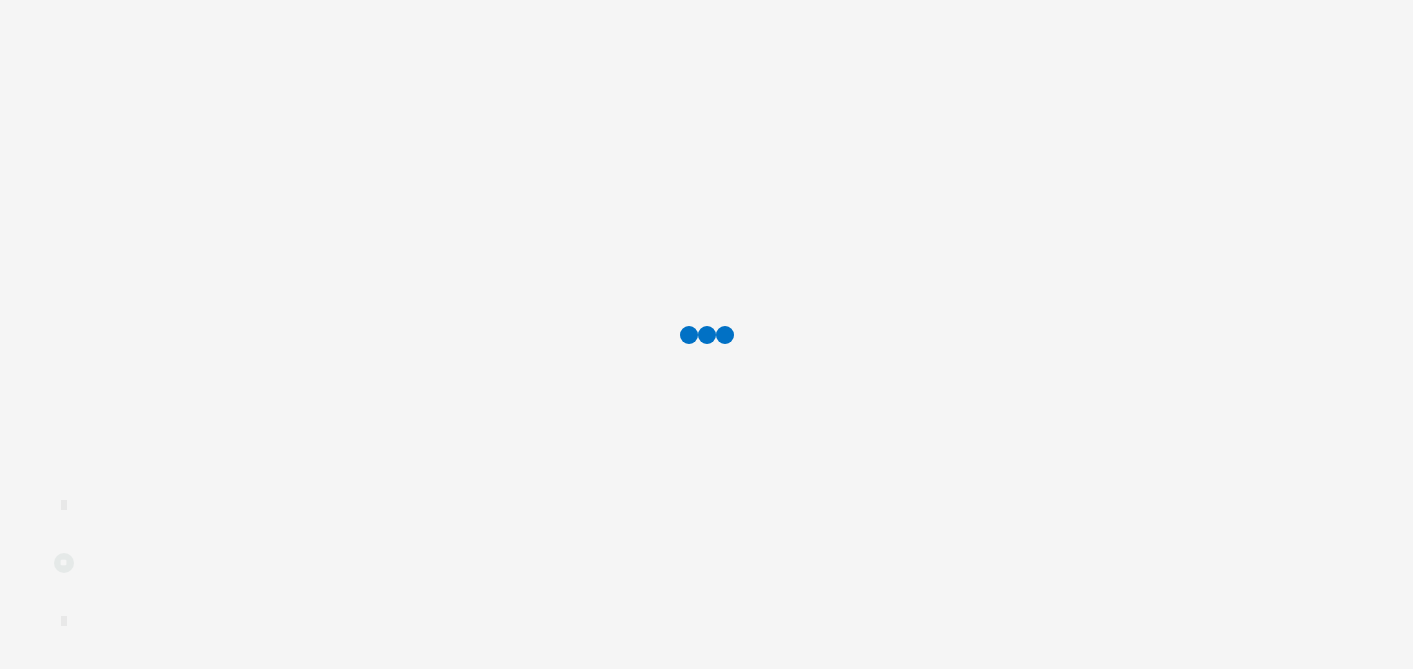 scroll, scrollTop: 0, scrollLeft: 0, axis: both 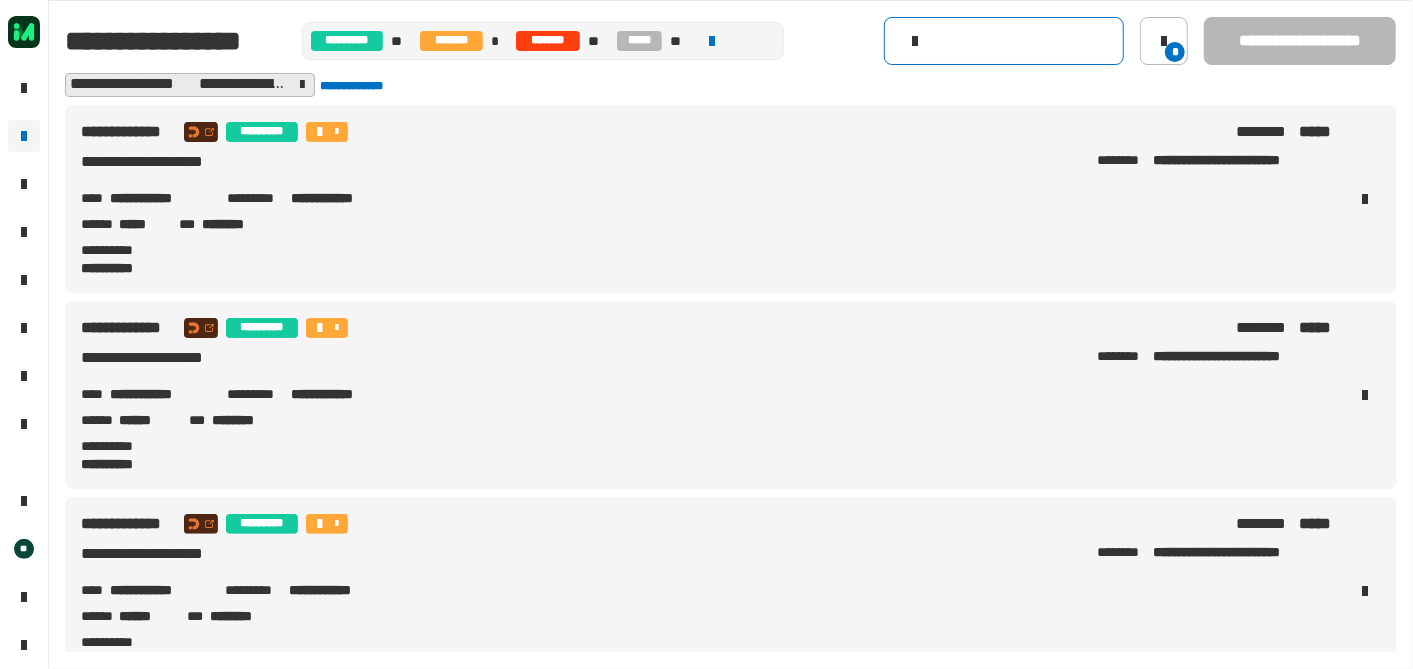 click 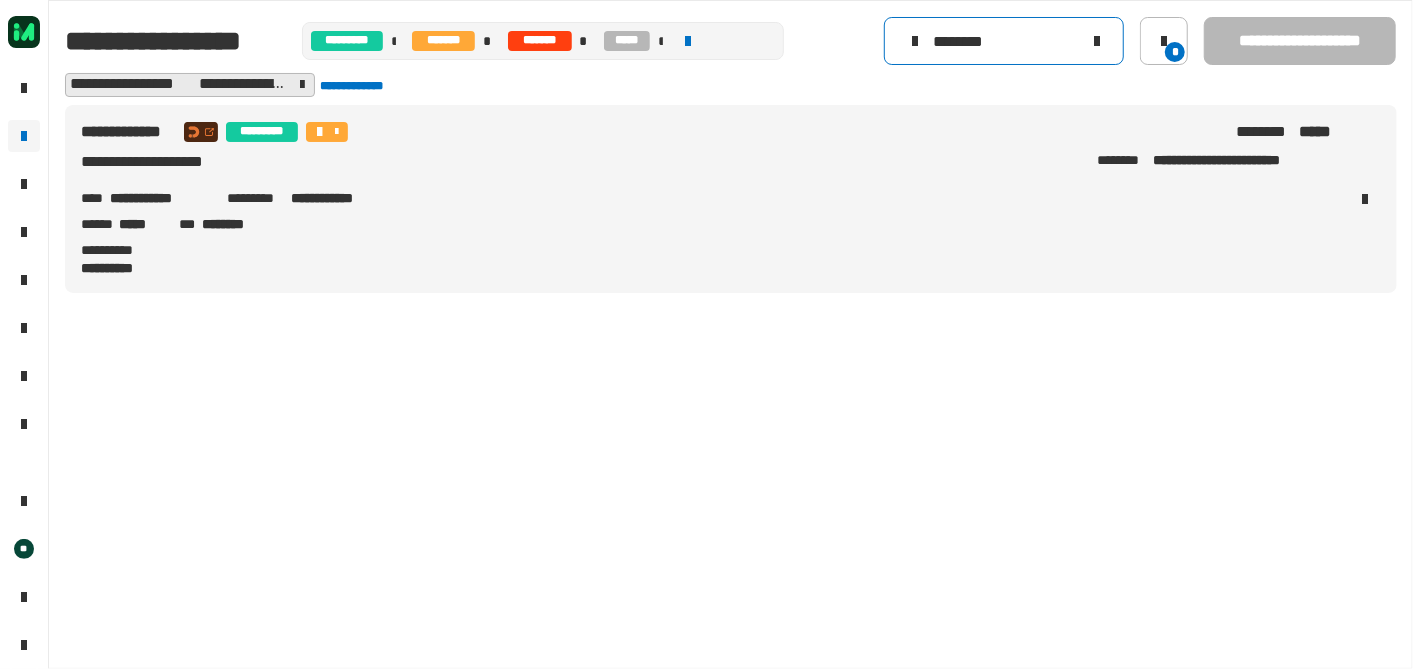 type on "********" 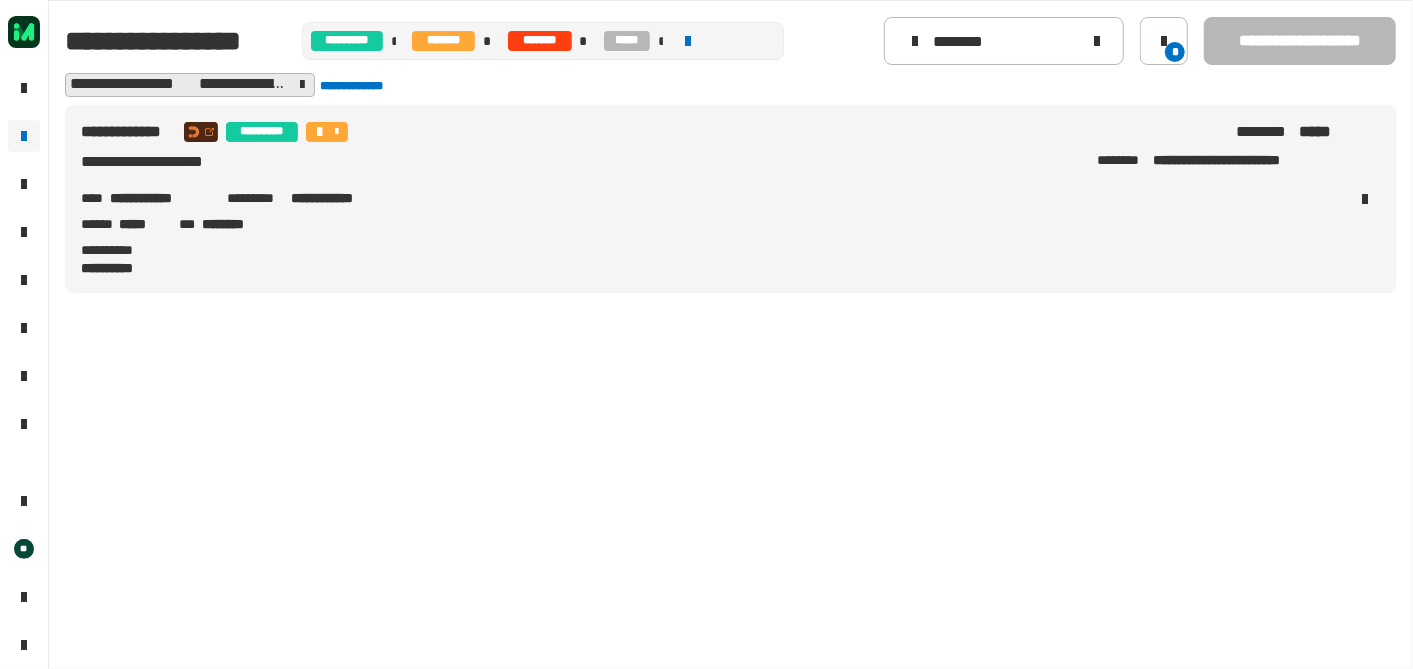 drag, startPoint x: 437, startPoint y: 185, endPoint x: 454, endPoint y: 201, distance: 23.345236 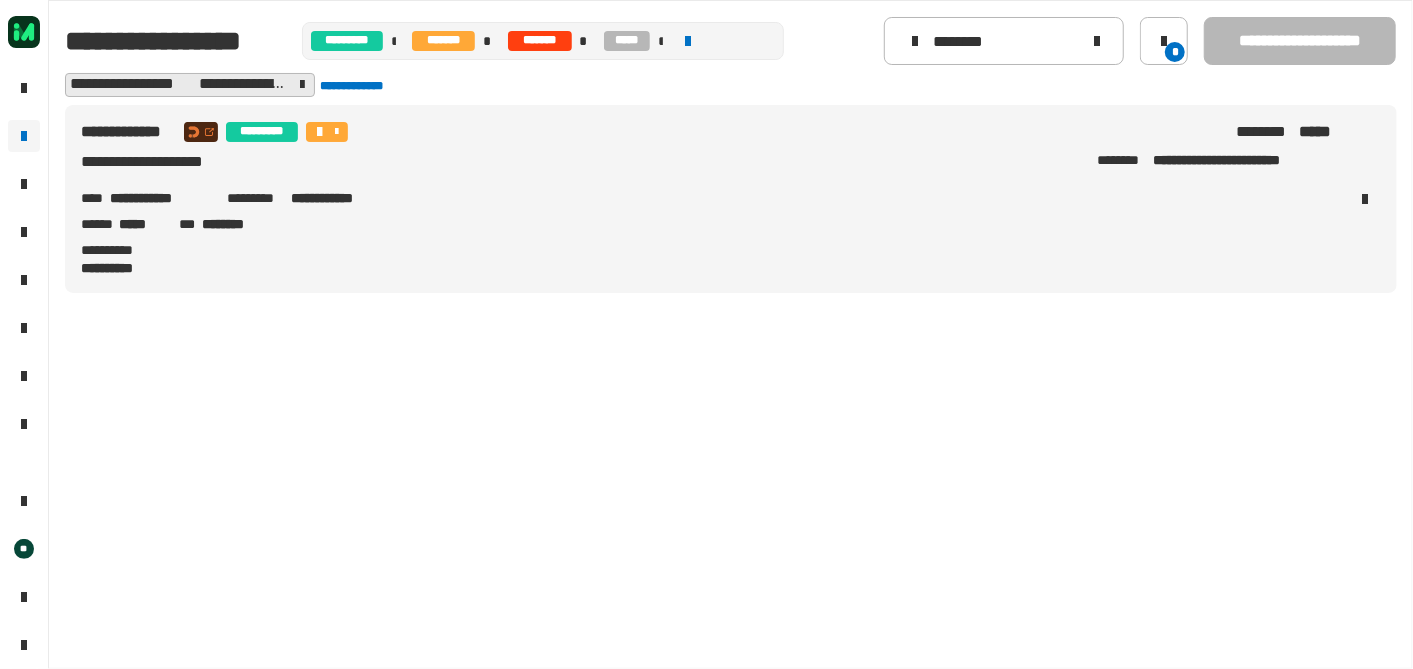 click on "**********" at bounding box center (128, 132) 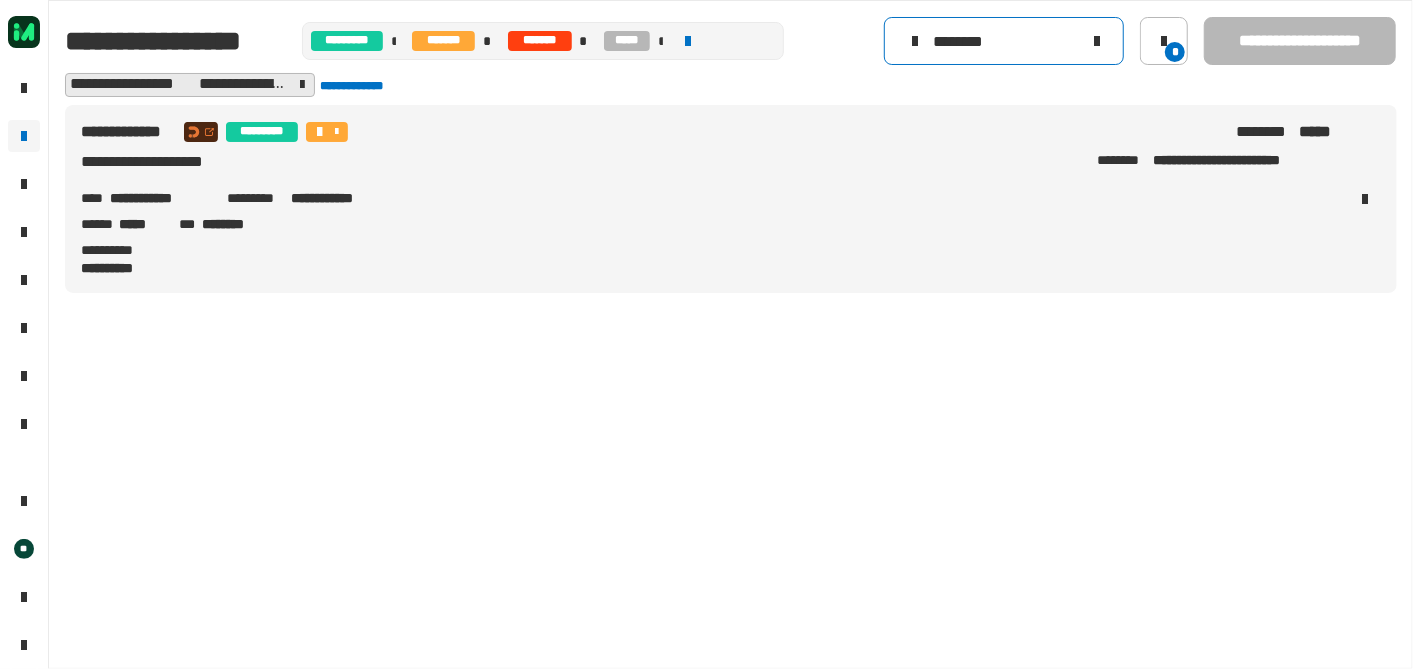 click 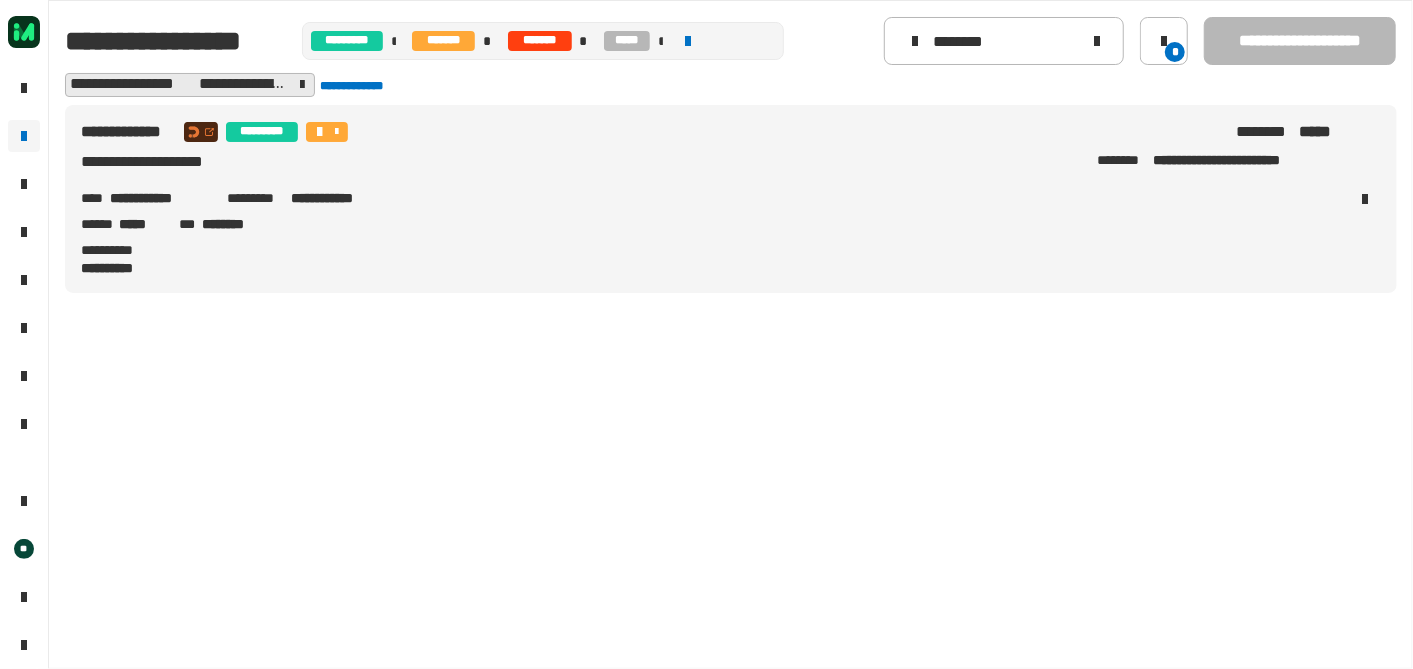 click 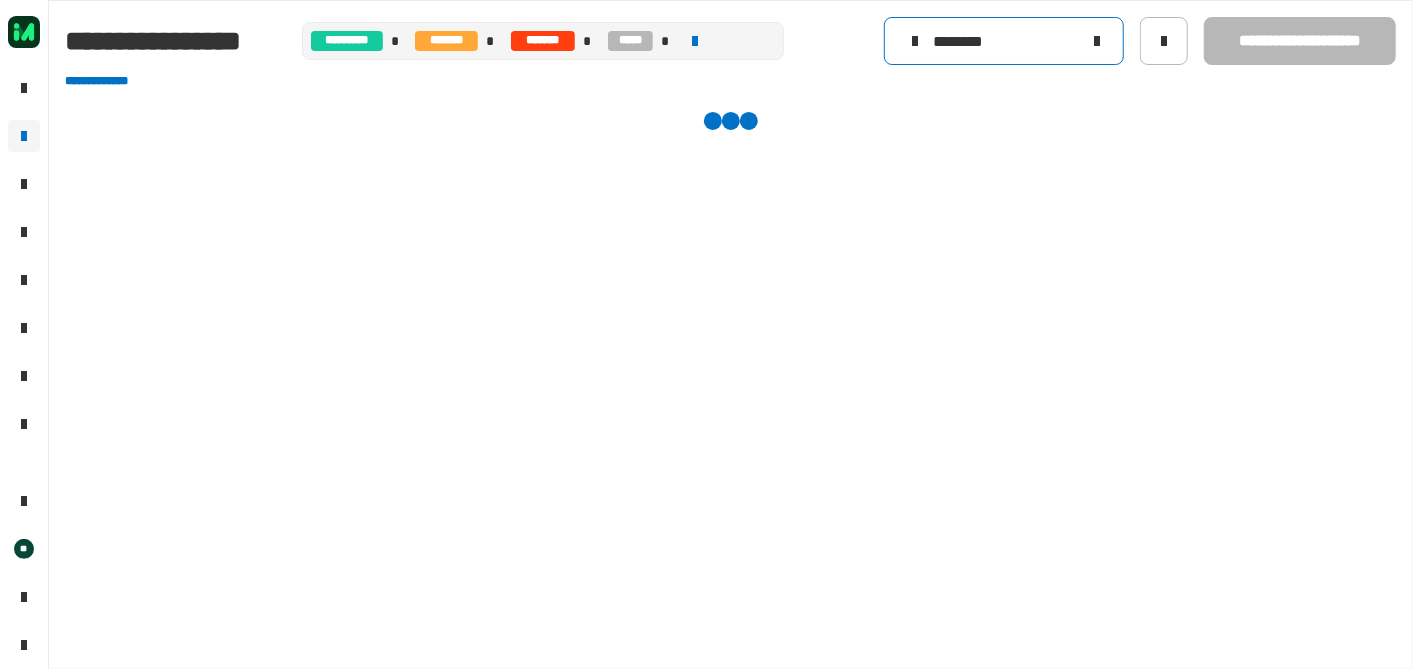 click on "********" 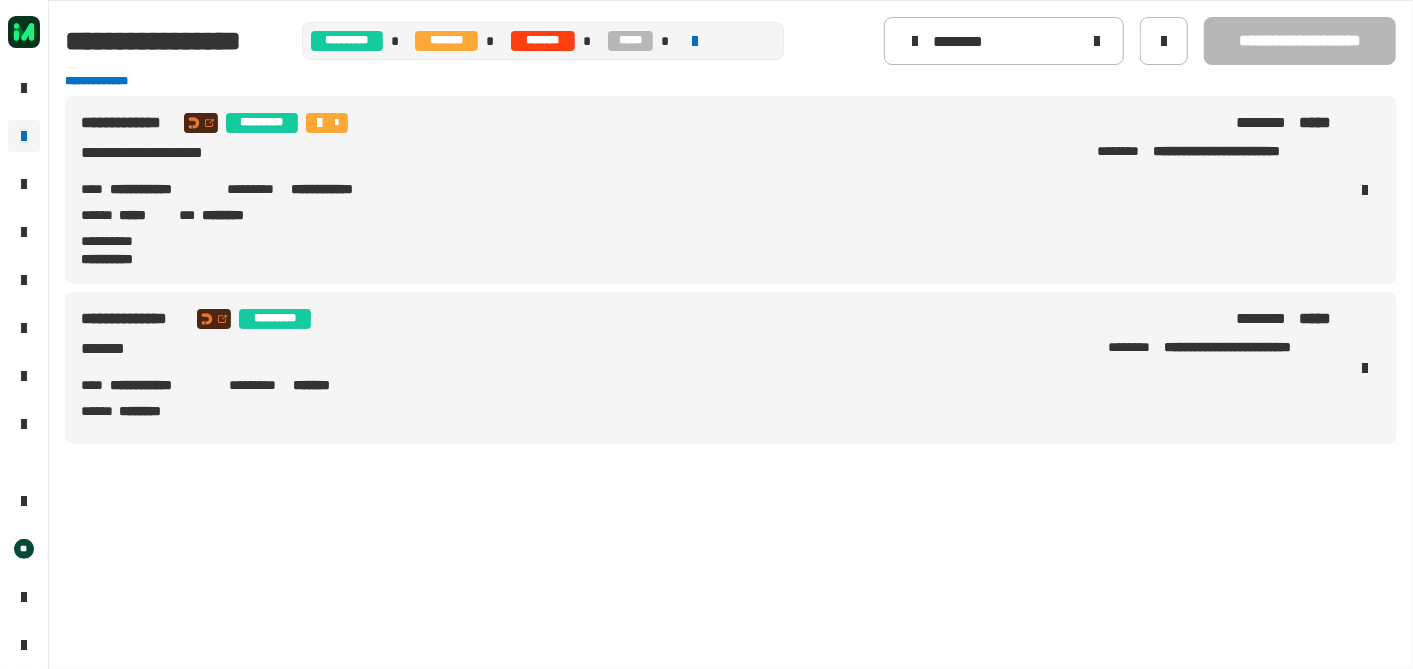 click on "*********" at bounding box center (257, 189) 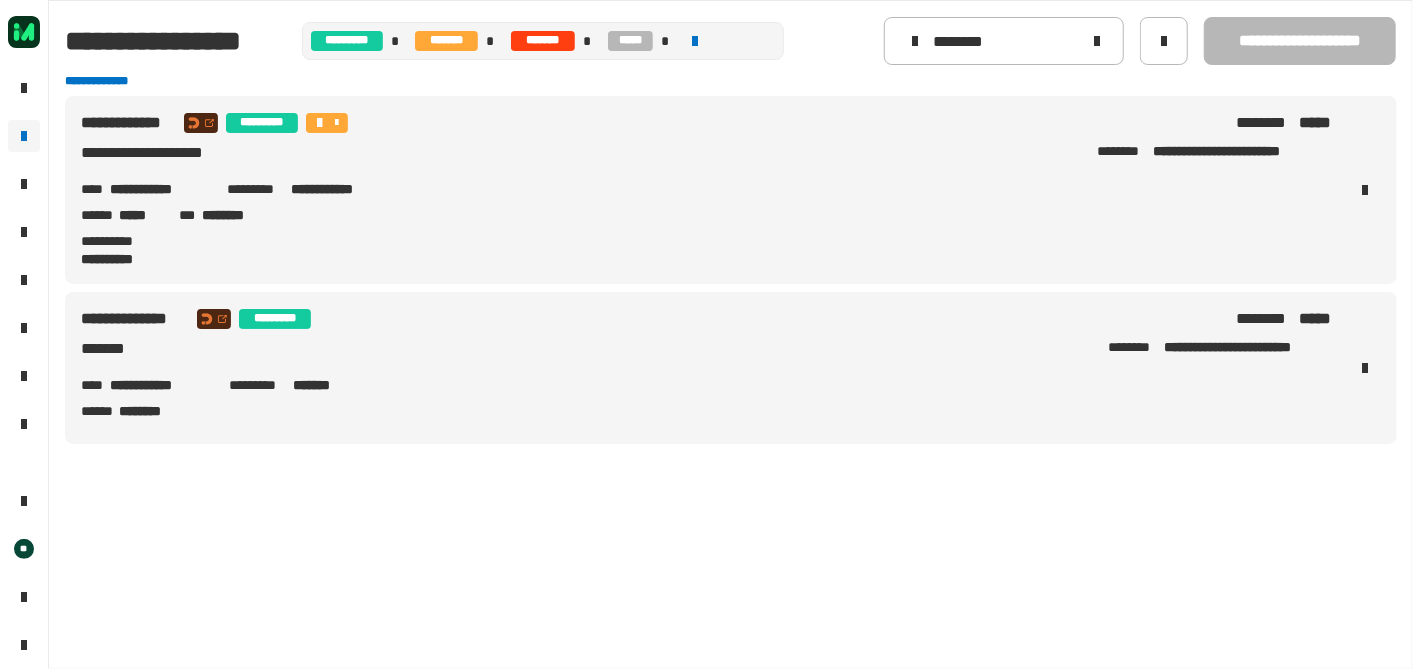 click on "**********" at bounding box center (160, 189) 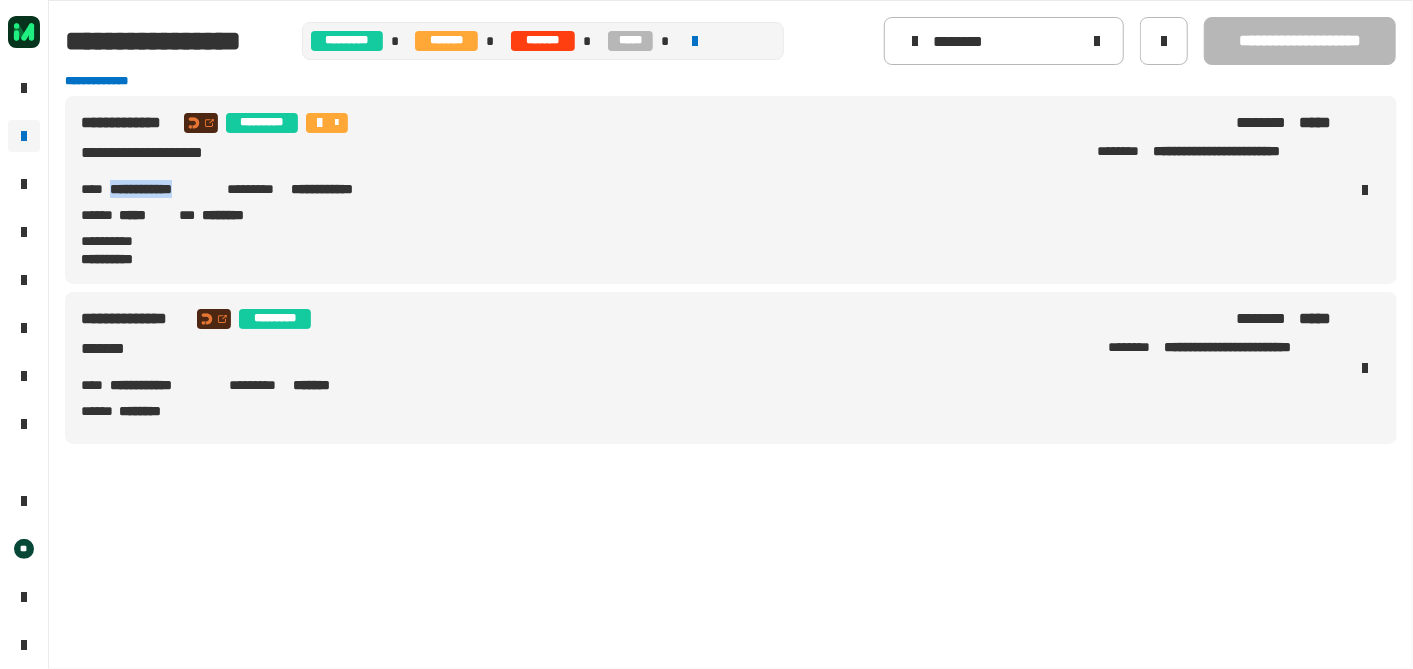 click on "**********" at bounding box center (160, 189) 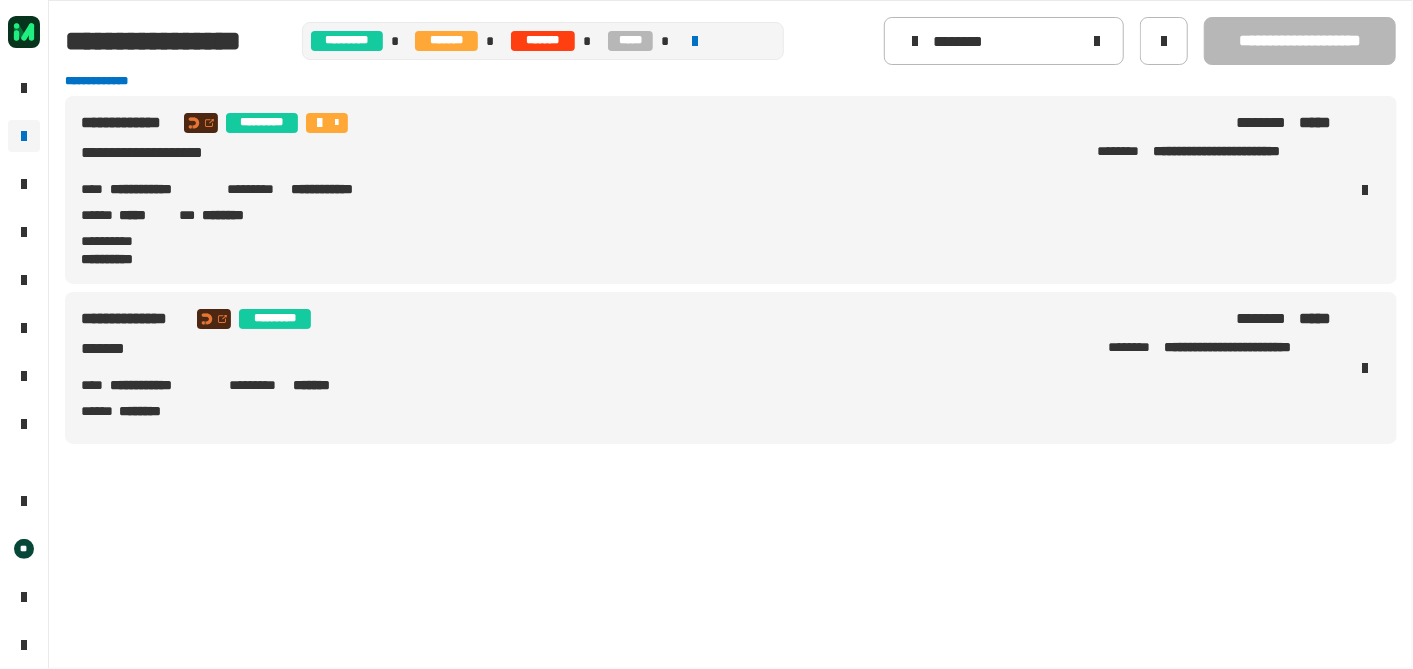 click on "**********" at bounding box center [707, 190] 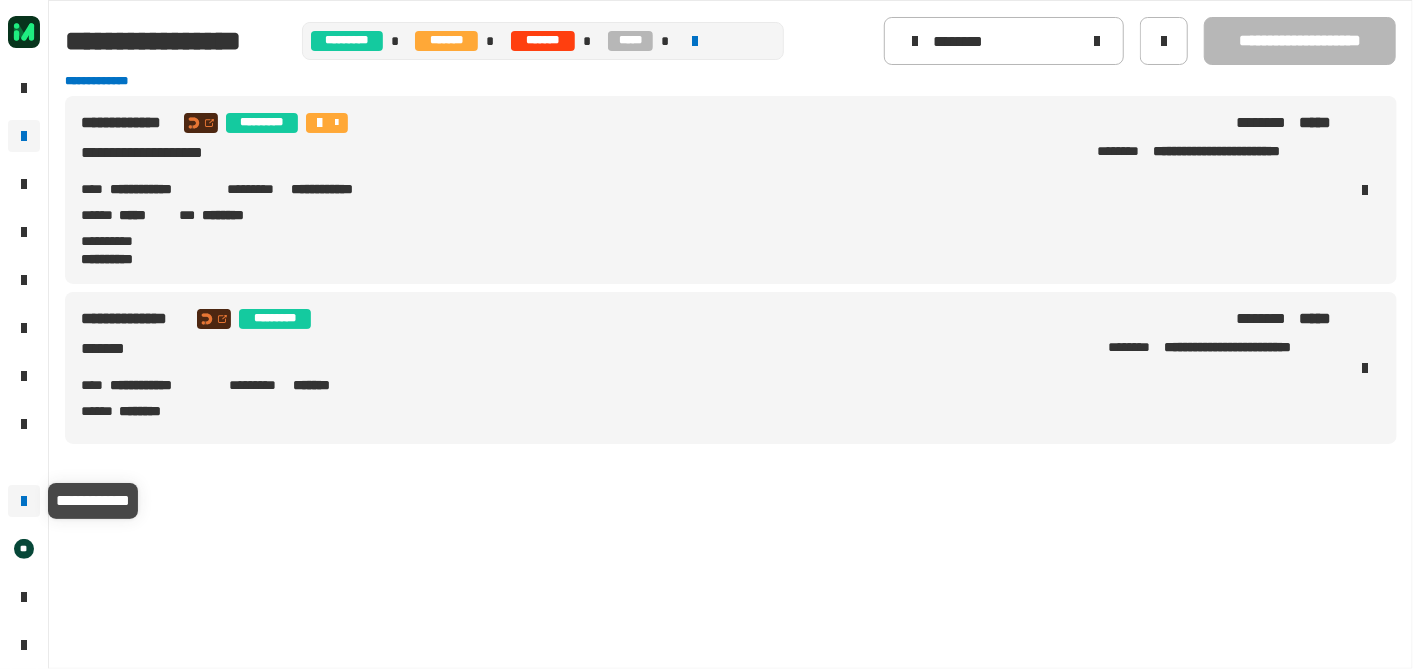 click 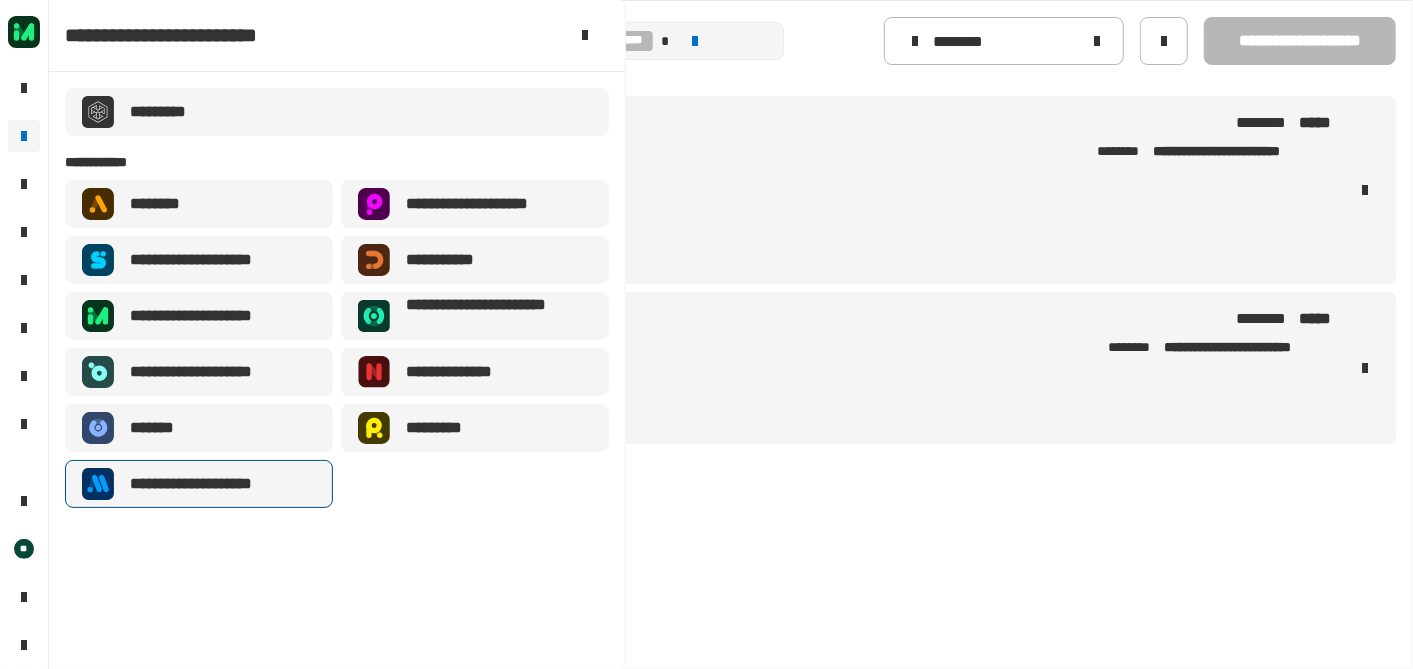 click on "**********" at bounding box center (215, 484) 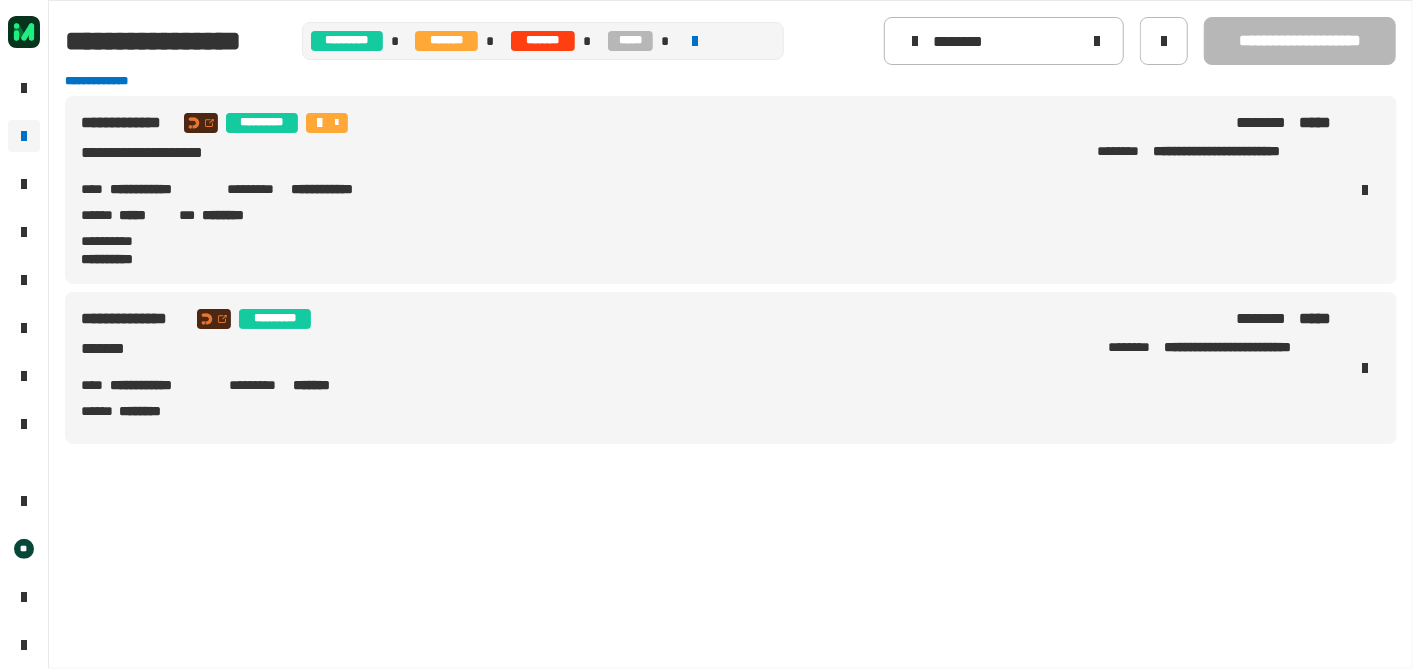 click at bounding box center [1365, 190] 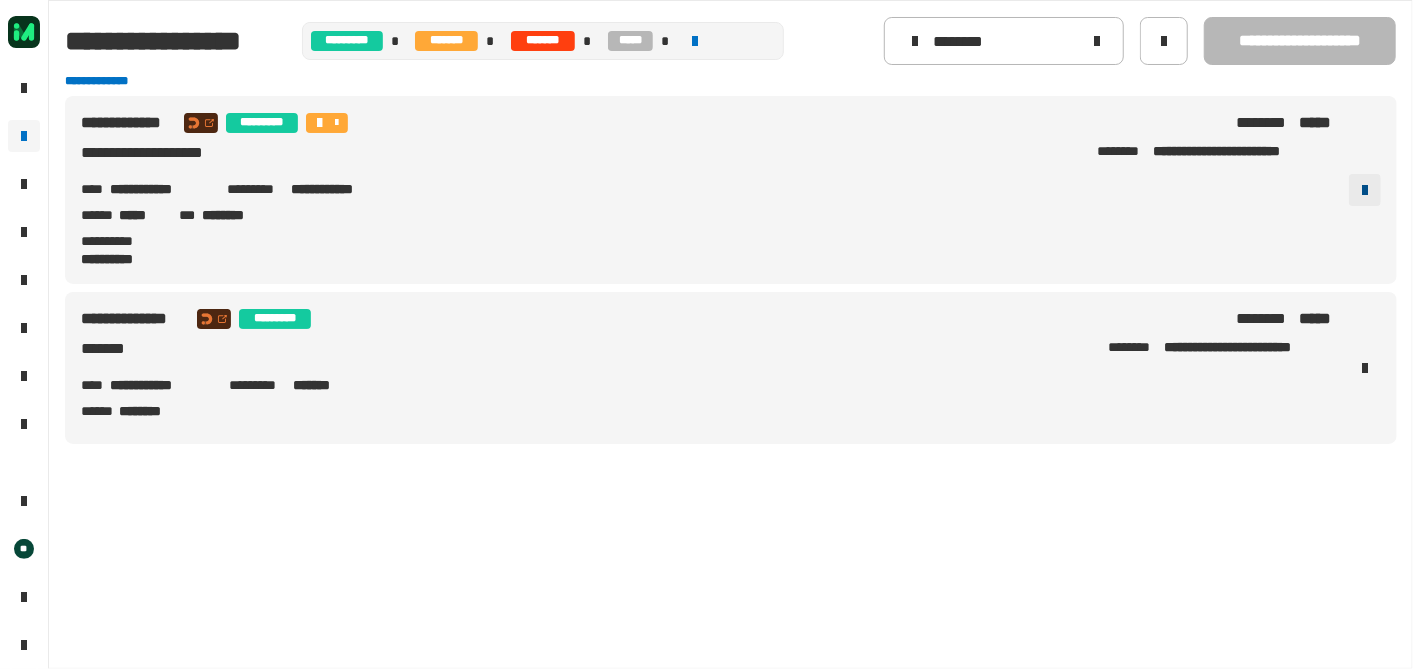 click at bounding box center [1365, 190] 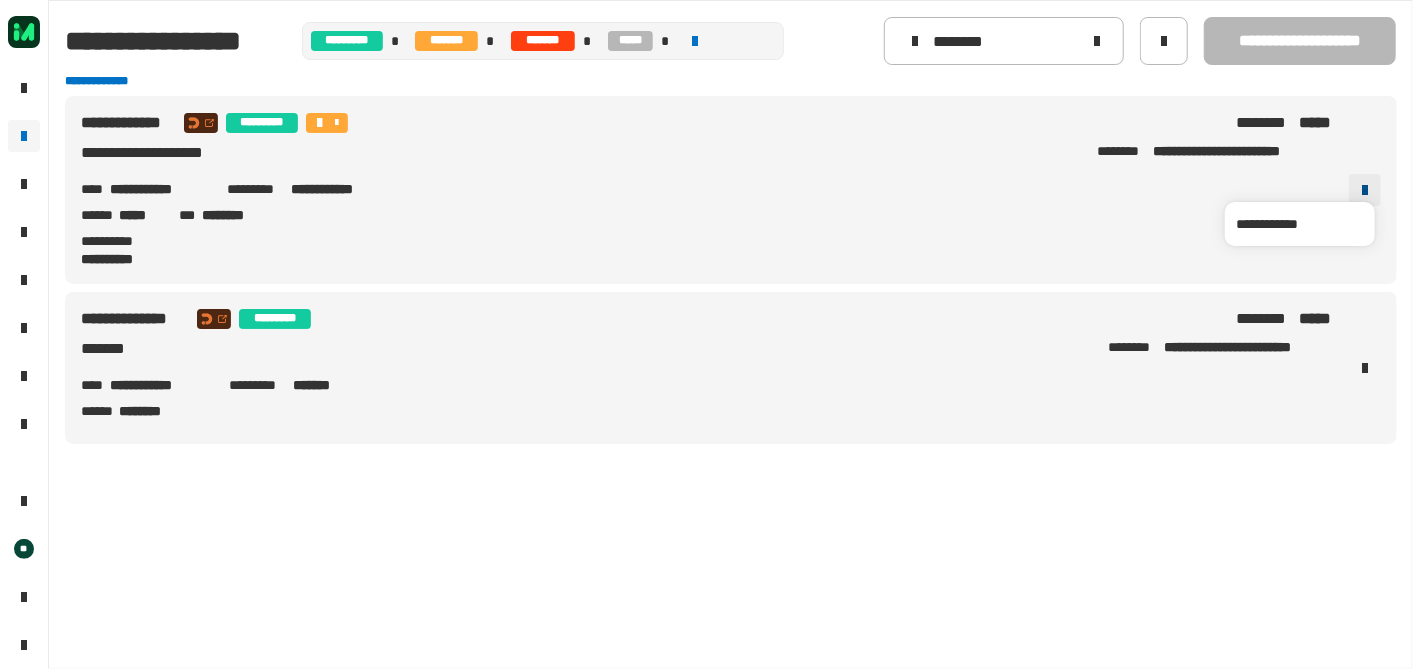 click at bounding box center (1365, 190) 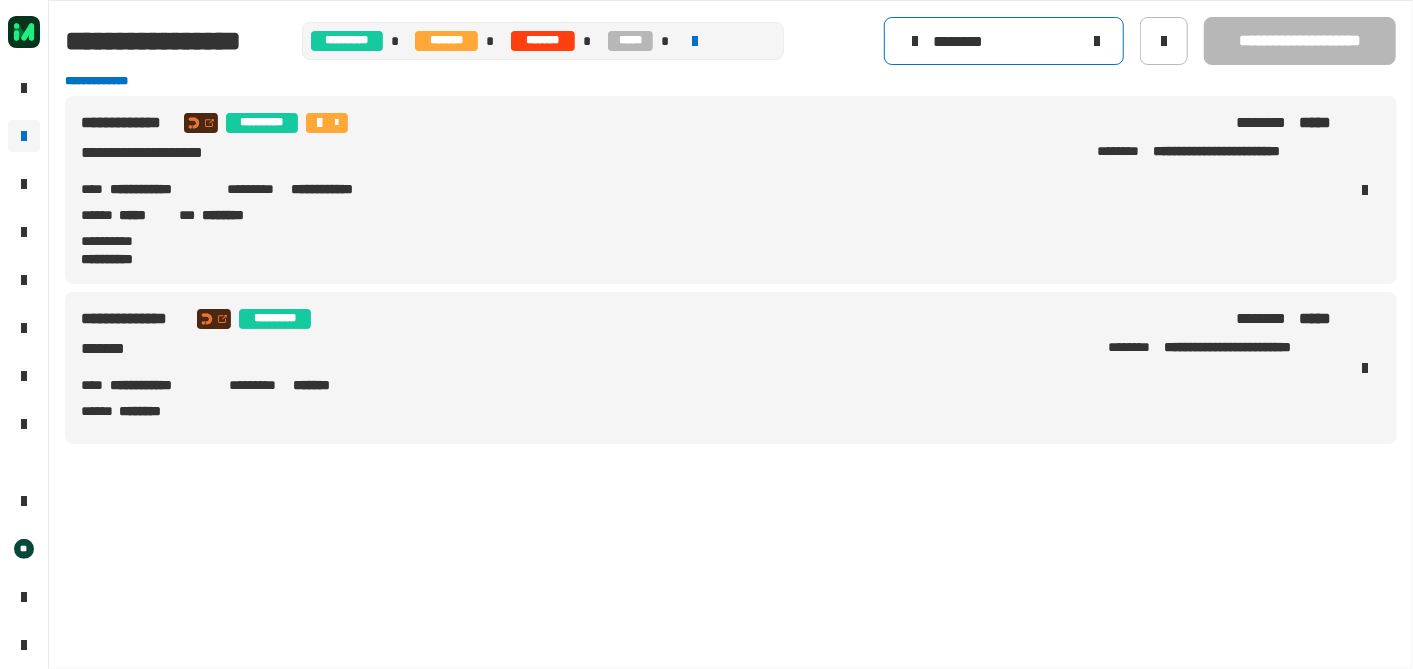 click on "********" 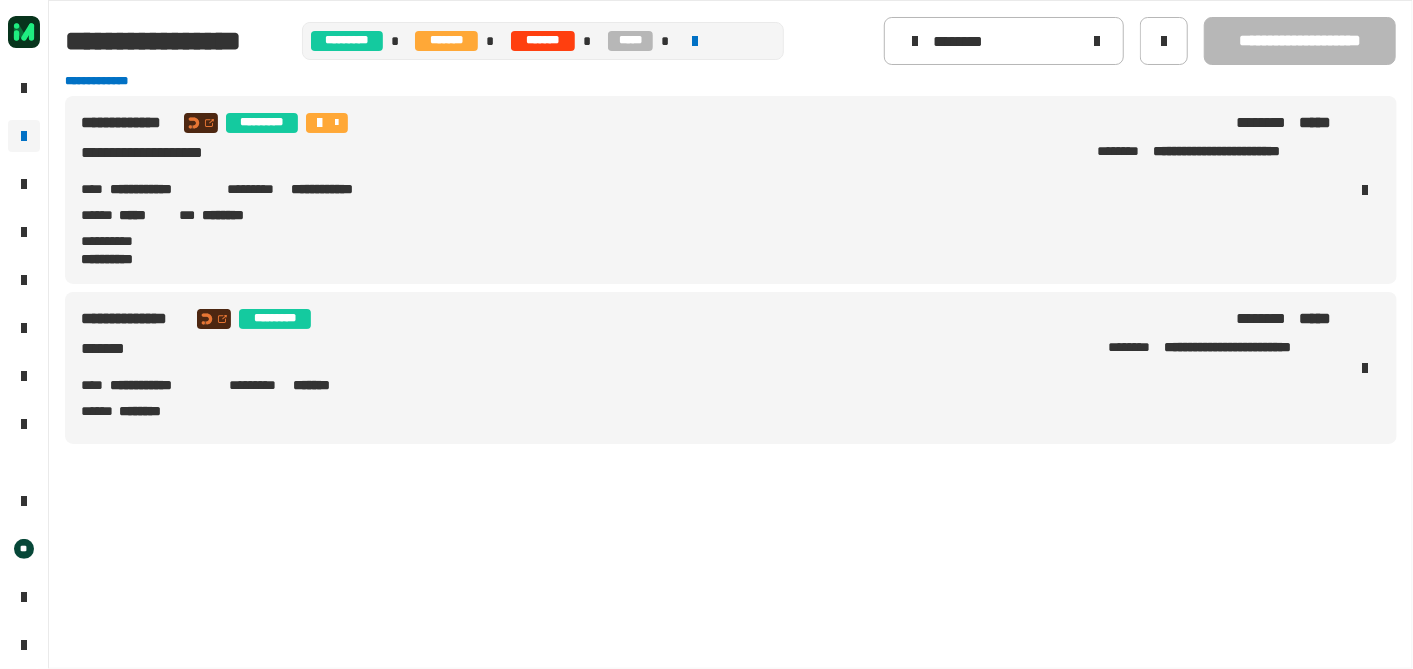 click on "**********" at bounding box center (707, 190) 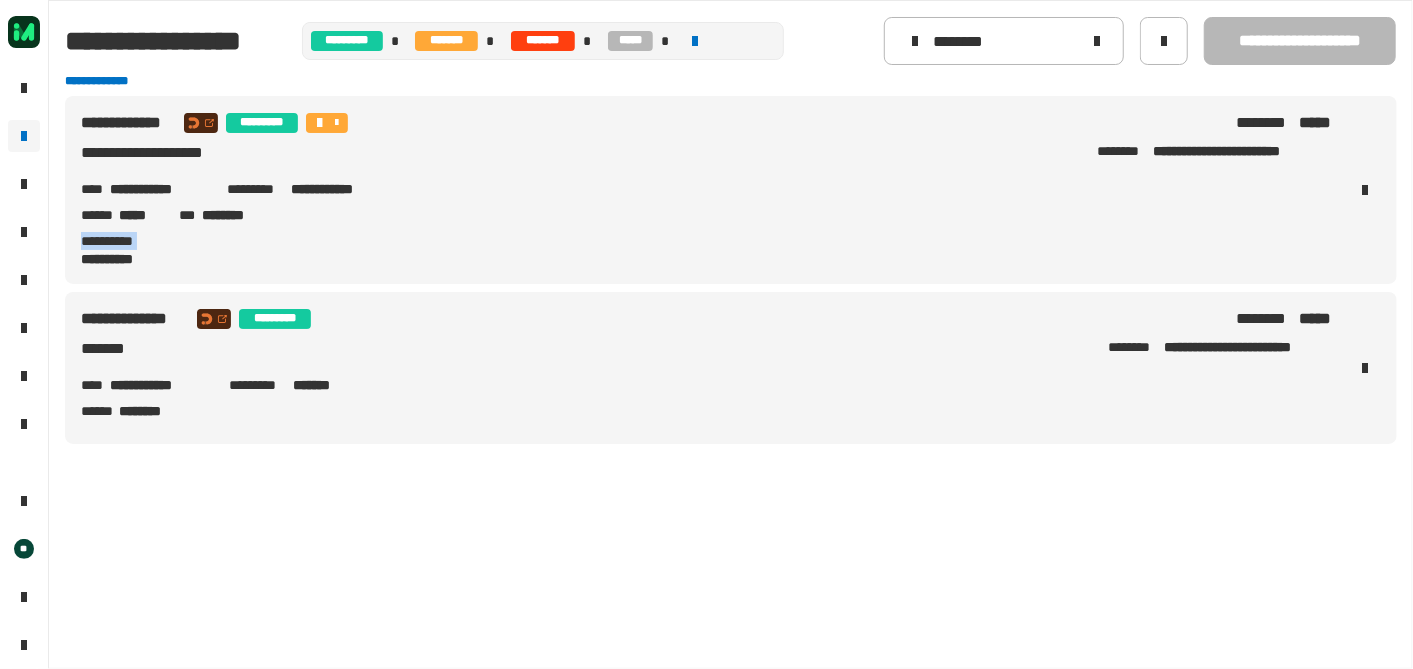 click on "**********" at bounding box center (707, 190) 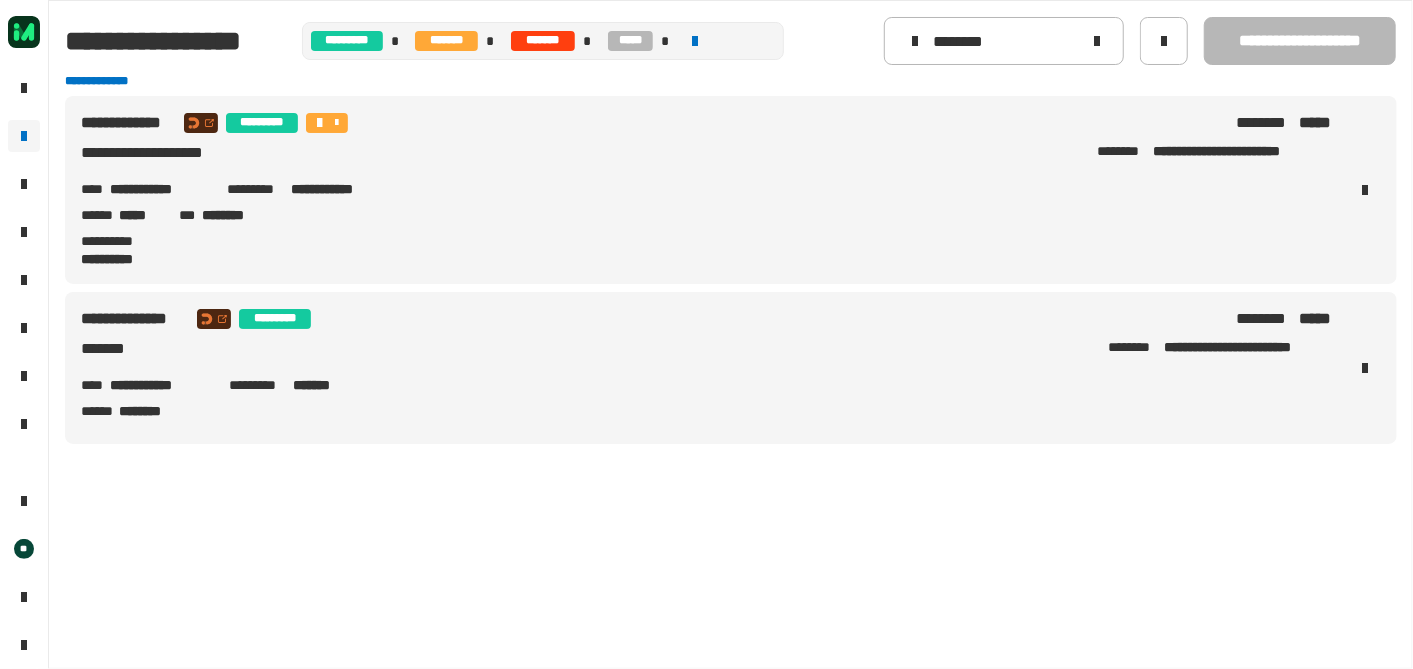 drag, startPoint x: 168, startPoint y: 230, endPoint x: 456, endPoint y: 265, distance: 290.11893 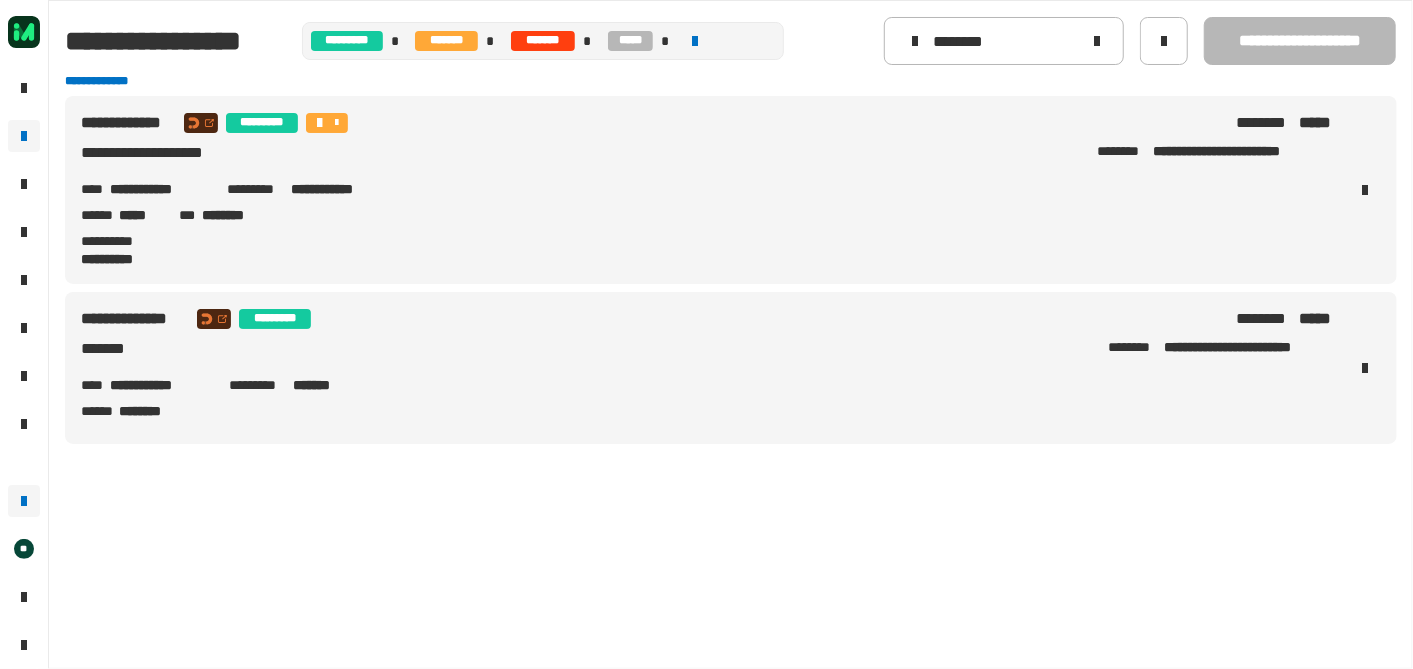 click 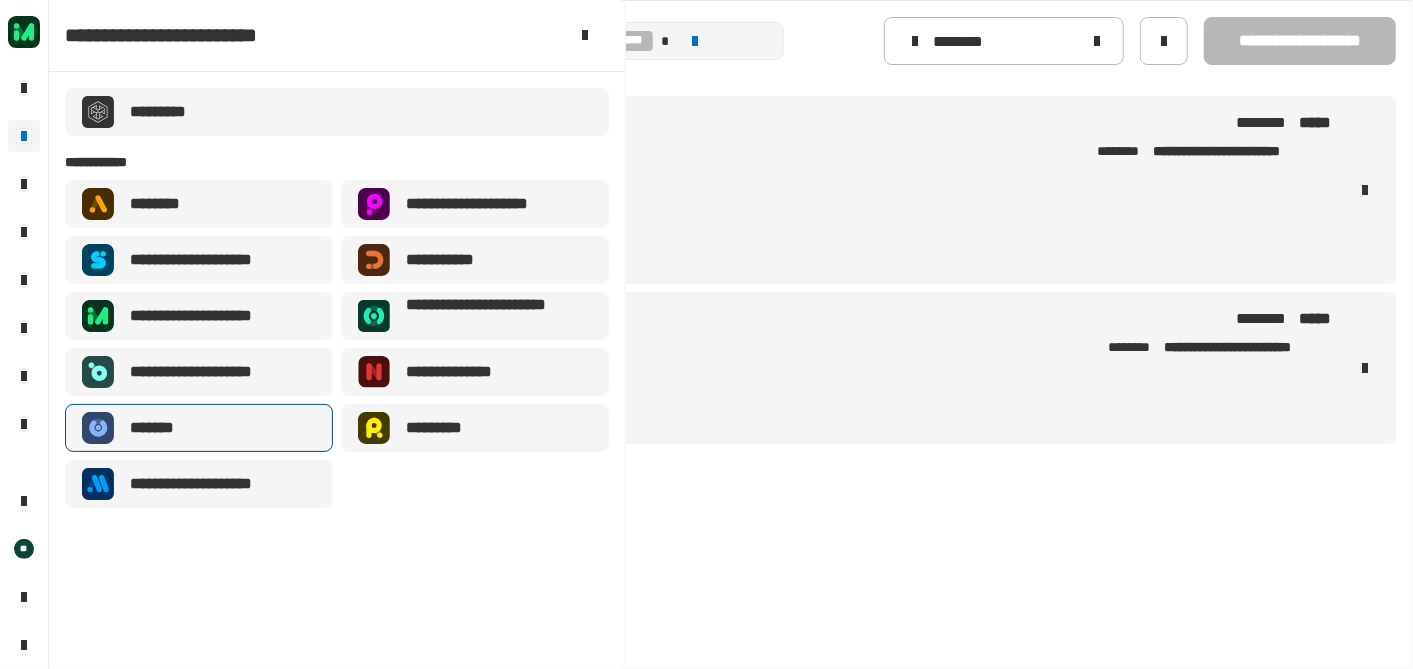 click on "*******" at bounding box center [199, 428] 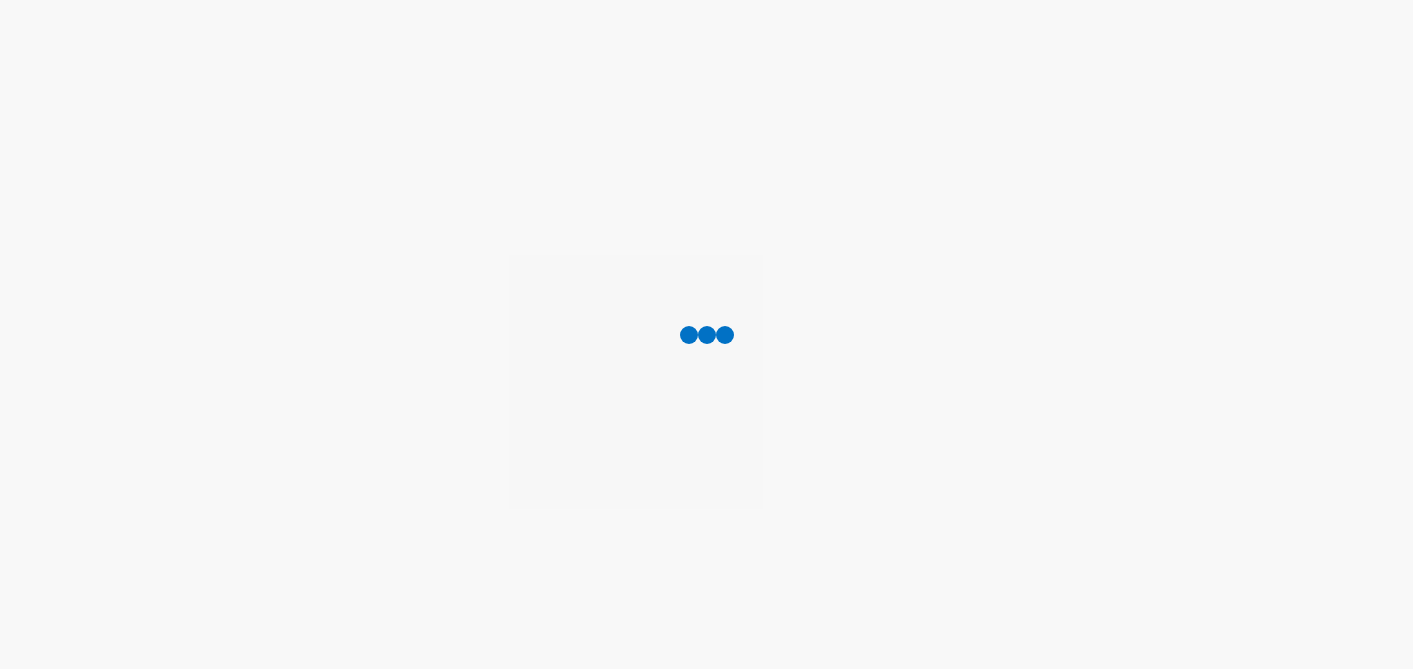 scroll, scrollTop: 0, scrollLeft: 0, axis: both 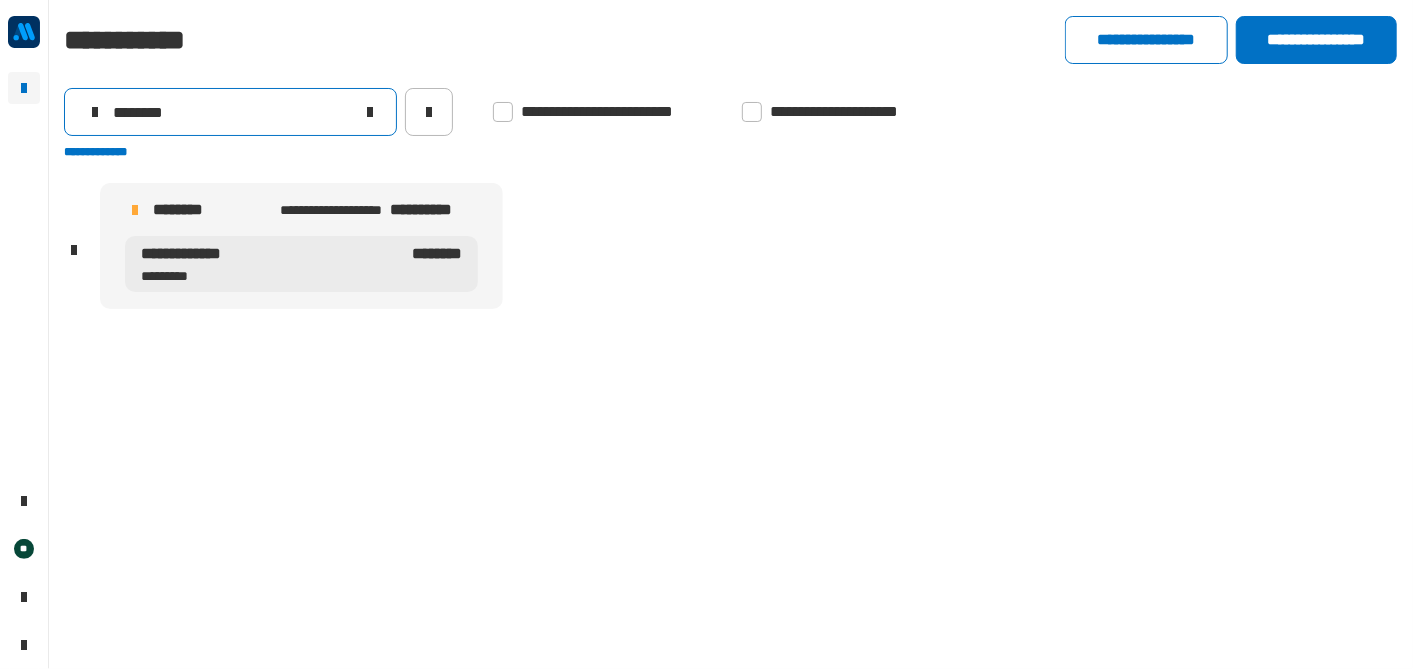 click on "********" 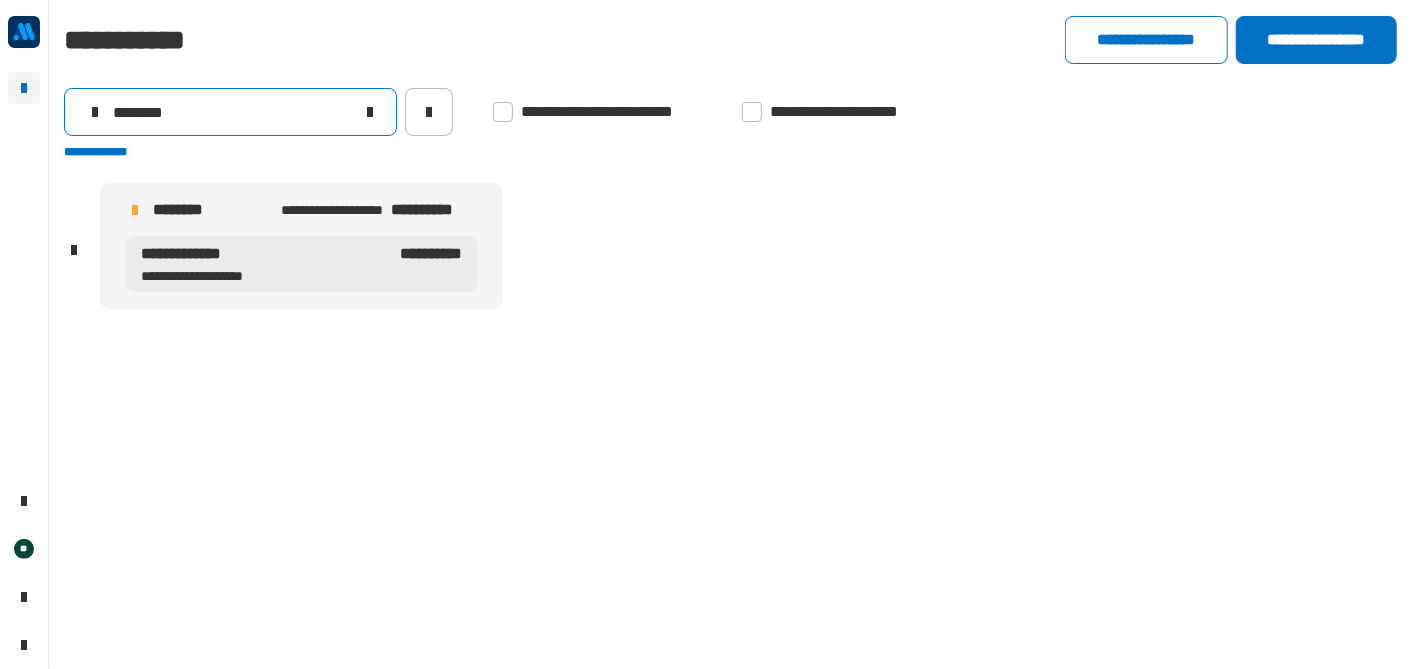 type on "********" 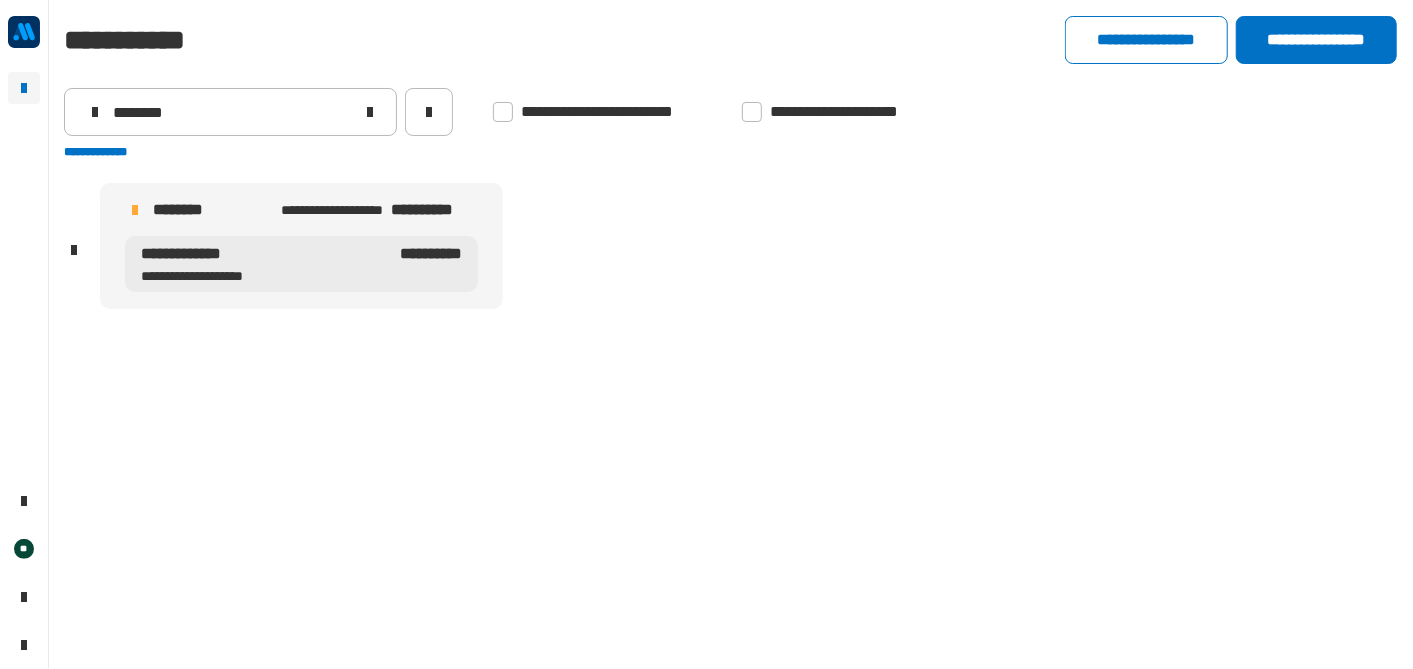 click on "**********" at bounding box center (258, 254) 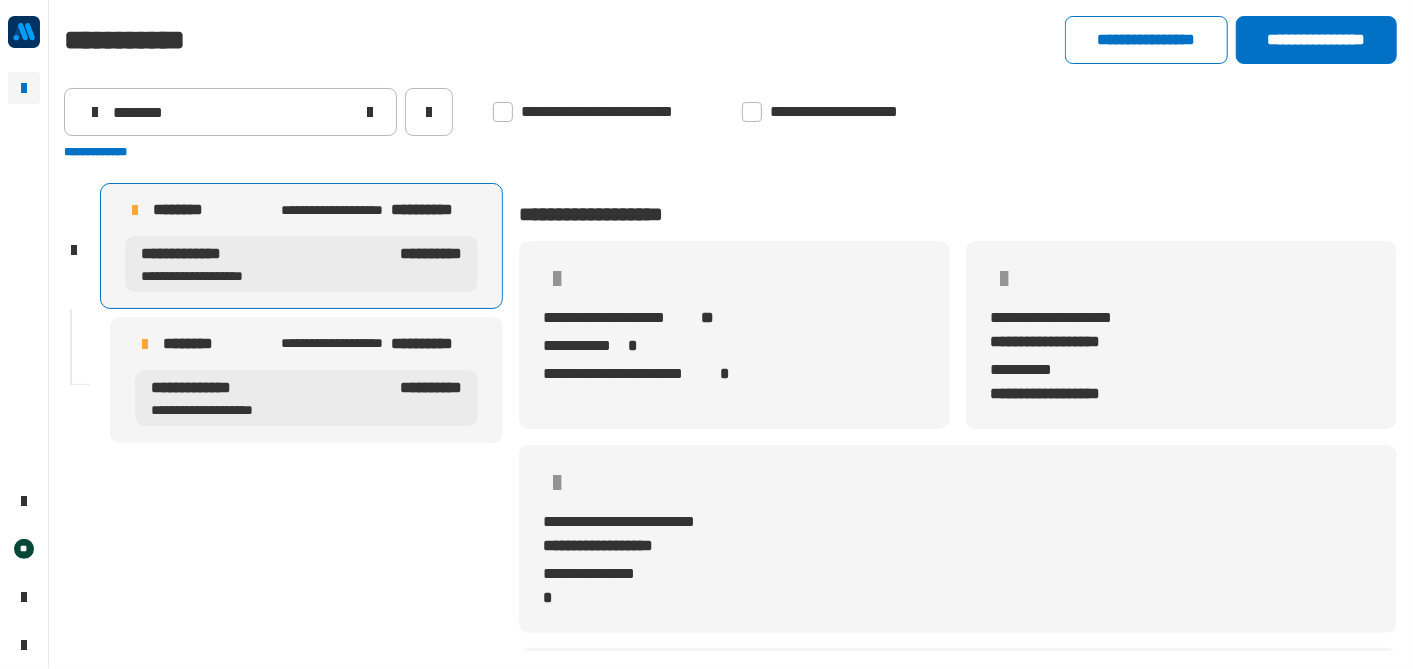 scroll, scrollTop: 501, scrollLeft: 0, axis: vertical 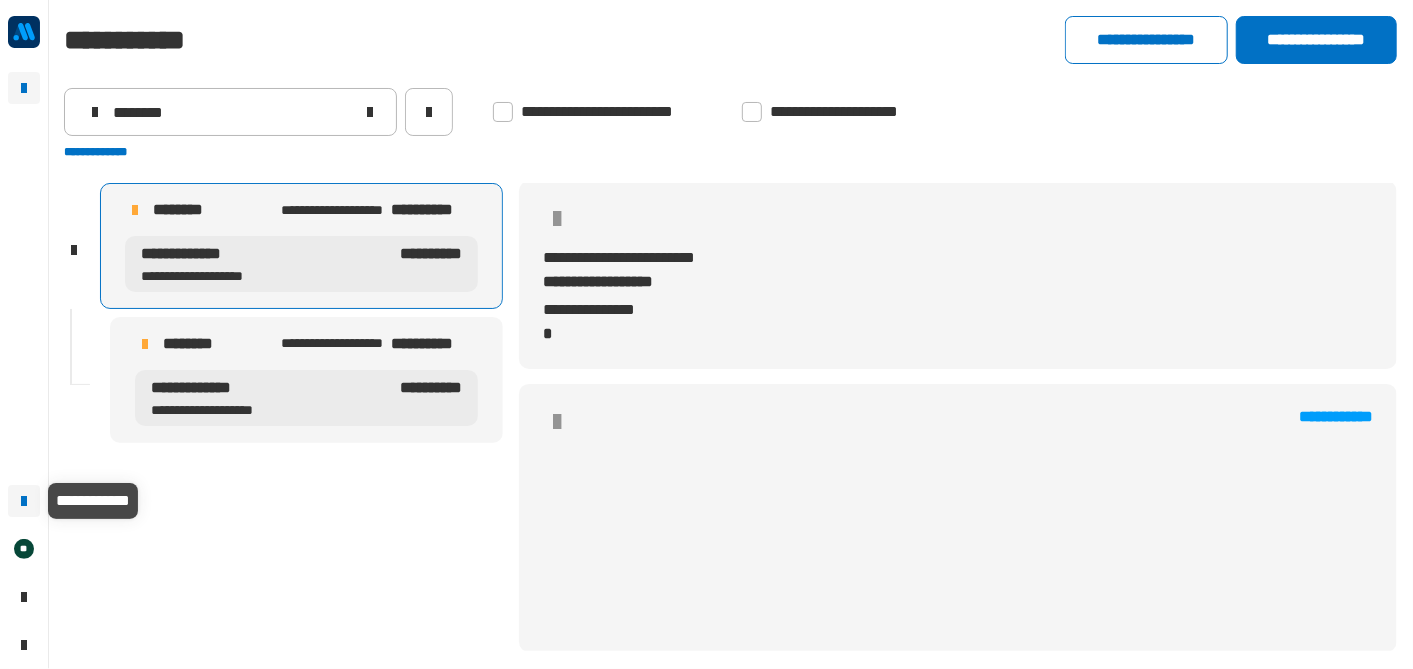 click 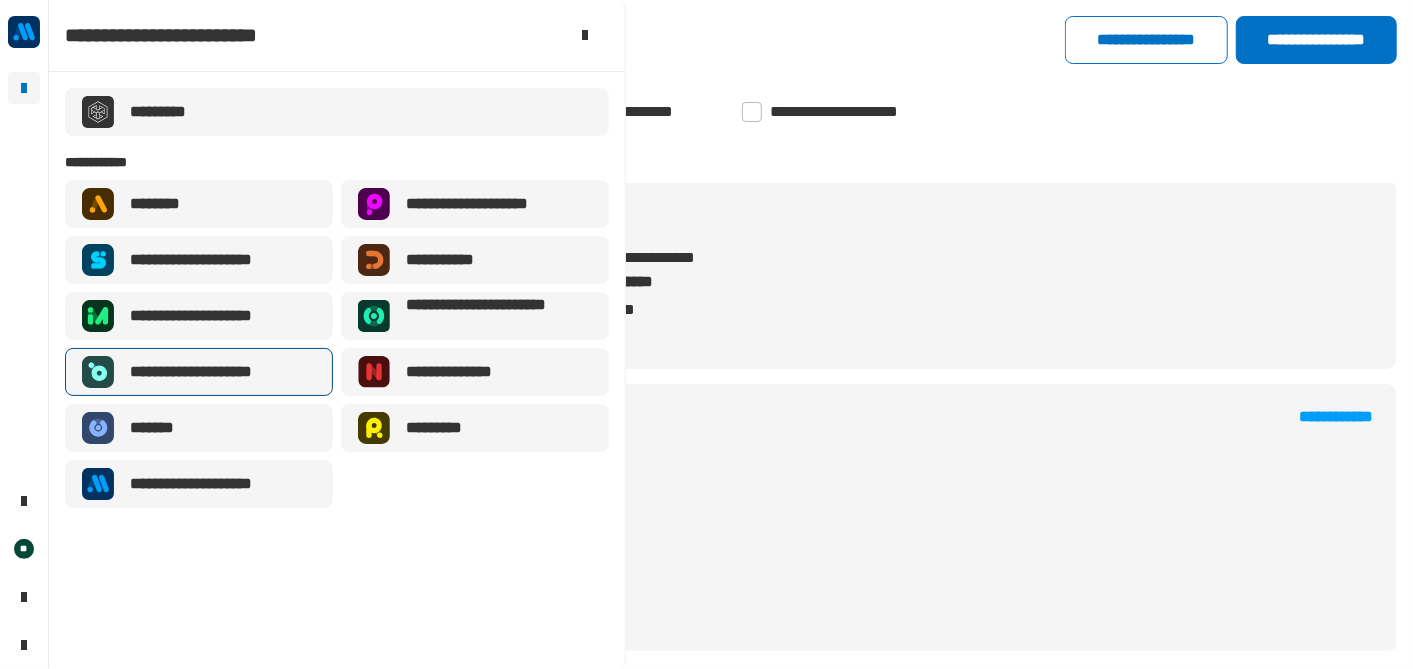click on "**********" at bounding box center [199, 372] 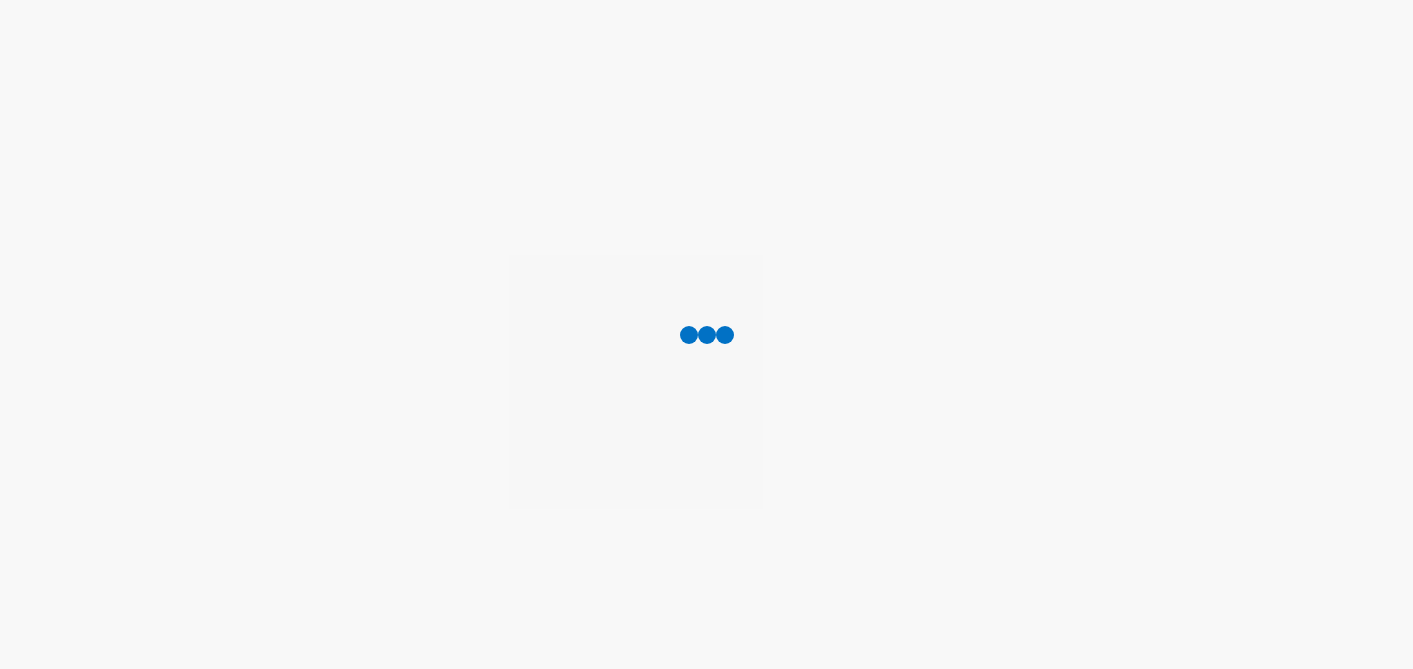 scroll, scrollTop: 0, scrollLeft: 0, axis: both 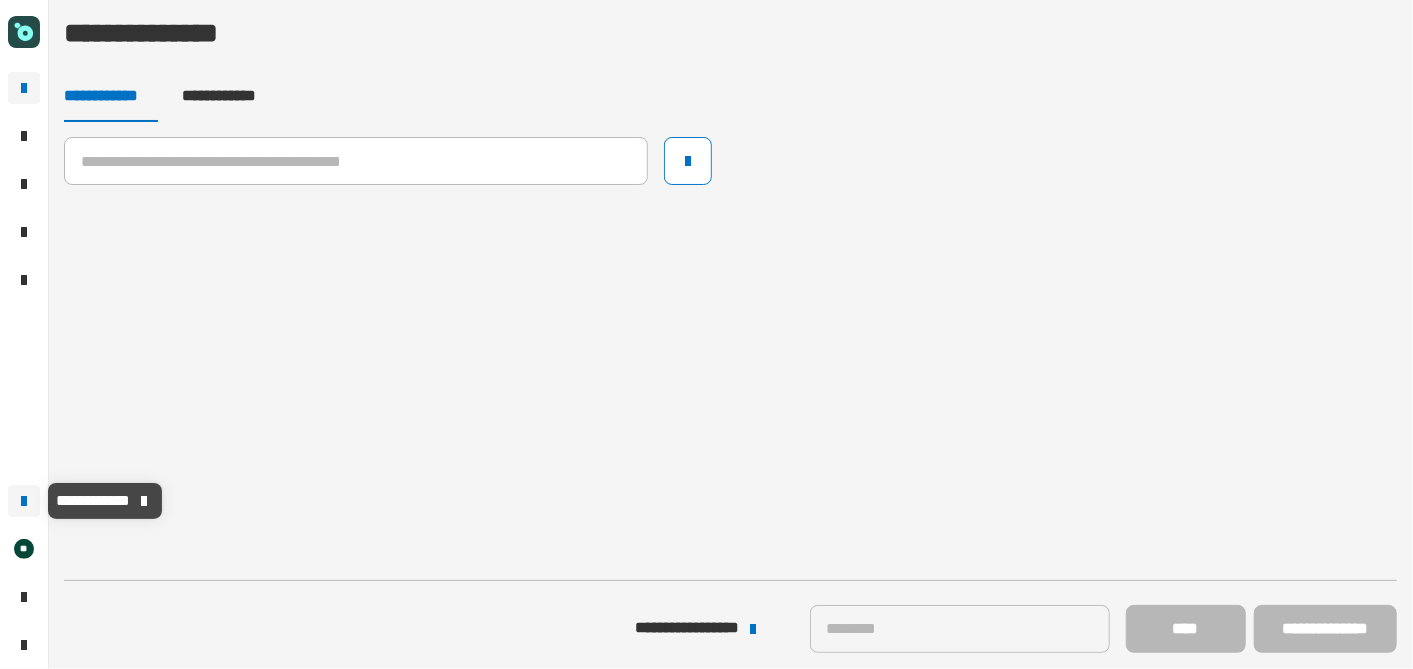 click 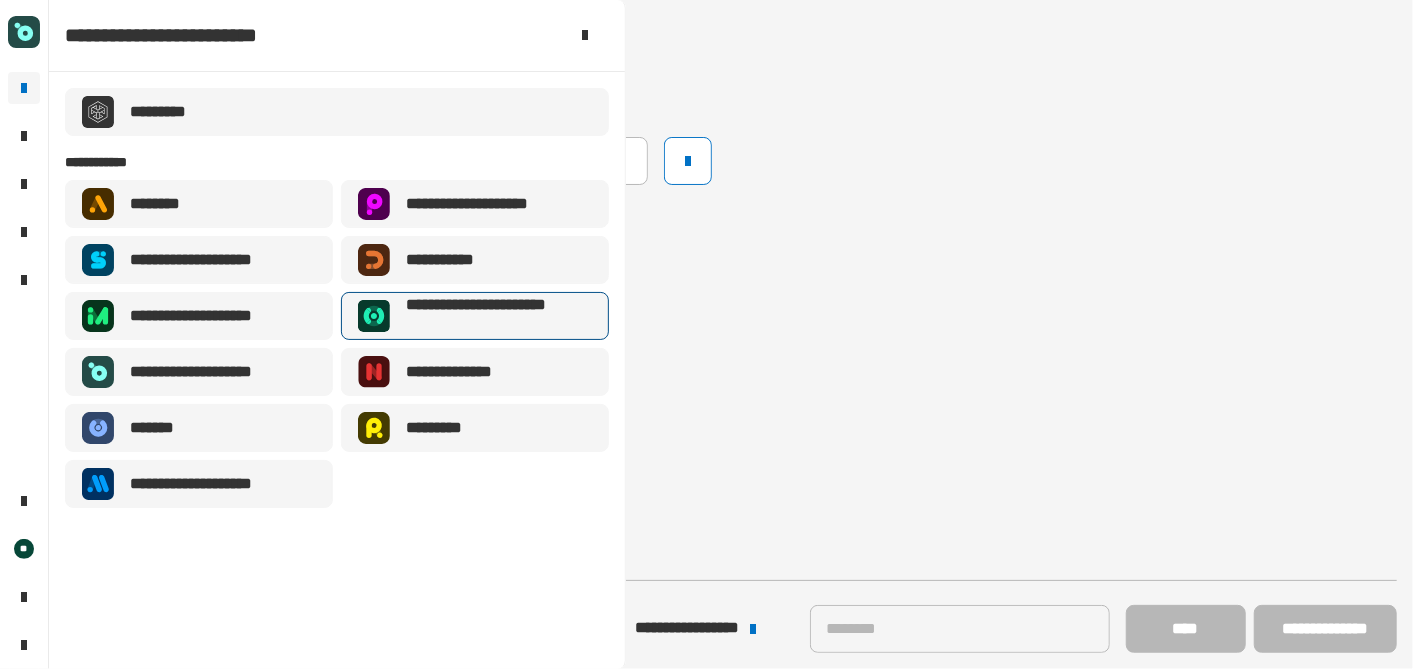 click on "**********" at bounding box center [499, 316] 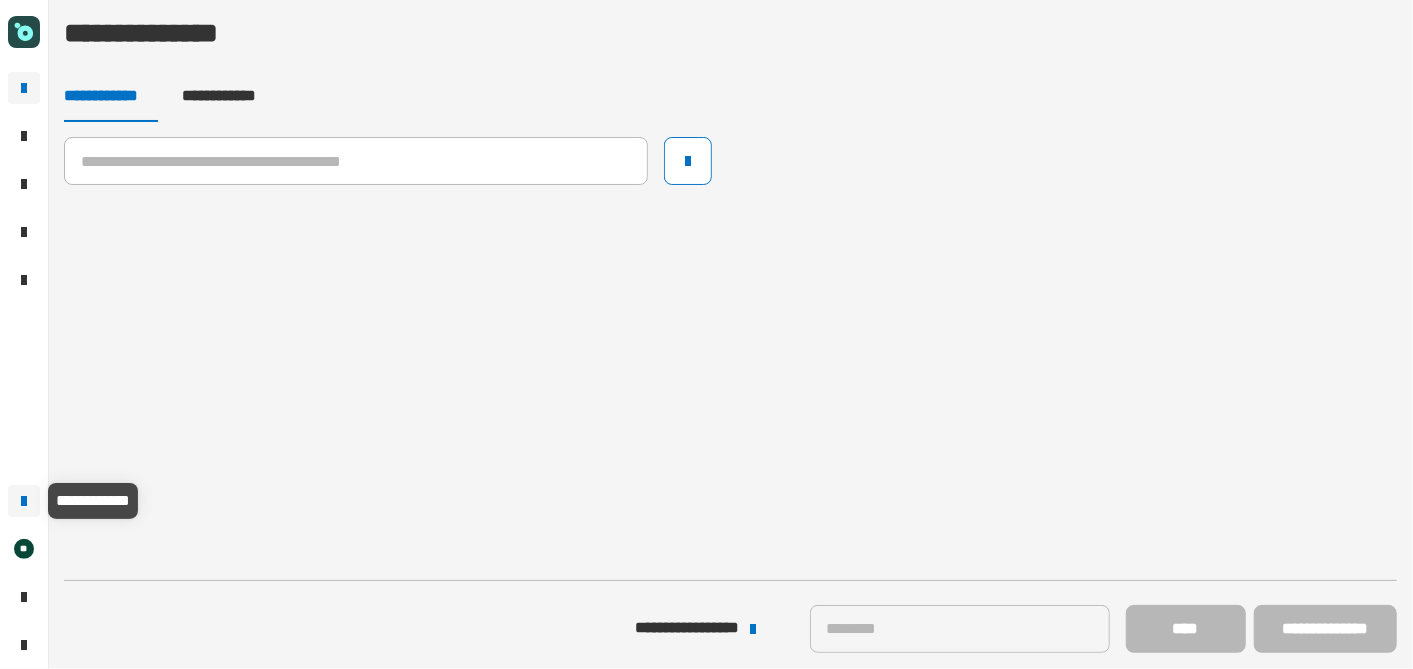 click 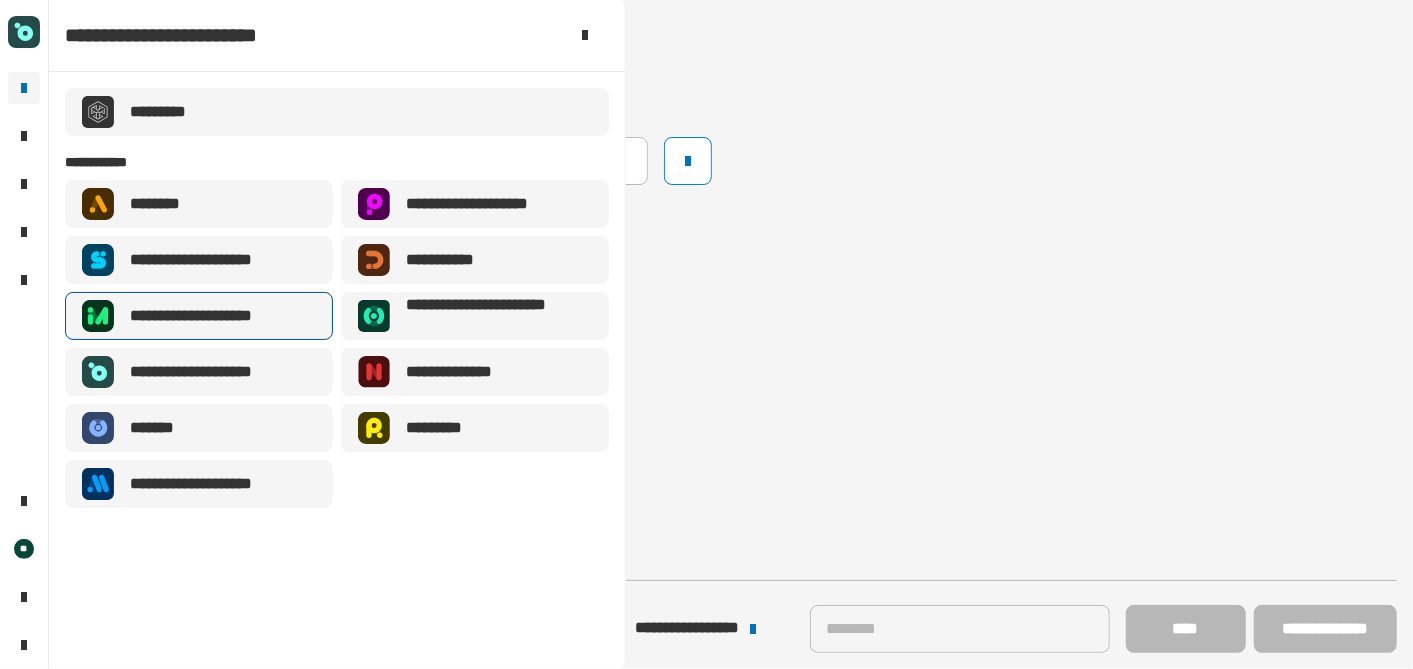 click on "**********" at bounding box center [214, 316] 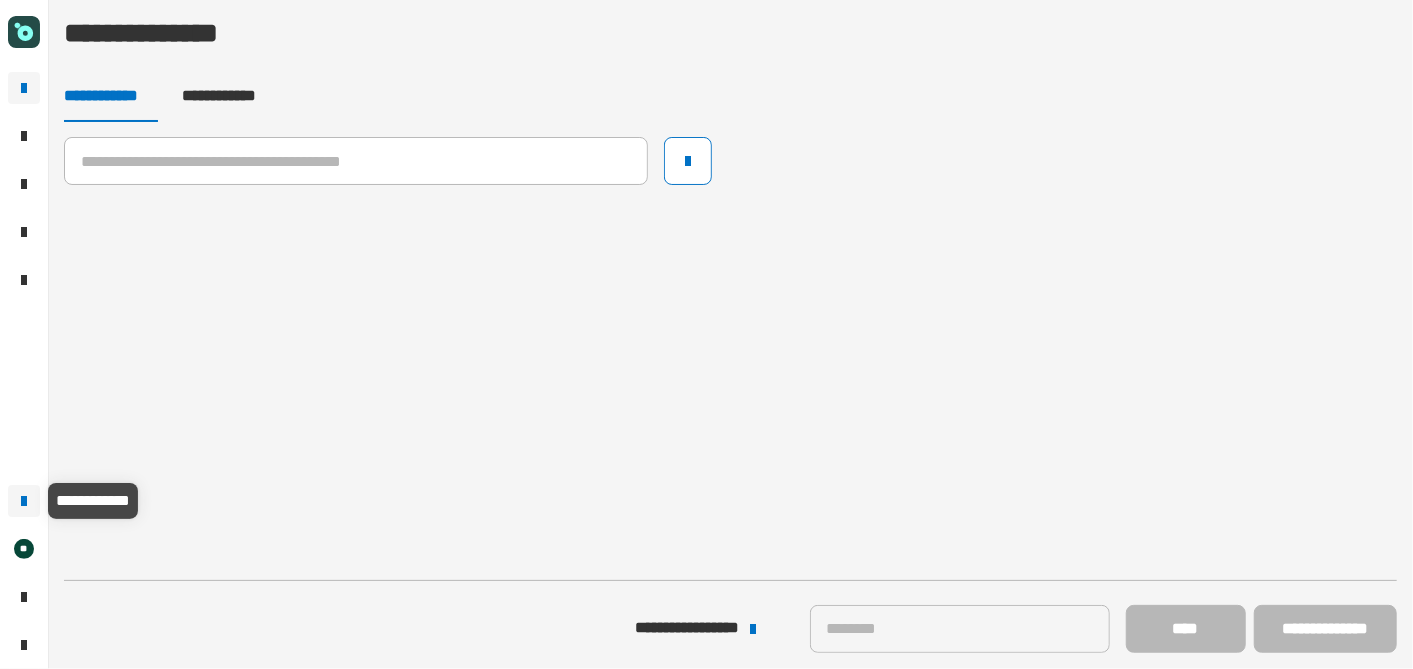 click 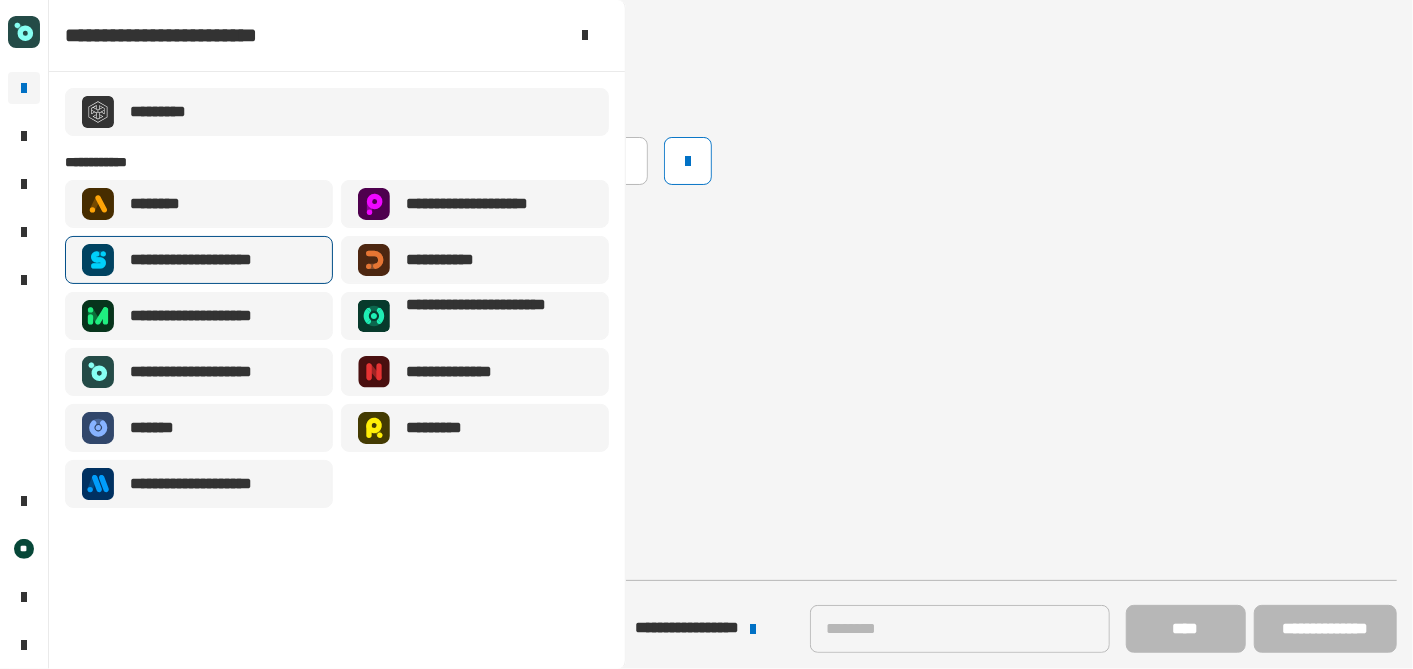 click on "**********" at bounding box center [207, 260] 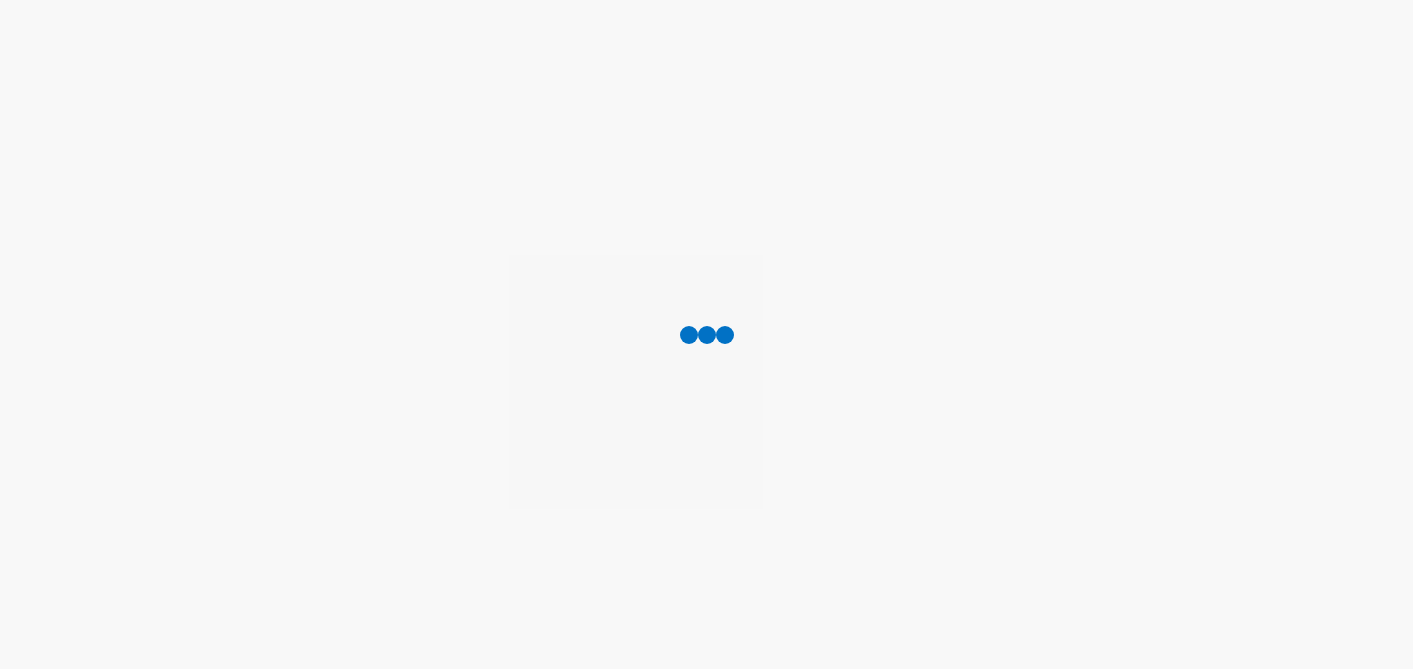 scroll, scrollTop: 0, scrollLeft: 0, axis: both 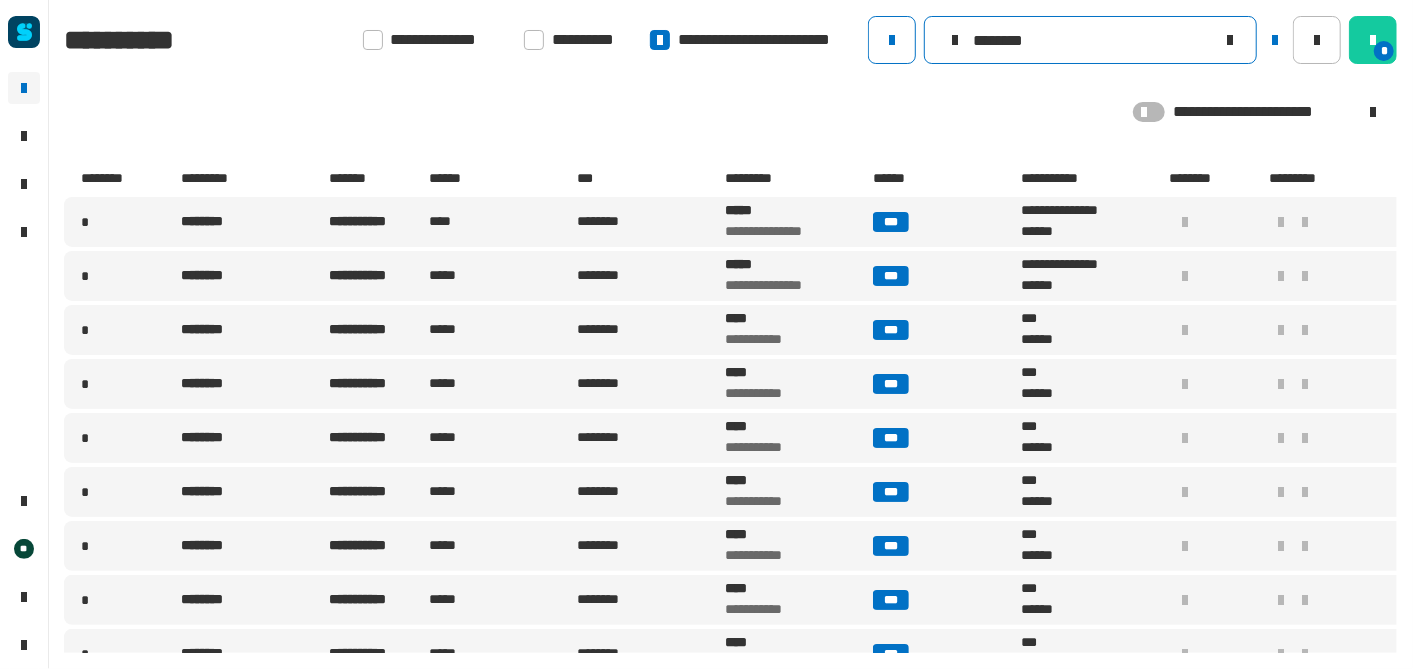type on "********" 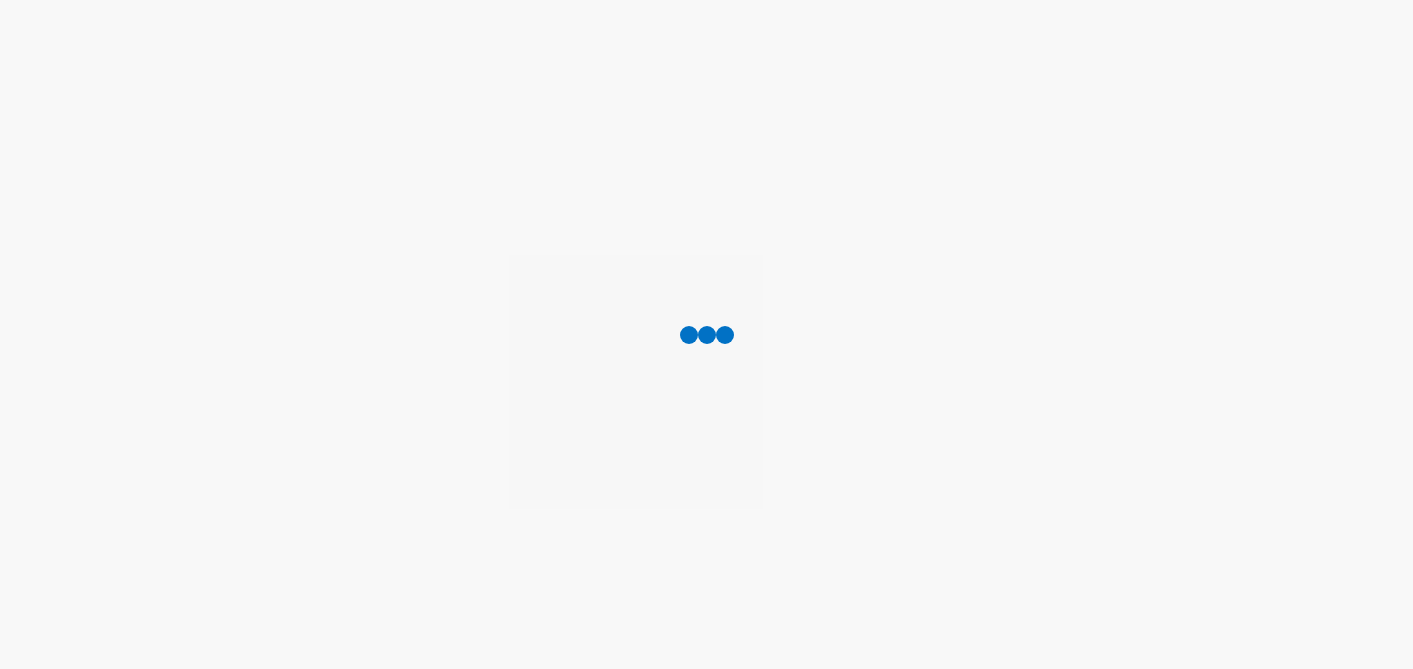 scroll, scrollTop: 0, scrollLeft: 0, axis: both 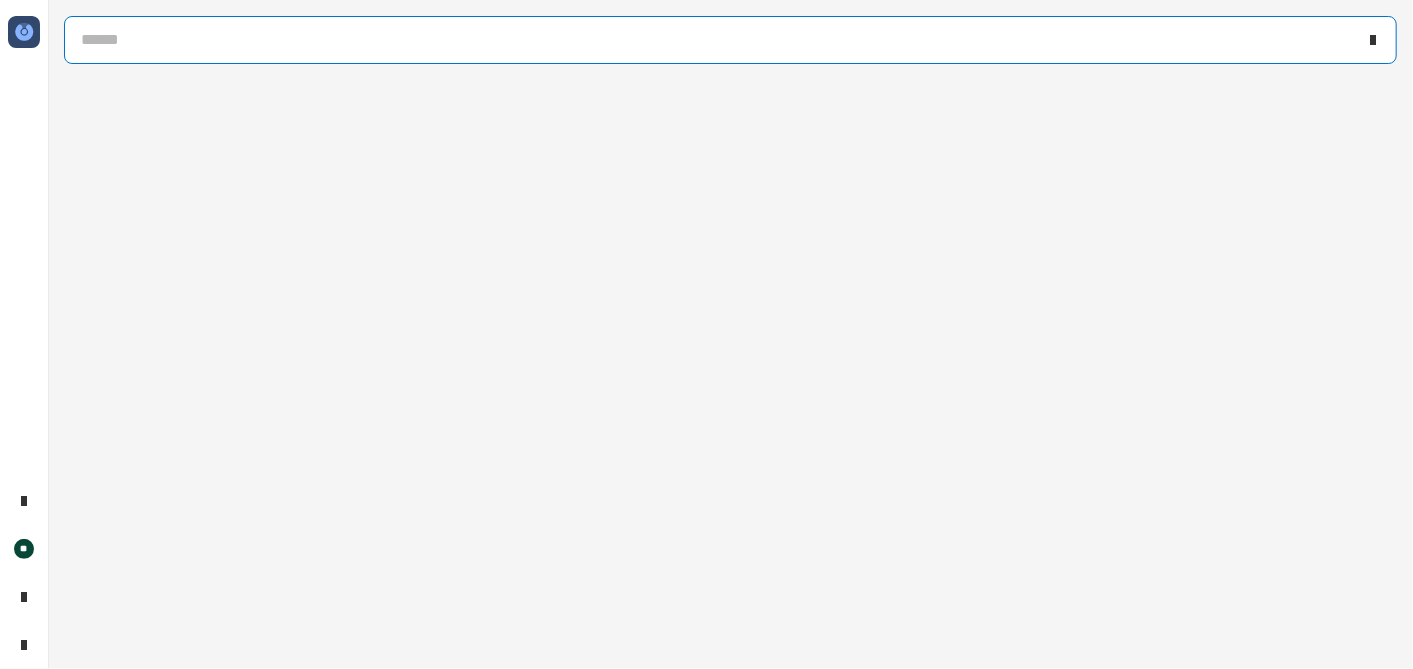 click on "******" 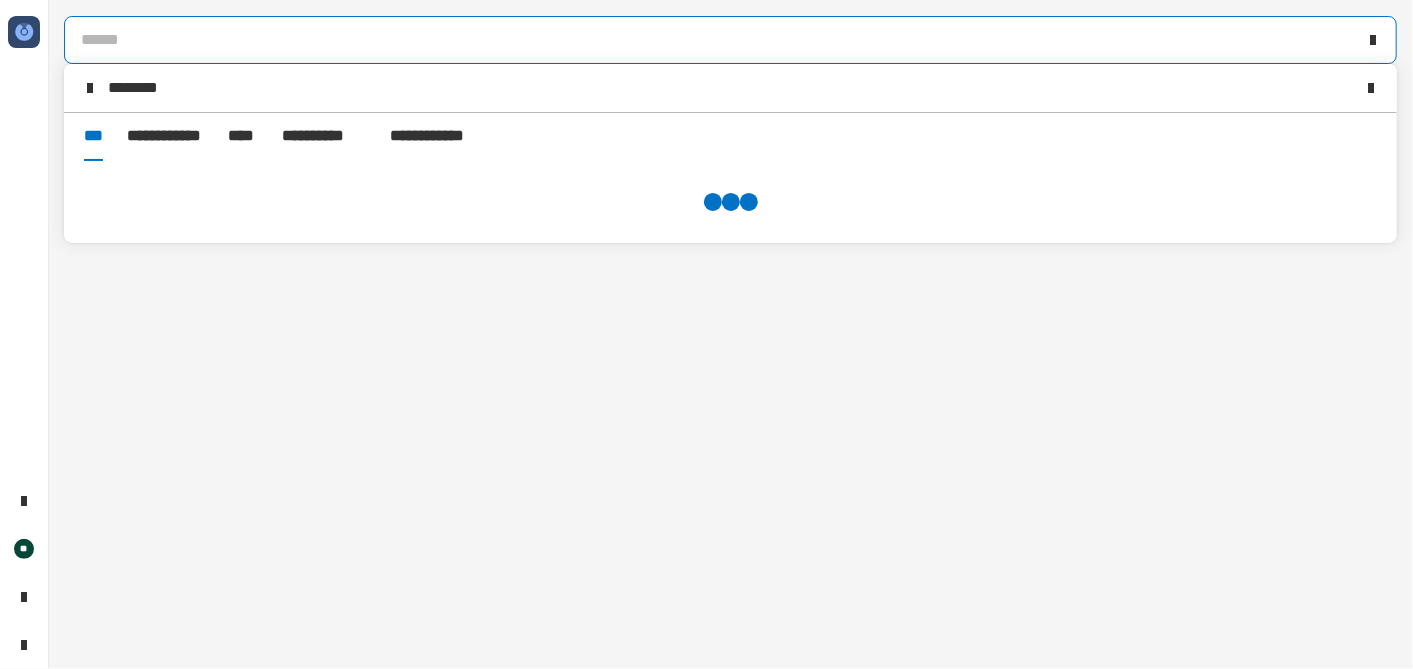 type on "********" 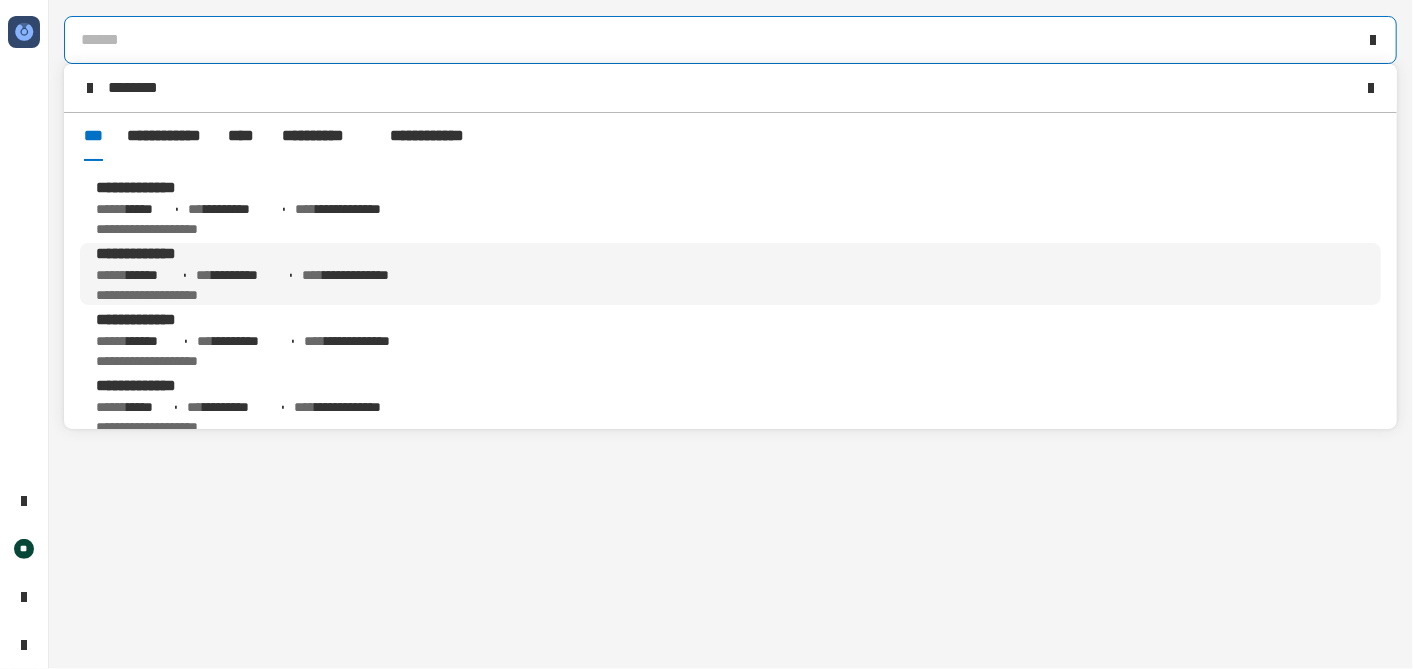 scroll, scrollTop: 6, scrollLeft: 0, axis: vertical 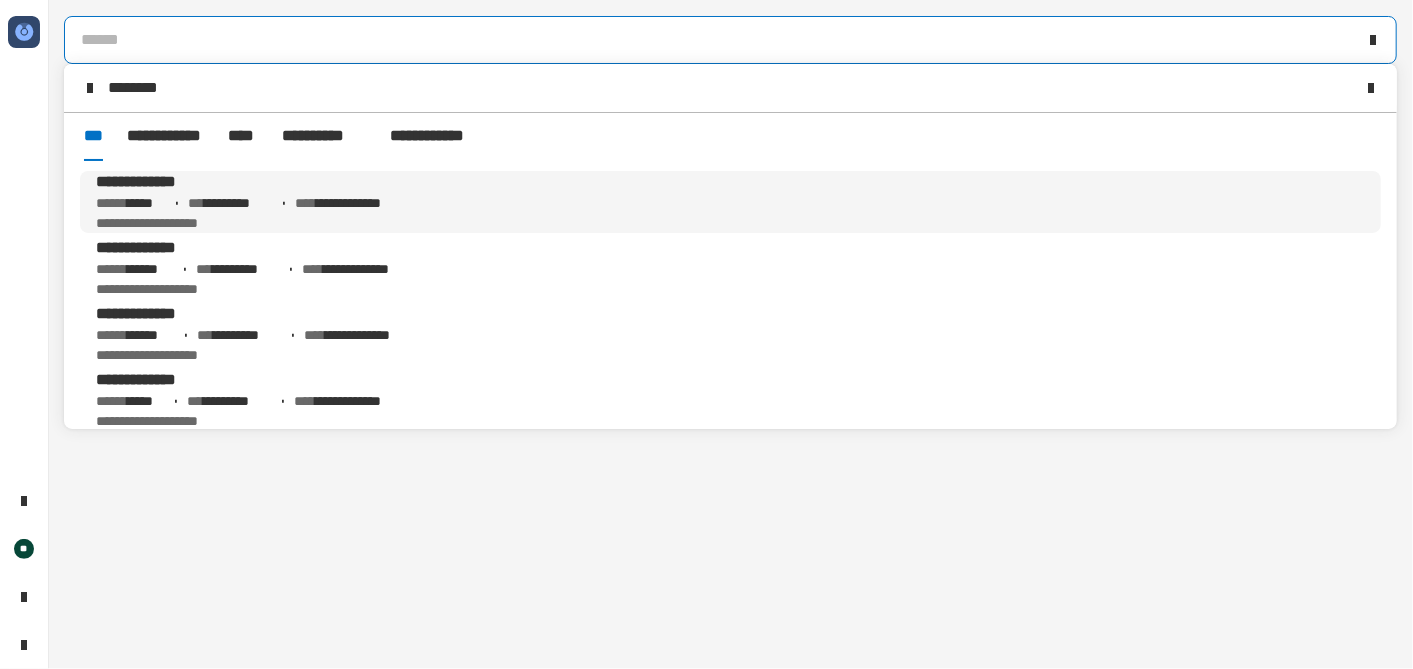 click on "**********" at bounding box center (256, 223) 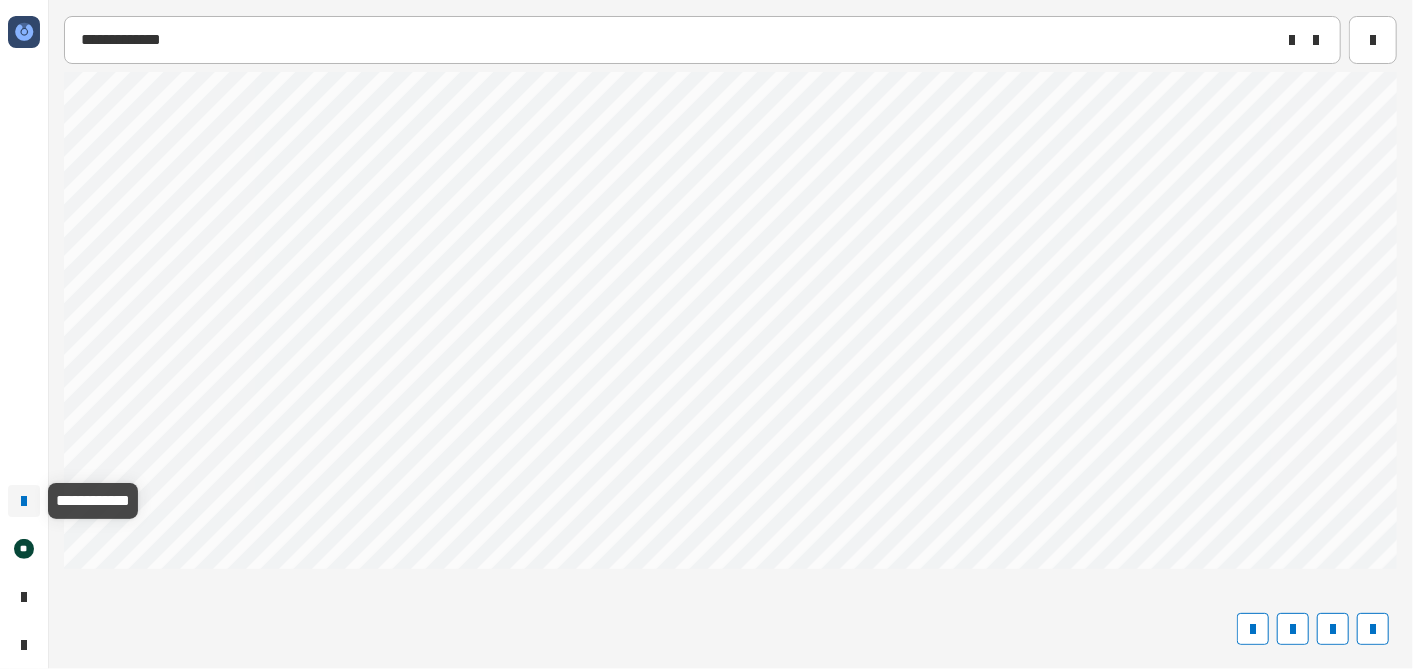 click 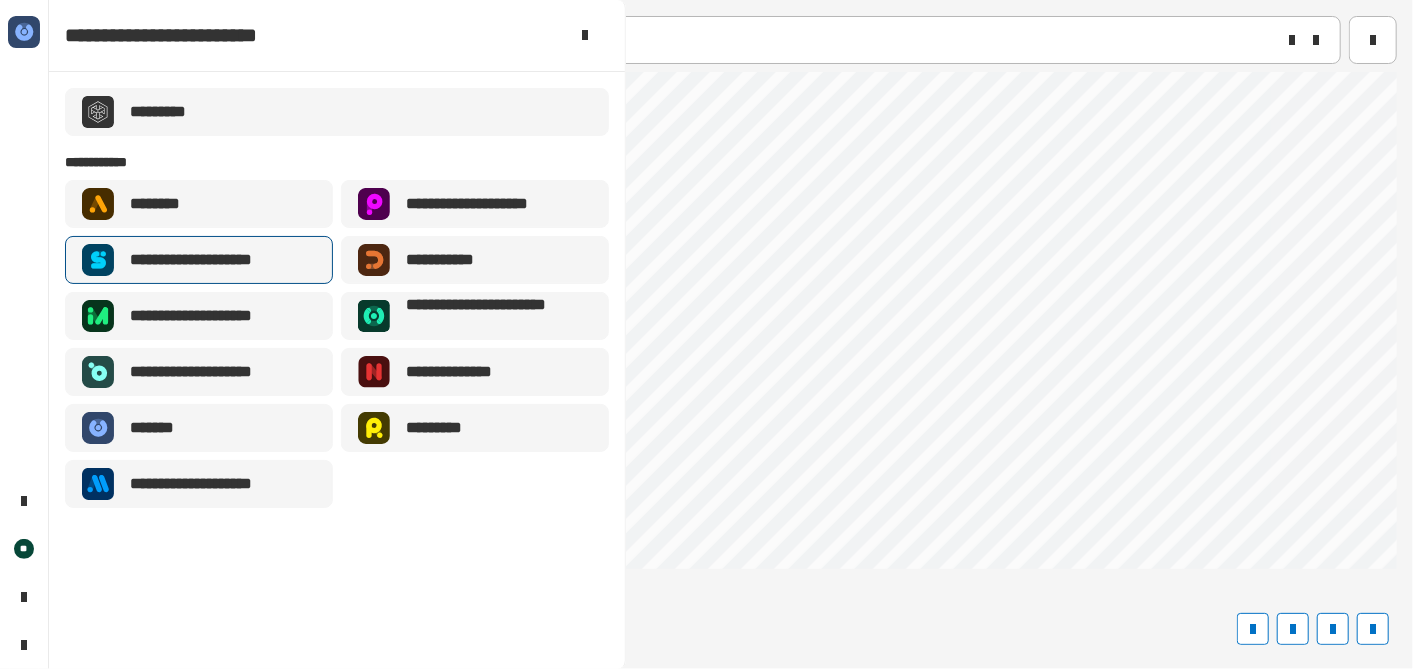 click on "**********" at bounding box center [207, 260] 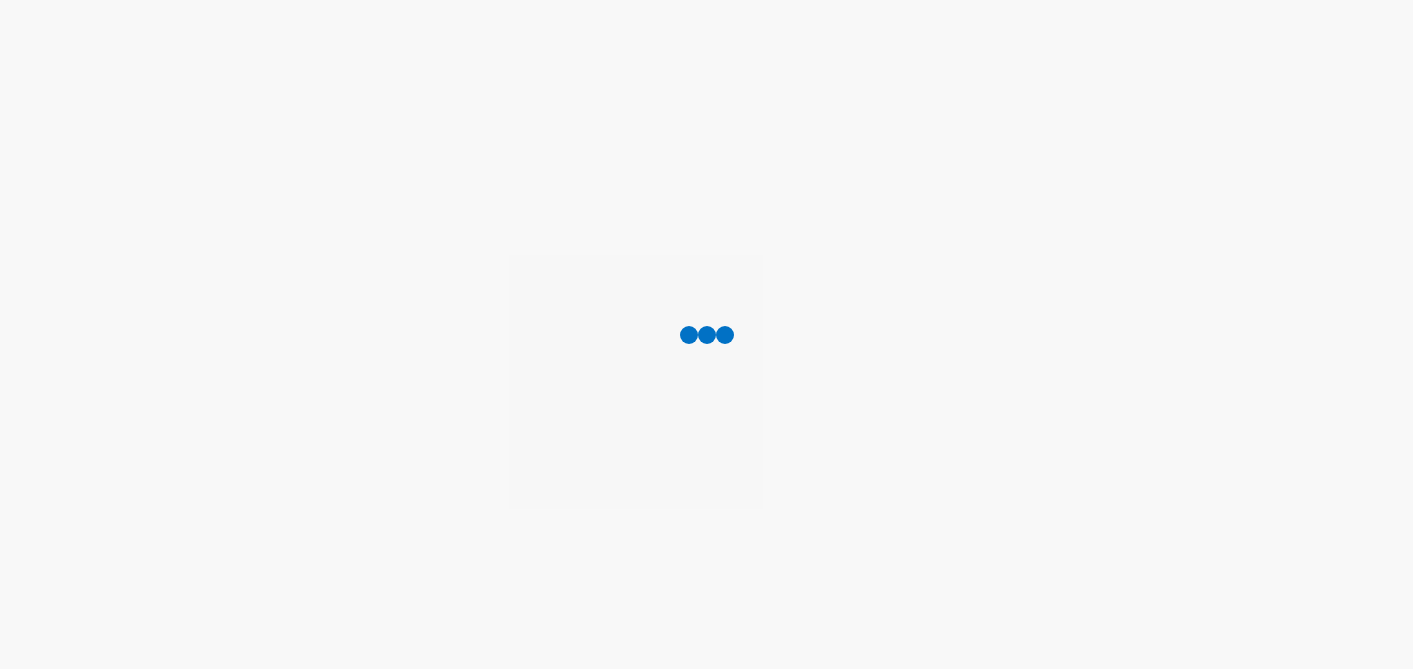 scroll, scrollTop: 0, scrollLeft: 0, axis: both 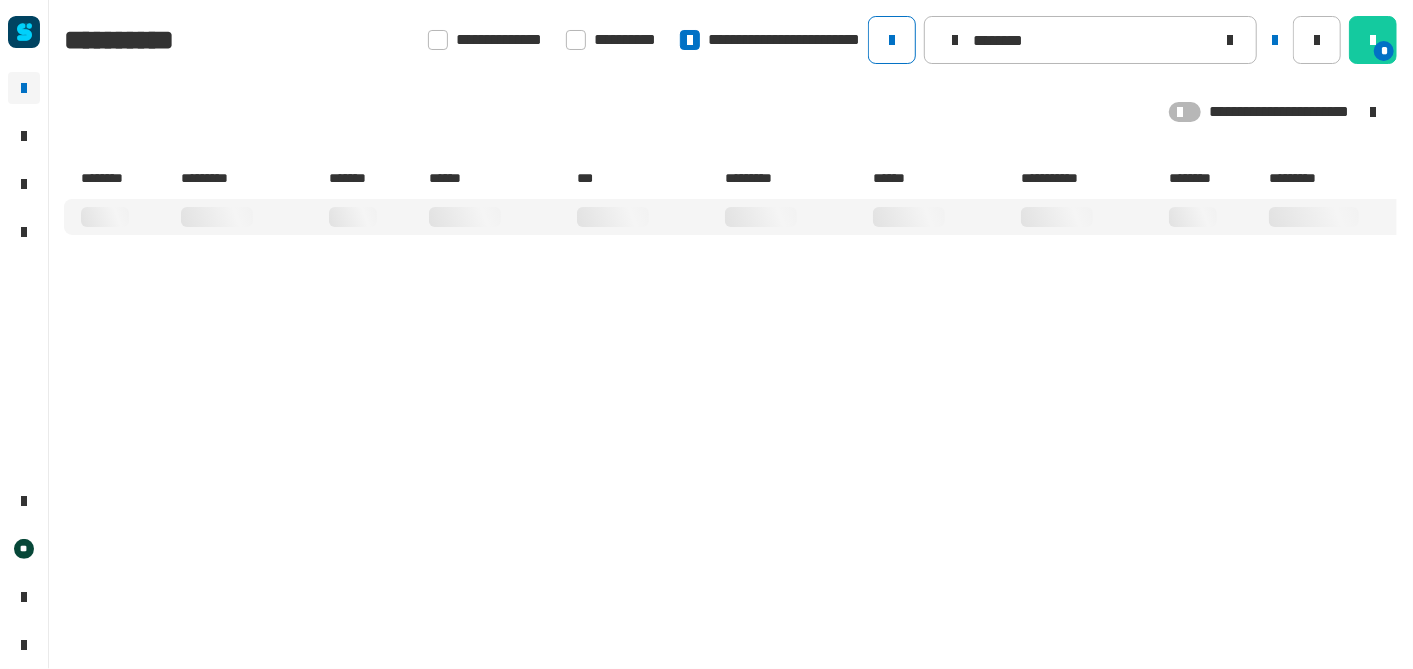 type on "********" 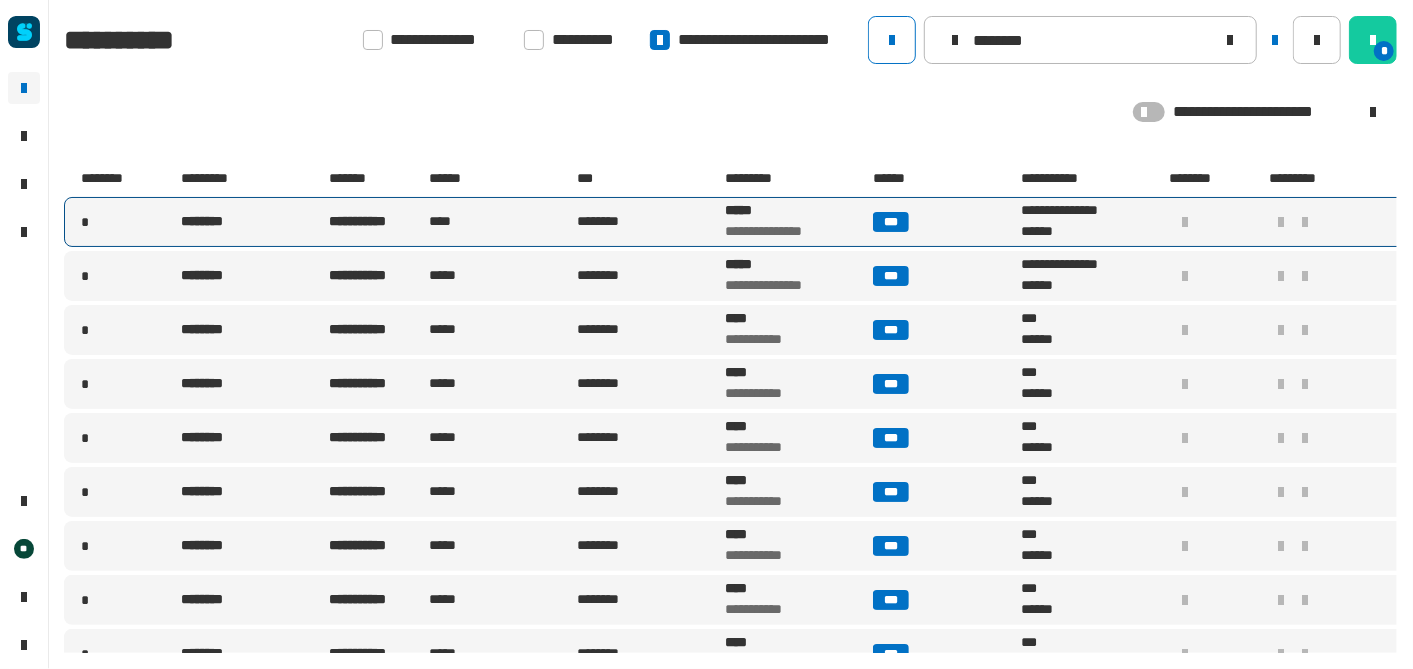 click on "****" at bounding box center (501, 222) 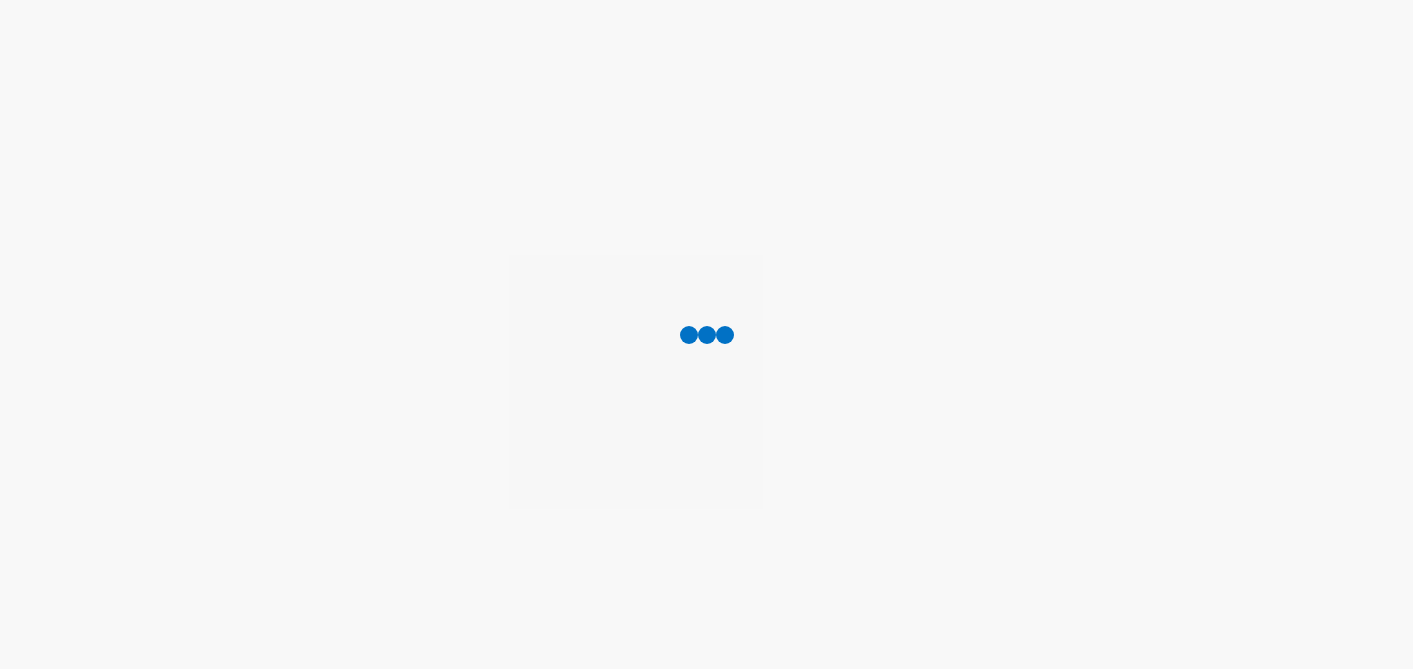 scroll, scrollTop: 0, scrollLeft: 0, axis: both 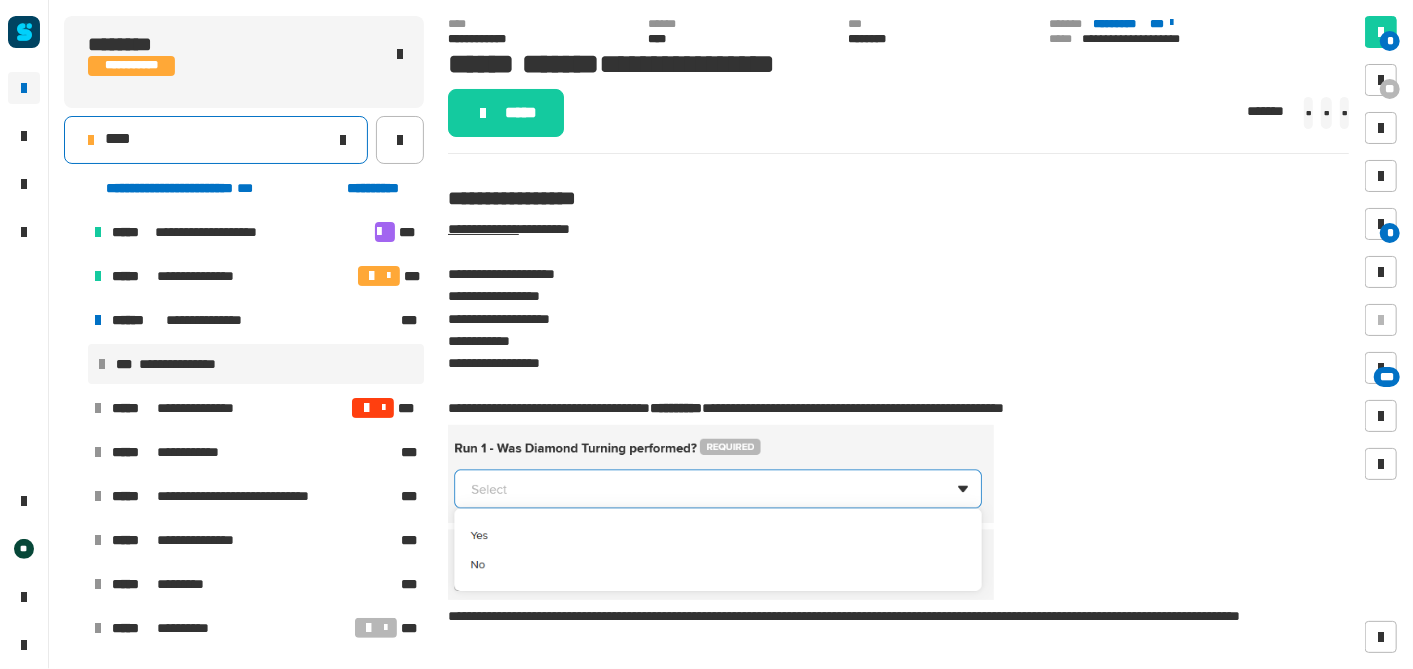 click on "****" 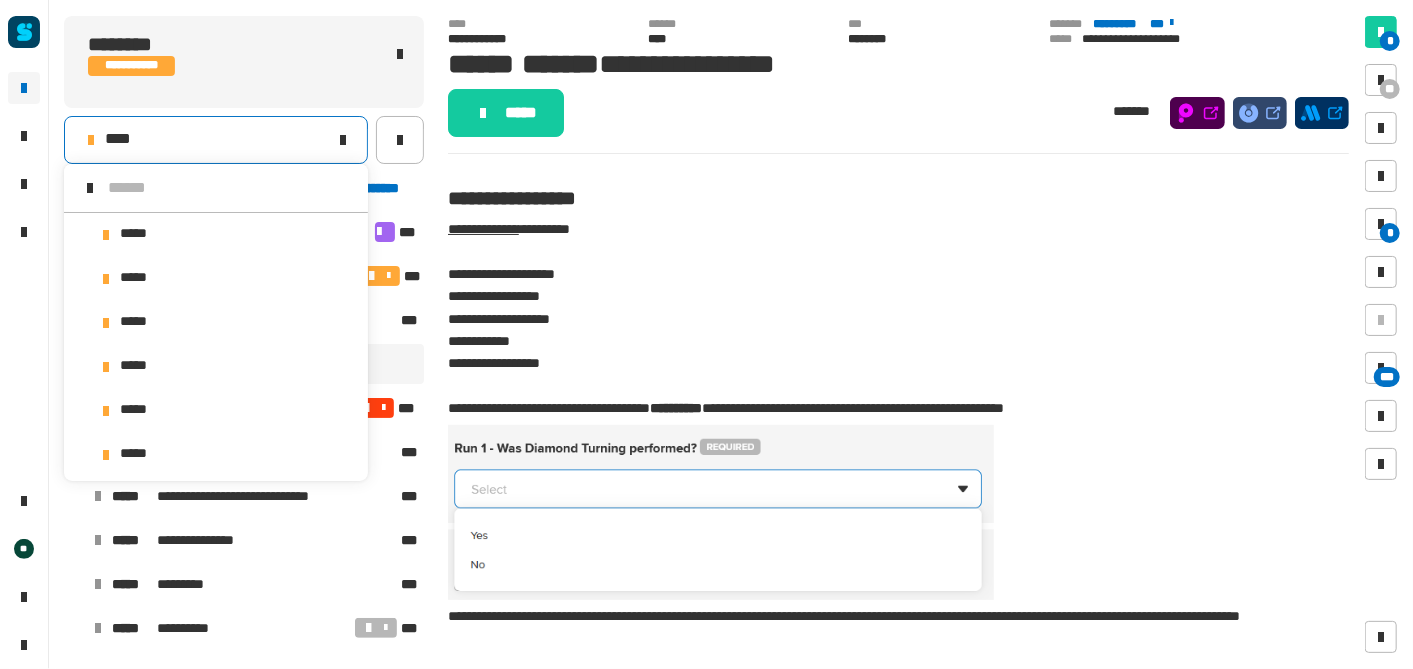 scroll, scrollTop: 16, scrollLeft: 0, axis: vertical 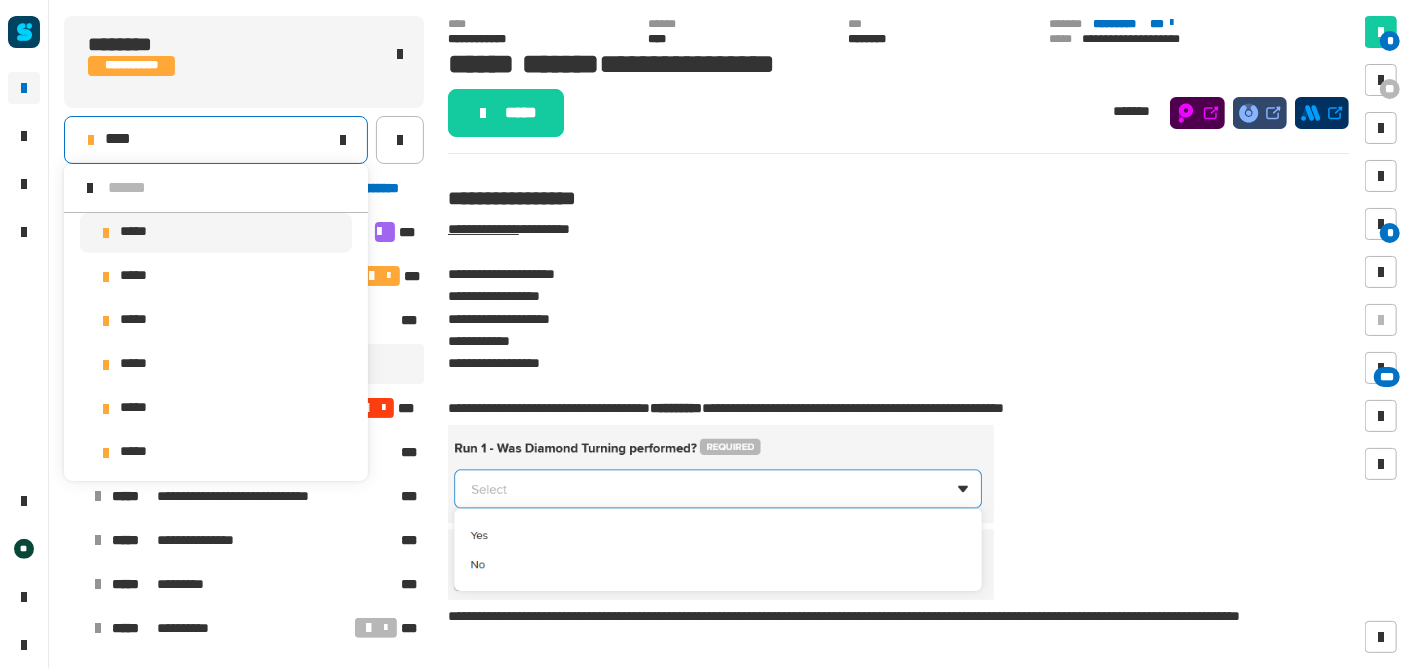 click on "*****" at bounding box center [216, 233] 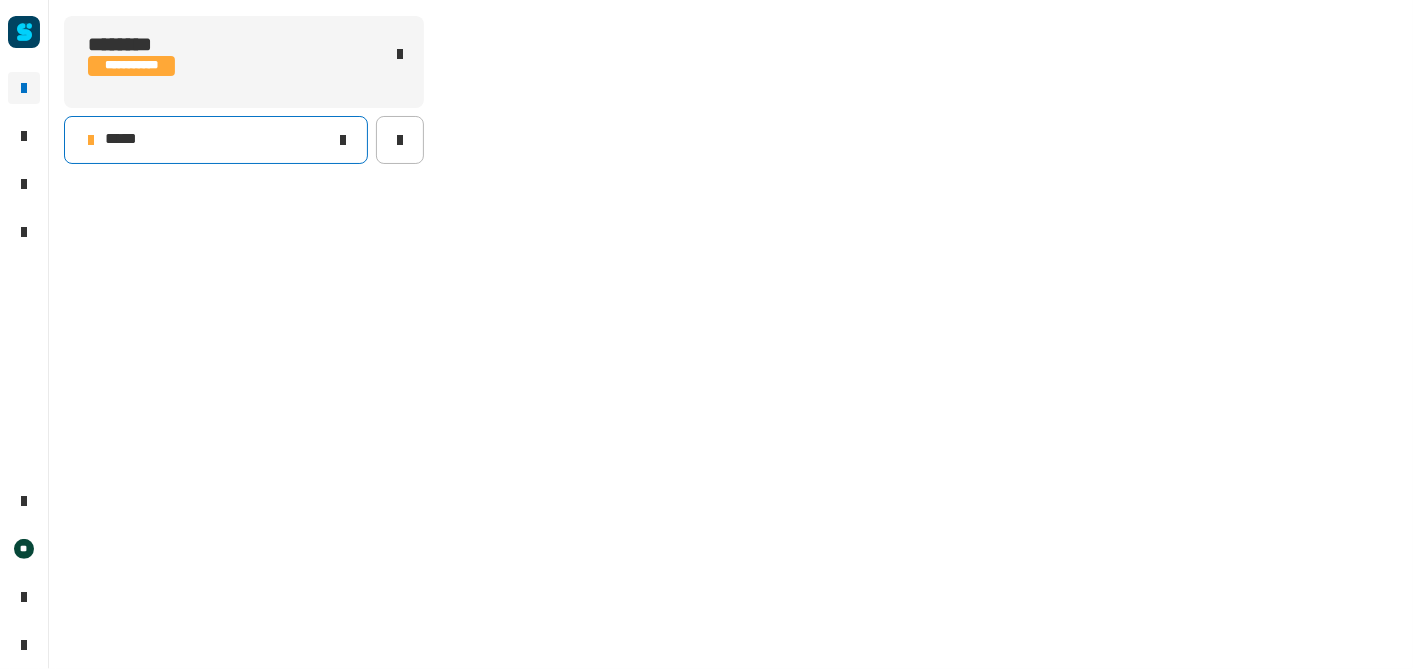 click on "*****" 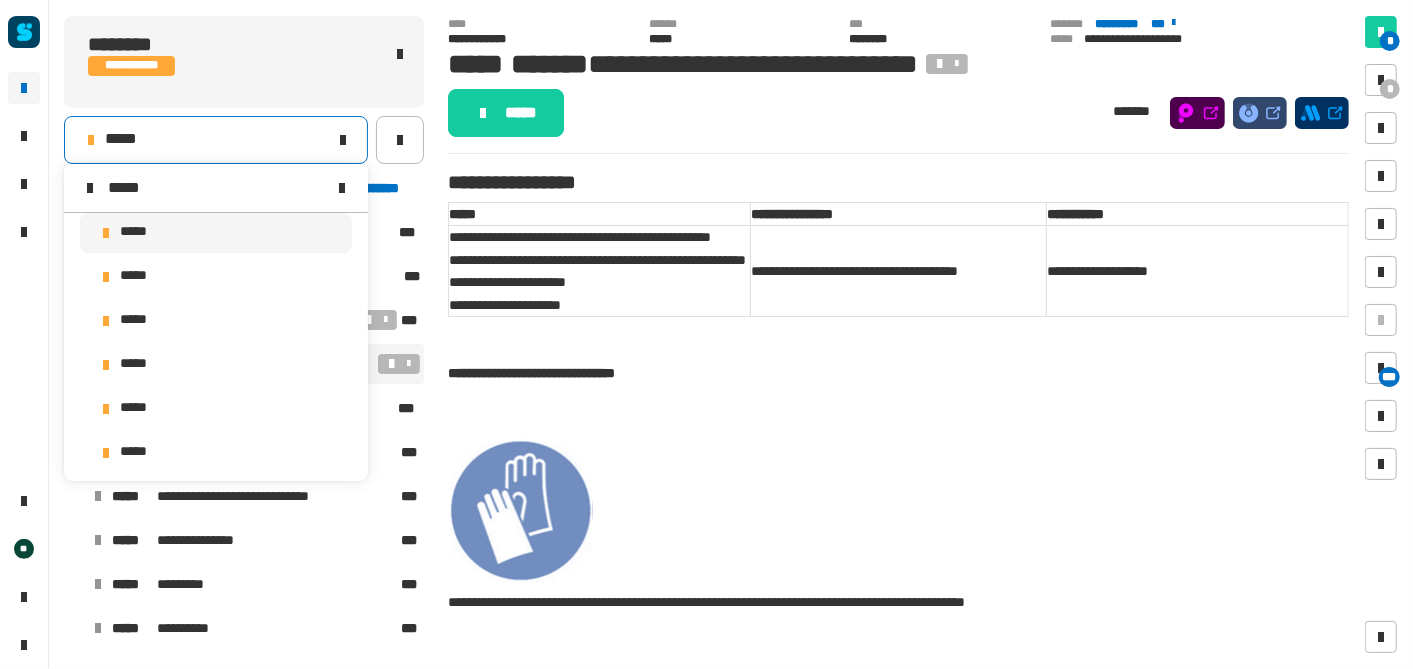 scroll, scrollTop: 0, scrollLeft: 0, axis: both 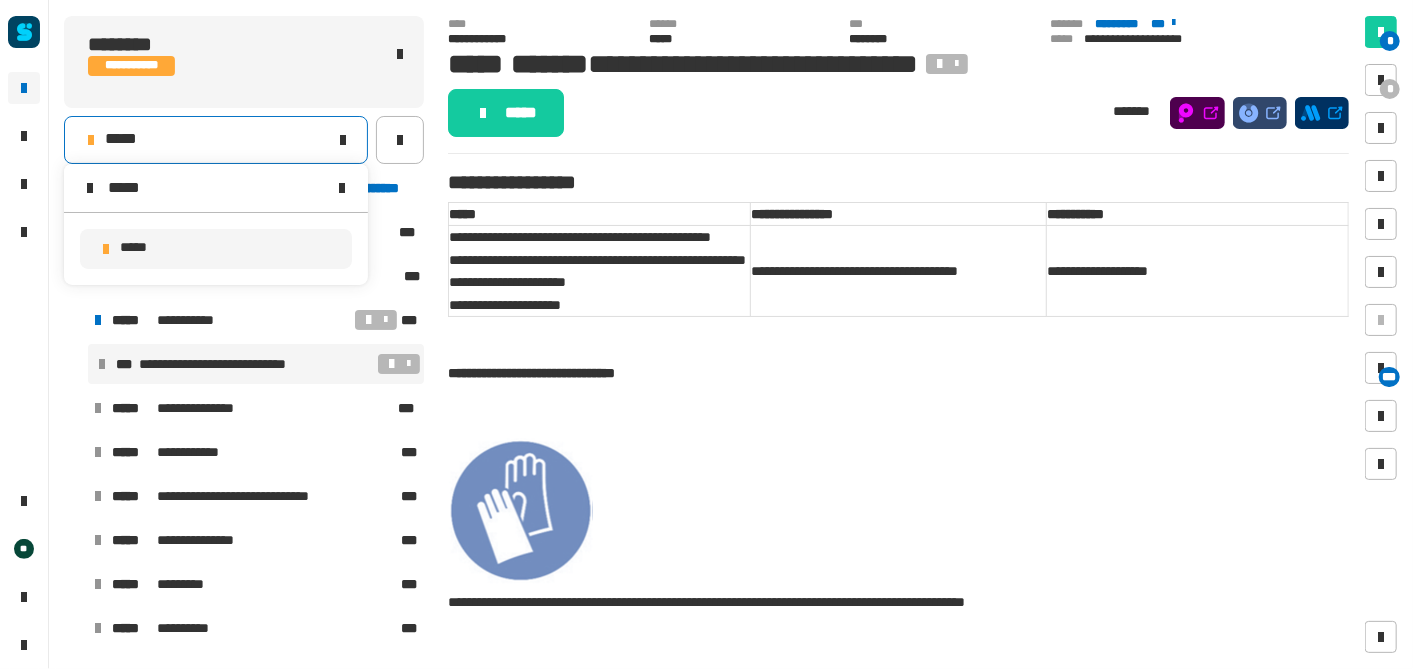 type on "*****" 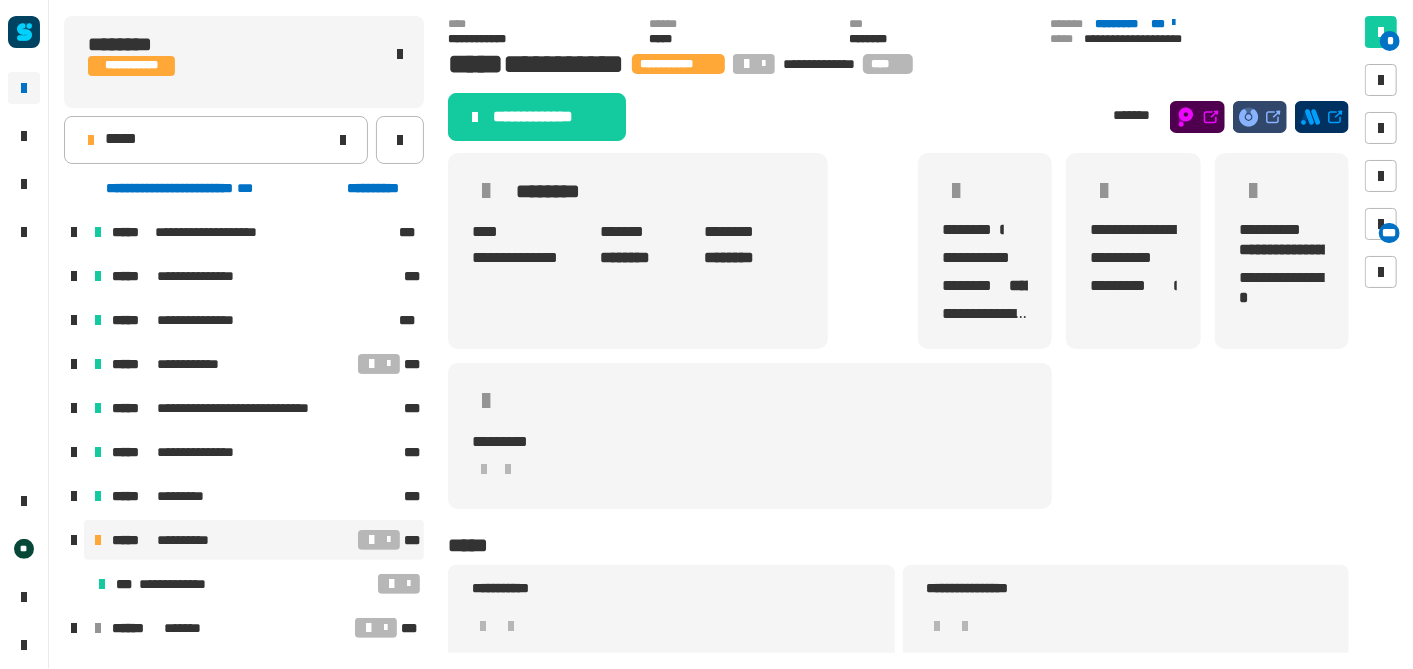 click on "**********" at bounding box center [254, 540] 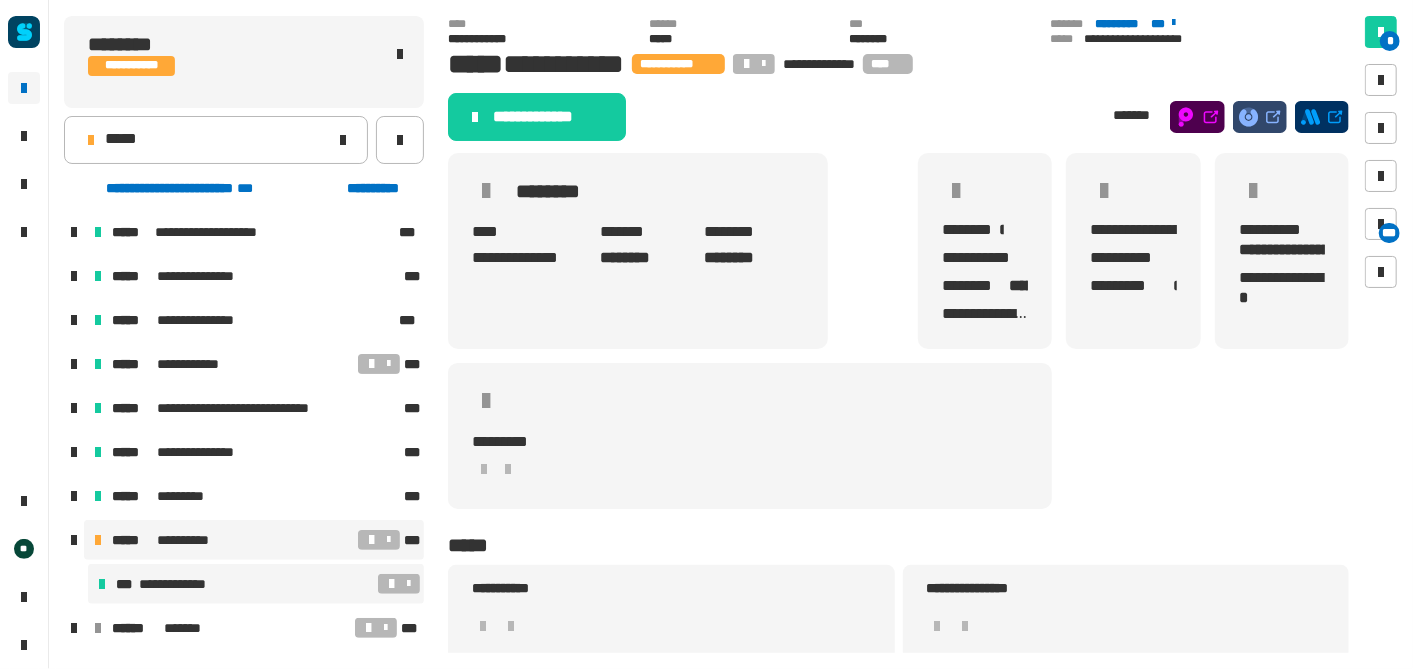 click on "**********" at bounding box center [182, 584] 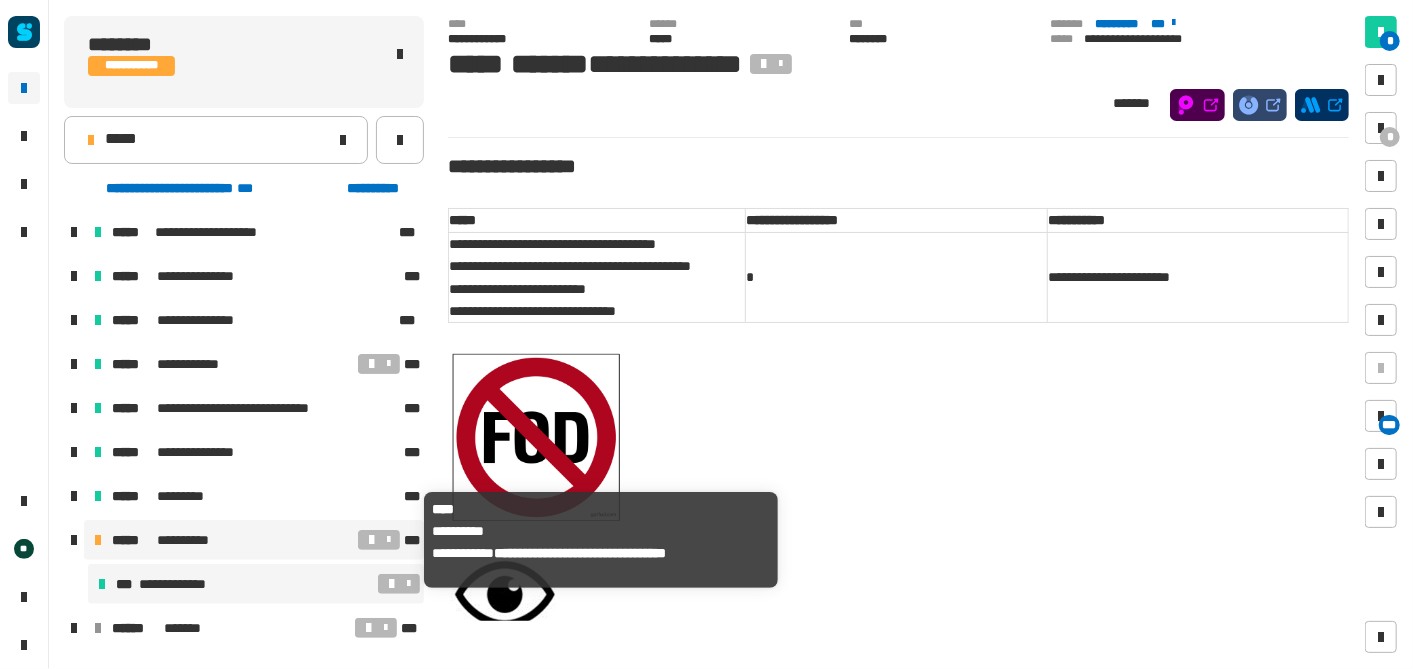 click on "**********" at bounding box center (188, 540) 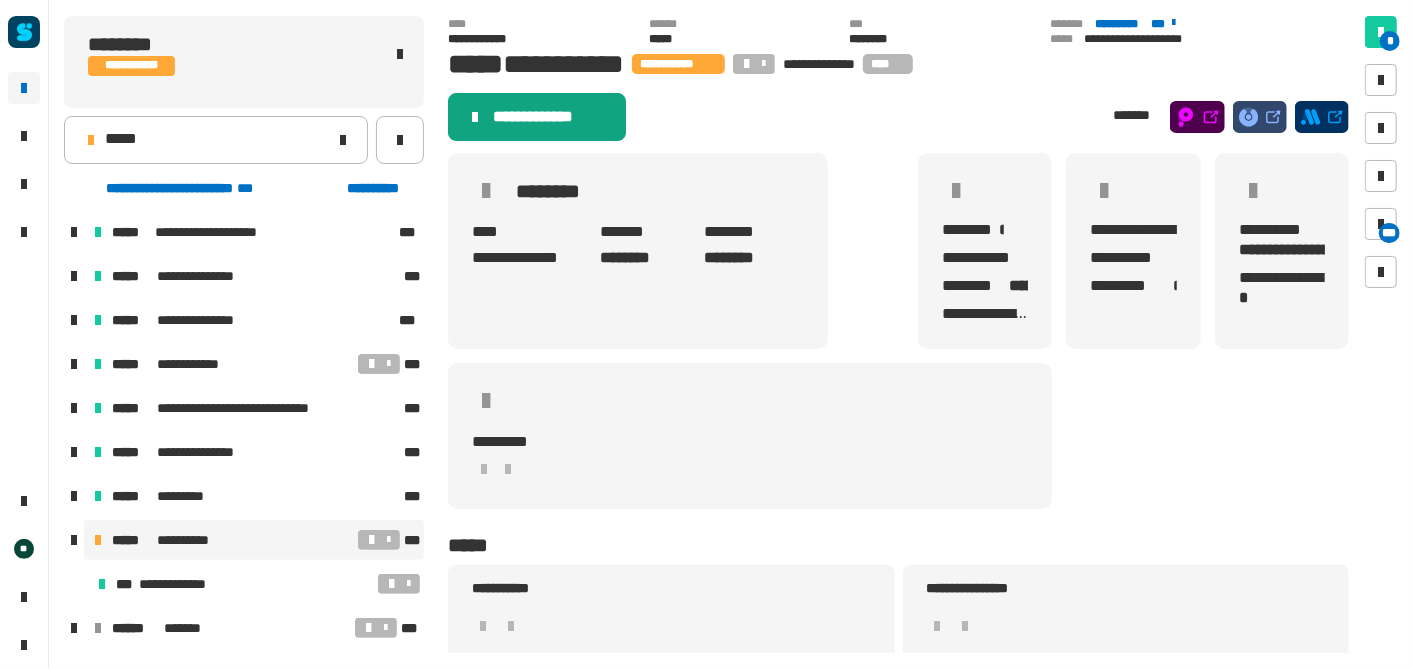 click on "**********" 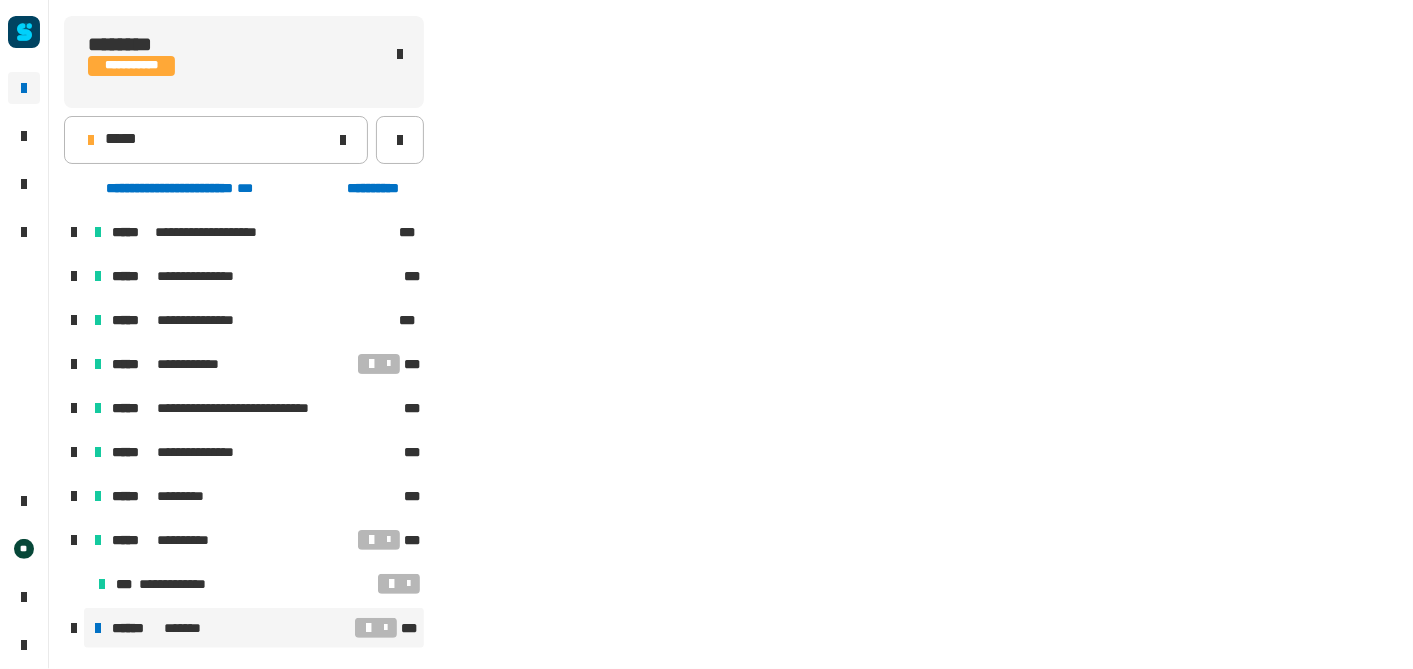 scroll, scrollTop: 38, scrollLeft: 0, axis: vertical 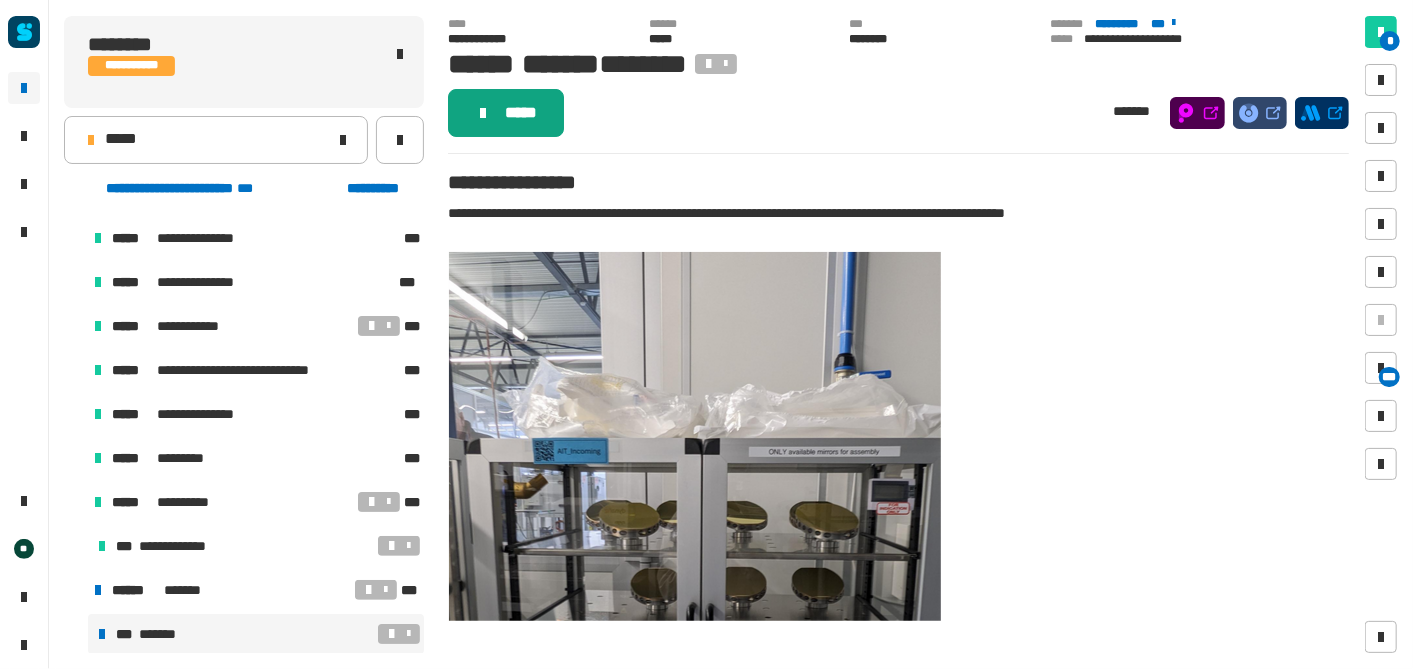 click on "*****" 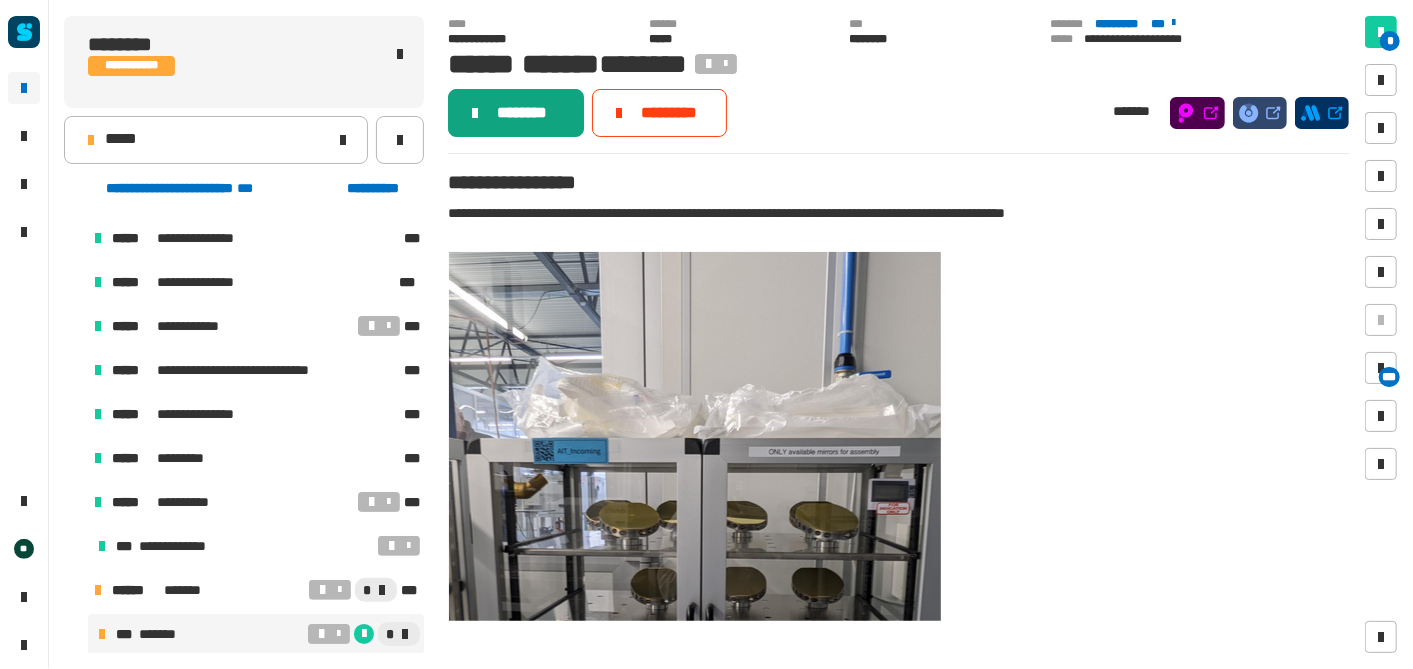 click on "********" 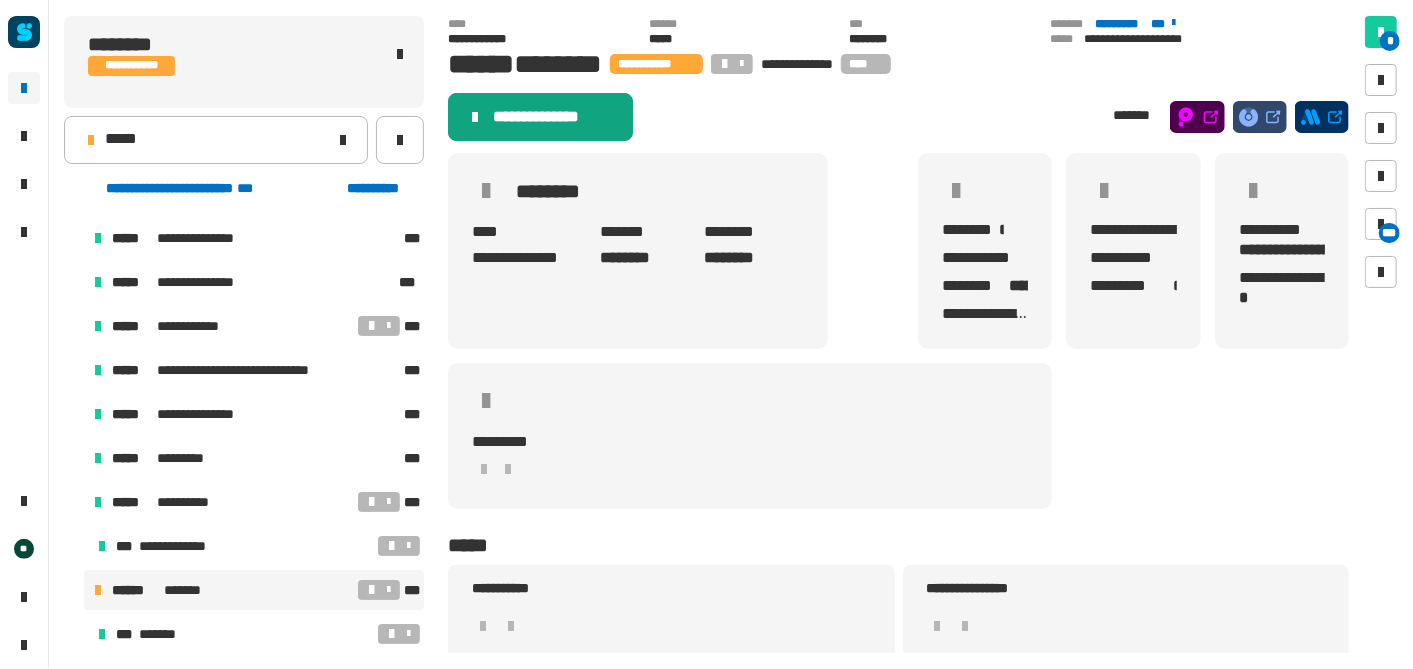 click on "**********" 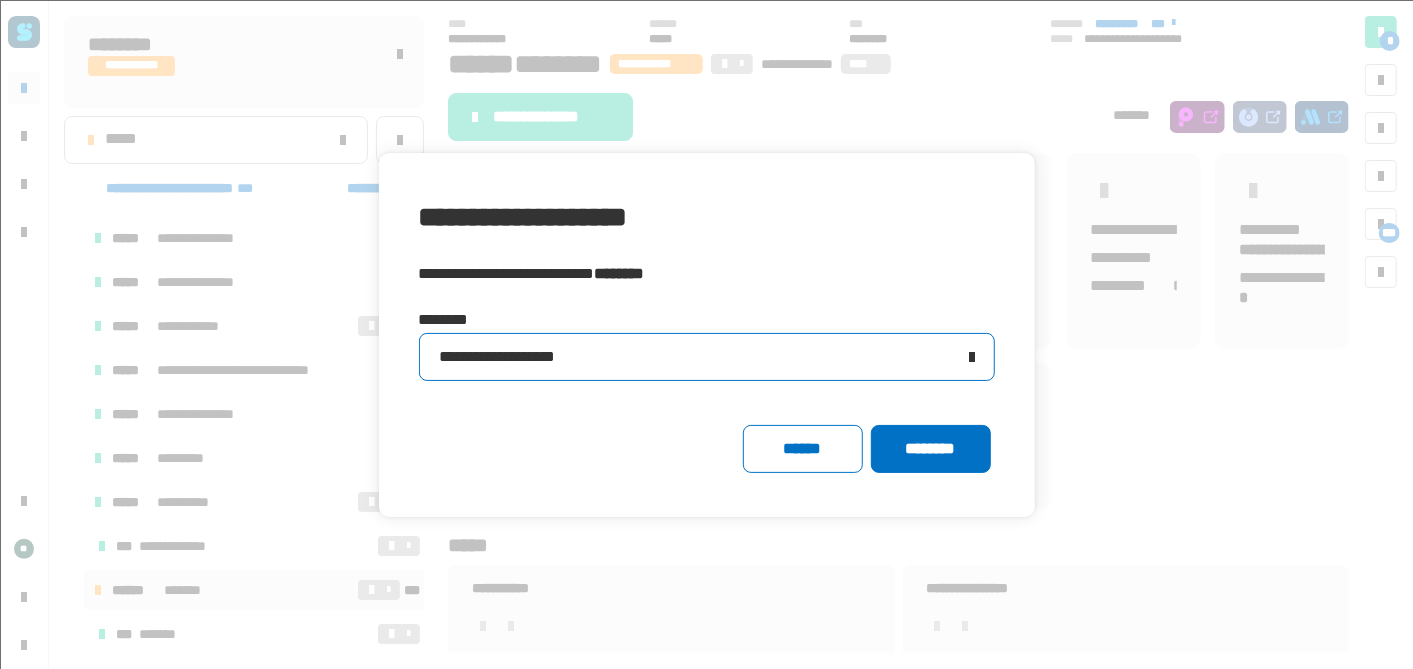 click on "**********" 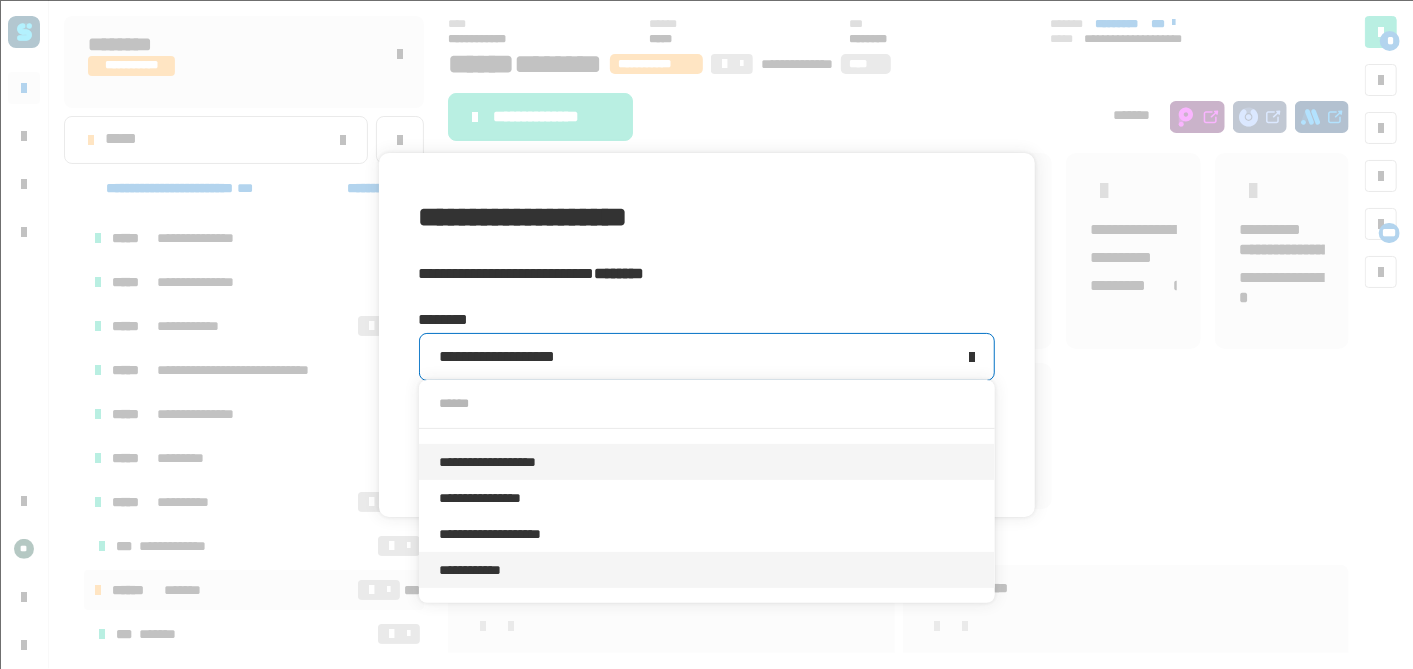 click on "**********" at bounding box center [707, 570] 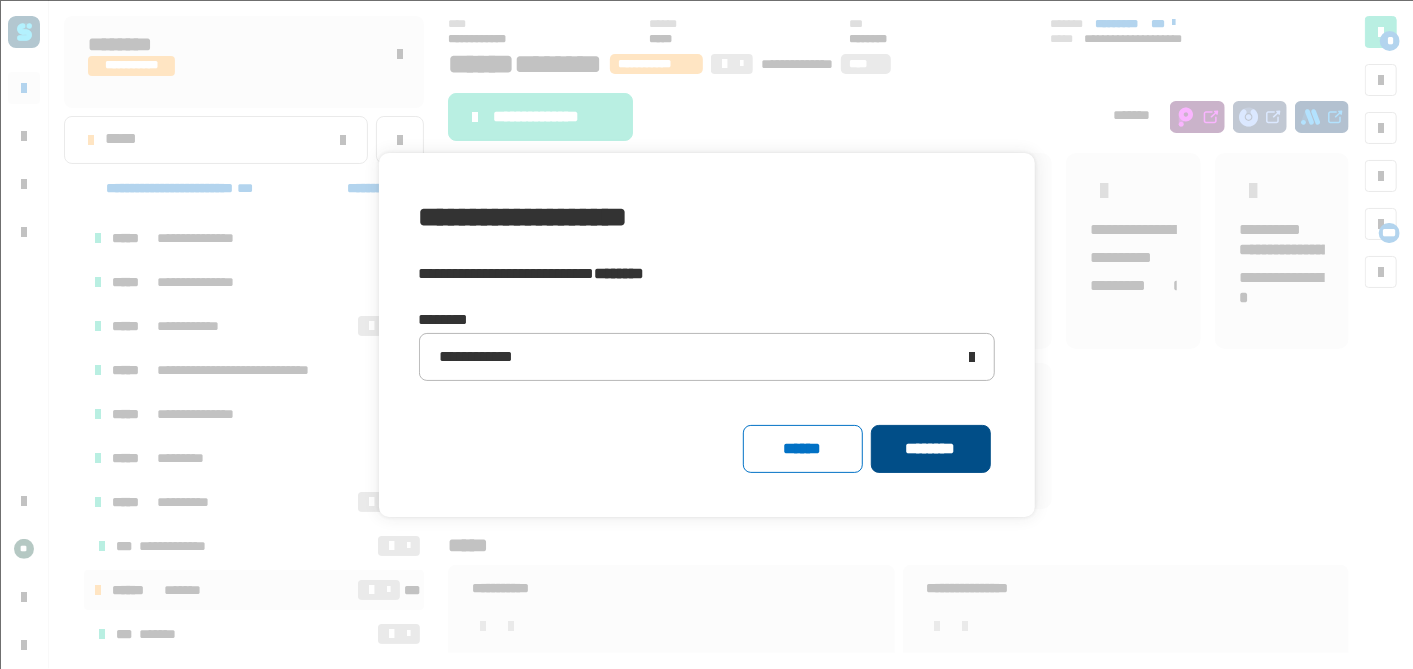 click on "********" 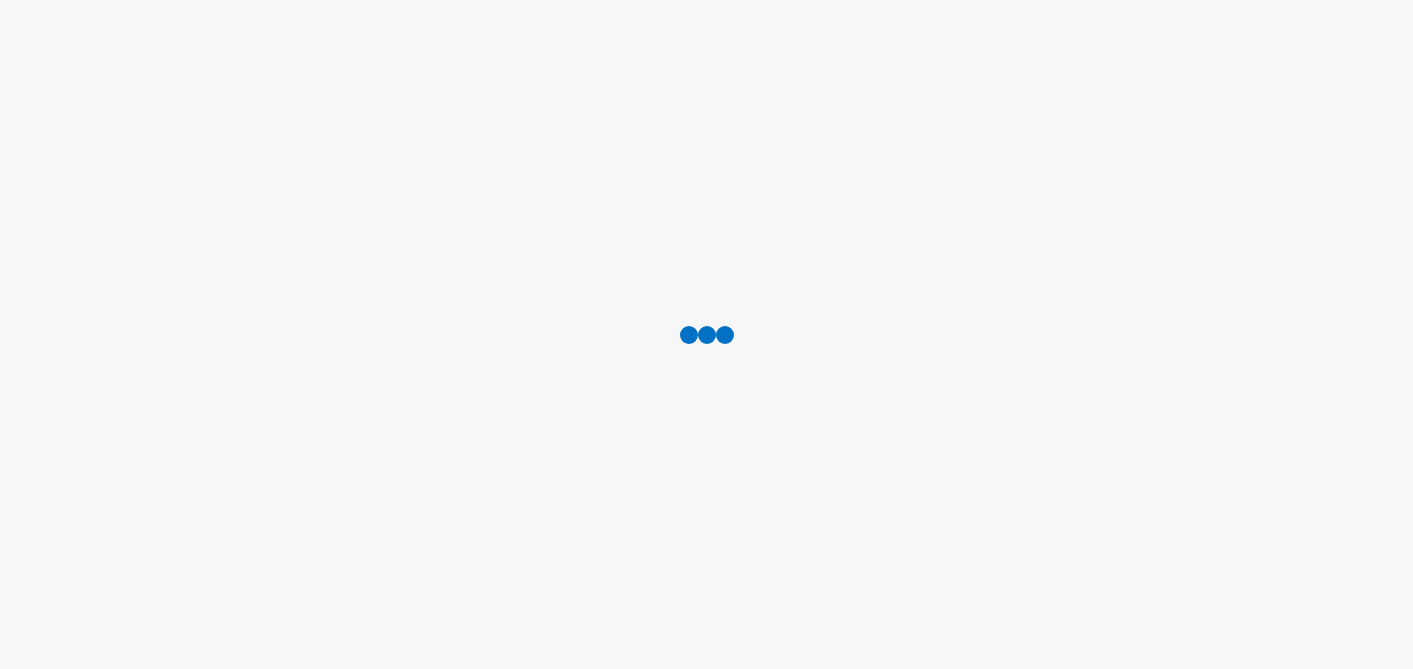 scroll, scrollTop: 0, scrollLeft: 0, axis: both 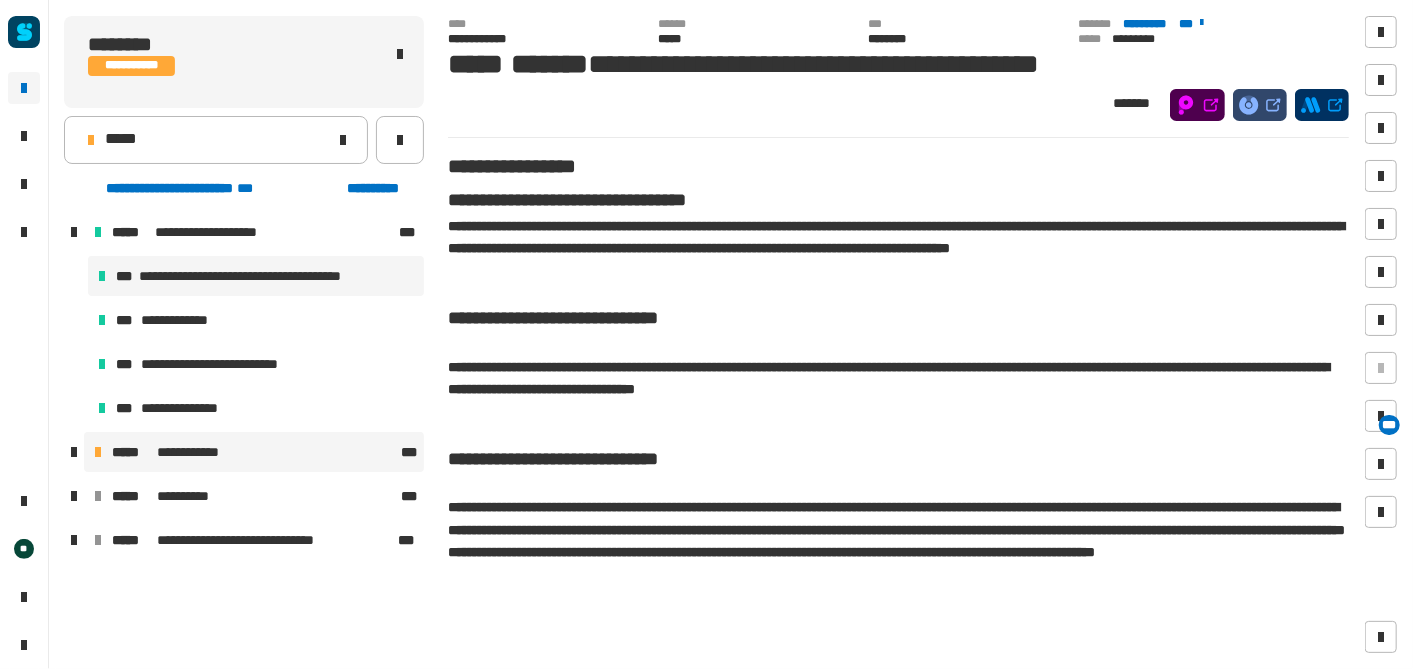 click on "**********" at bounding box center [200, 452] 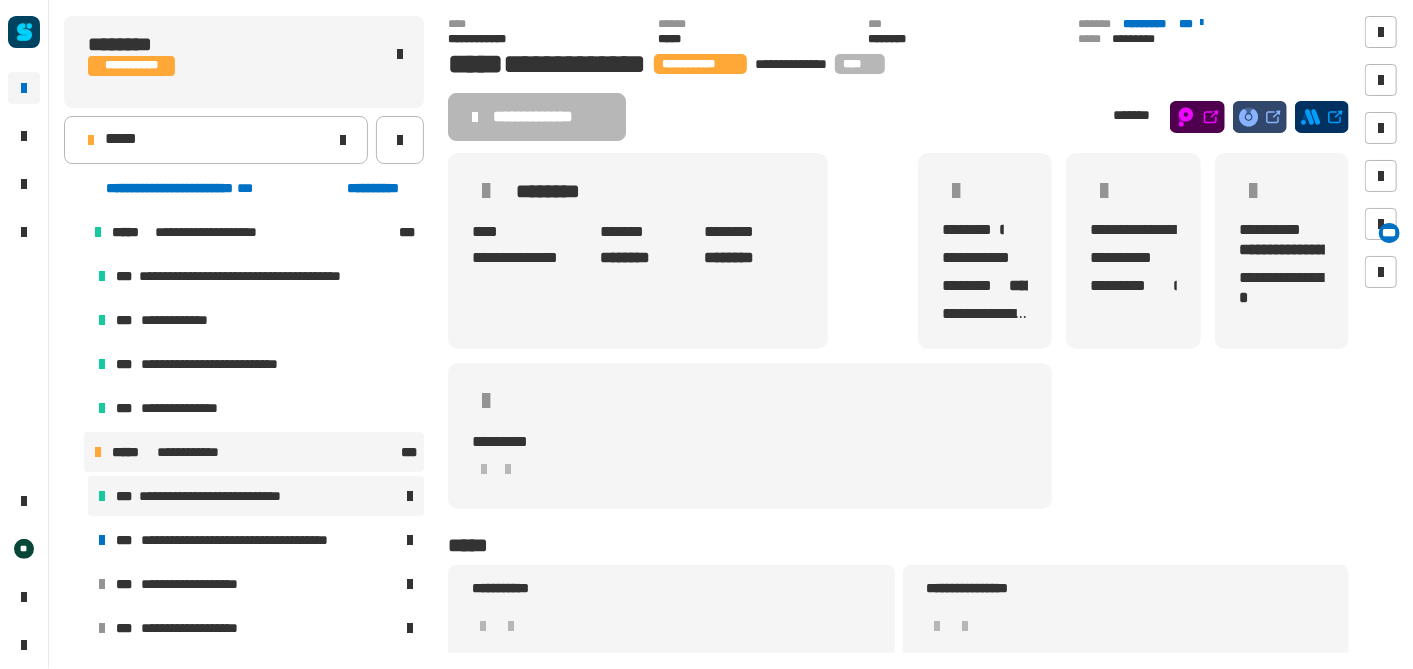 click on "**********" at bounding box center [220, 496] 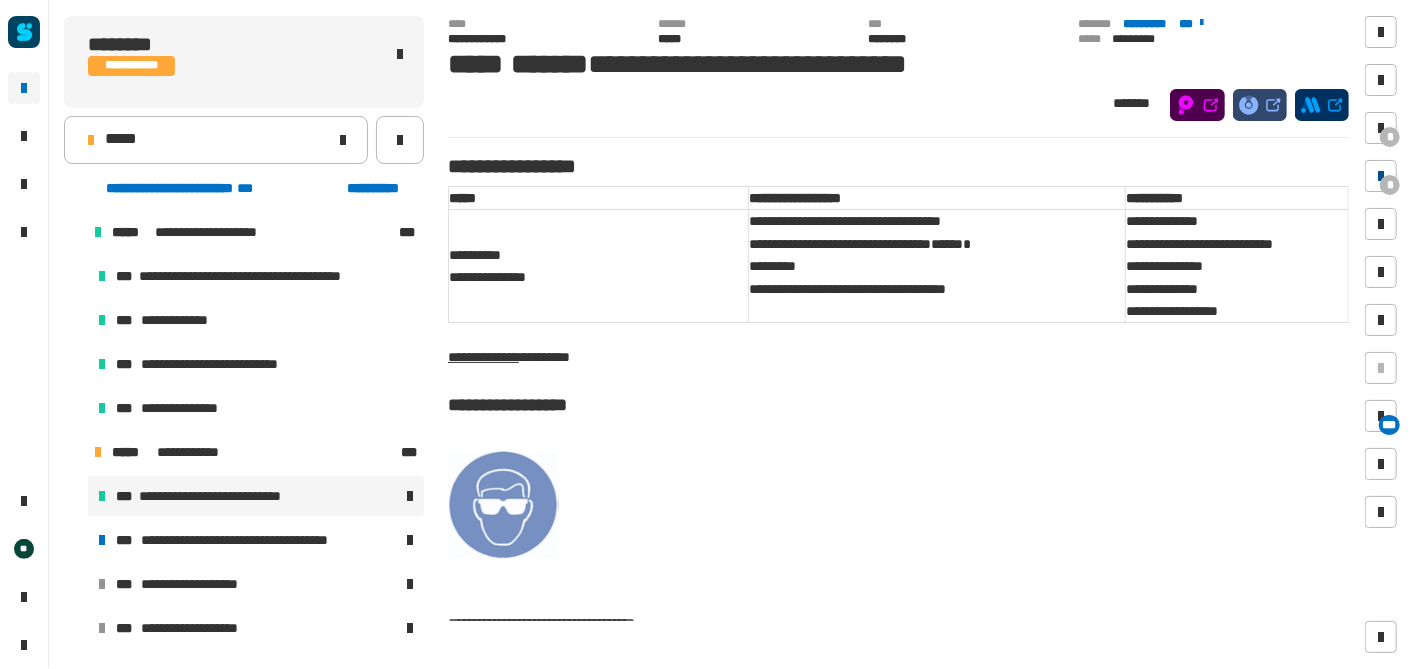 click at bounding box center [1381, 176] 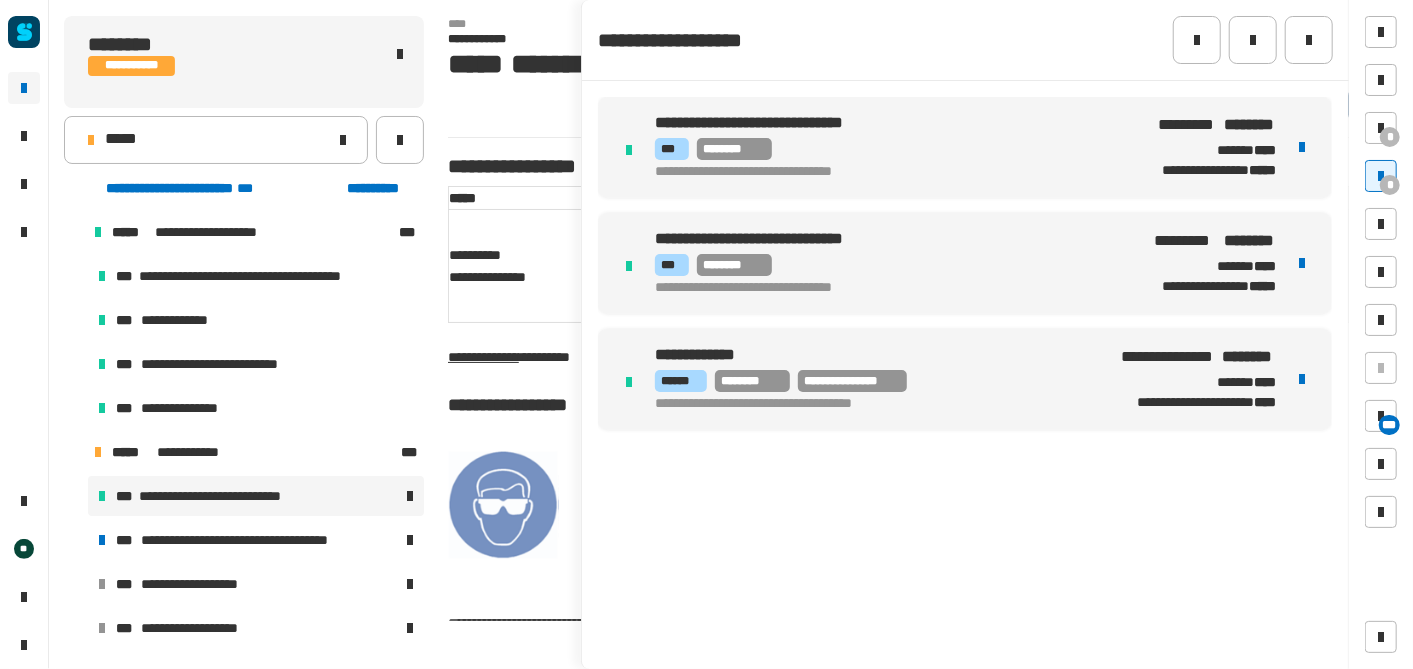 click on "**********" at bounding box center [874, 404] 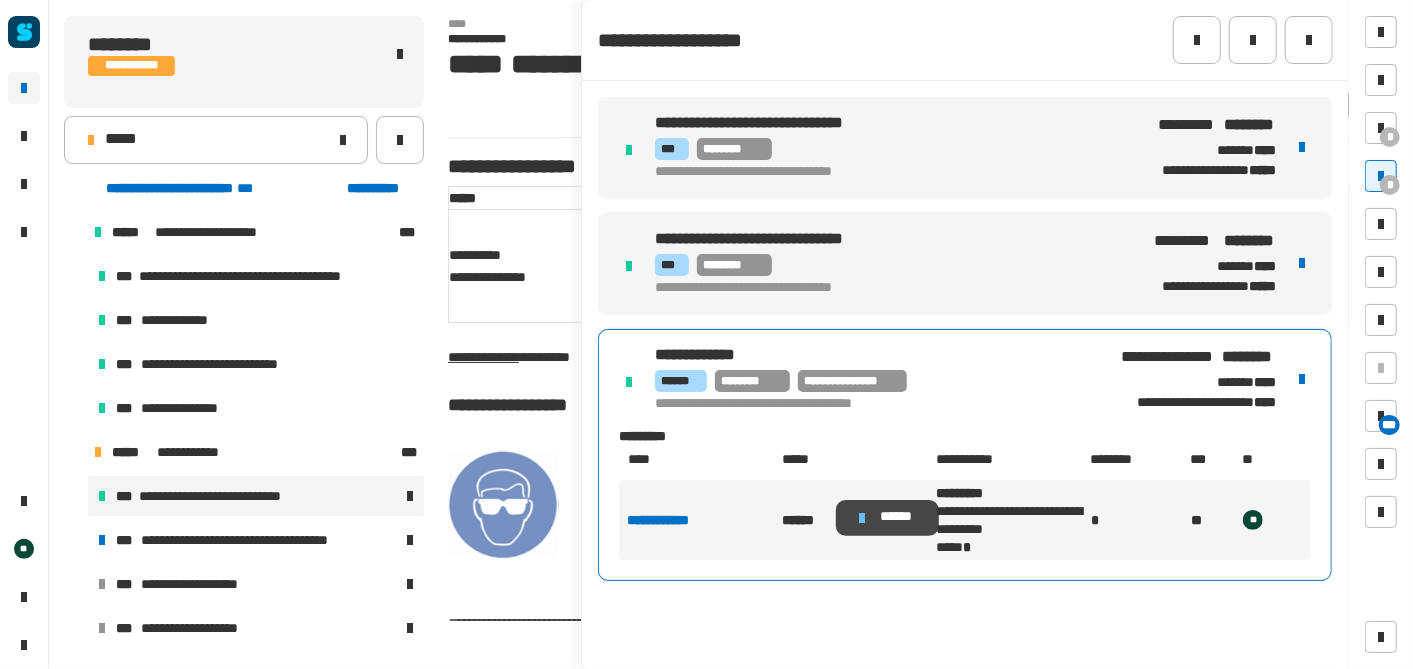 click at bounding box center (862, 518) 